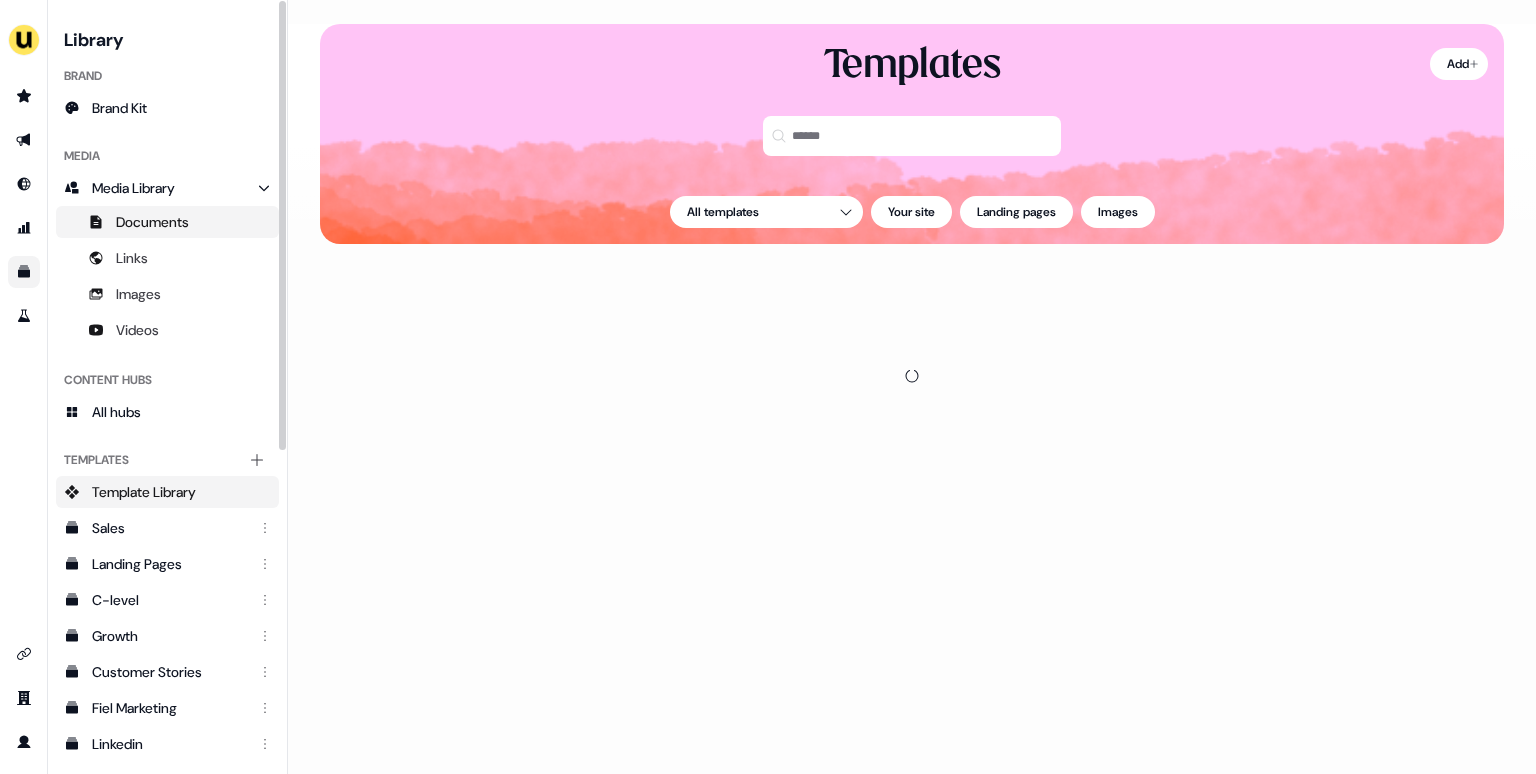 scroll, scrollTop: 0, scrollLeft: 0, axis: both 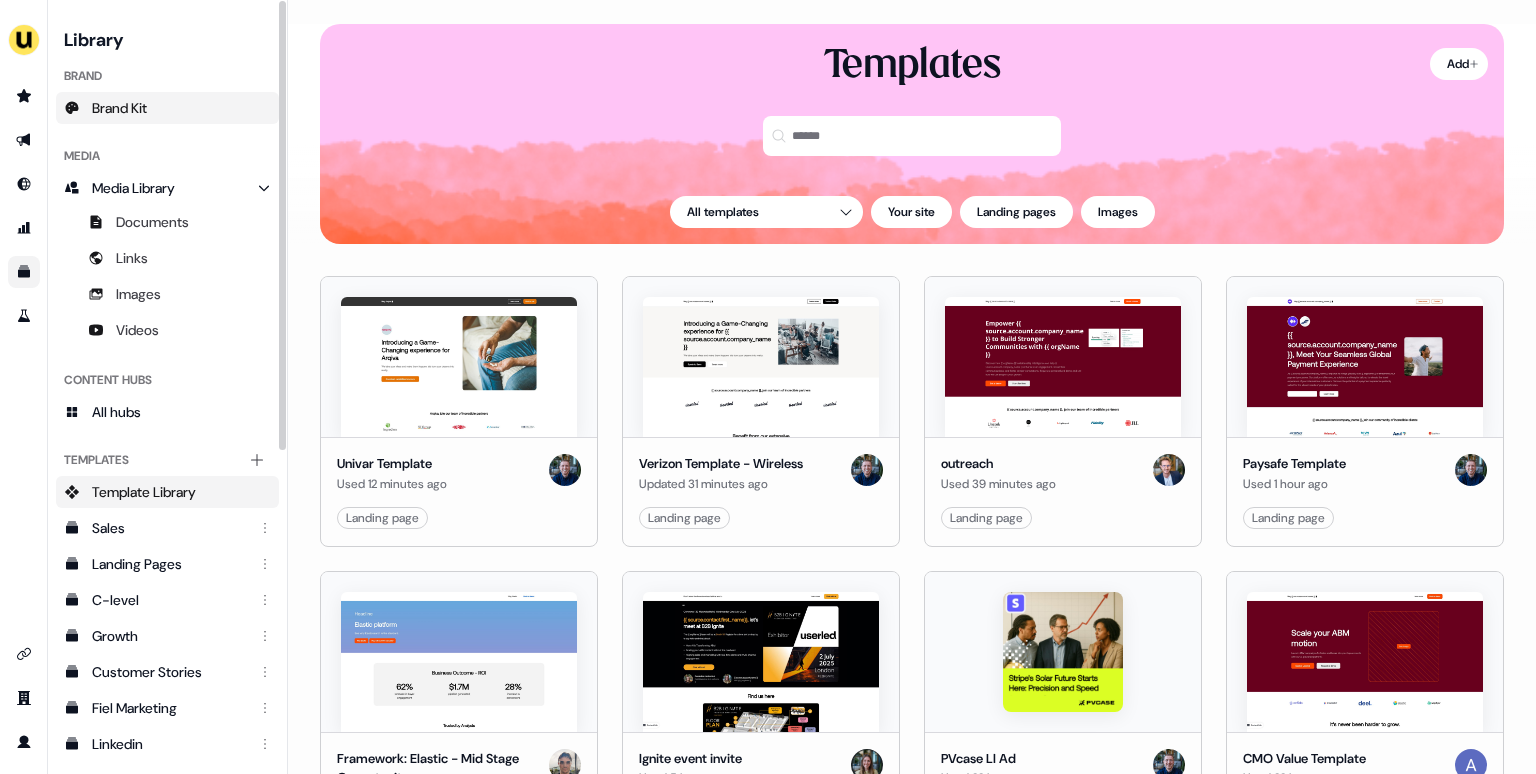 click on "Brand Kit" at bounding box center [167, 108] 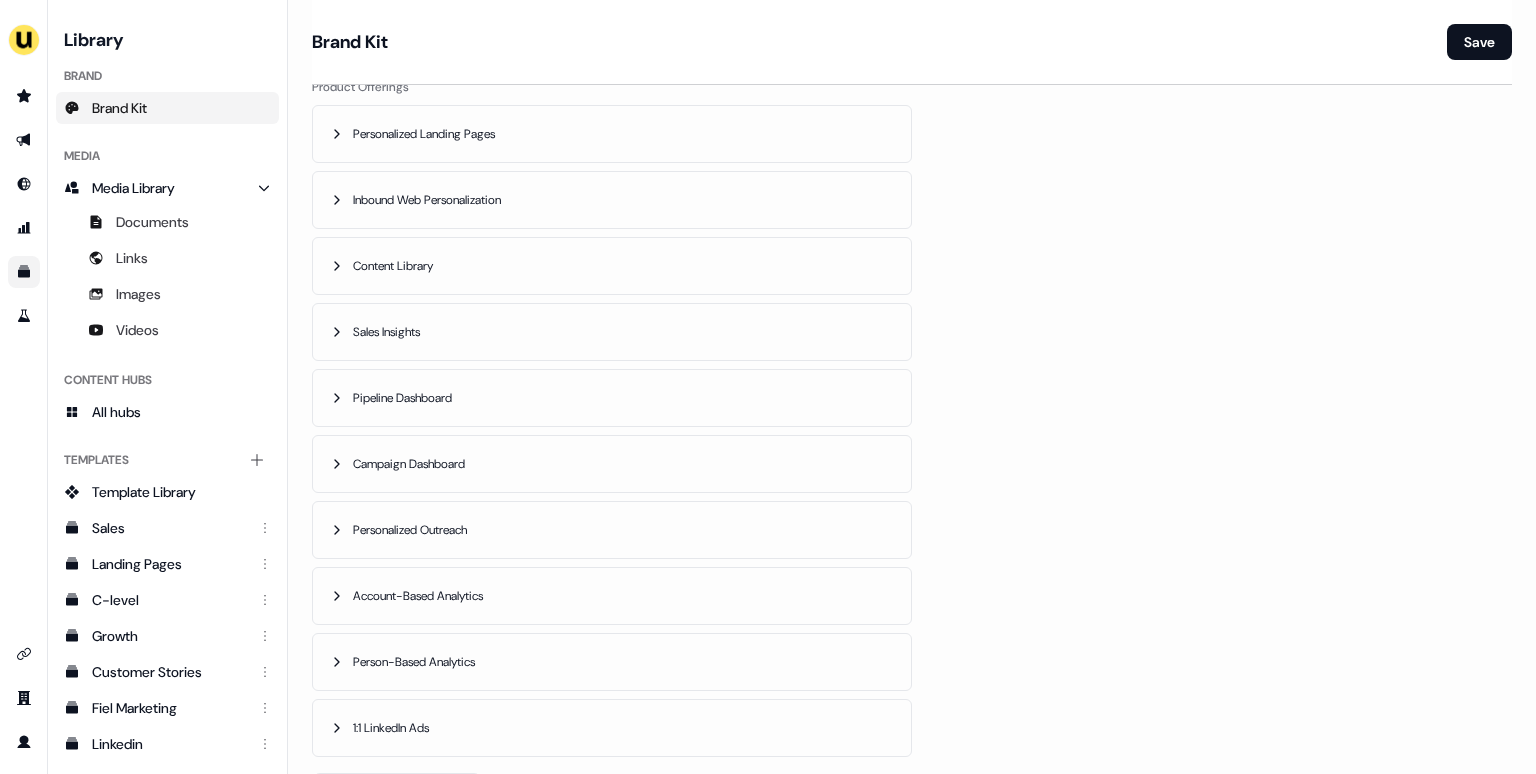 scroll, scrollTop: 1084, scrollLeft: 0, axis: vertical 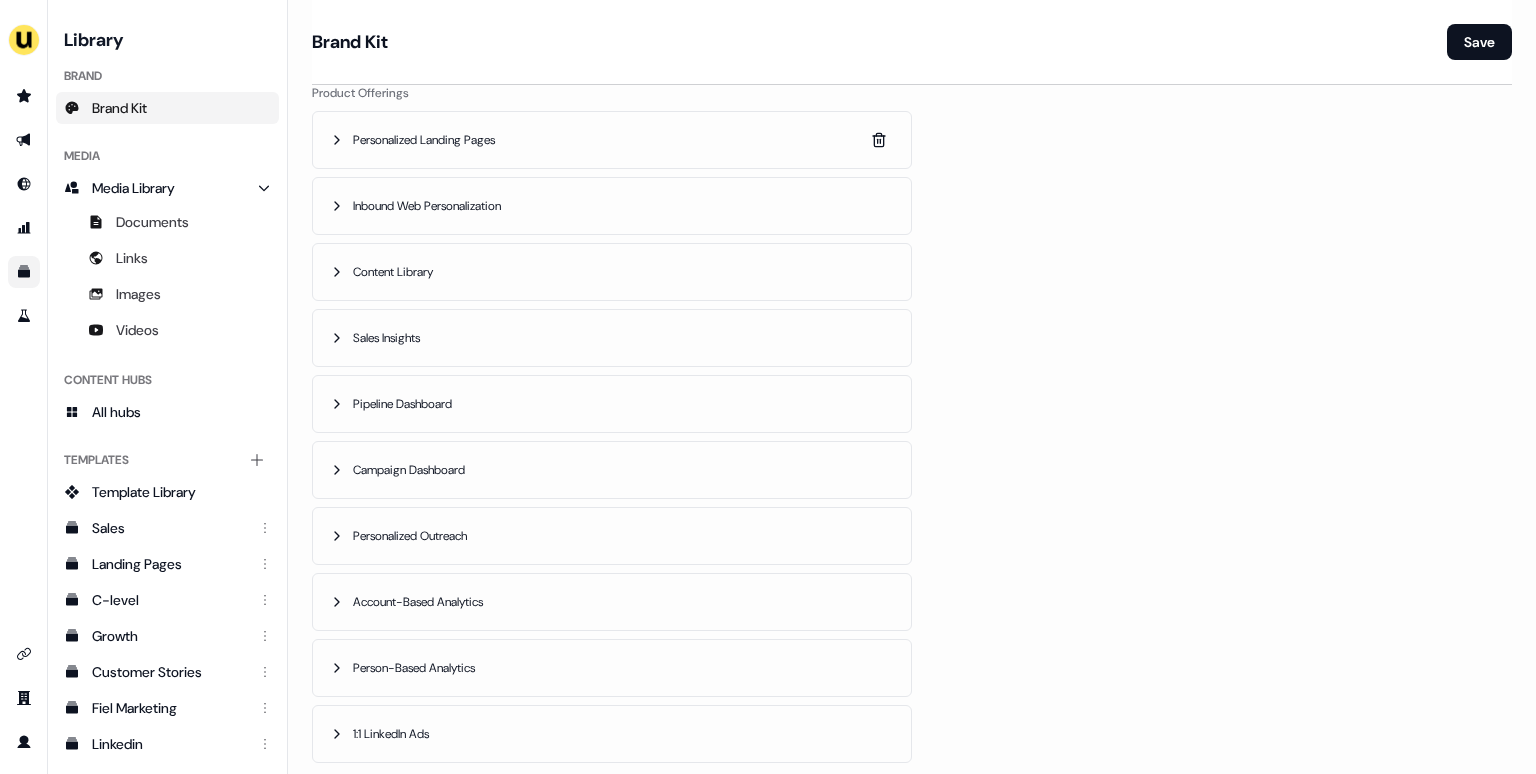 click on "Personalized Landing Pages" at bounding box center [612, 140] 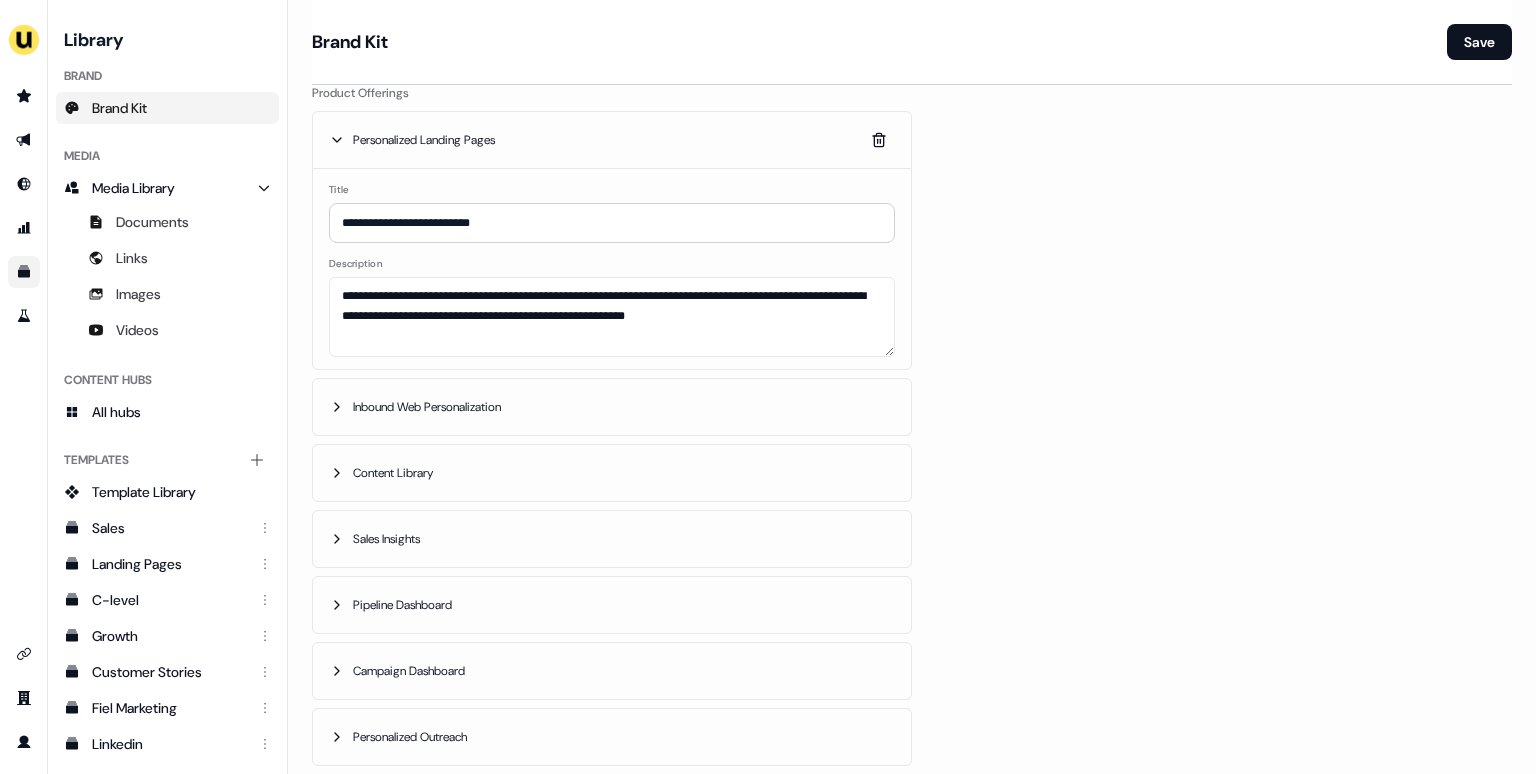 click on "Personalized Landing Pages" at bounding box center [612, 140] 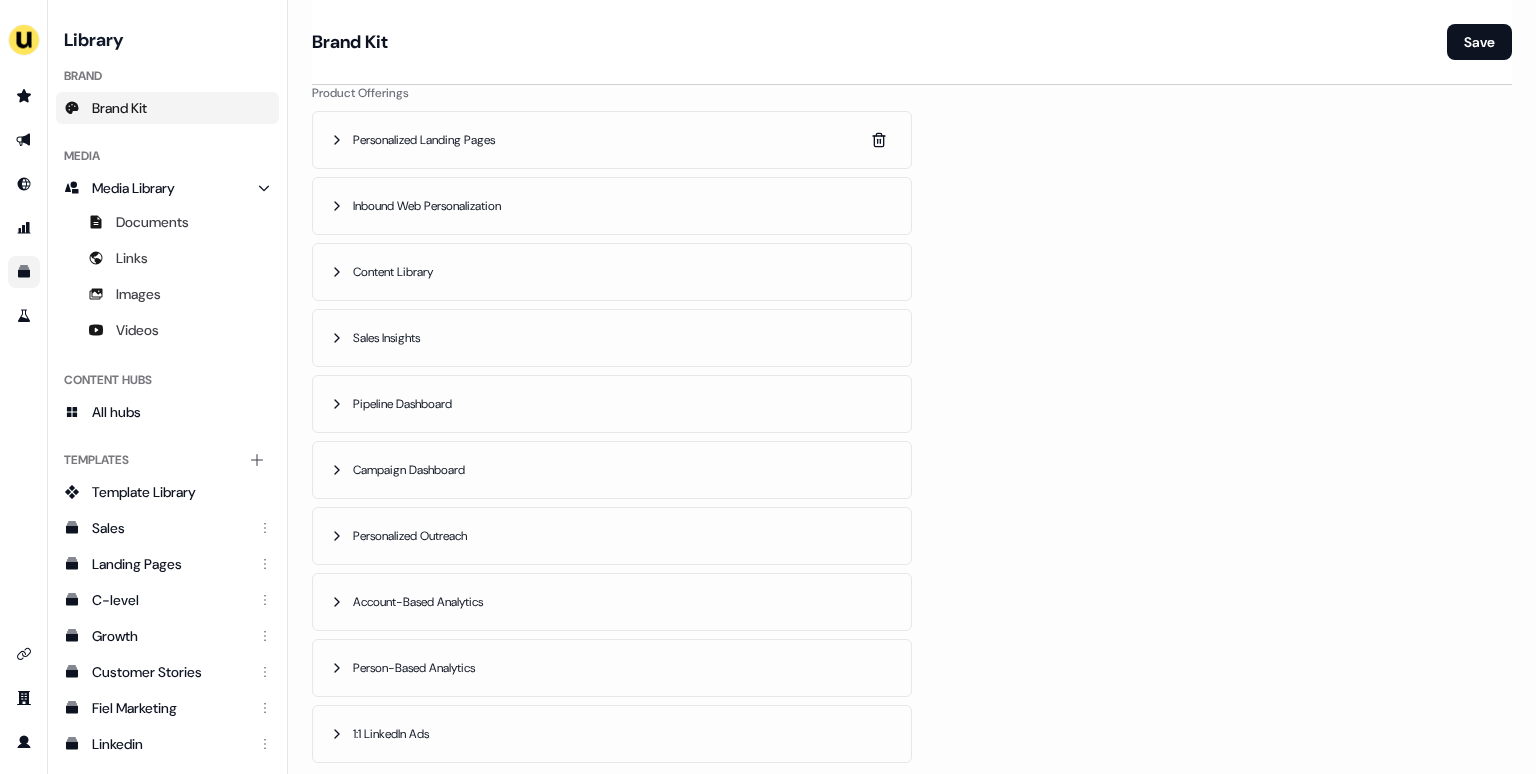 click on "Personalized Landing Pages" at bounding box center (612, 140) 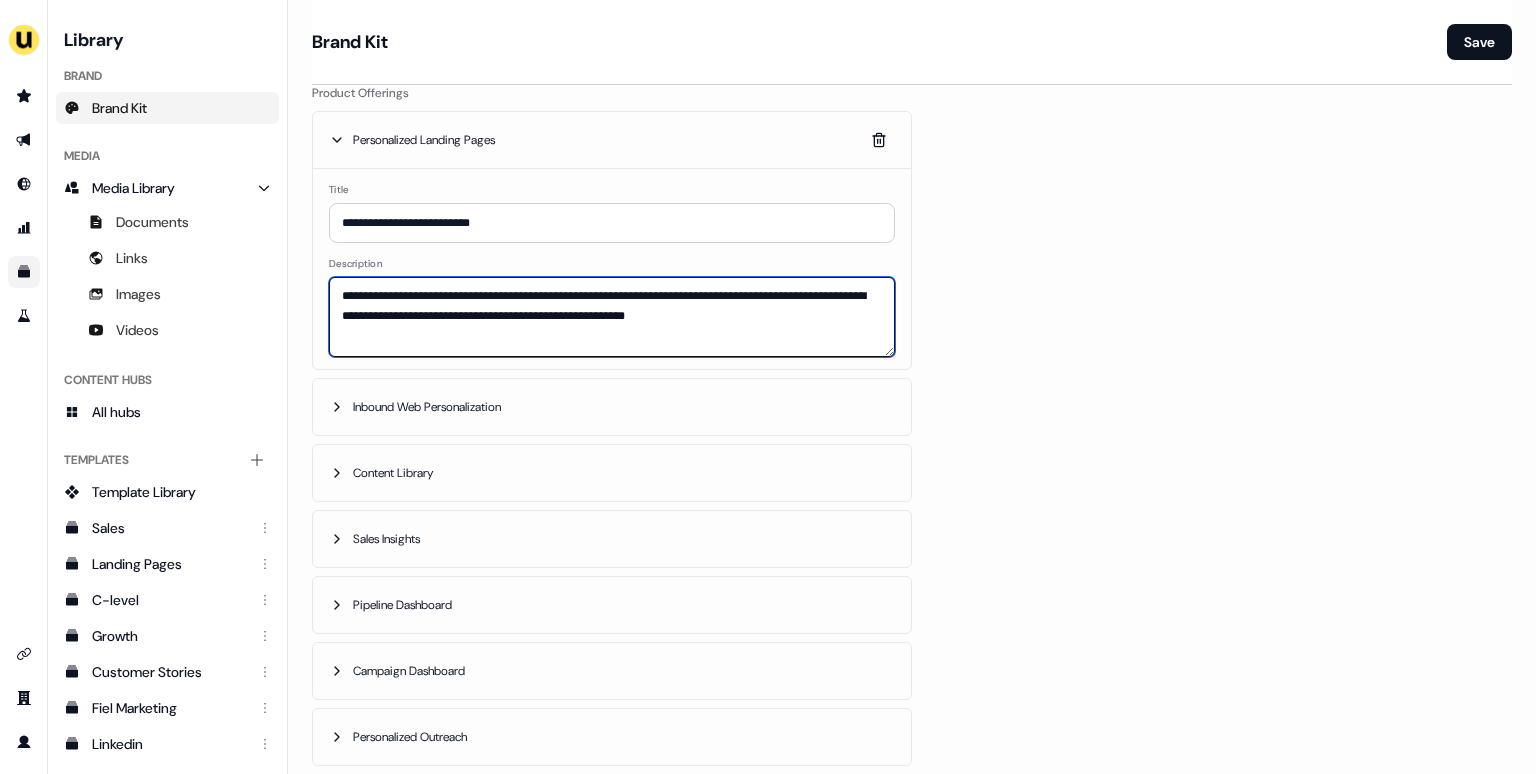 drag, startPoint x: 341, startPoint y: 291, endPoint x: 733, endPoint y: 309, distance: 392.41306 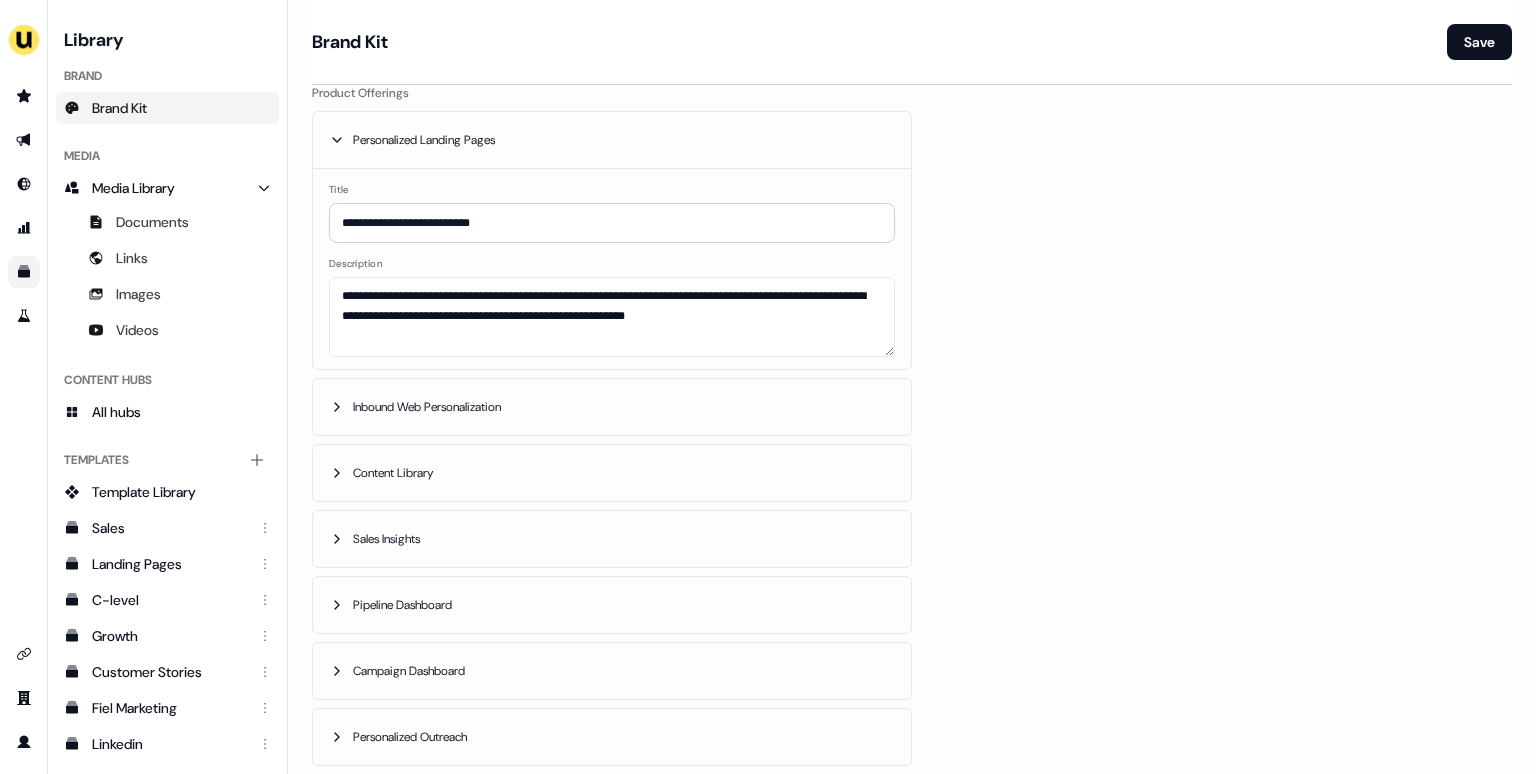 click on "**********" at bounding box center [912, 218] 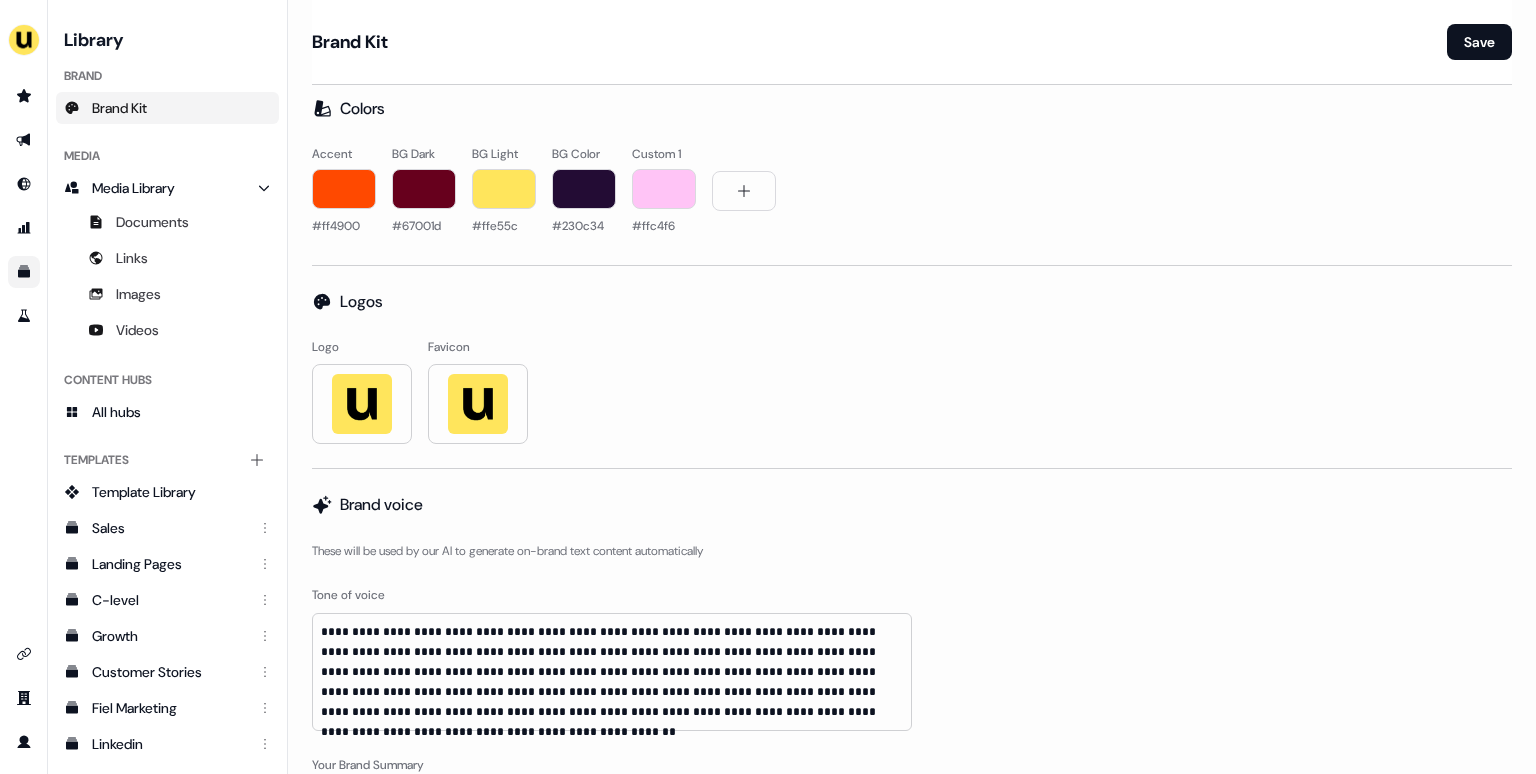 scroll, scrollTop: 0, scrollLeft: 0, axis: both 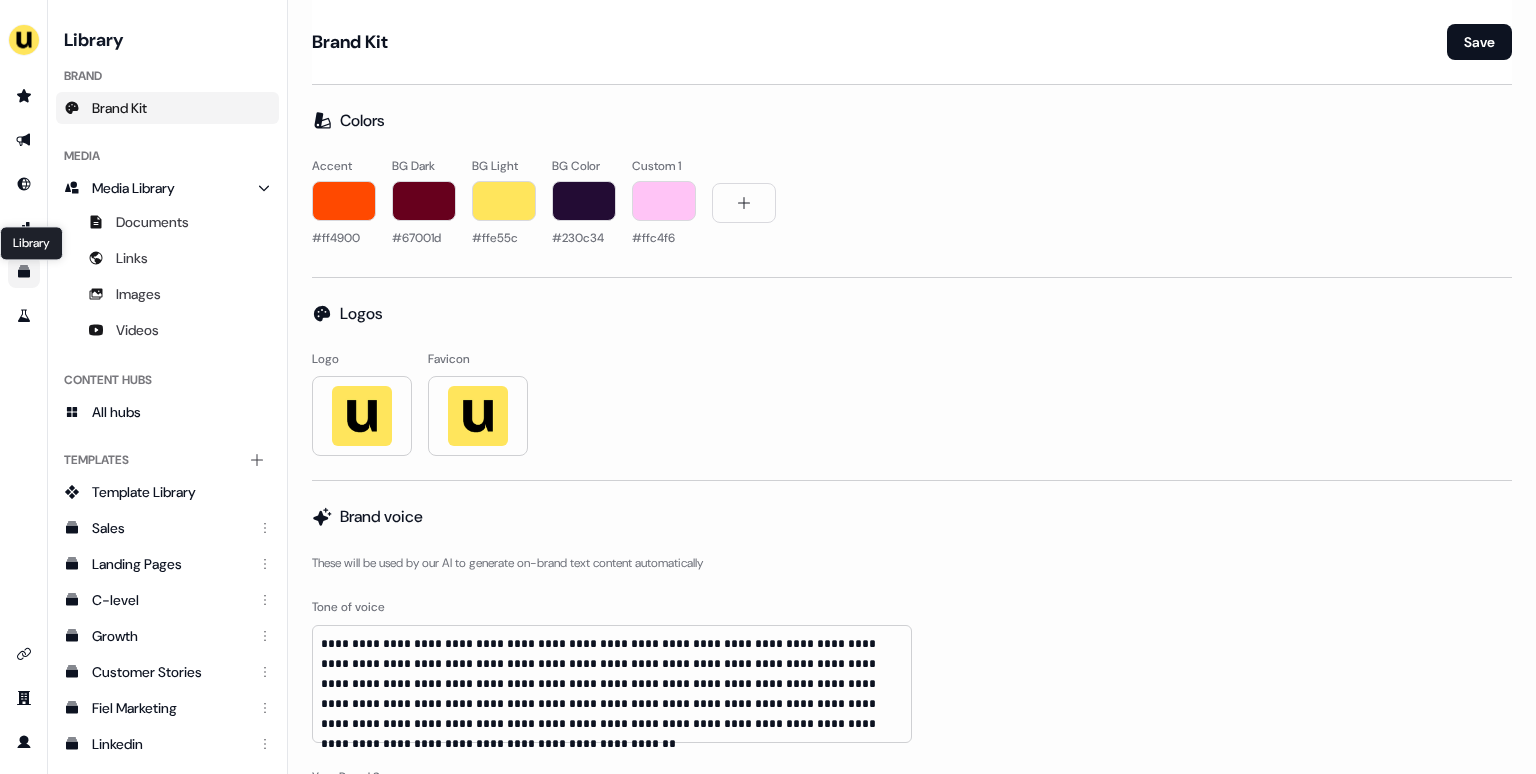 click 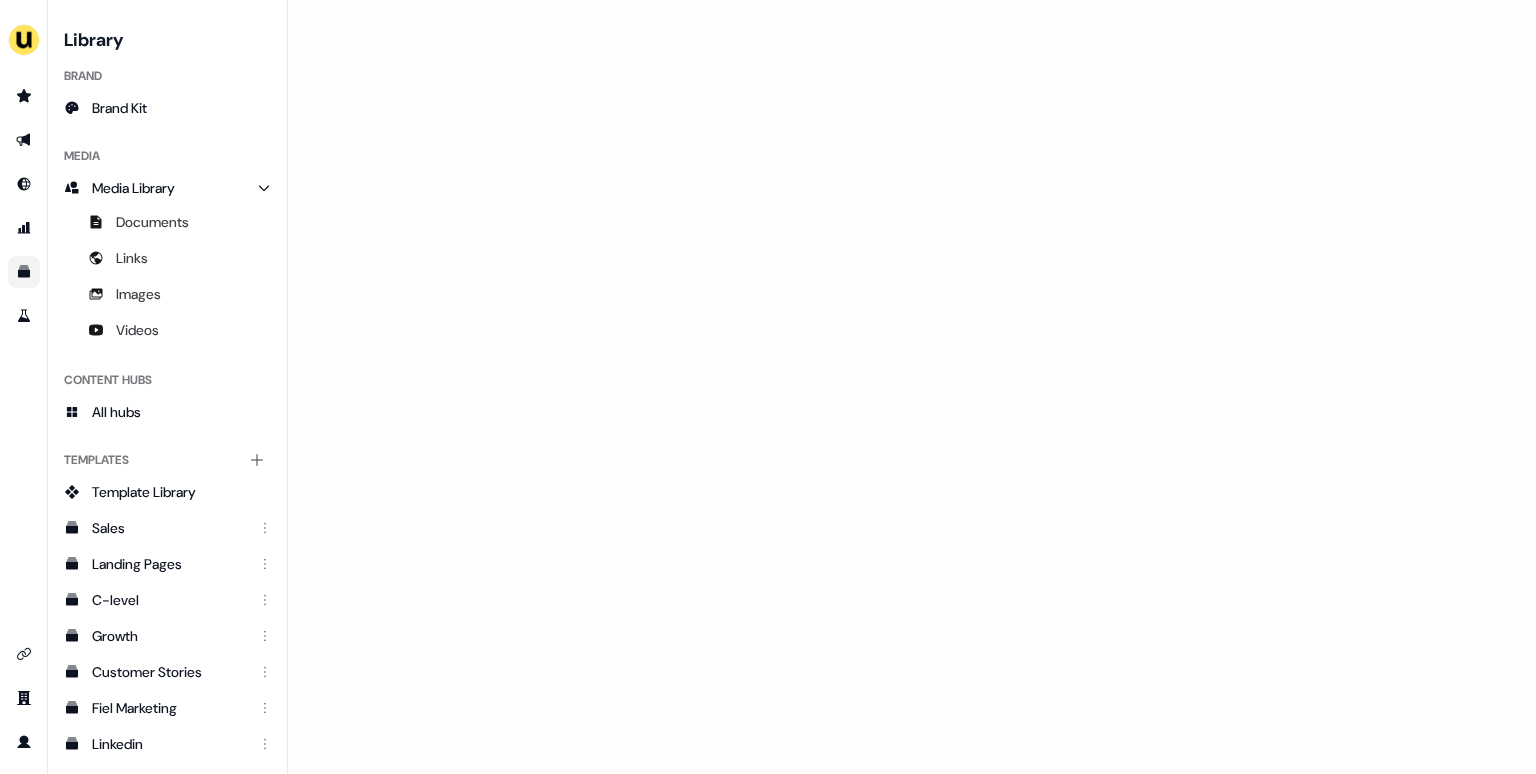 scroll, scrollTop: 0, scrollLeft: 0, axis: both 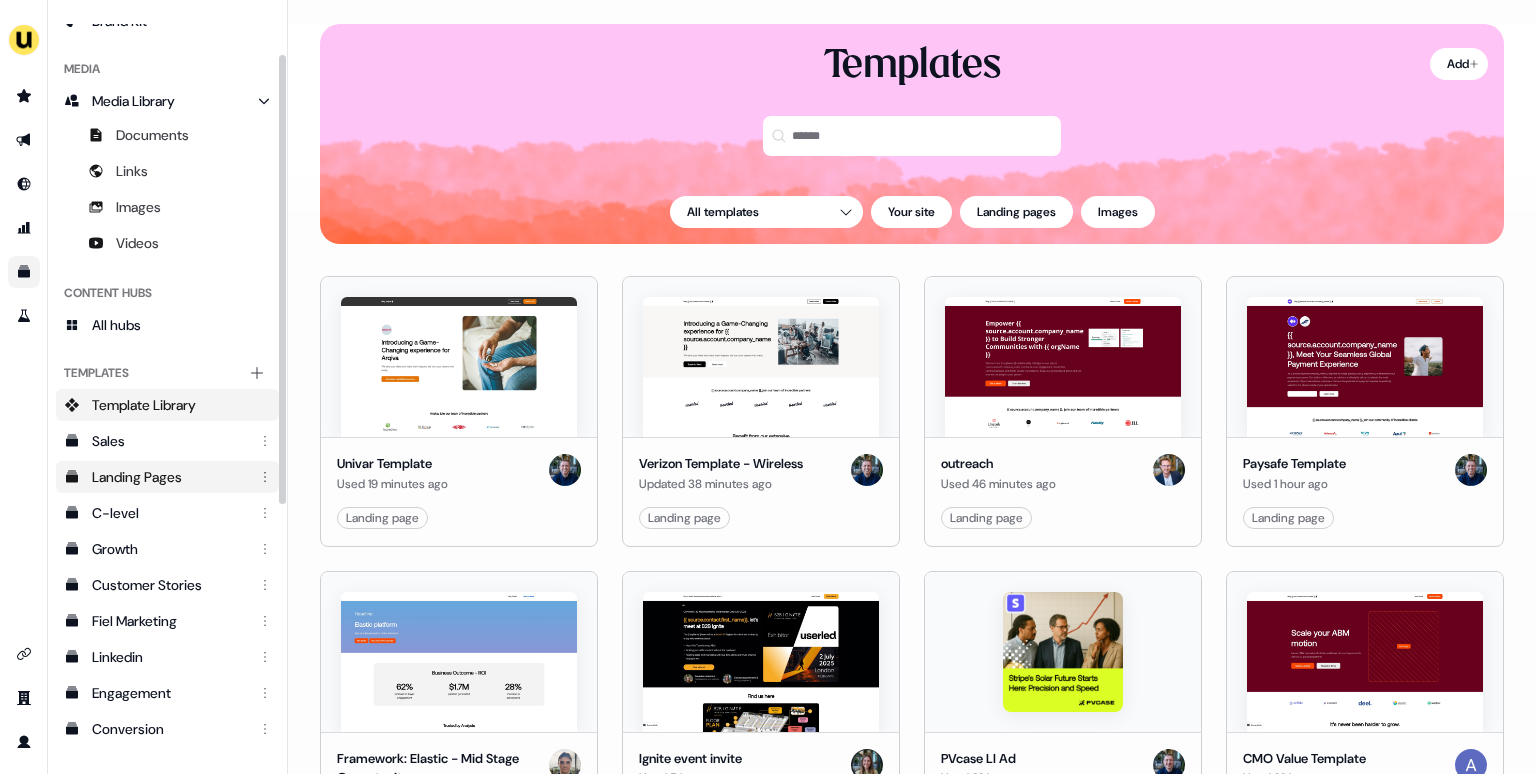 click on "Landing Pages" at bounding box center (169, 477) 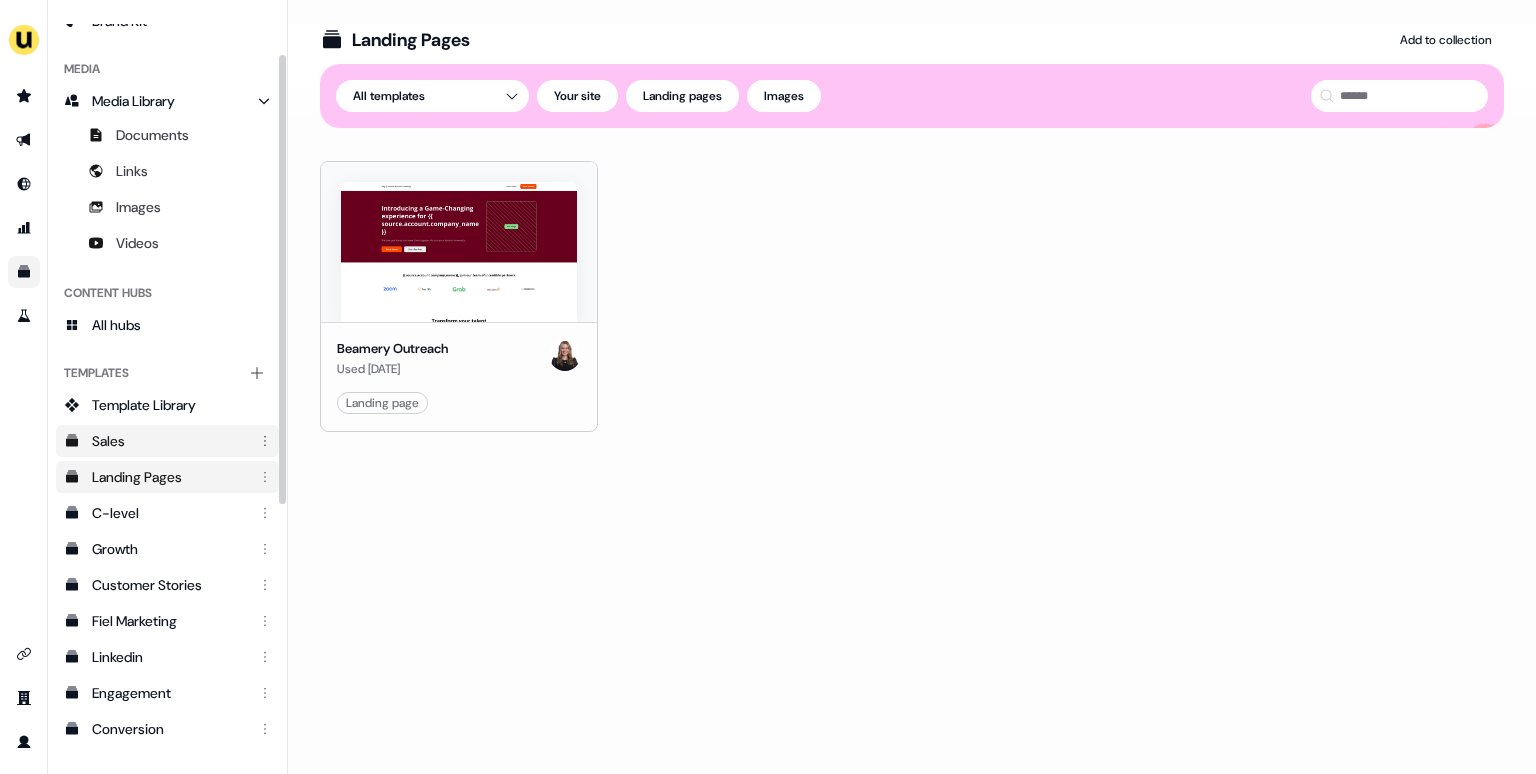 click on "Sales" at bounding box center (169, 441) 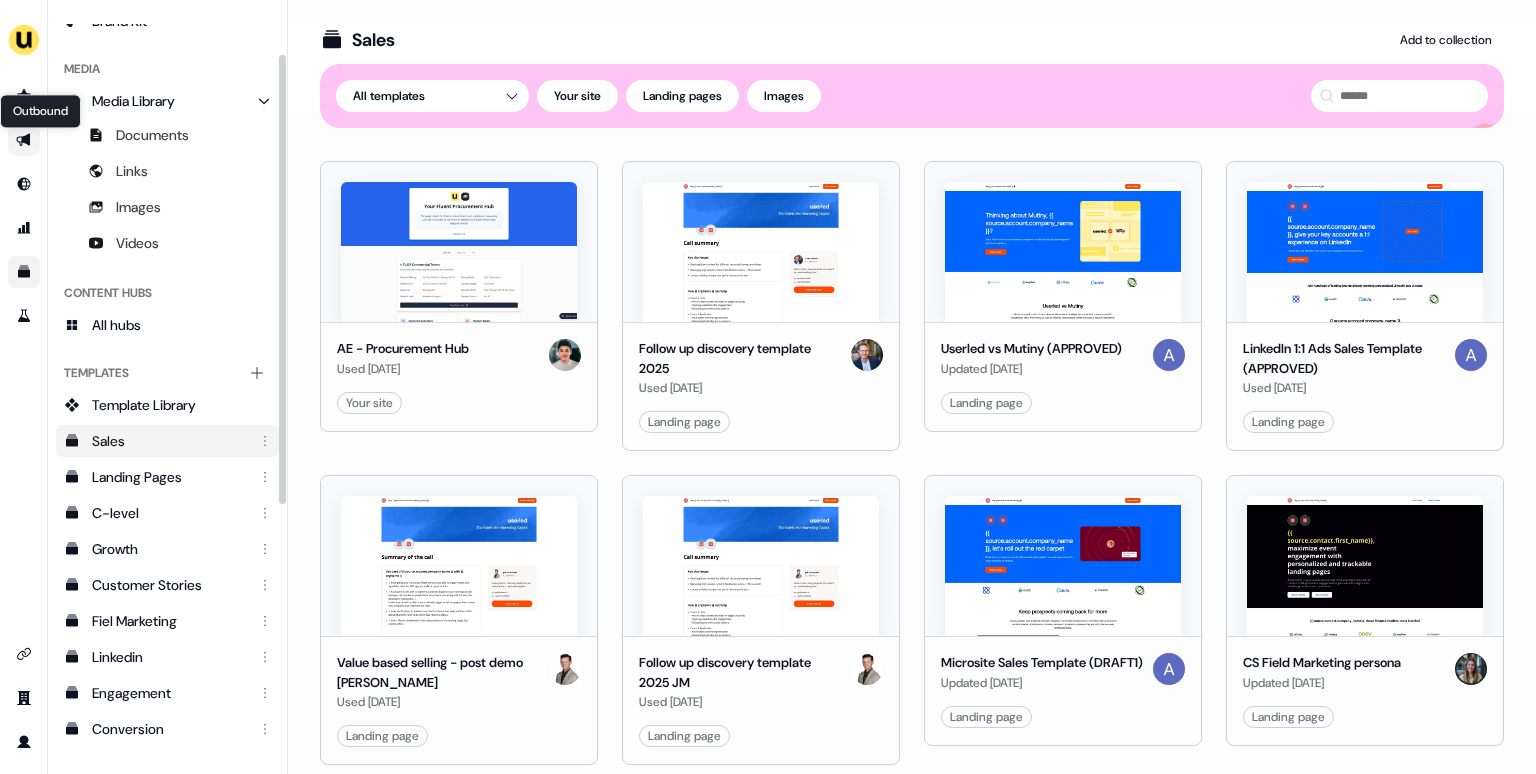 click 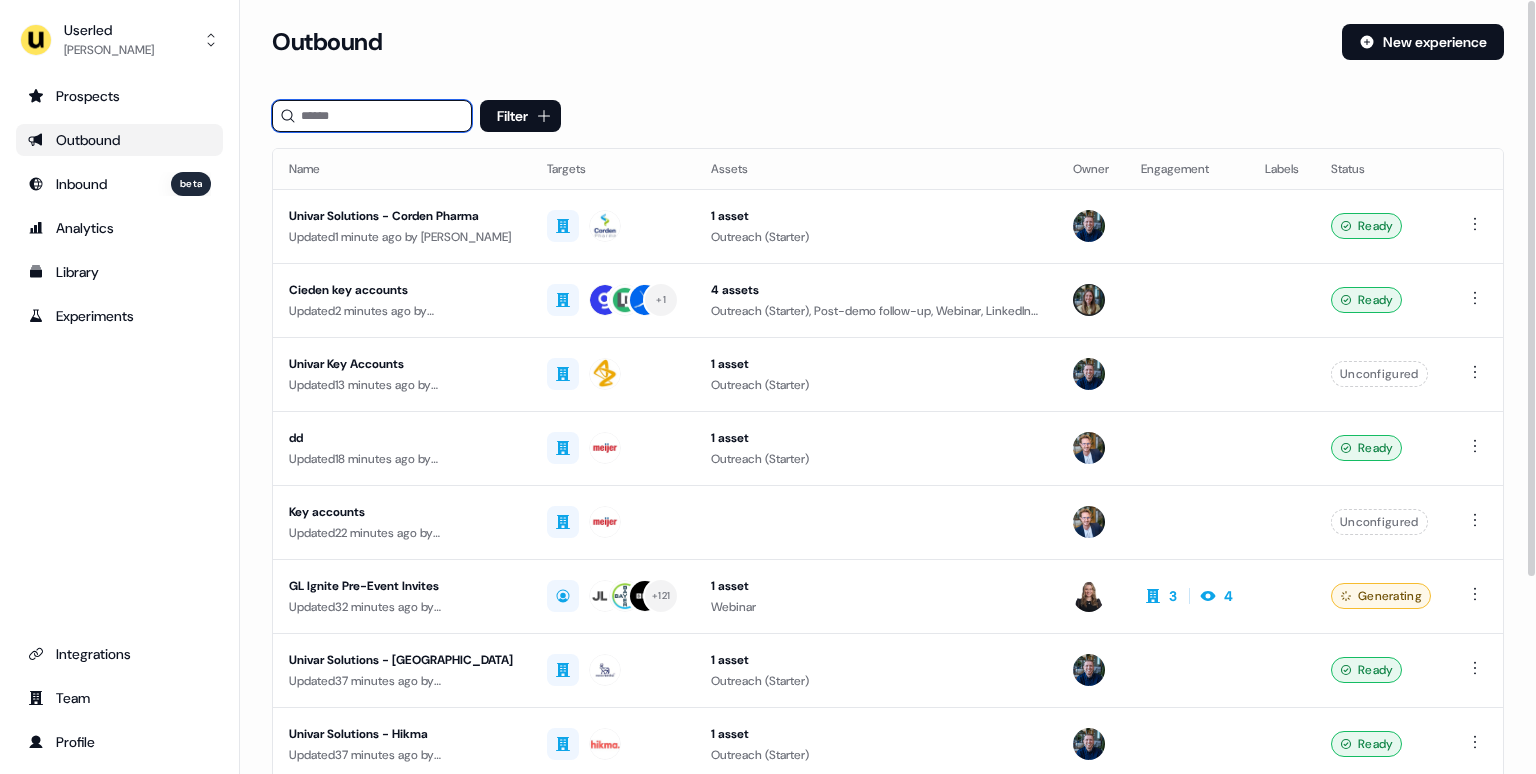 click at bounding box center (372, 116) 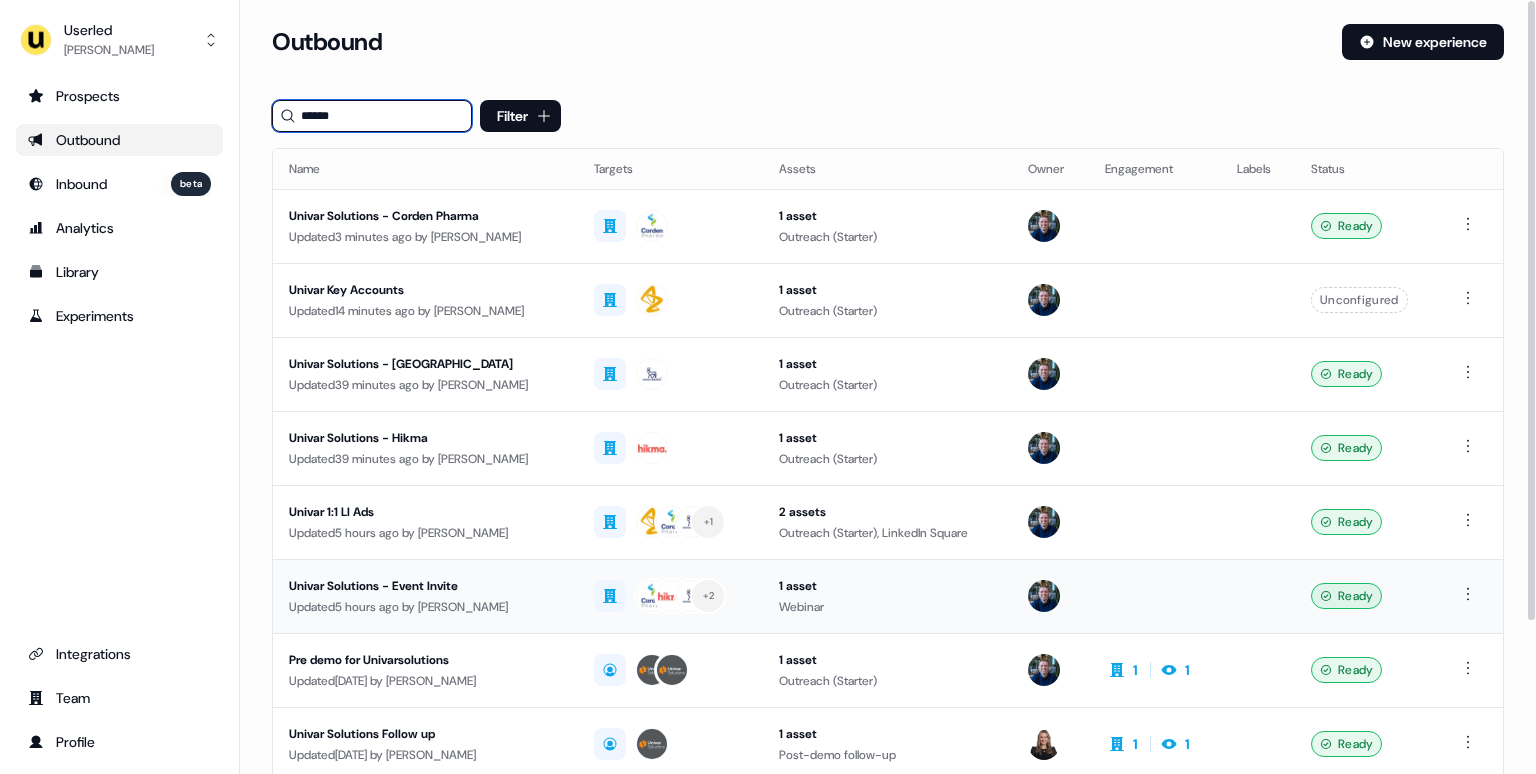 type on "******" 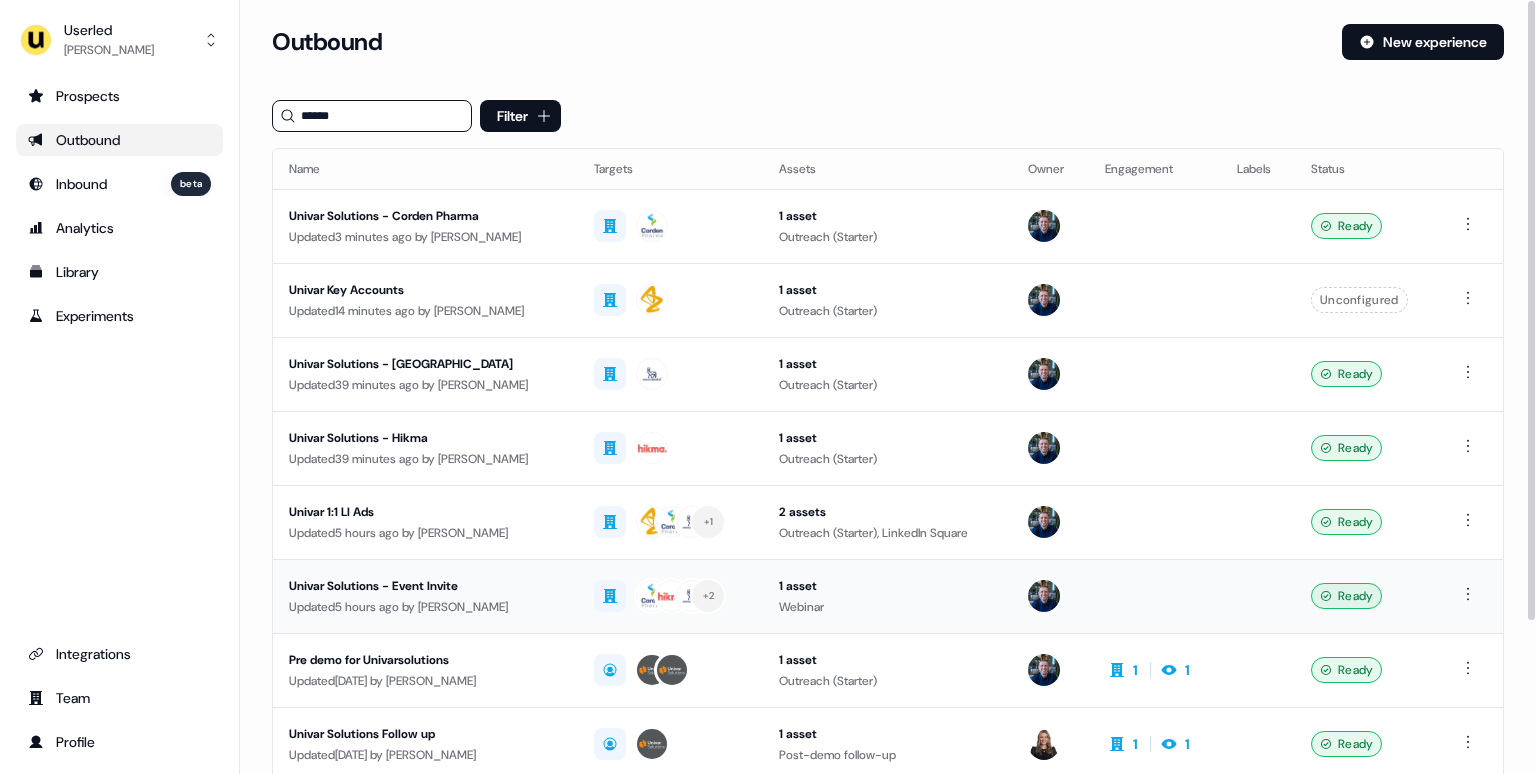 click on "Univar Solutions - Event Invite" at bounding box center (425, 586) 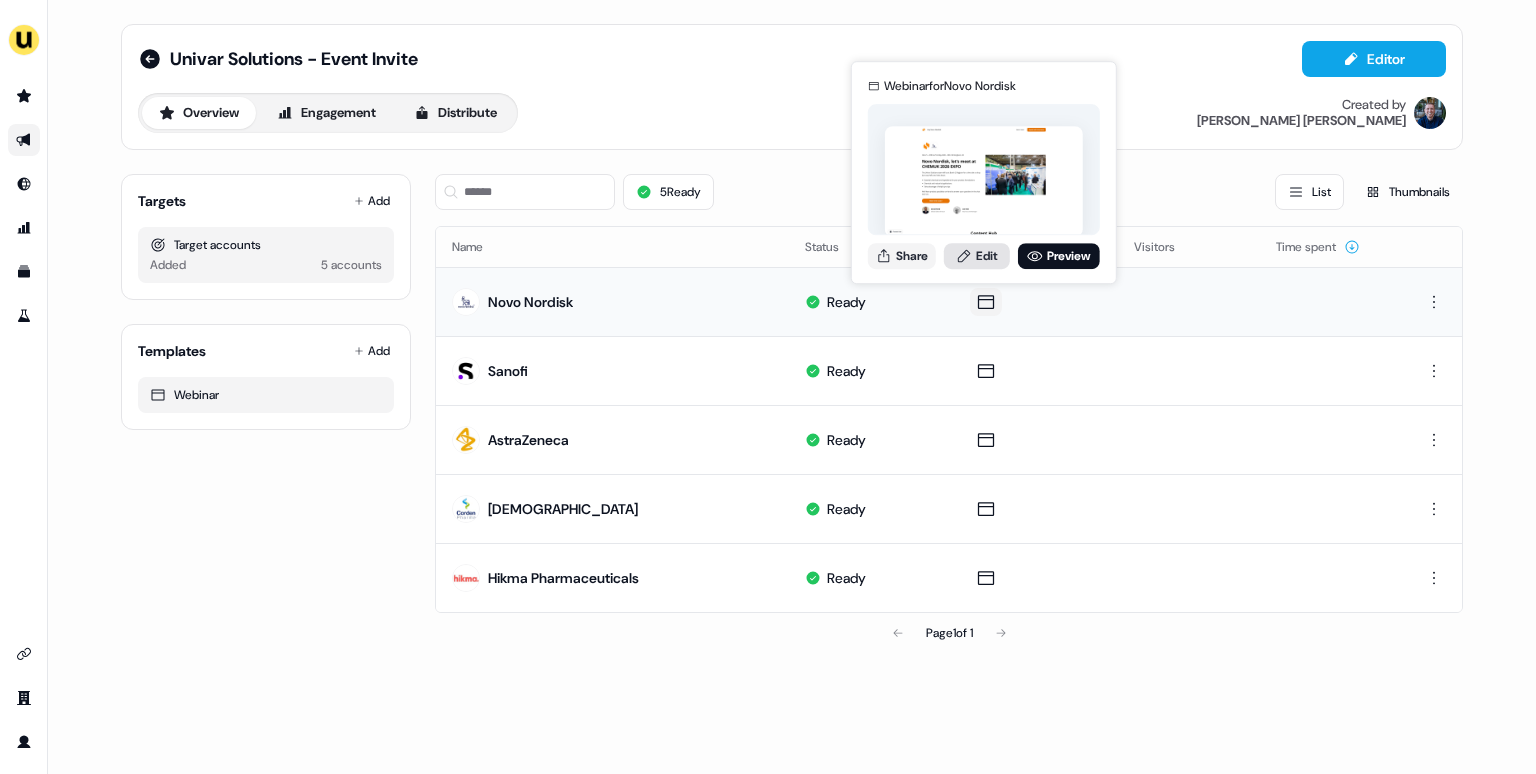 click on "Edit" at bounding box center [977, 256] 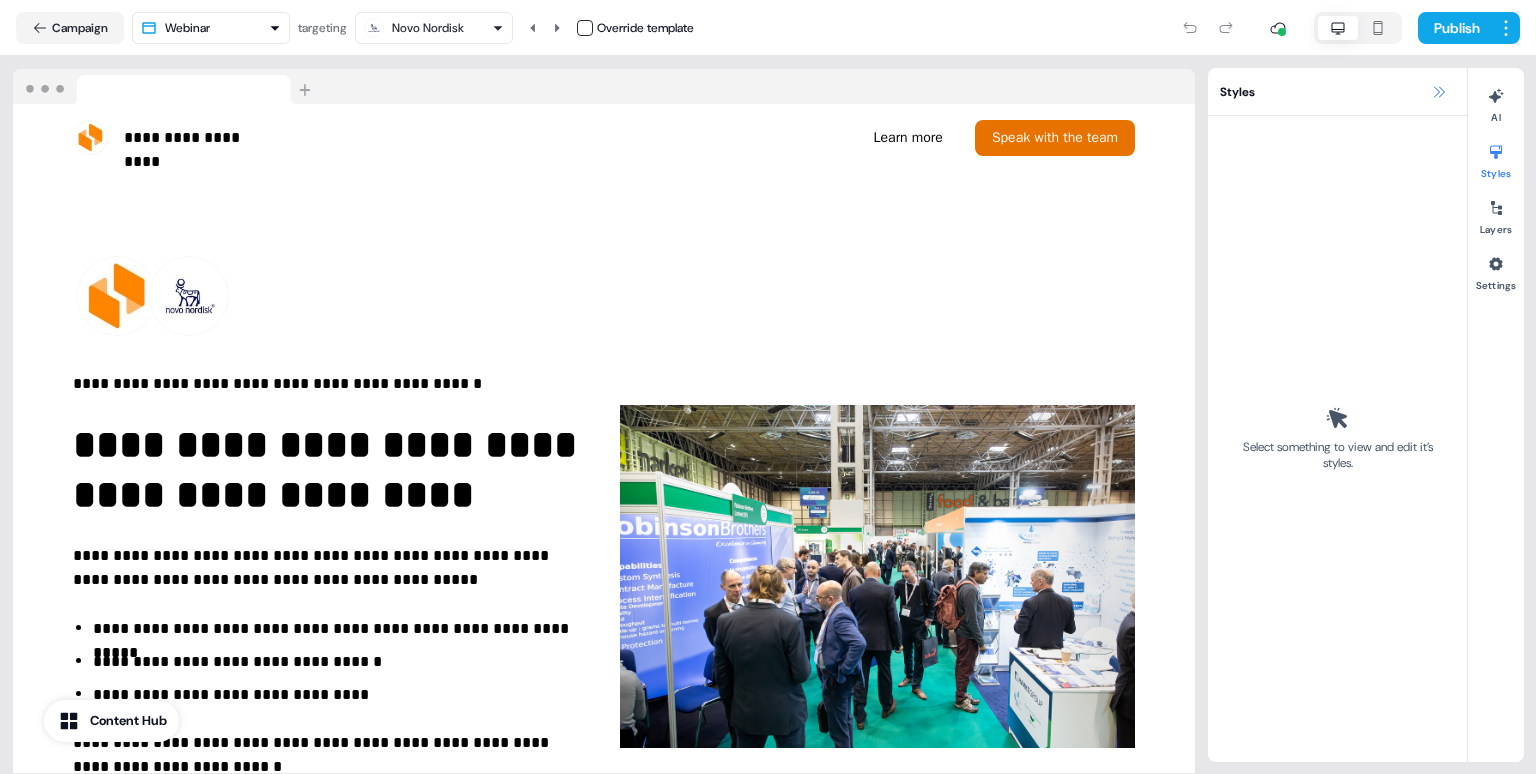 click 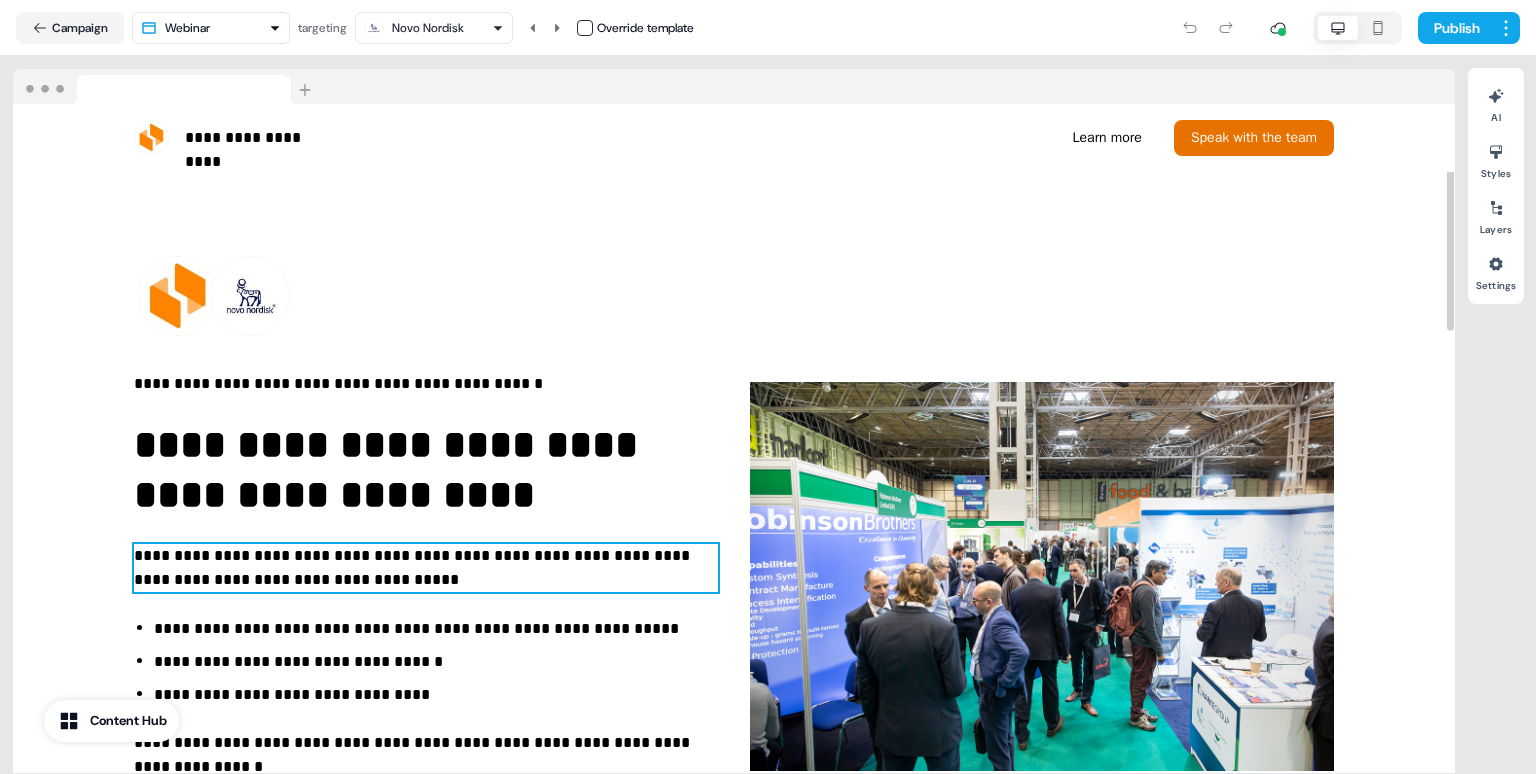 scroll, scrollTop: 124, scrollLeft: 0, axis: vertical 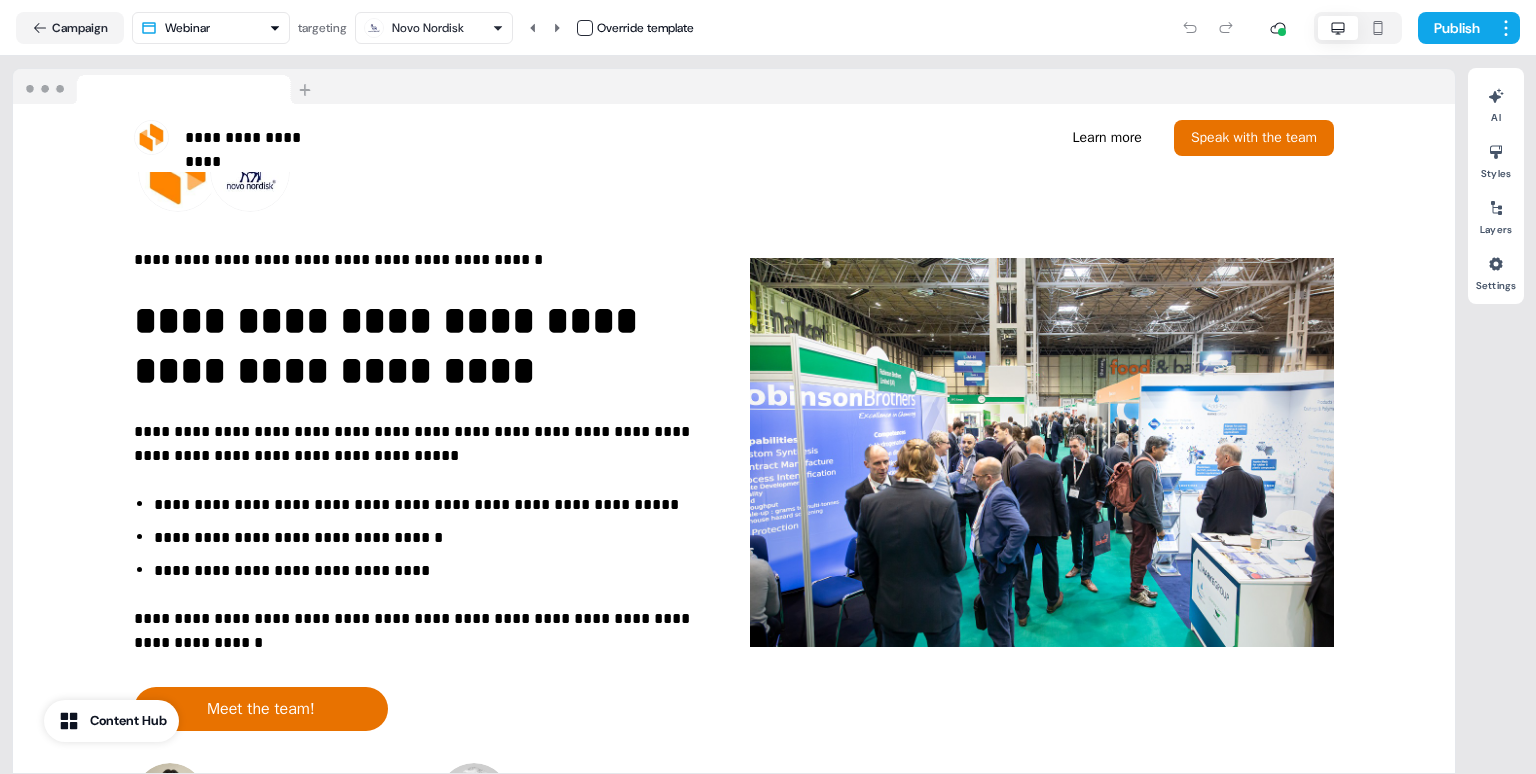 click on "**********" at bounding box center [768, 387] 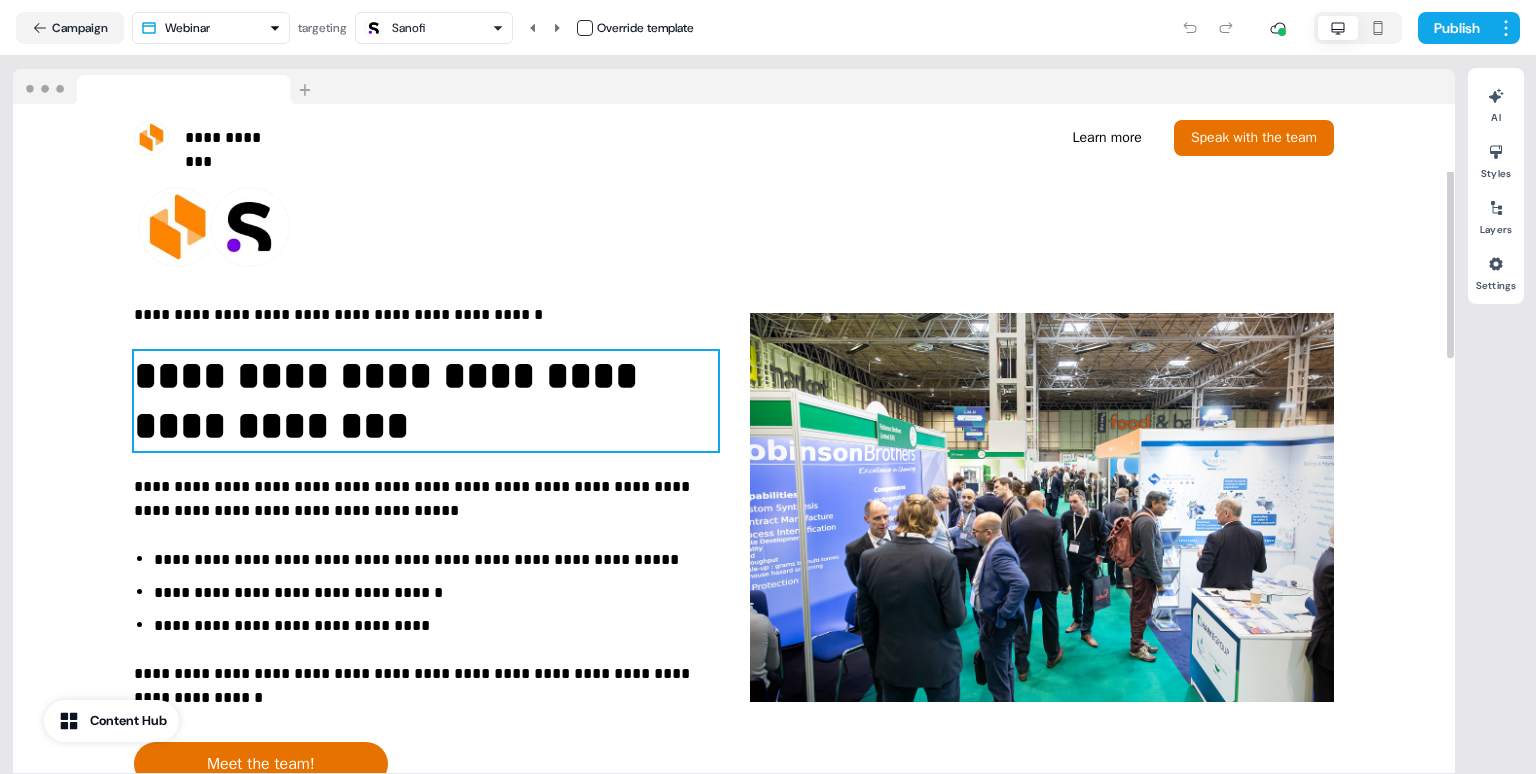 scroll, scrollTop: 98, scrollLeft: 0, axis: vertical 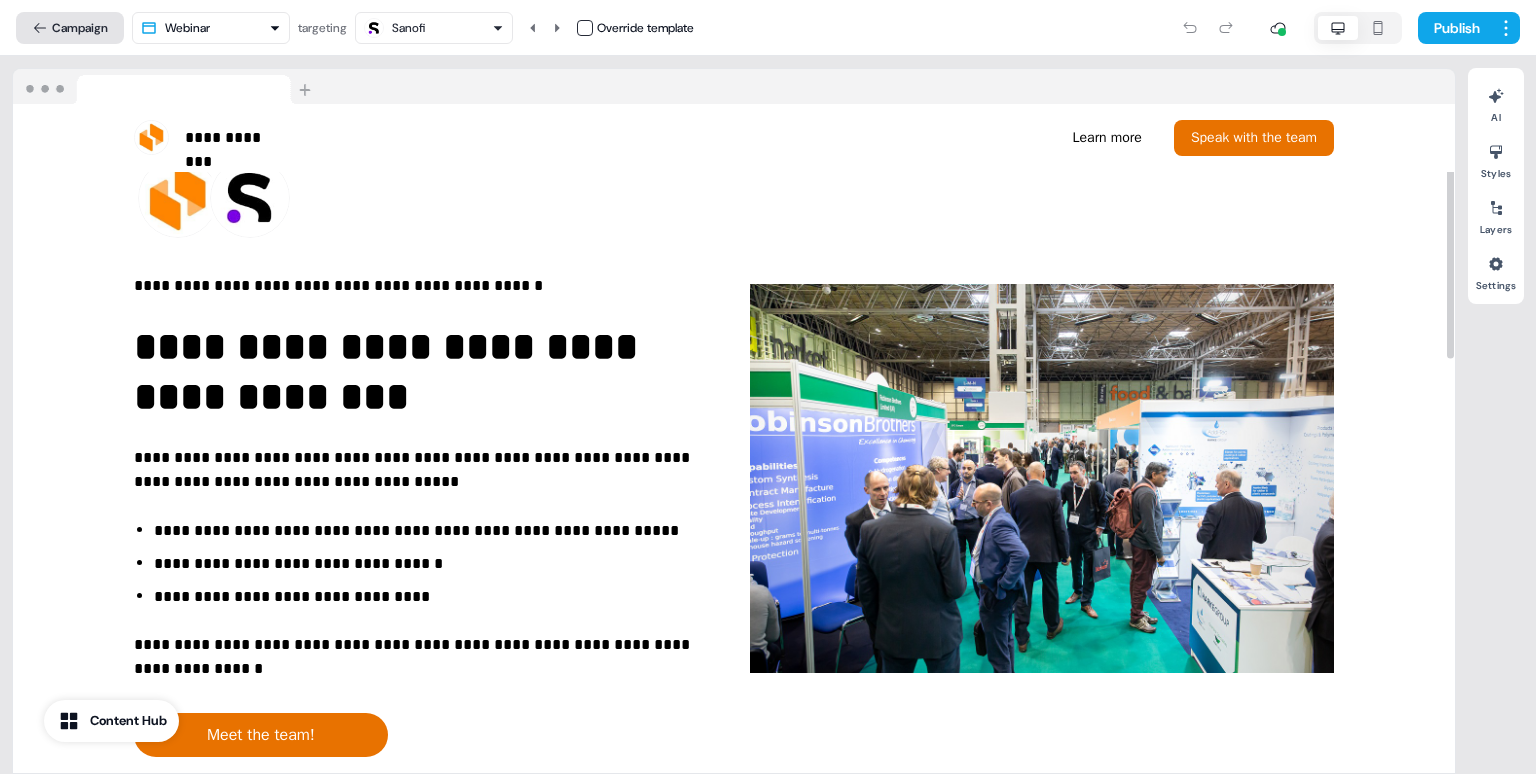 click on "Campaign" at bounding box center (70, 28) 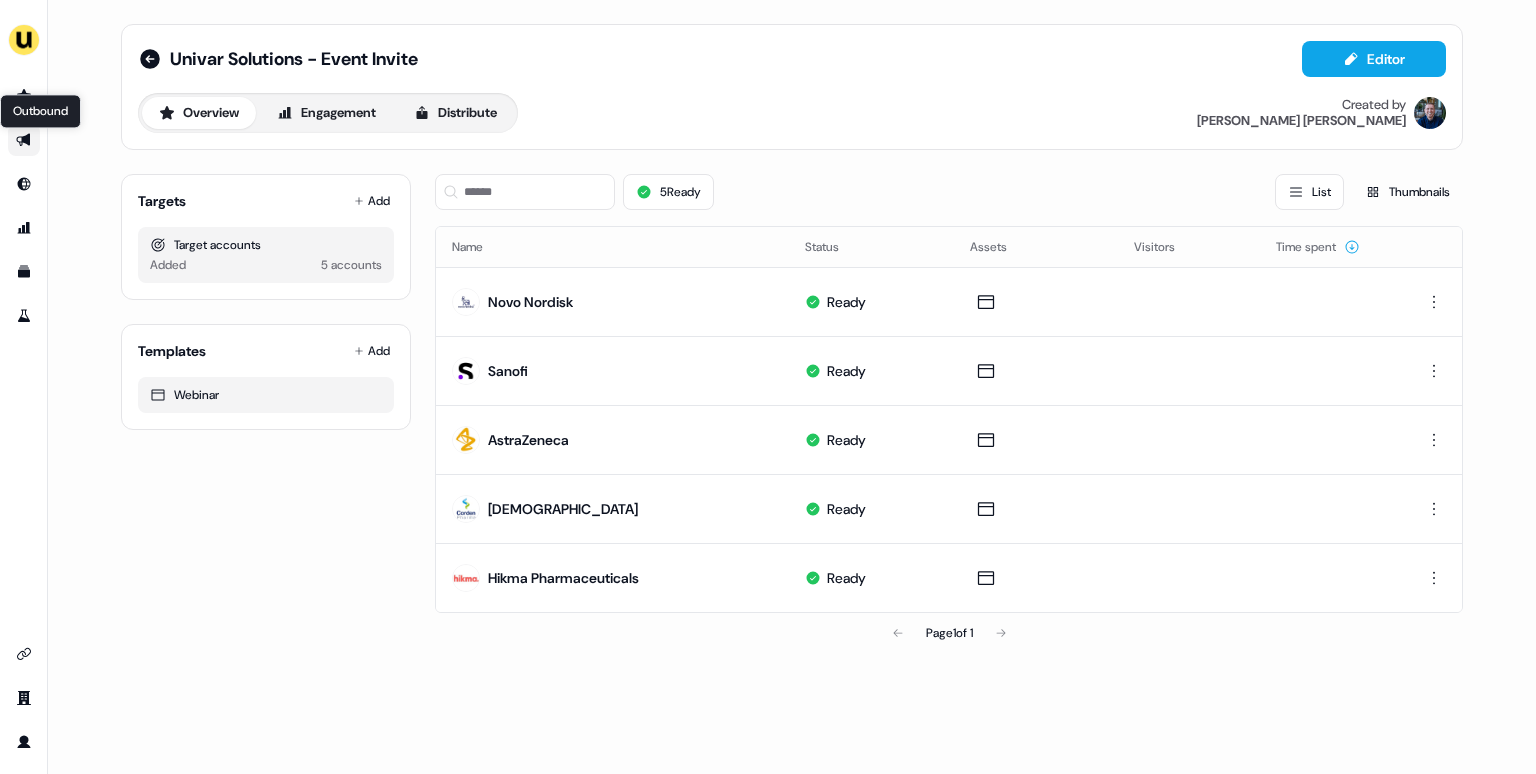 click 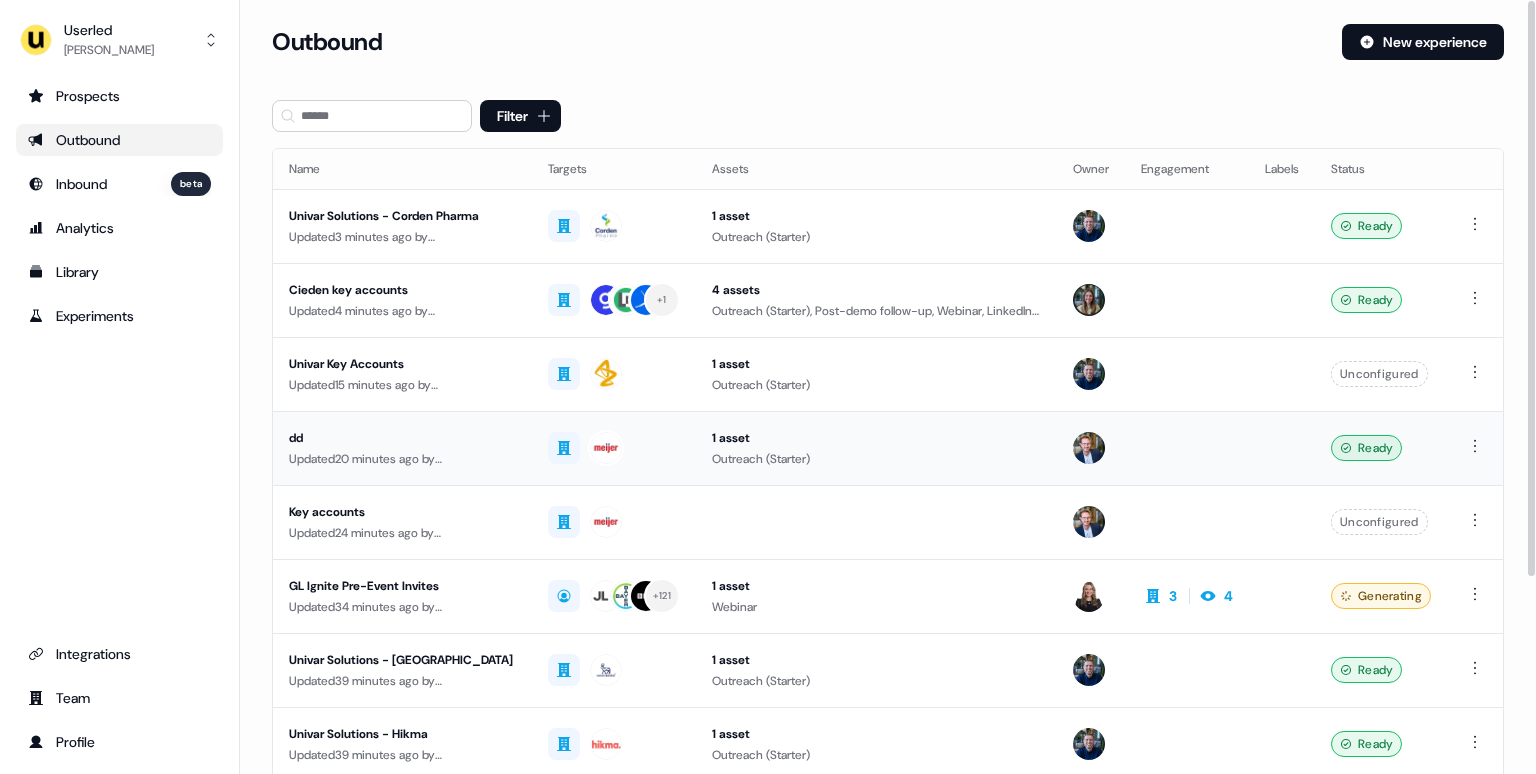 scroll, scrollTop: 67, scrollLeft: 0, axis: vertical 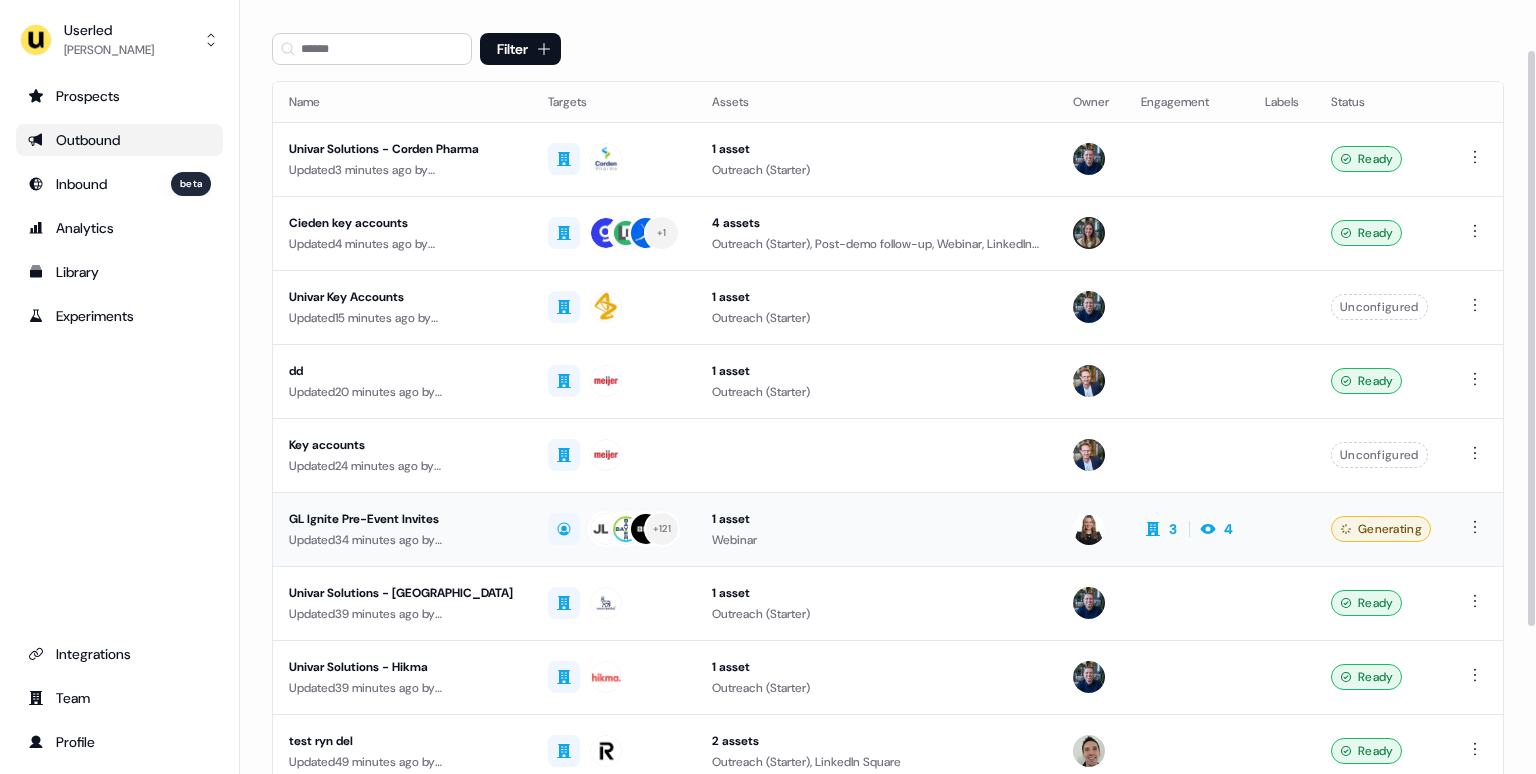 click on "GL Ignite Pre-Event Invites" at bounding box center [402, 519] 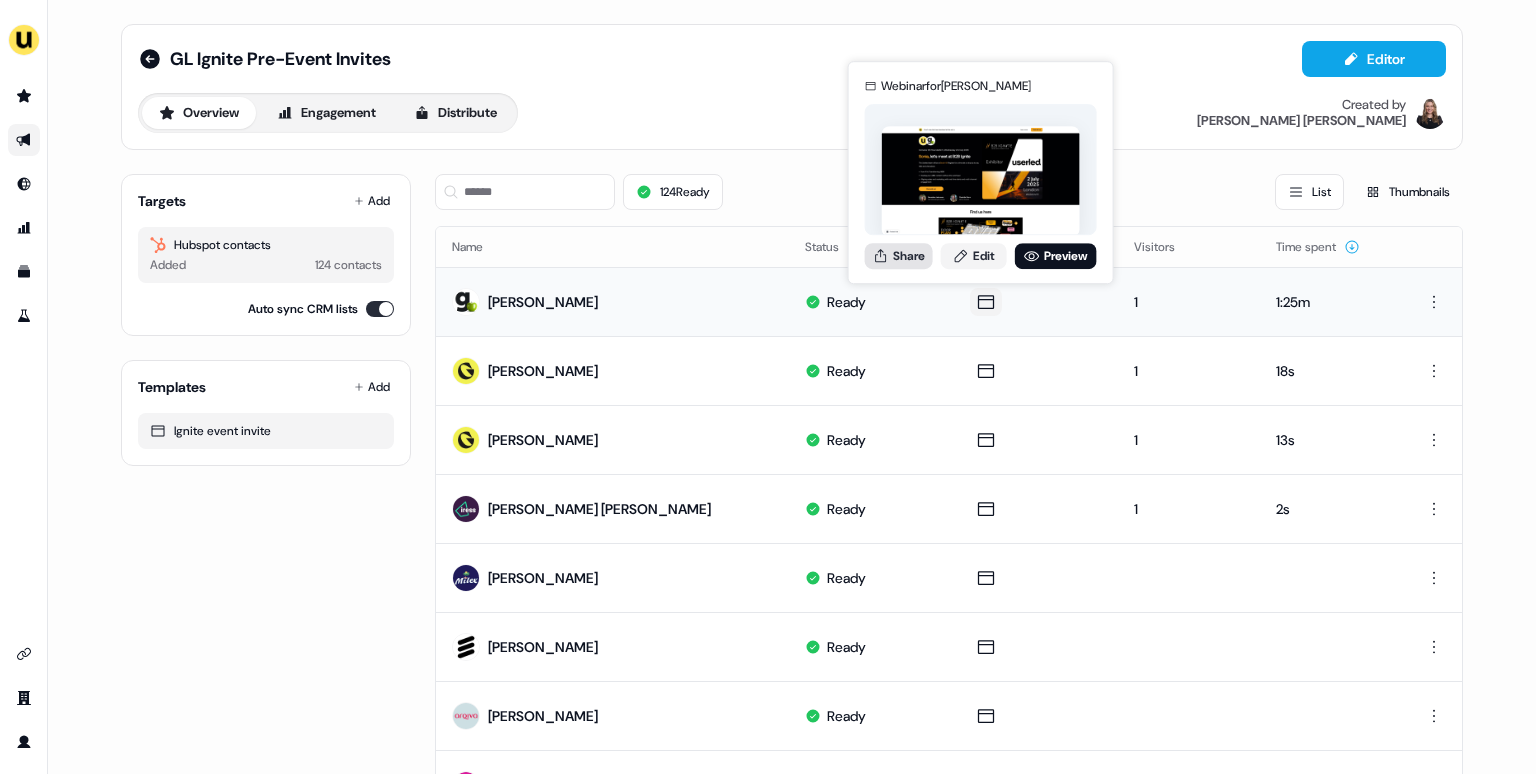 click on "Share" at bounding box center (899, 256) 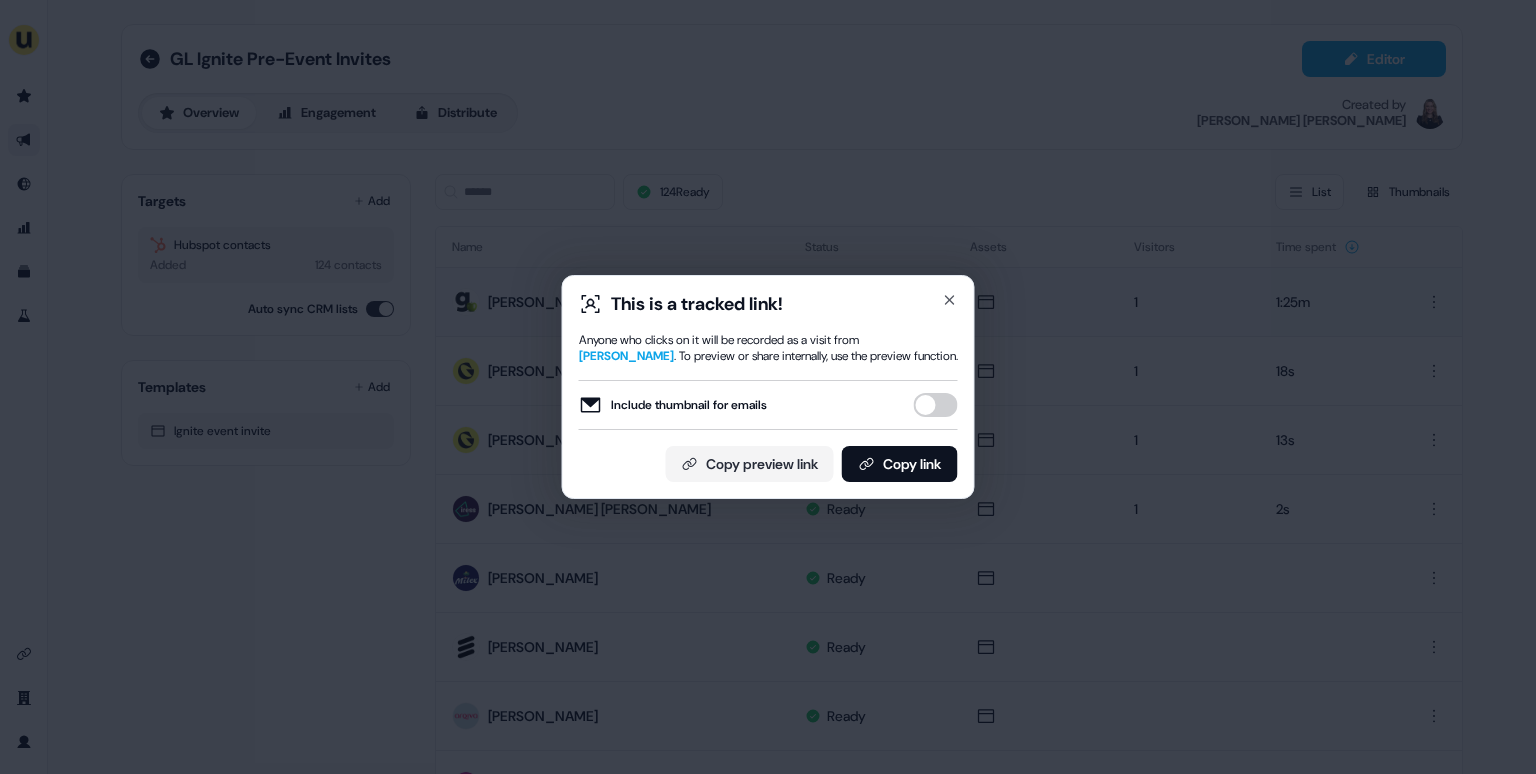 click on "Include thumbnail for emails" at bounding box center [936, 405] 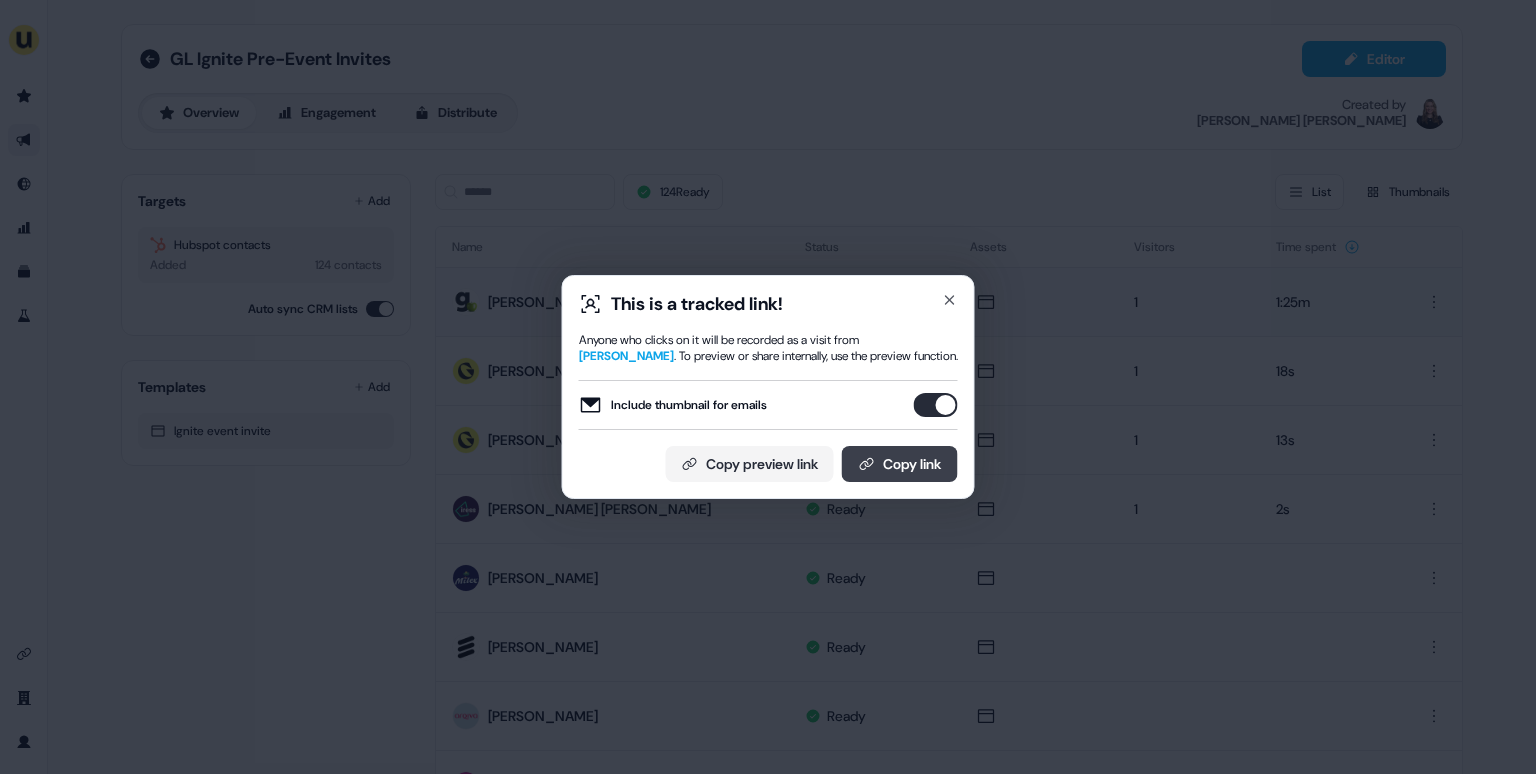 click on "Copy link" at bounding box center (900, 464) 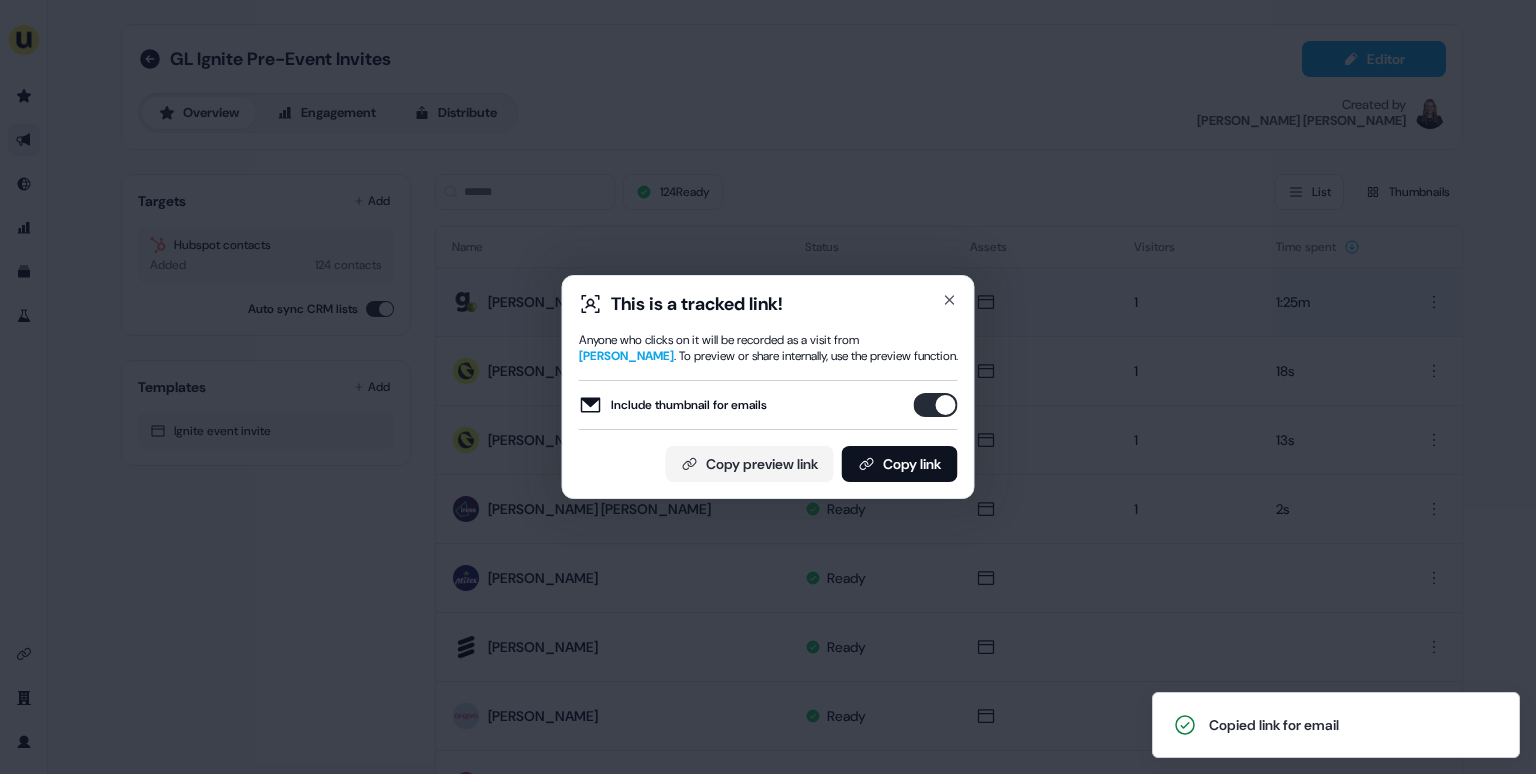click on "This is a tracked link! Anyone who clicks on it will be recorded as a visit from   Sonia Laverty . To preview or share internally, use the preview function. Include thumbnail for emails Copy preview link Copy link Close" at bounding box center [768, 387] 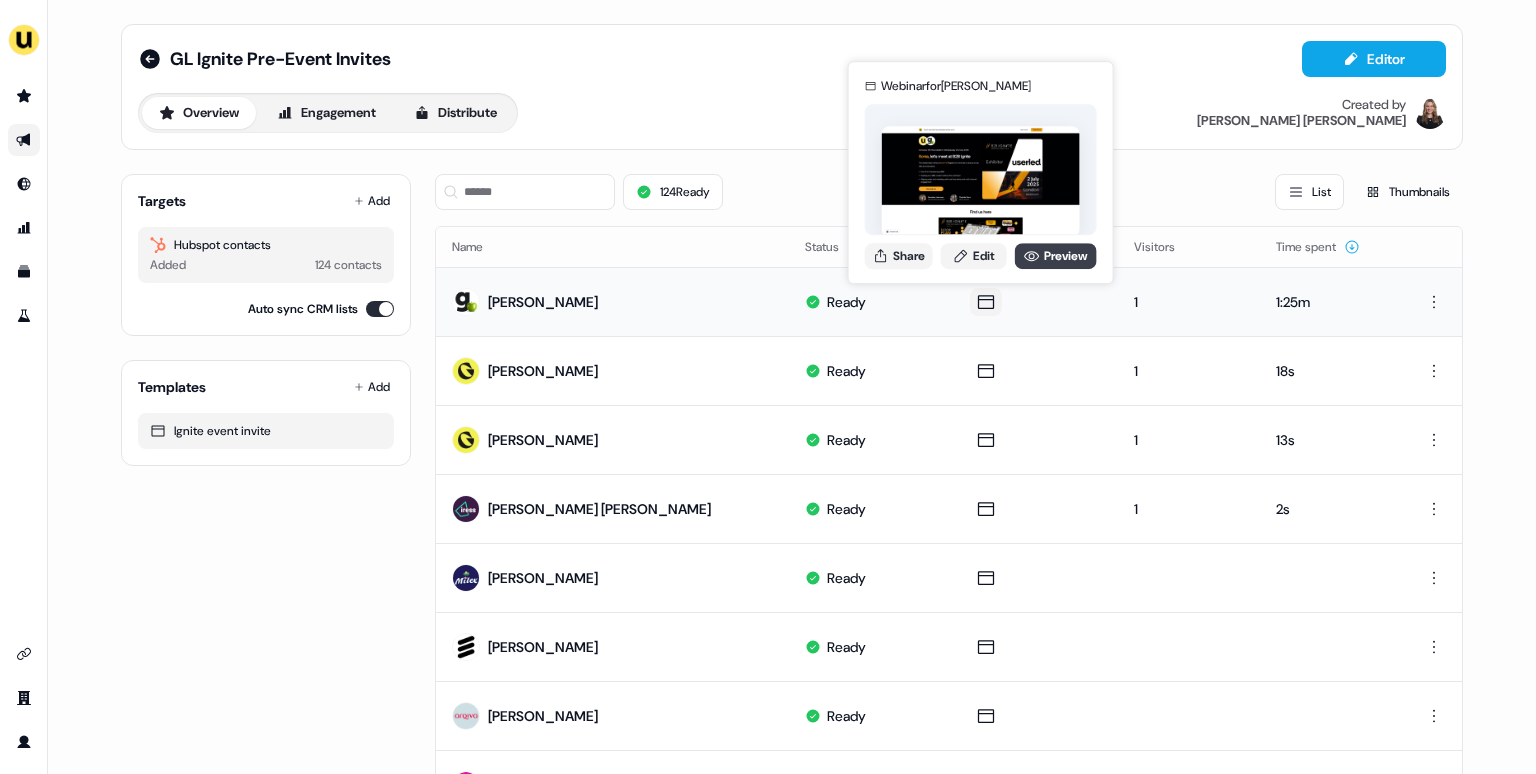click 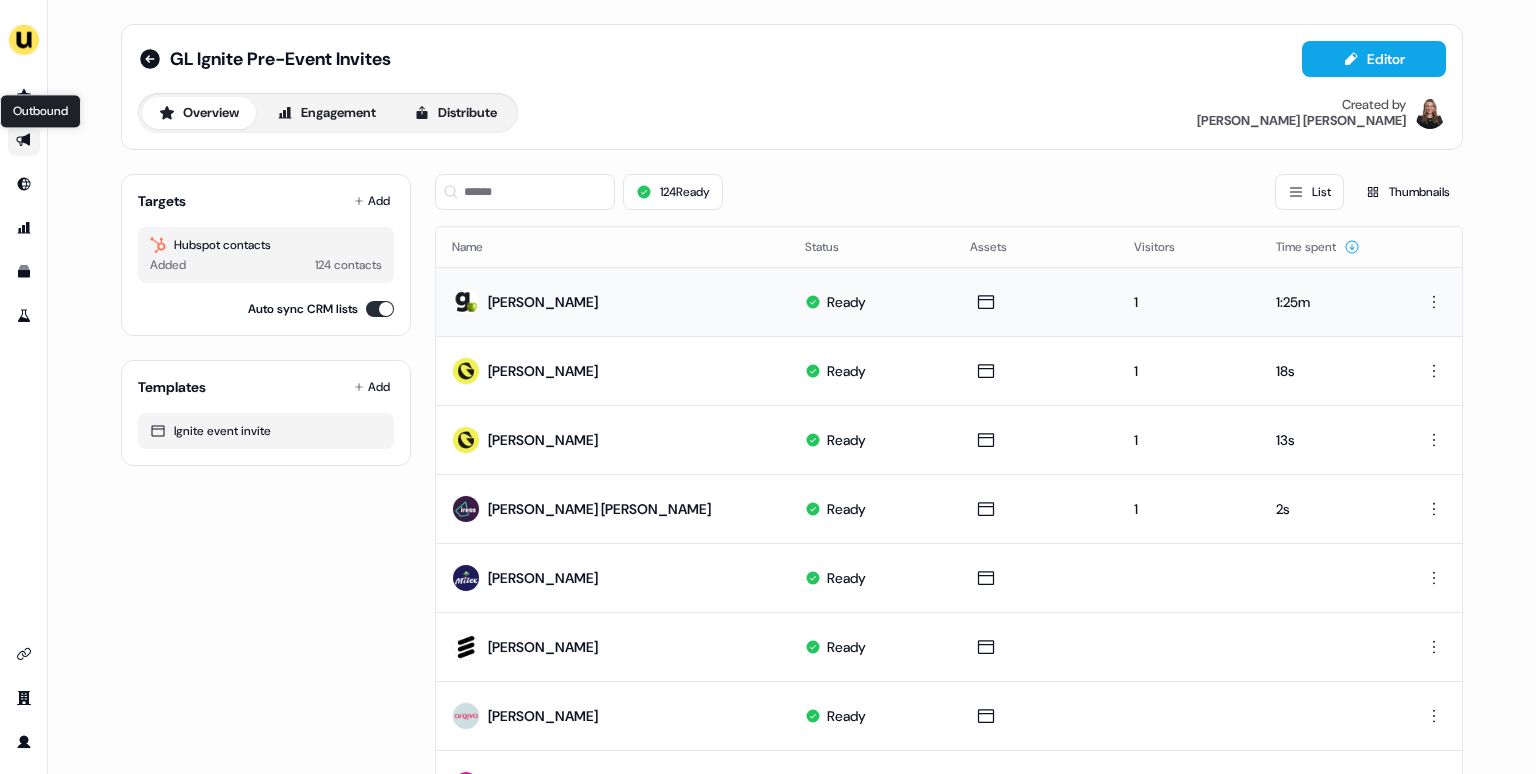 click 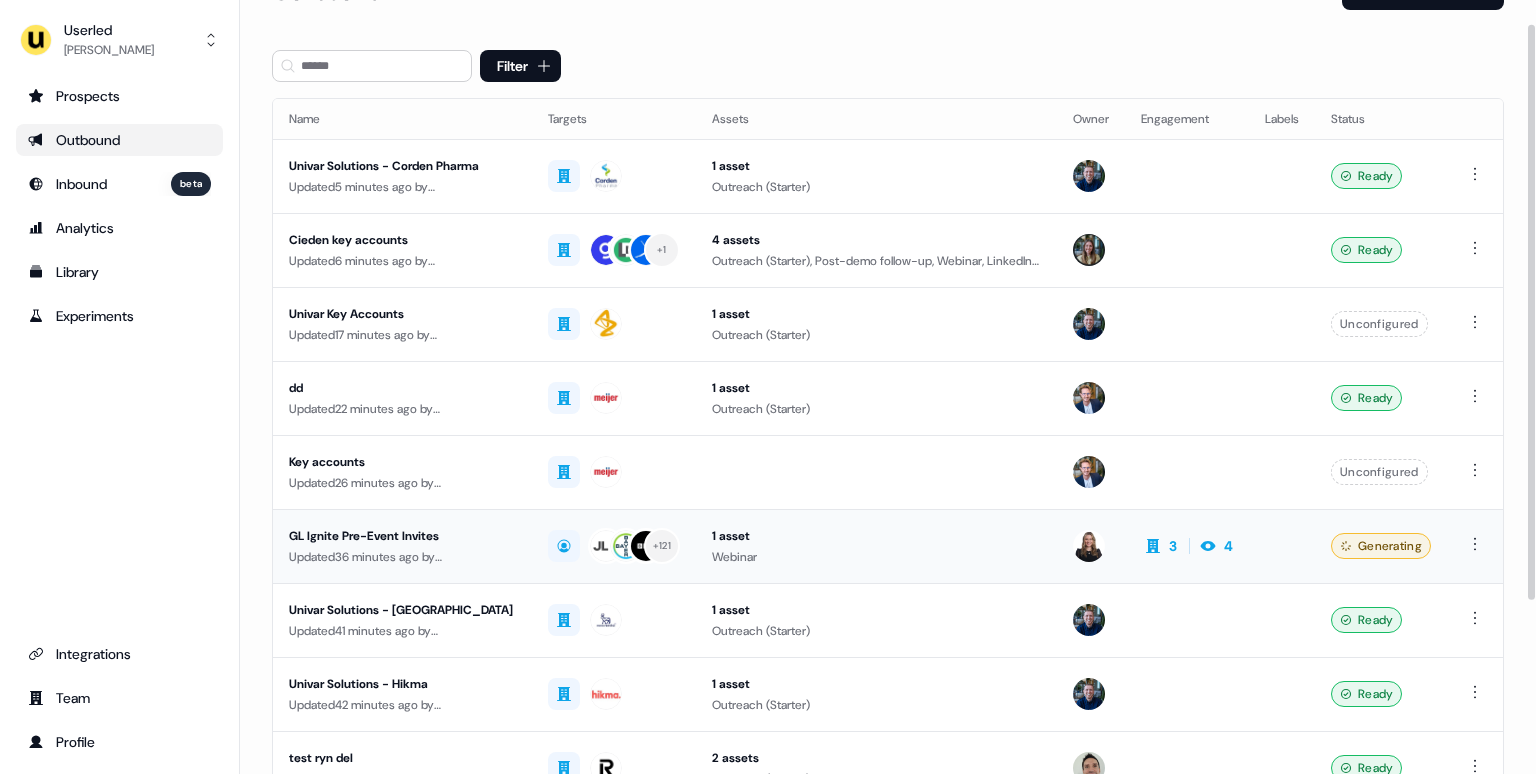 scroll, scrollTop: 0, scrollLeft: 0, axis: both 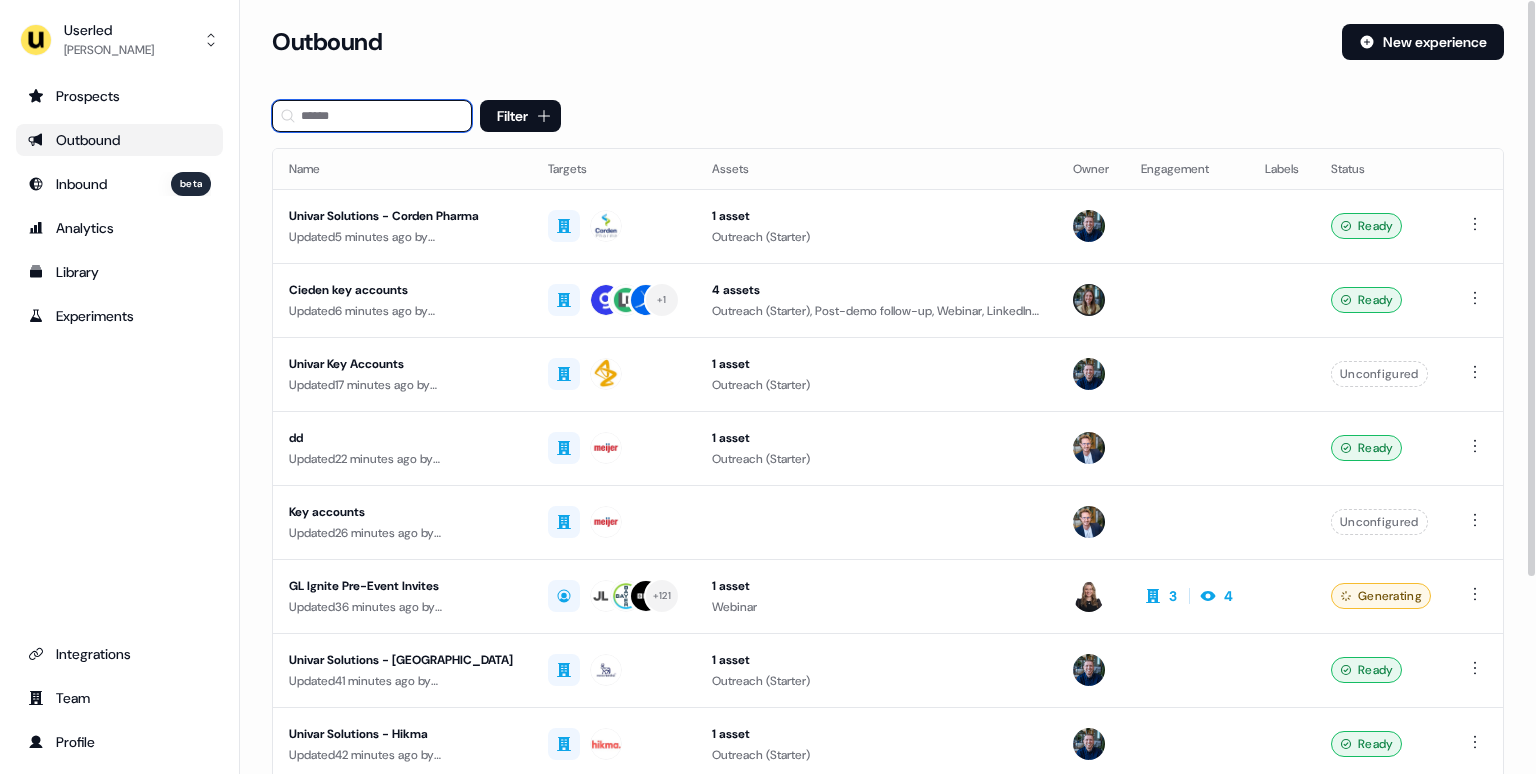 click at bounding box center [372, 116] 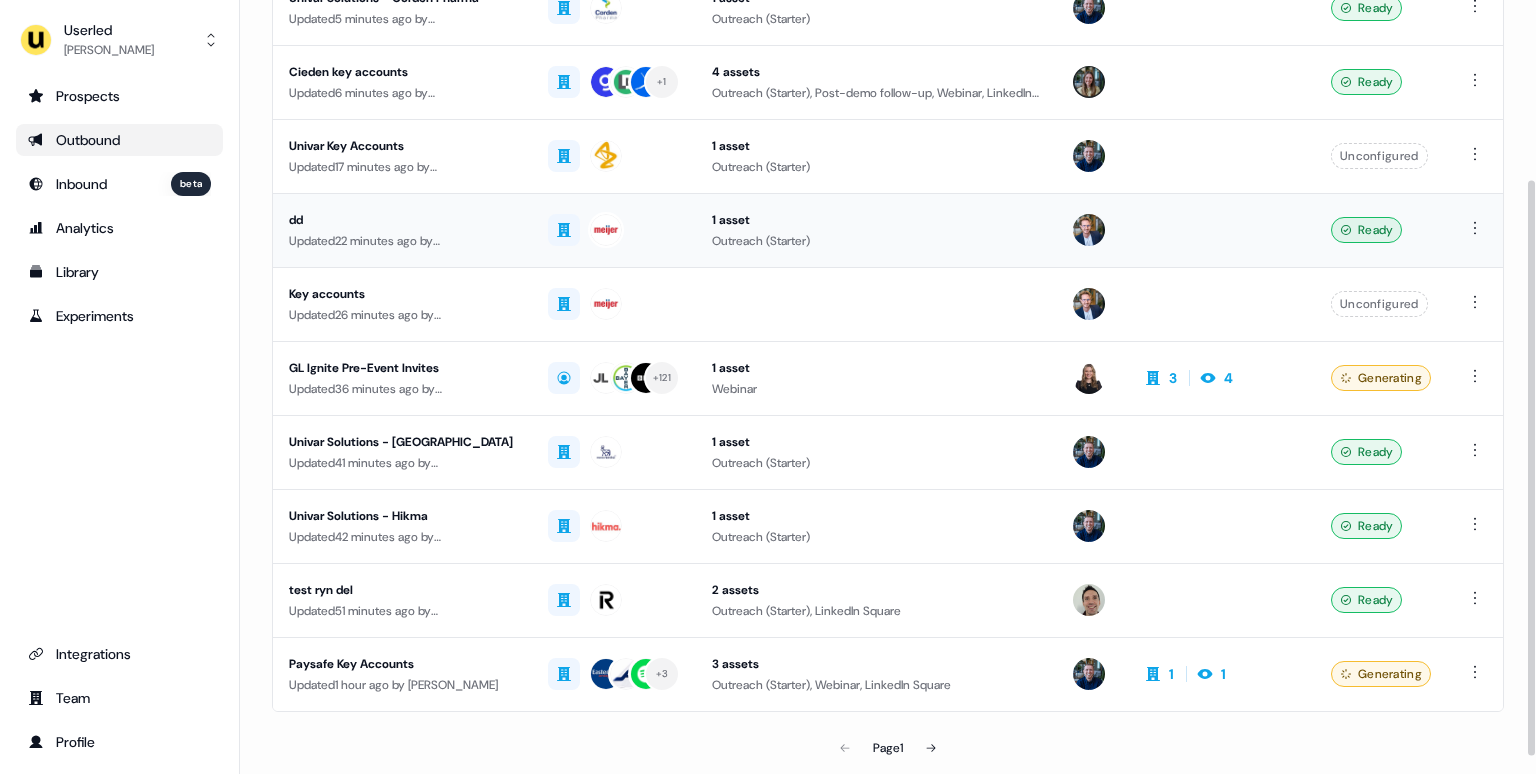 scroll, scrollTop: 244, scrollLeft: 0, axis: vertical 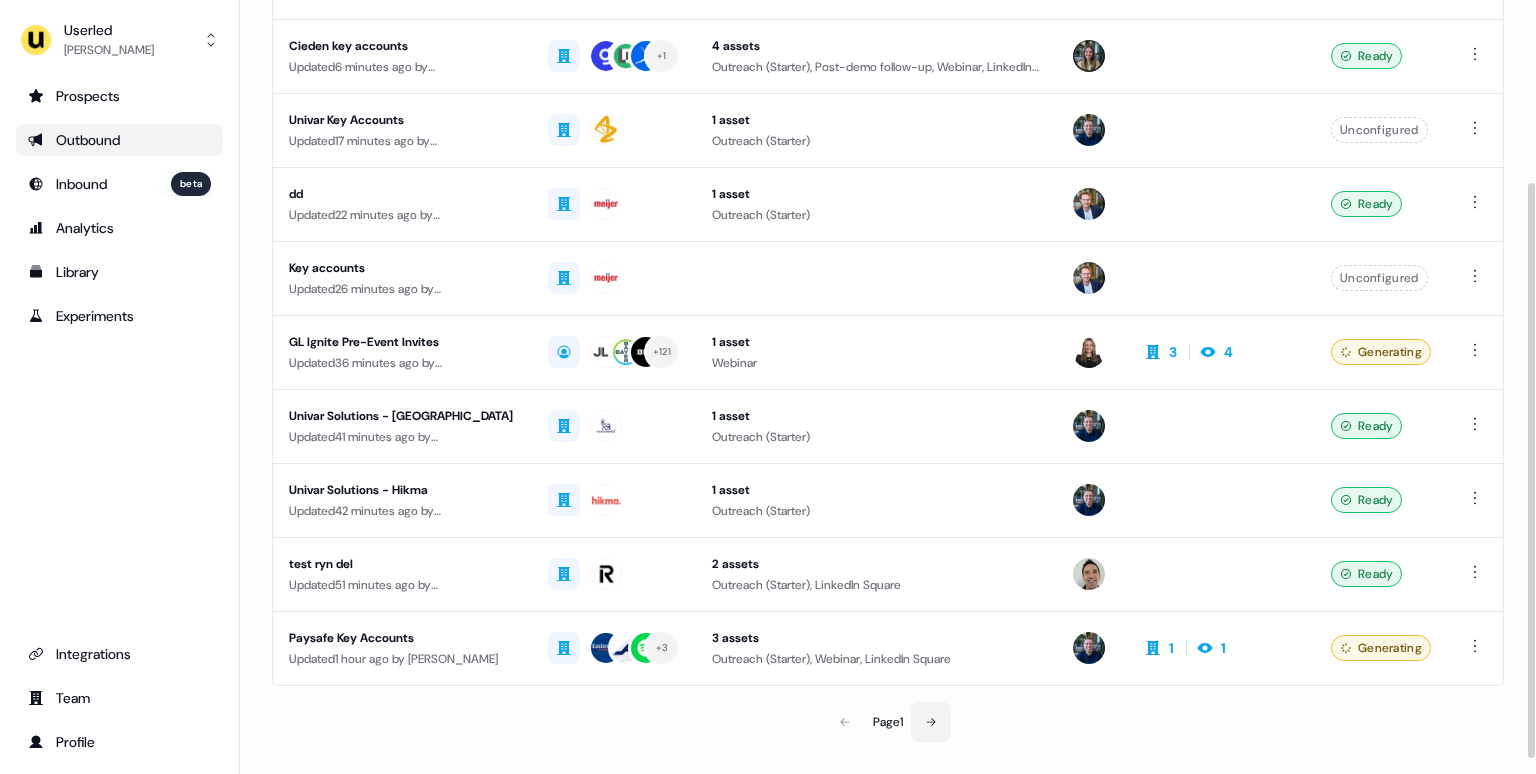 click 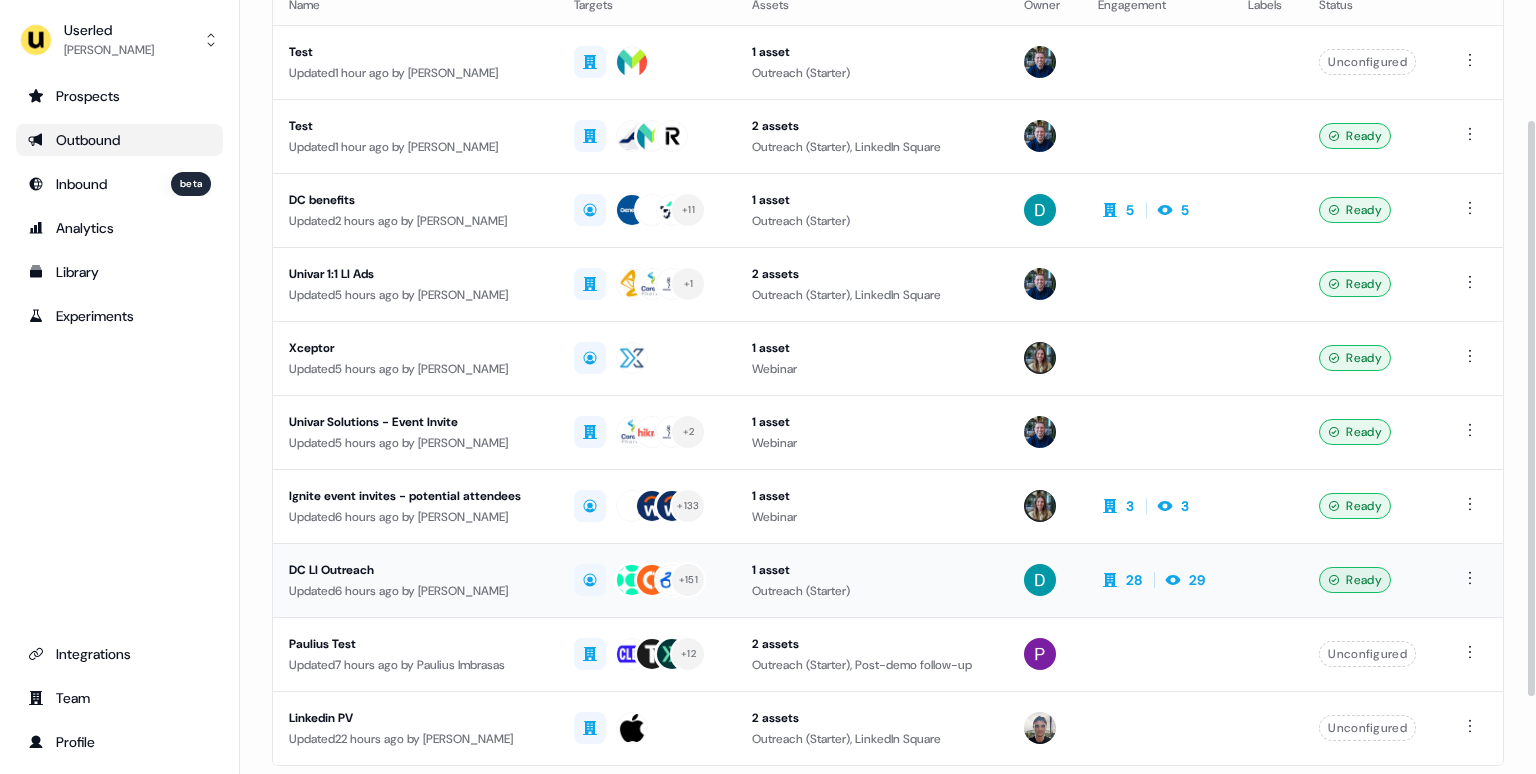scroll, scrollTop: 158, scrollLeft: 0, axis: vertical 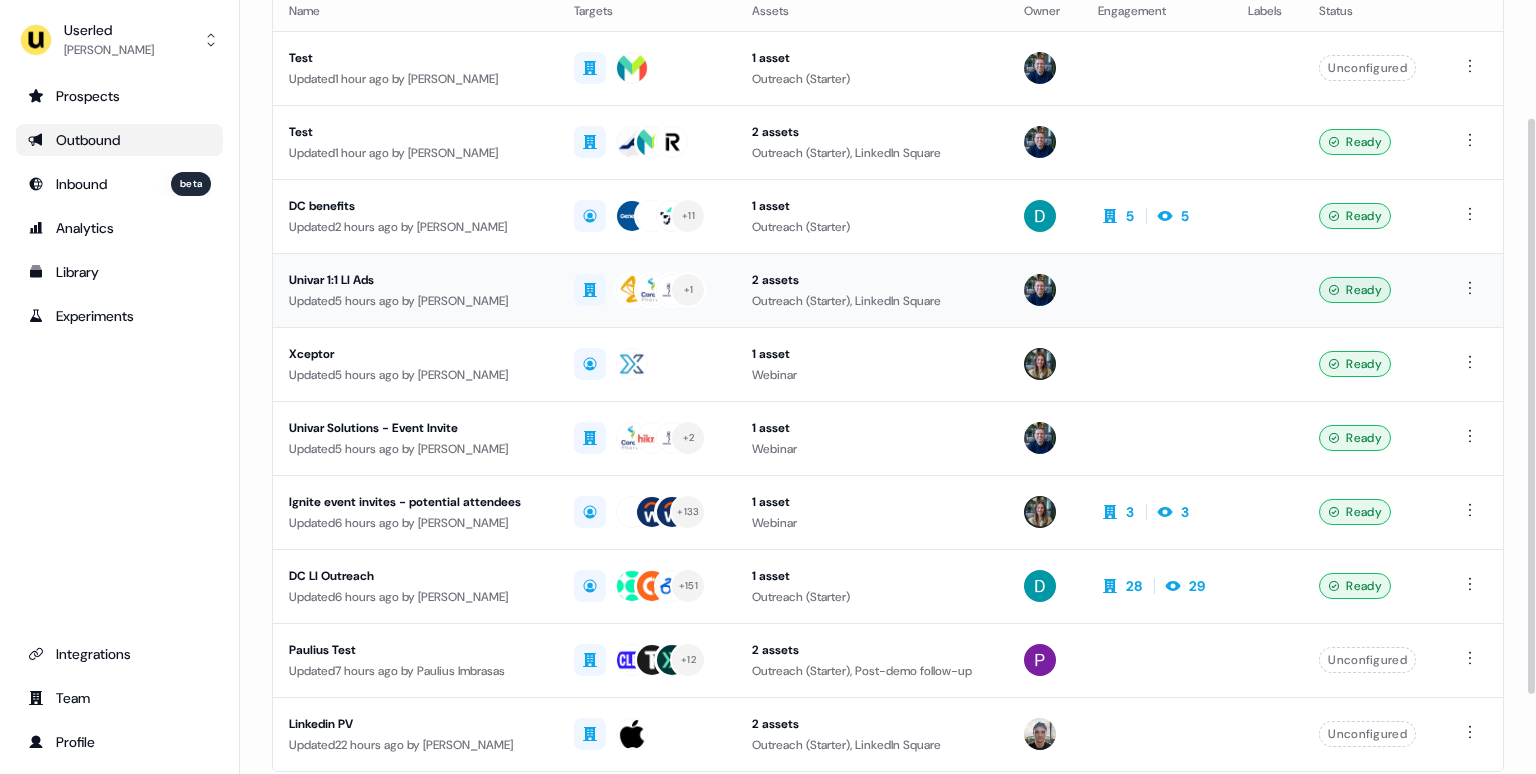 click on "Updated  5 hours ago   by   James Johnson" at bounding box center [415, 301] 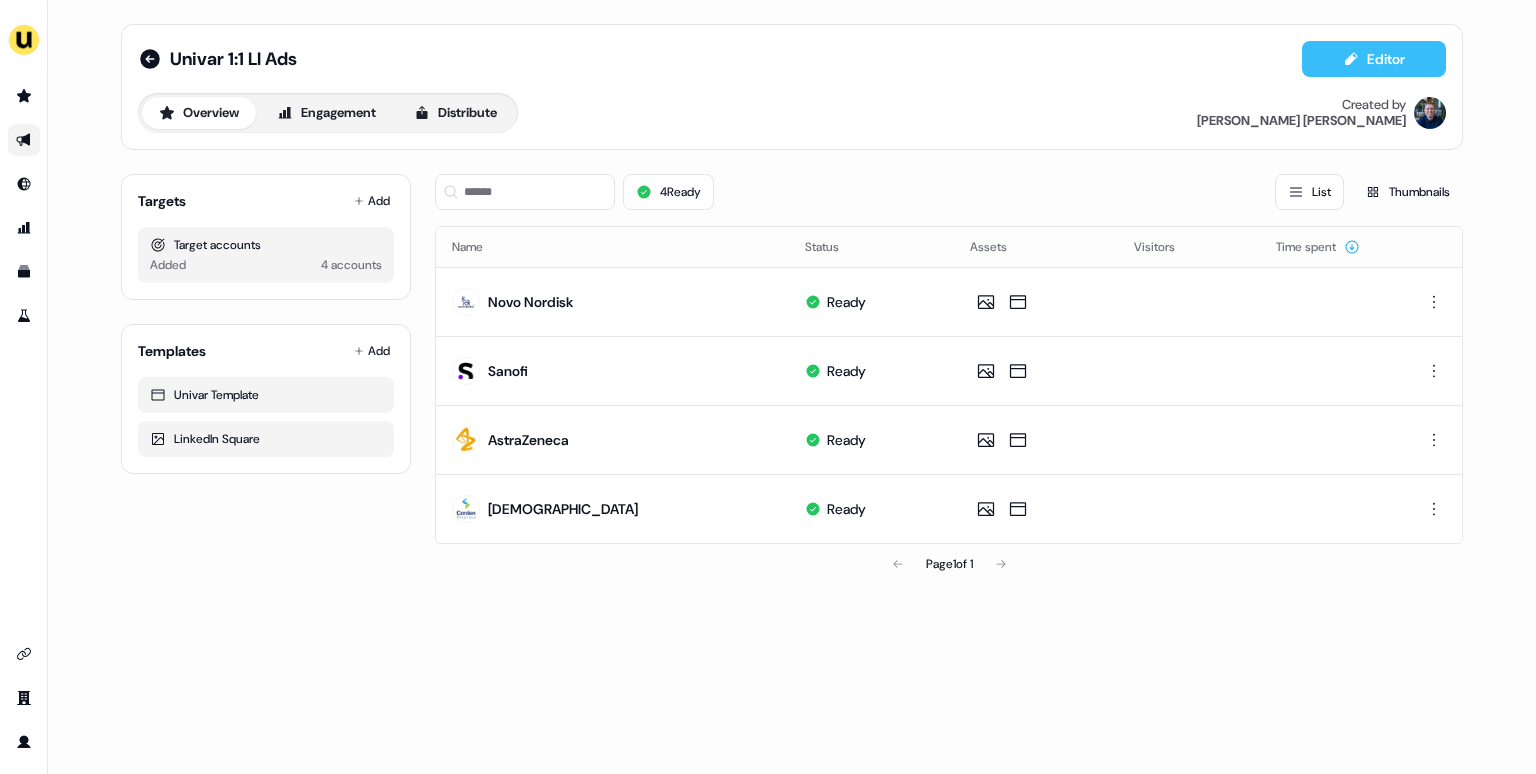 click on "Editor" at bounding box center [1374, 59] 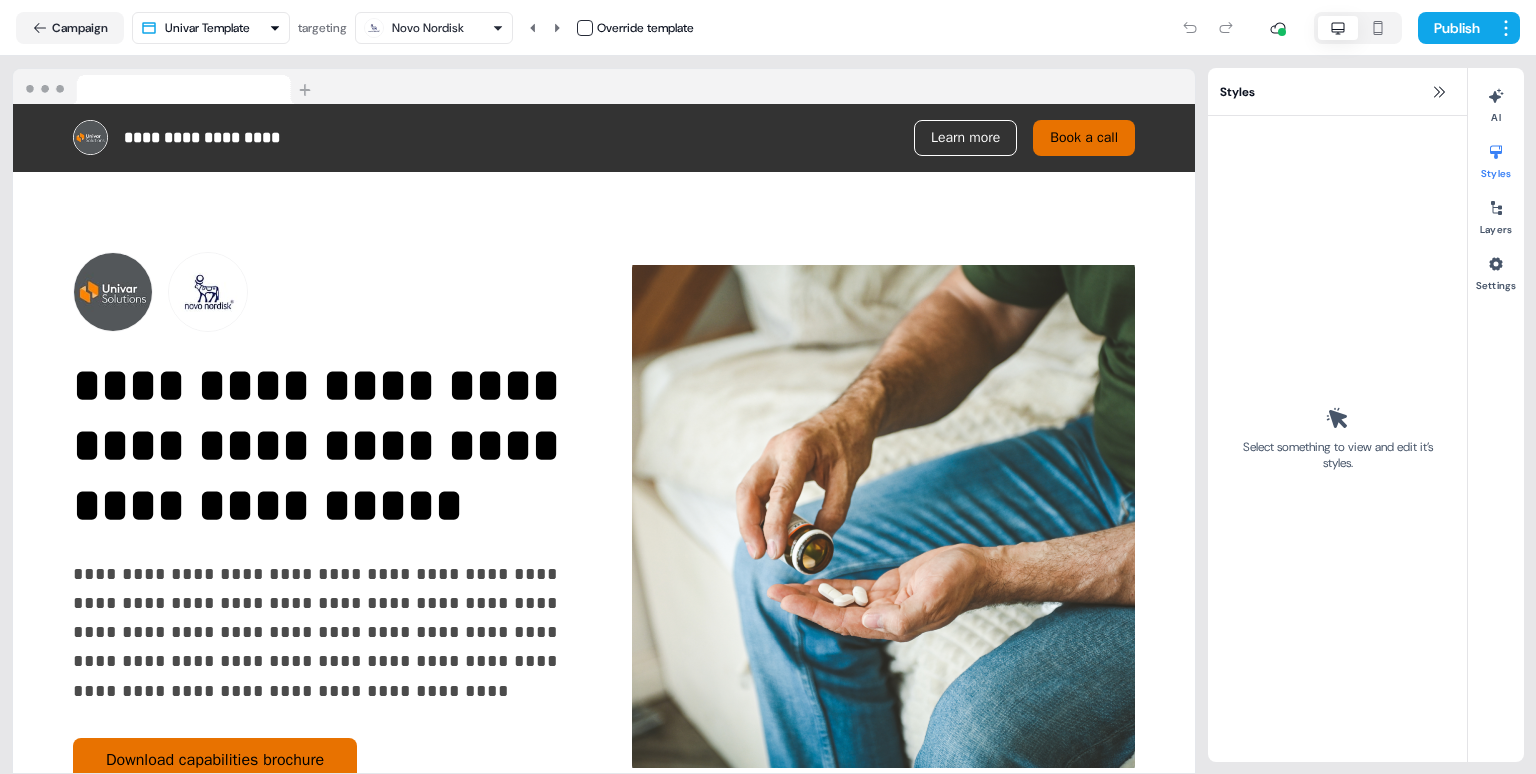 click on "**********" at bounding box center [768, 387] 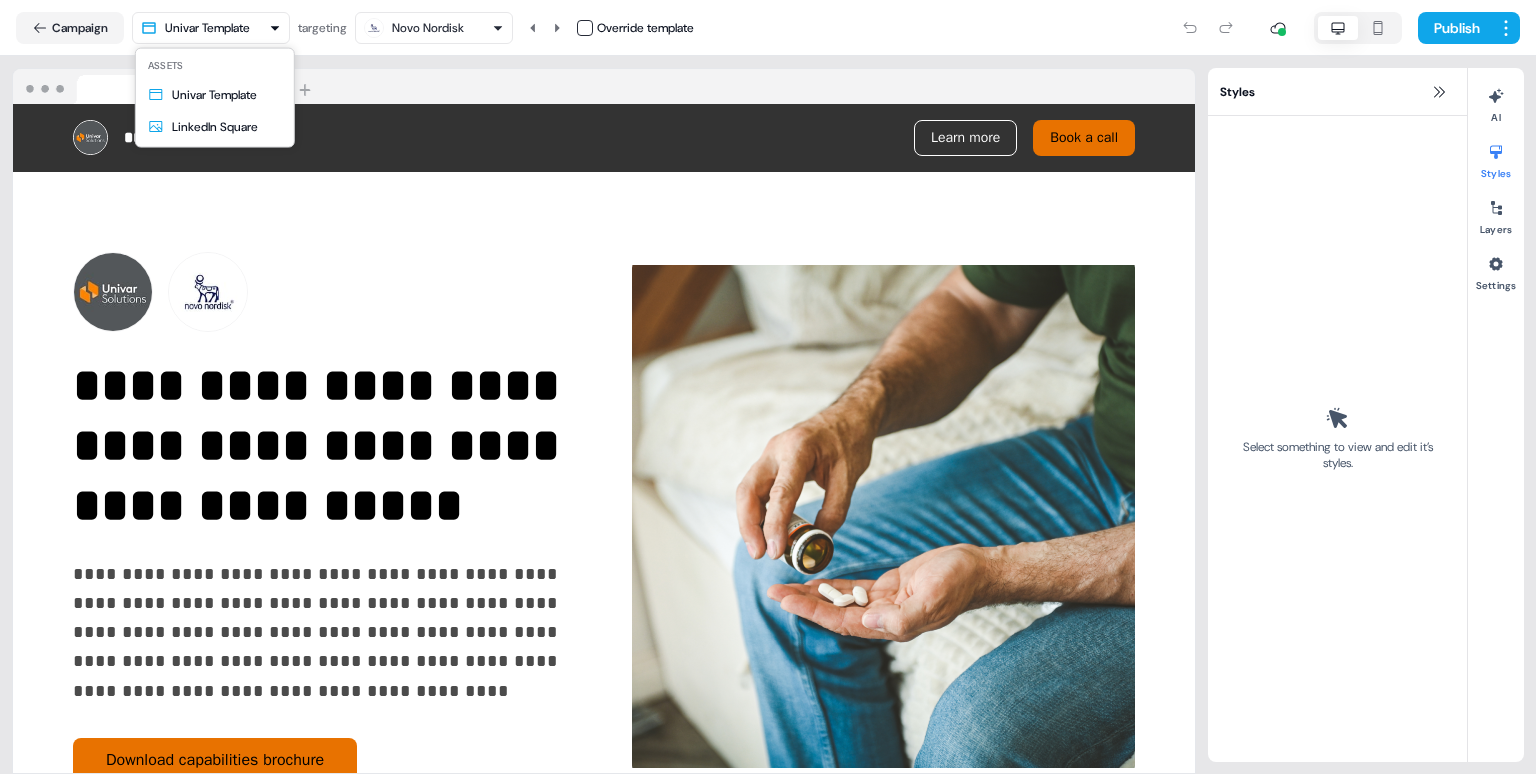 click on "**********" at bounding box center (768, 387) 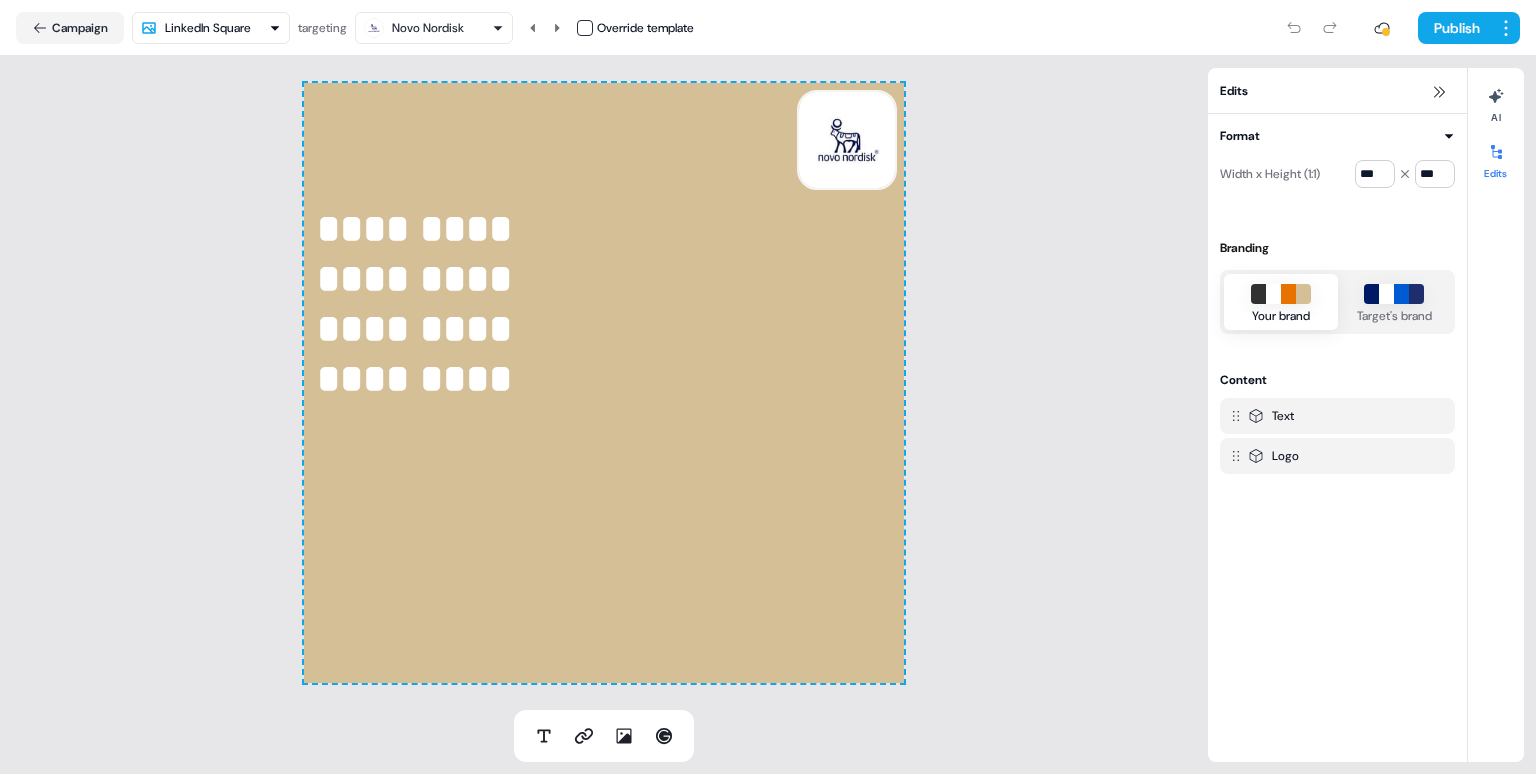 click on "**********" at bounding box center (768, 387) 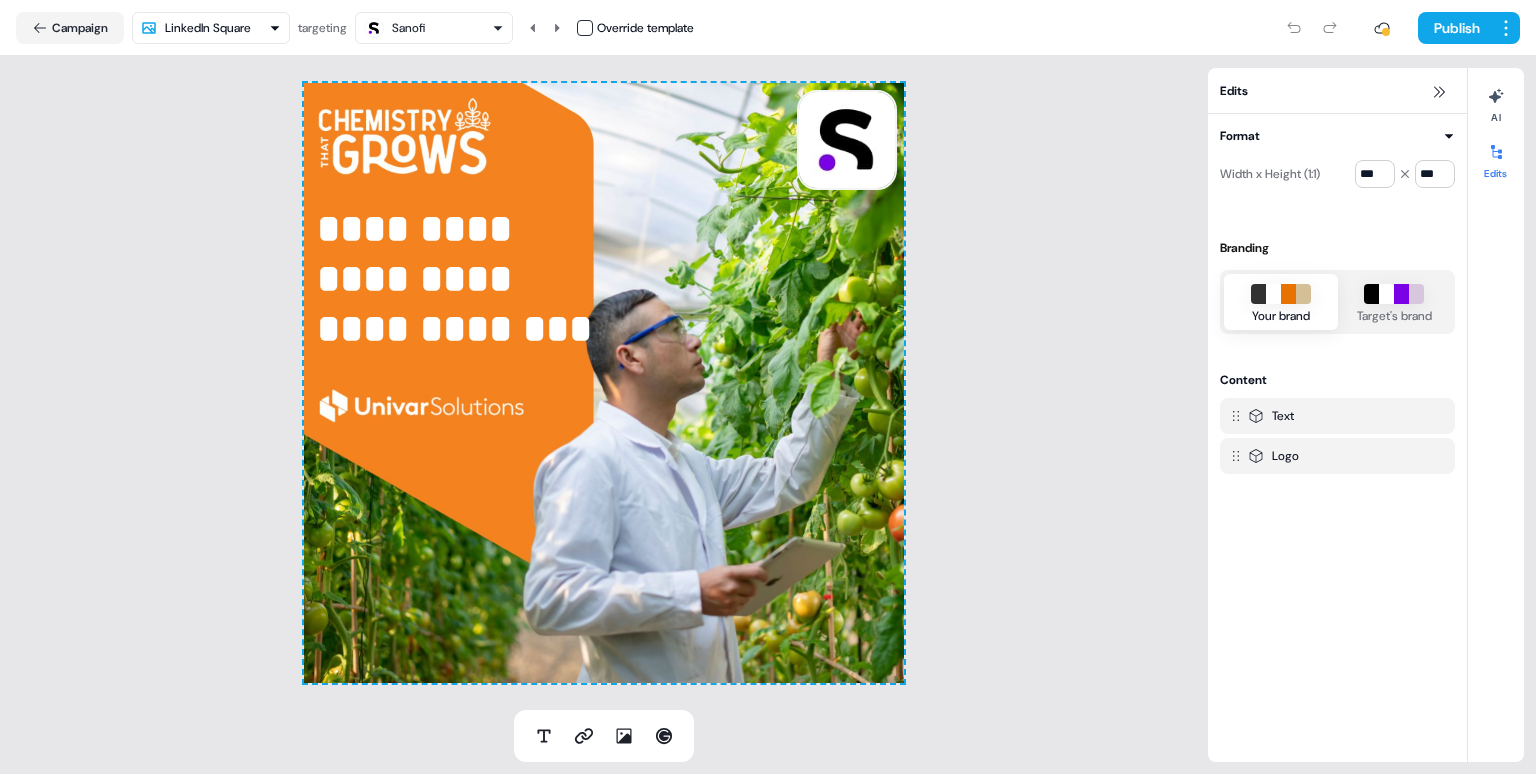 click on "**********" at bounding box center [768, 387] 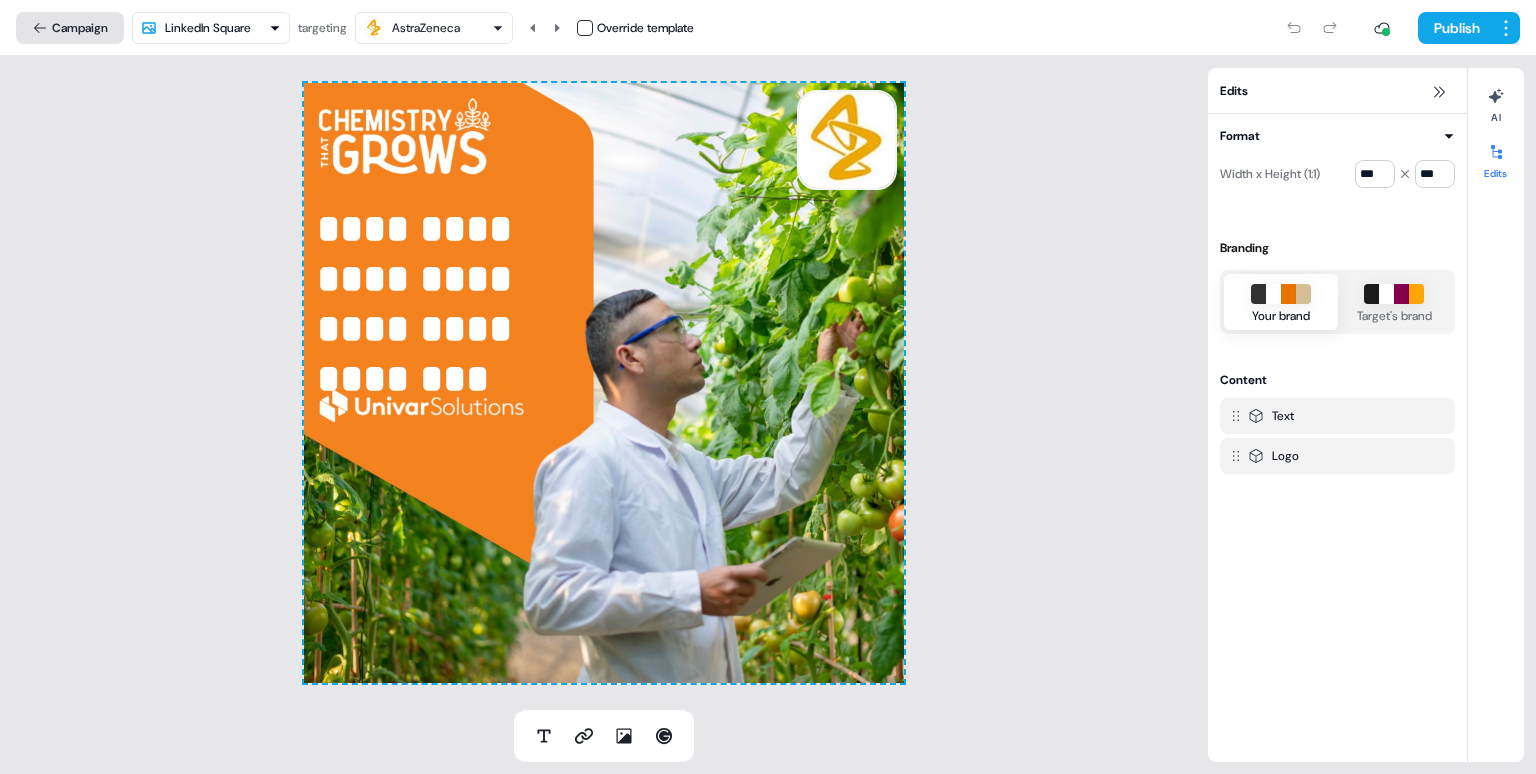 click on "Campaign" at bounding box center (70, 28) 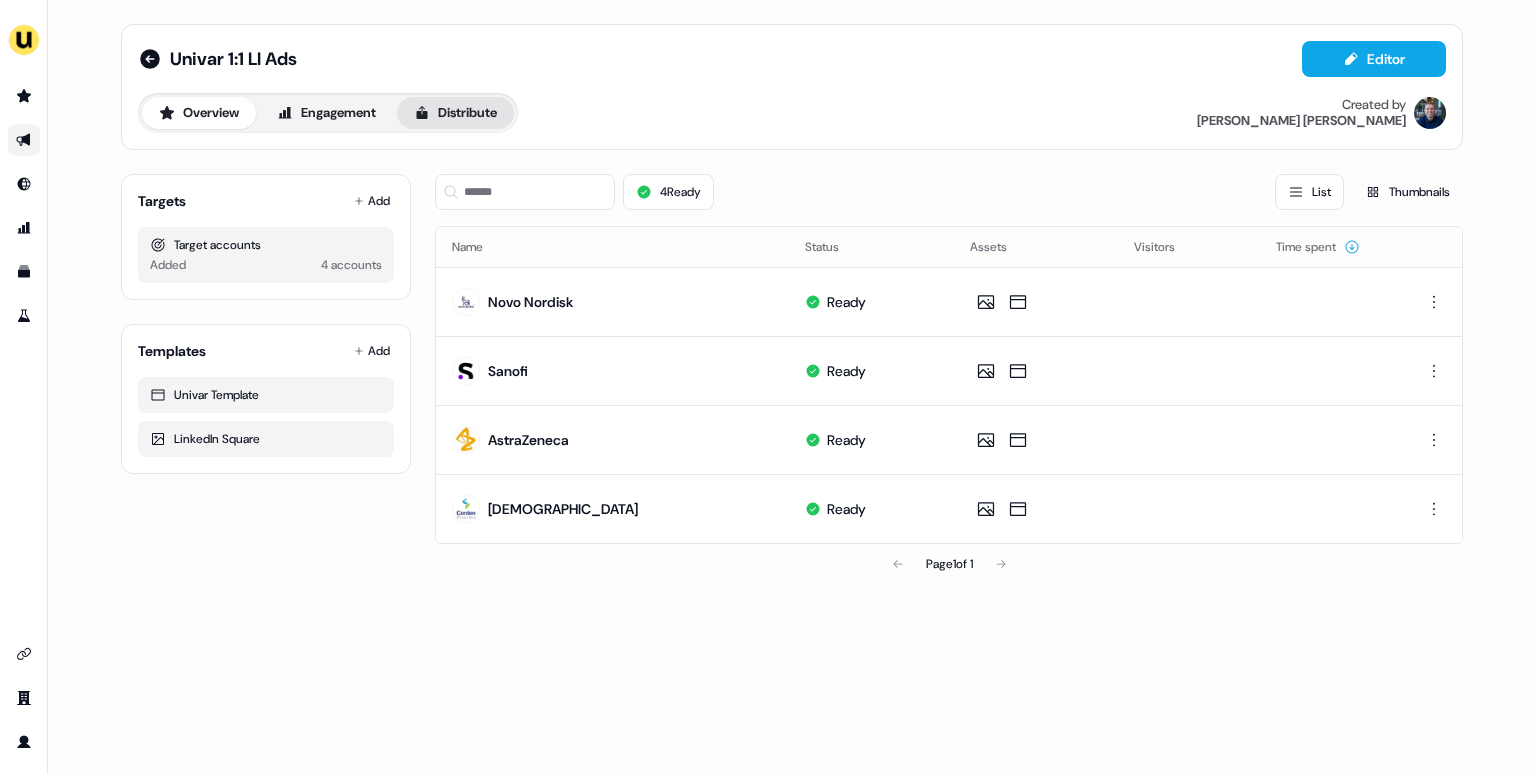 click on "Distribute" at bounding box center [455, 113] 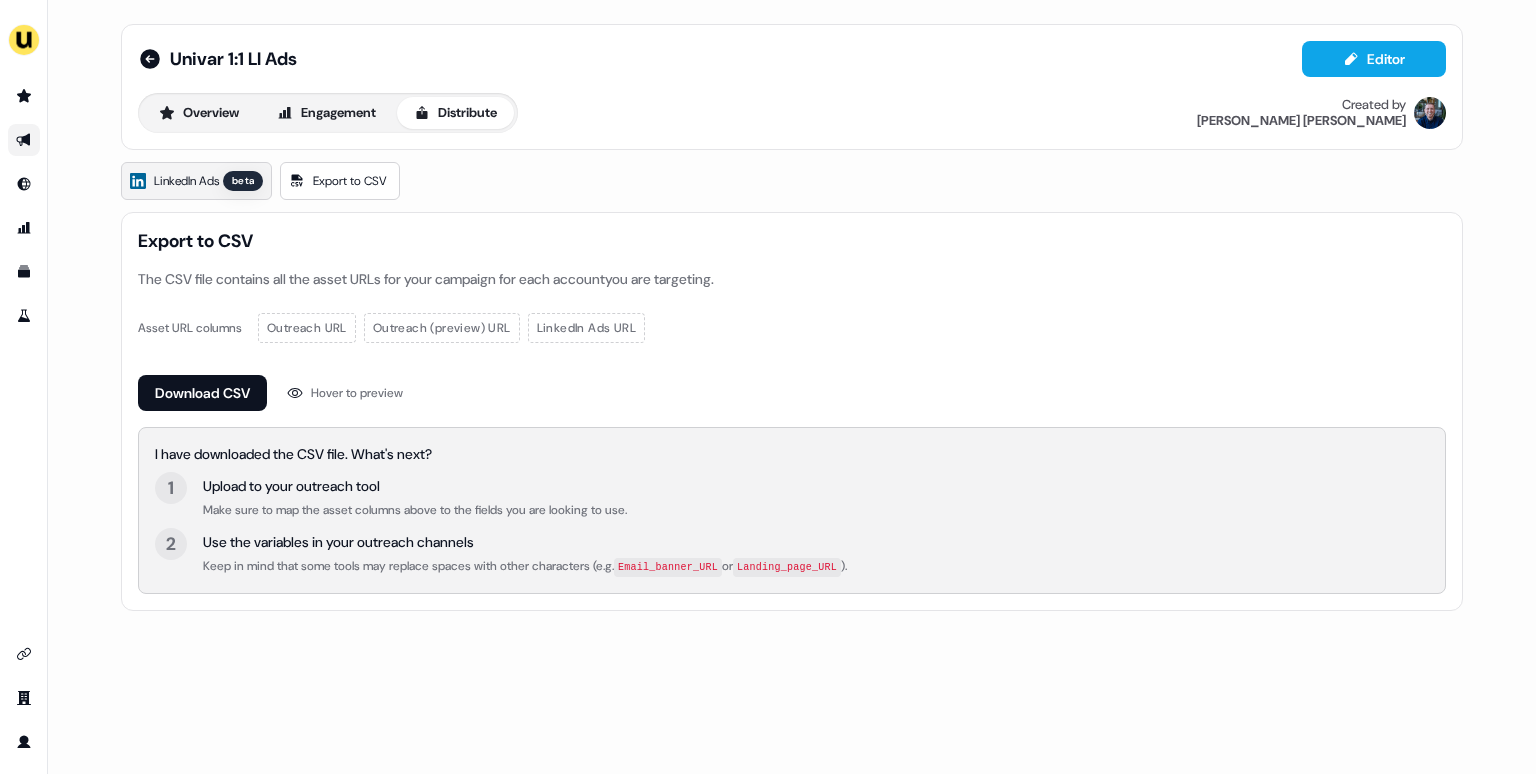 click on "LinkedIn Ads" at bounding box center (186, 181) 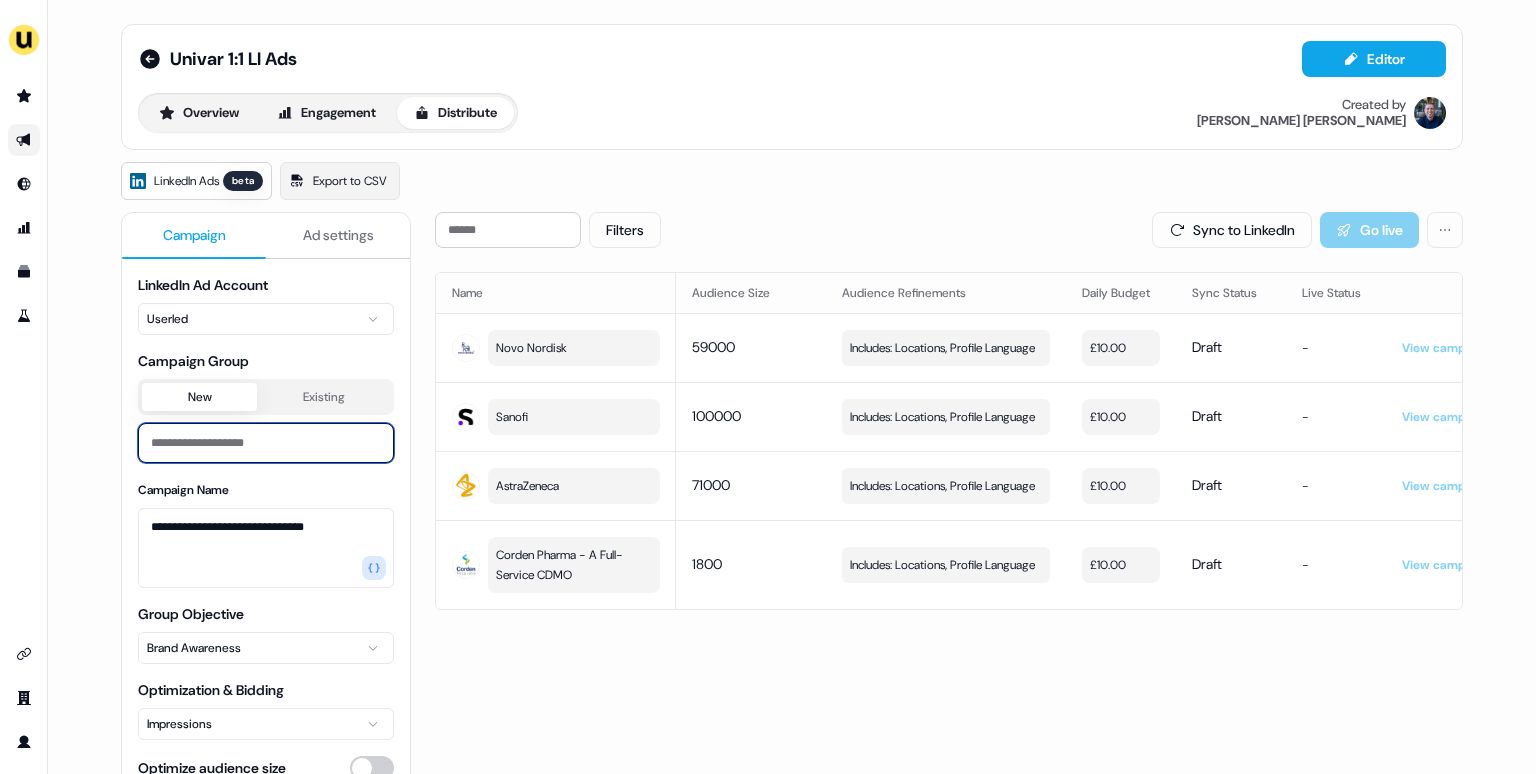 click at bounding box center (266, 443) 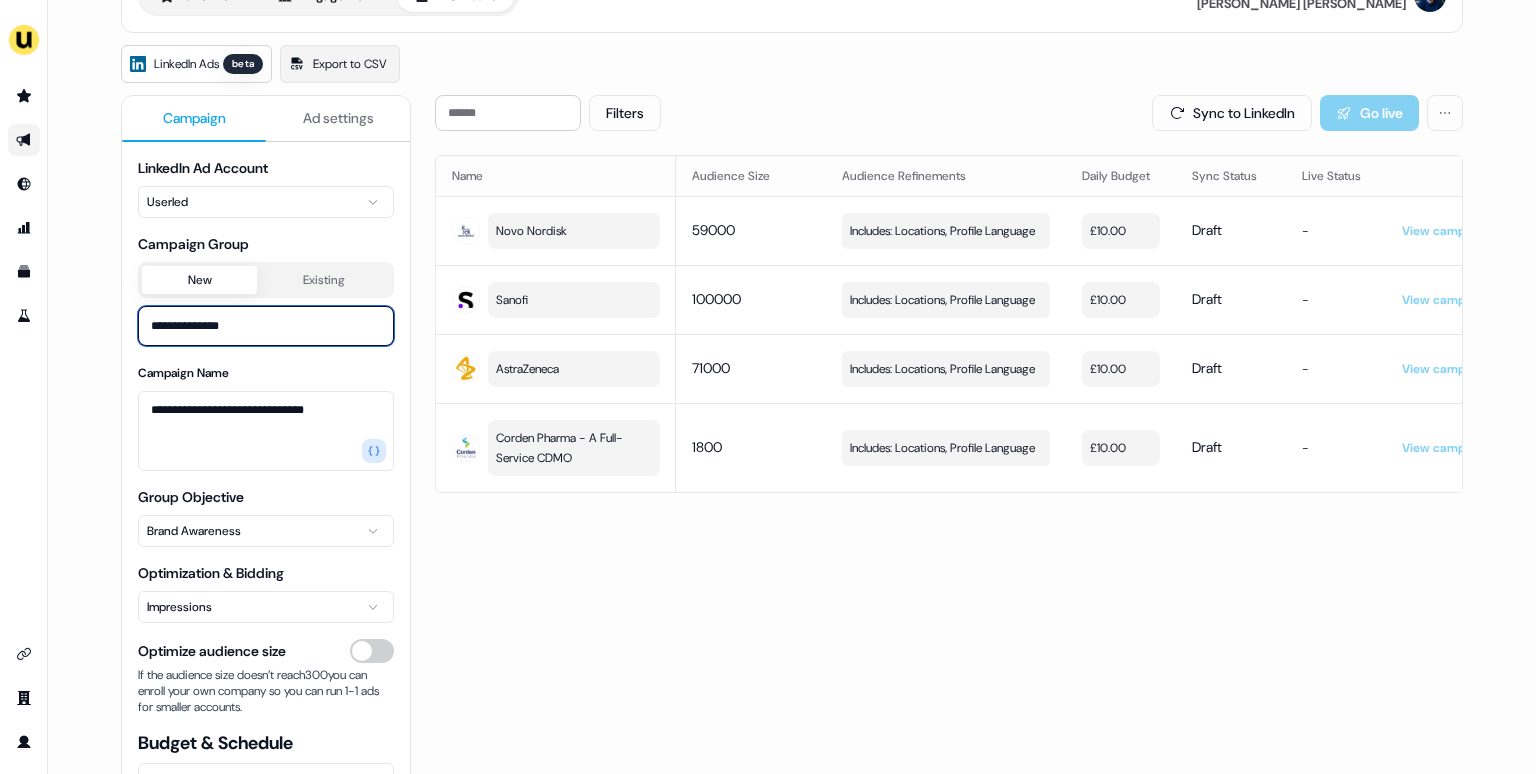 scroll, scrollTop: 199, scrollLeft: 0, axis: vertical 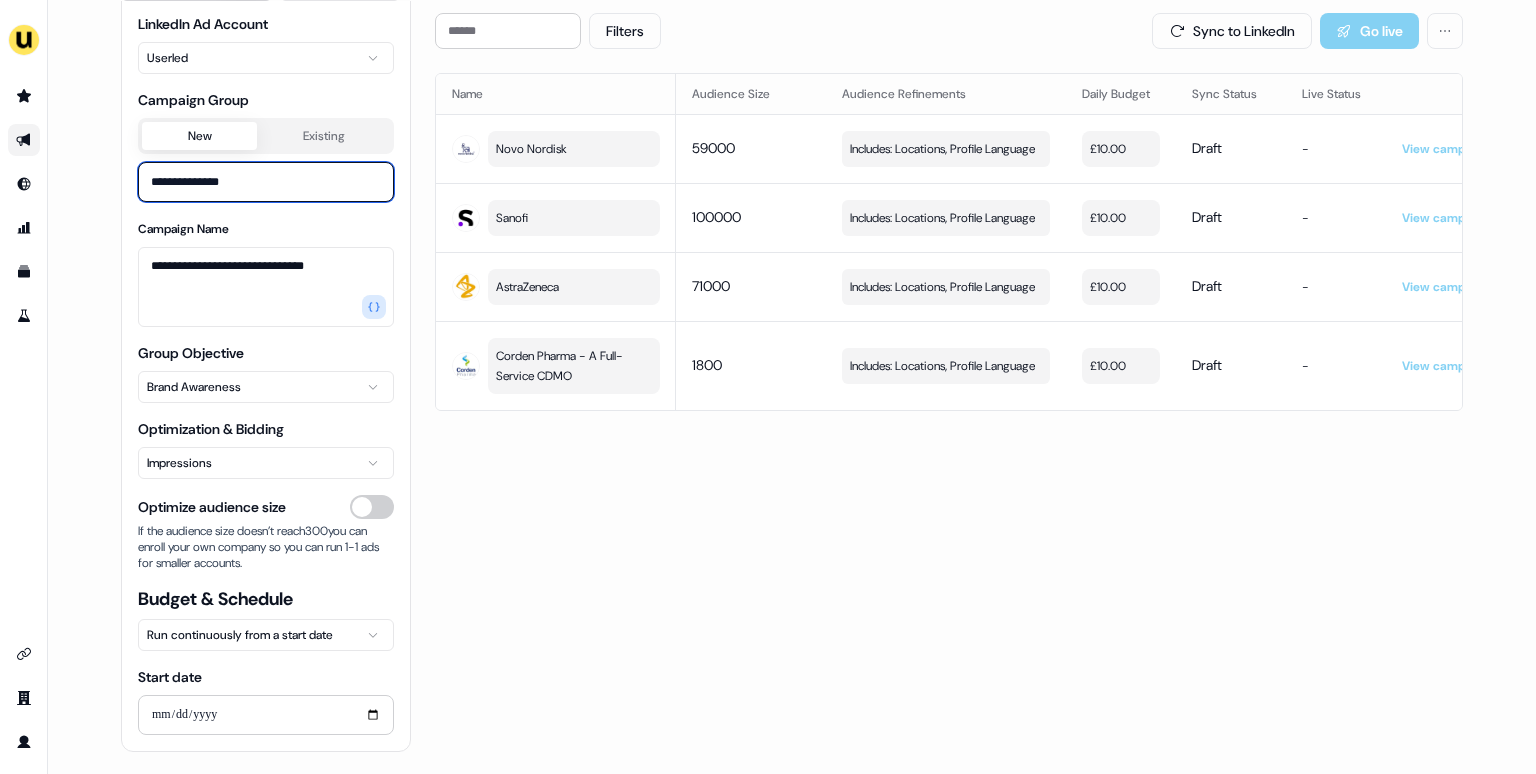 type on "**********" 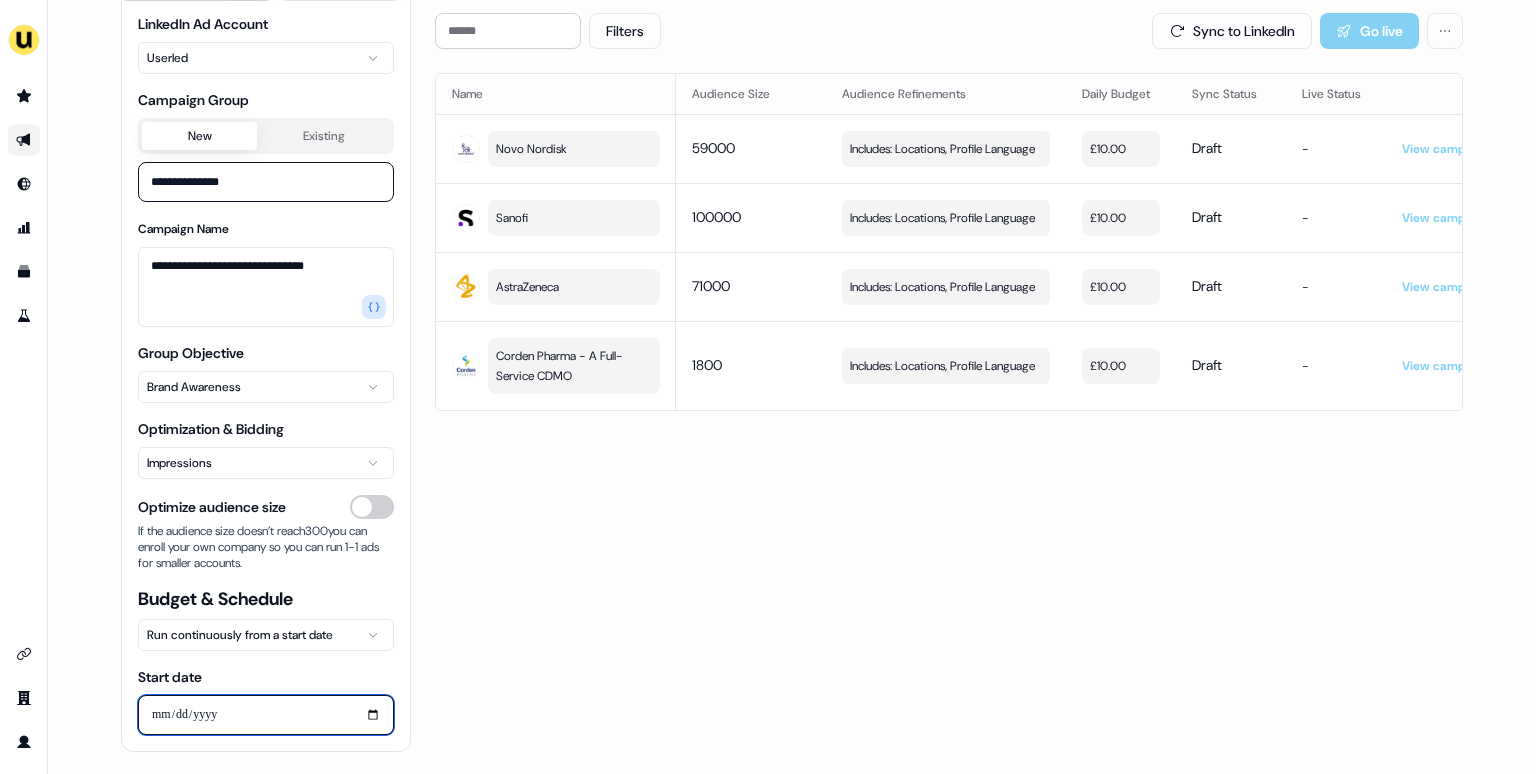 click on "Start date" at bounding box center [266, 715] 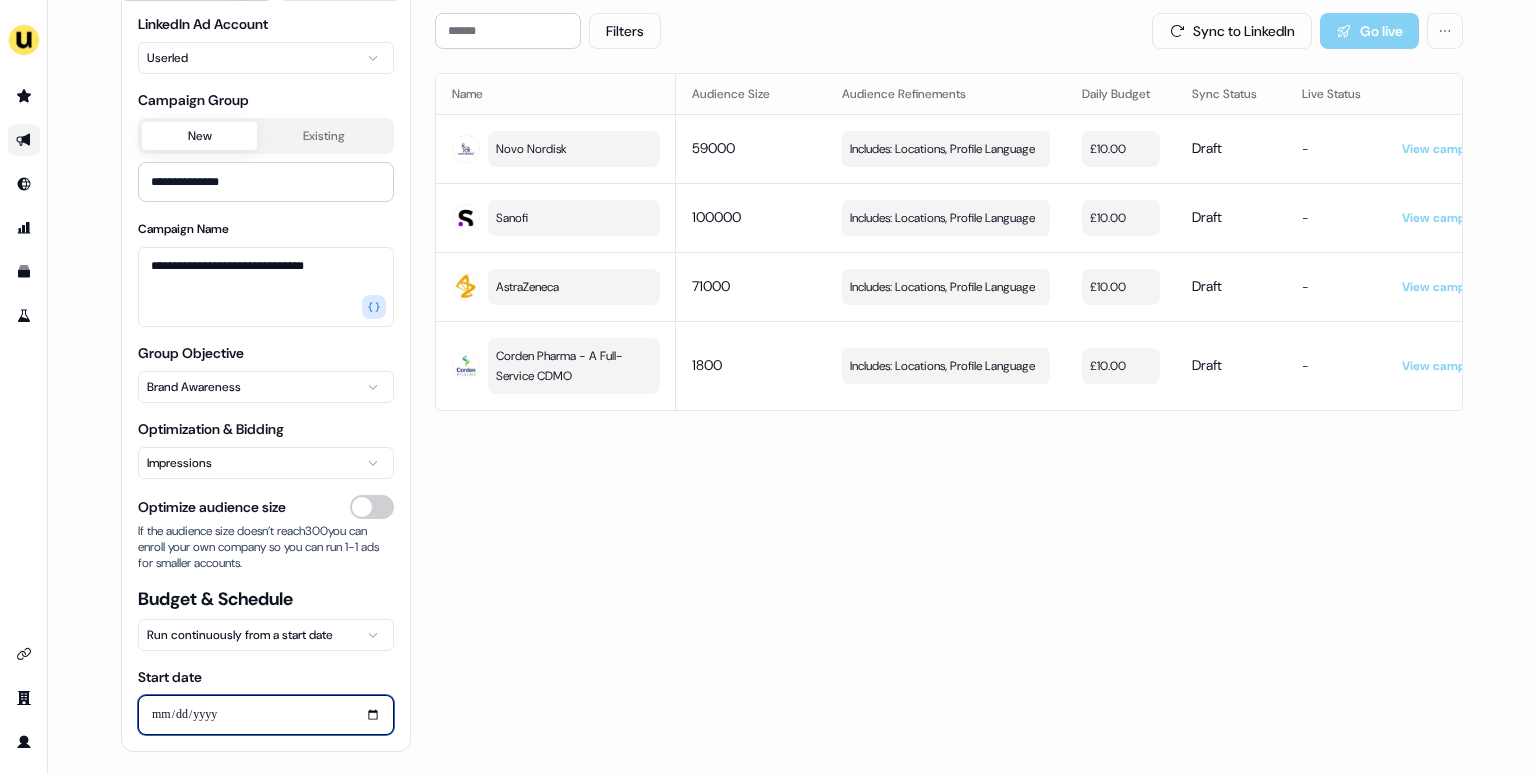 type on "**********" 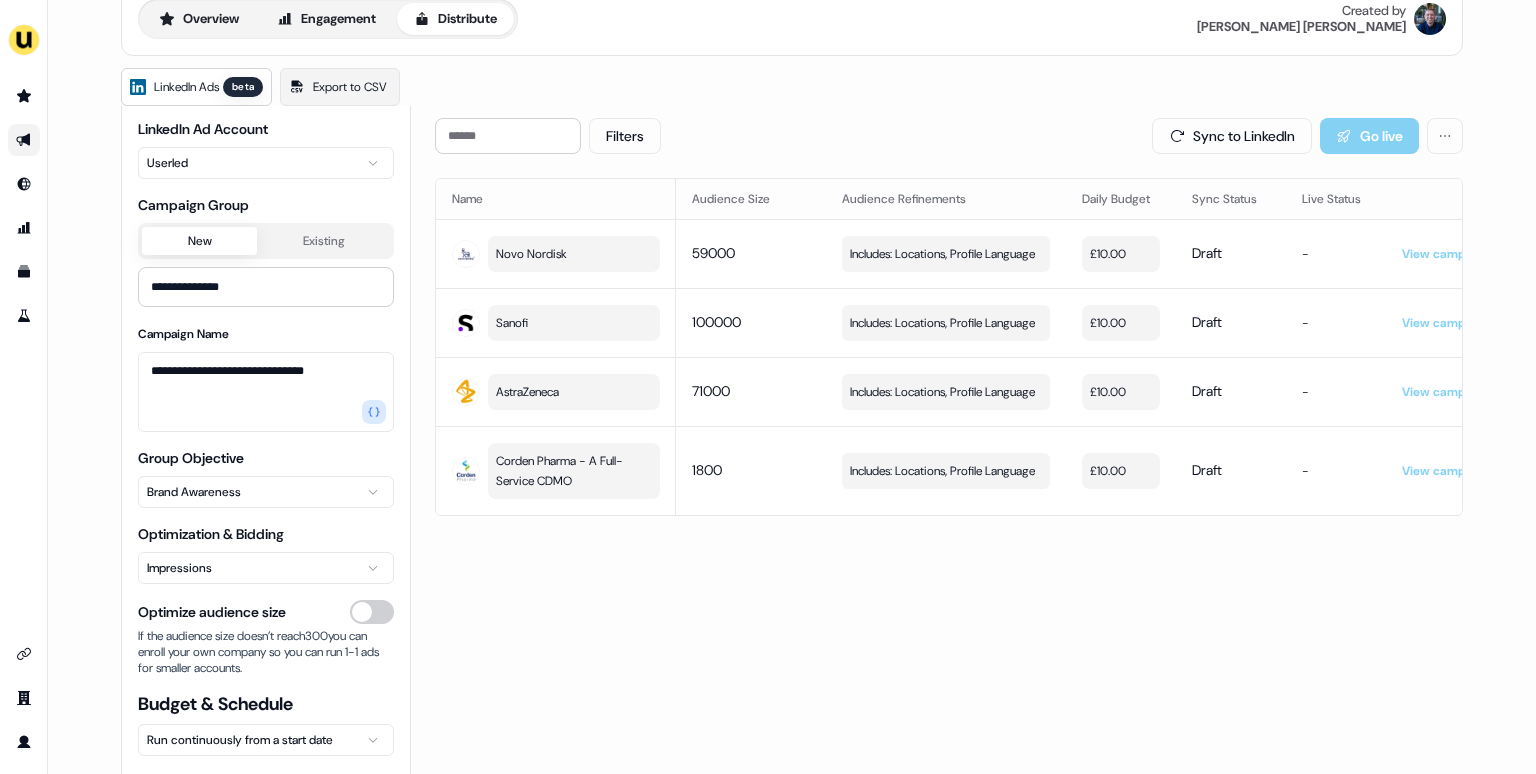scroll, scrollTop: 0, scrollLeft: 0, axis: both 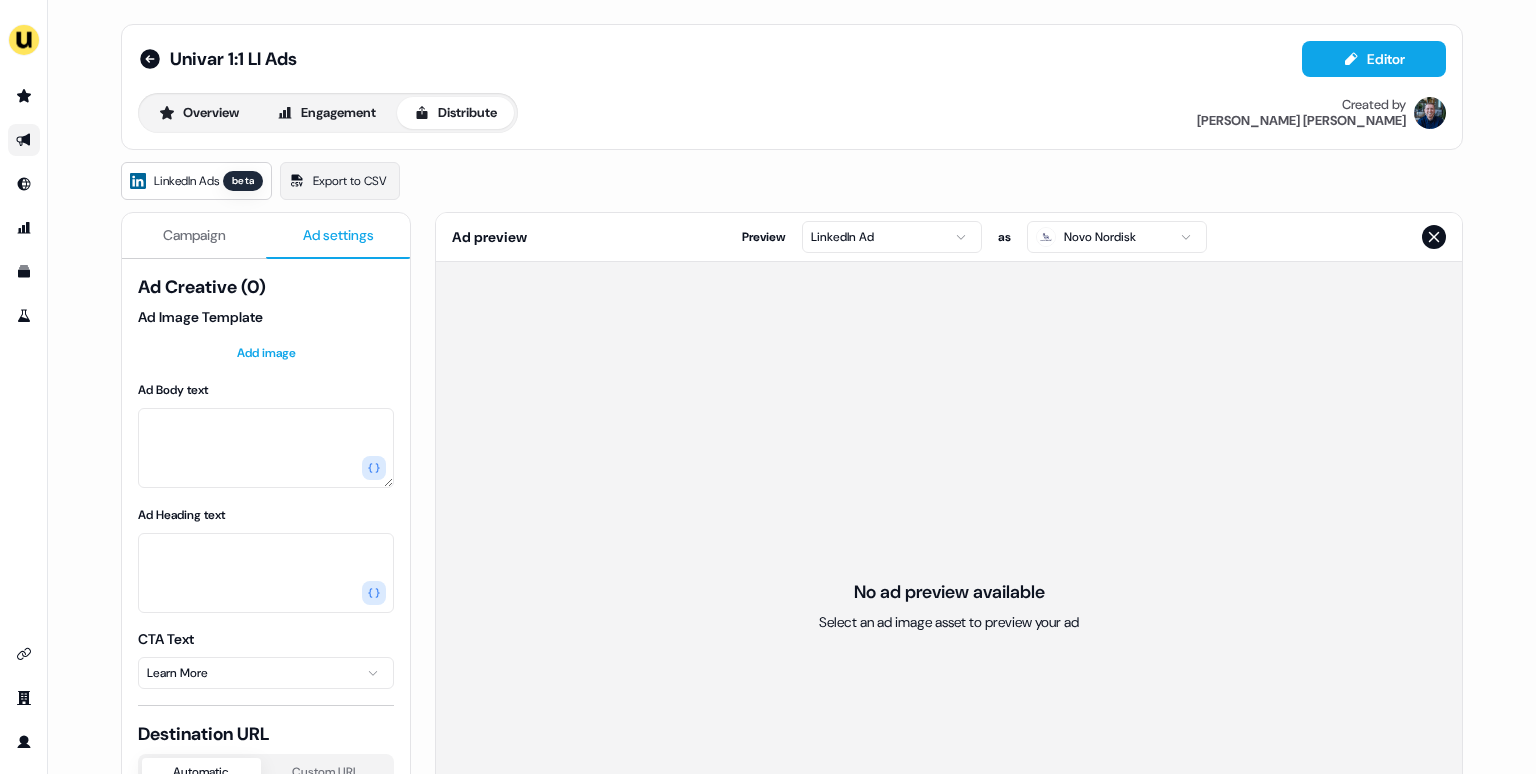 click on "Ad settings" at bounding box center (338, 235) 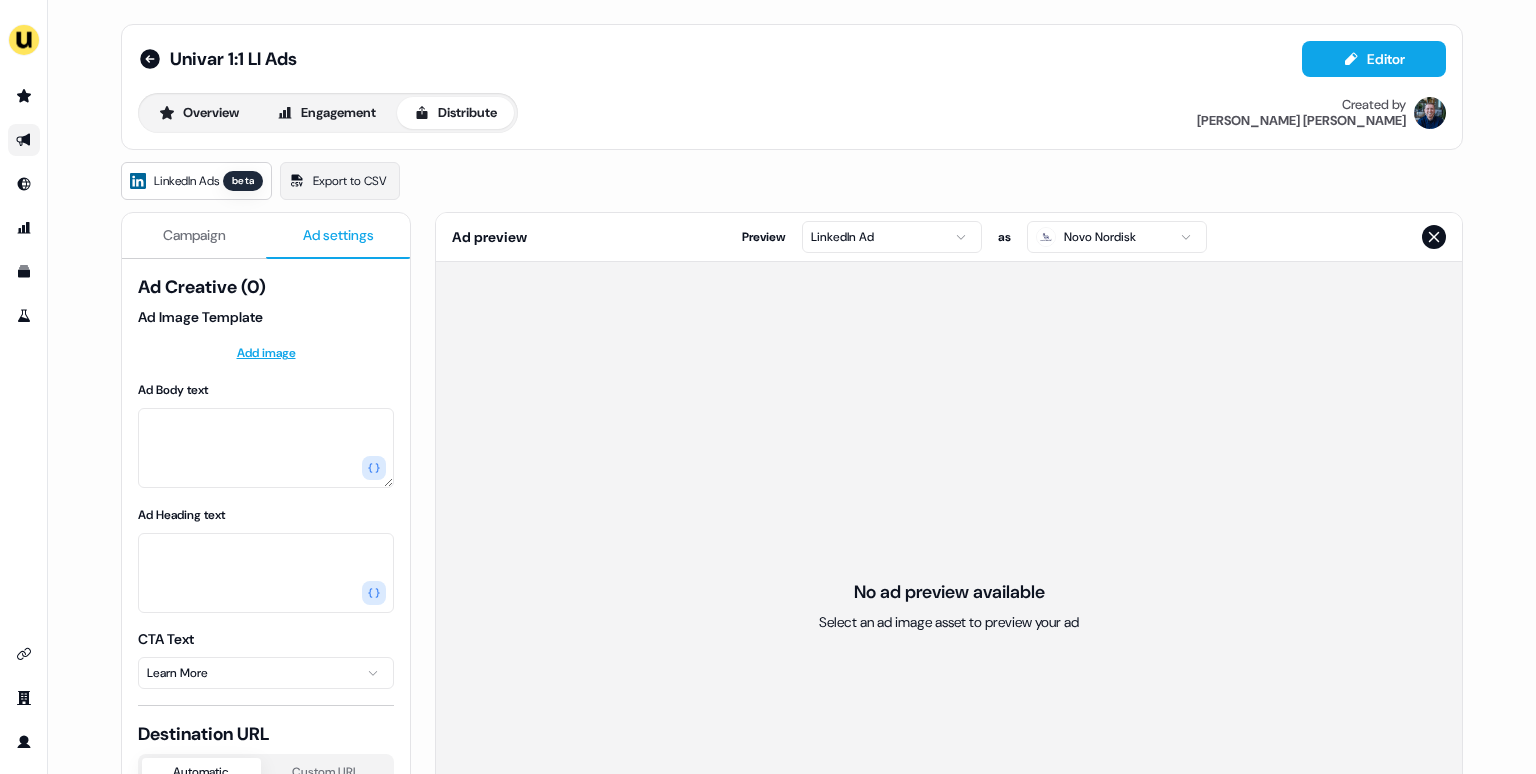 click on "For the best experience switch devices to a bigger screen. Go to Userled.io Univar 1:1 LI Ads Editor Overview Engagement Distribute Created by James   Johnson LinkedIn Ads beta Export to CSV Campaign Ad settings Ad Creative (0) Ad Image Template Add image Ad Body text Ad Heading text CTA Text Learn More Destination URL Automatic Custom URL Automatically pair each generated Landing Page with it’s generated Image counterpart from this Outbound Experience. Landing Page Template Select template Ad preview Preview LinkedIn Ad as Novo Nordisk No ad preview available Select an ad image asset to preview your ad" at bounding box center (768, 387) 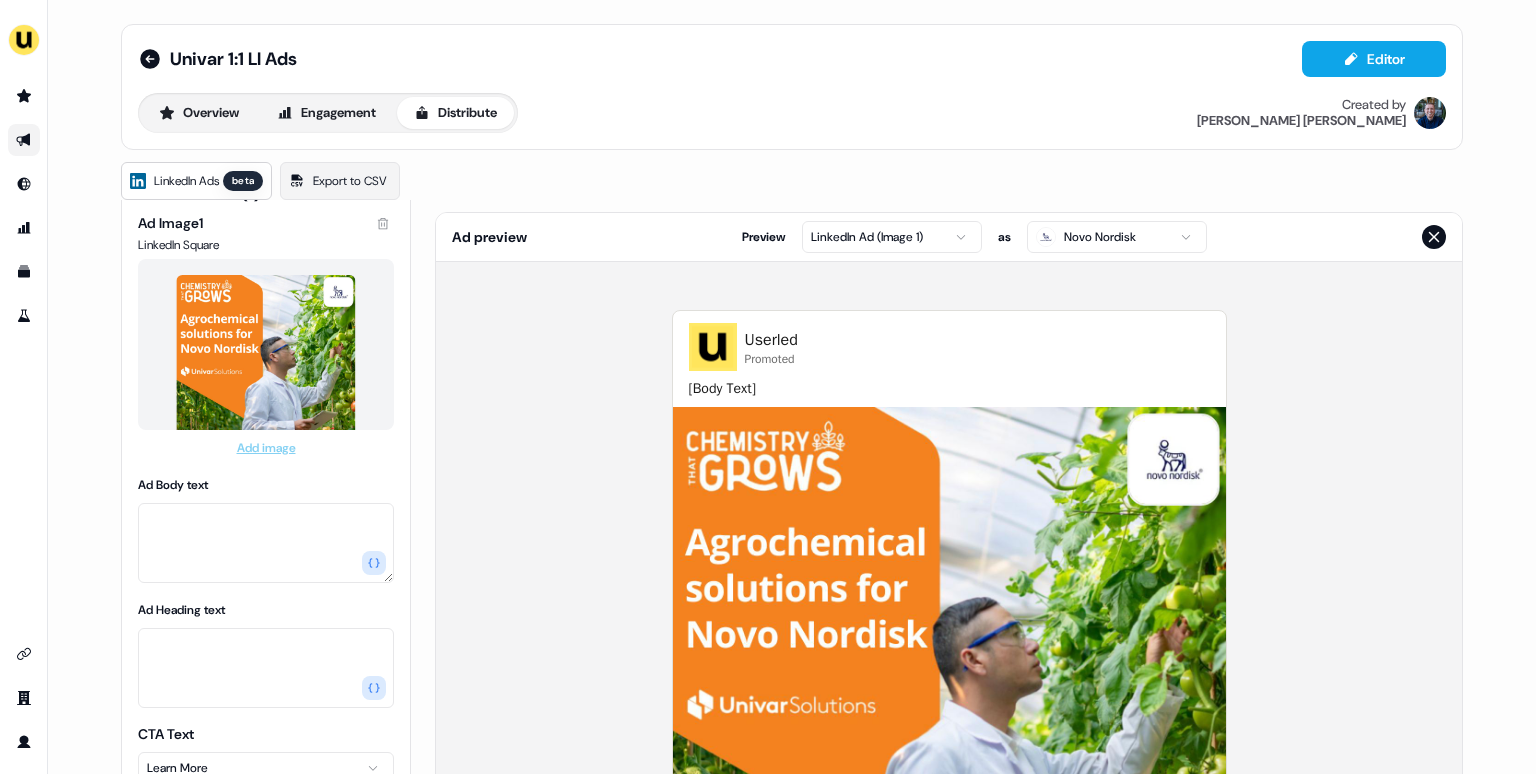 scroll, scrollTop: 120, scrollLeft: 0, axis: vertical 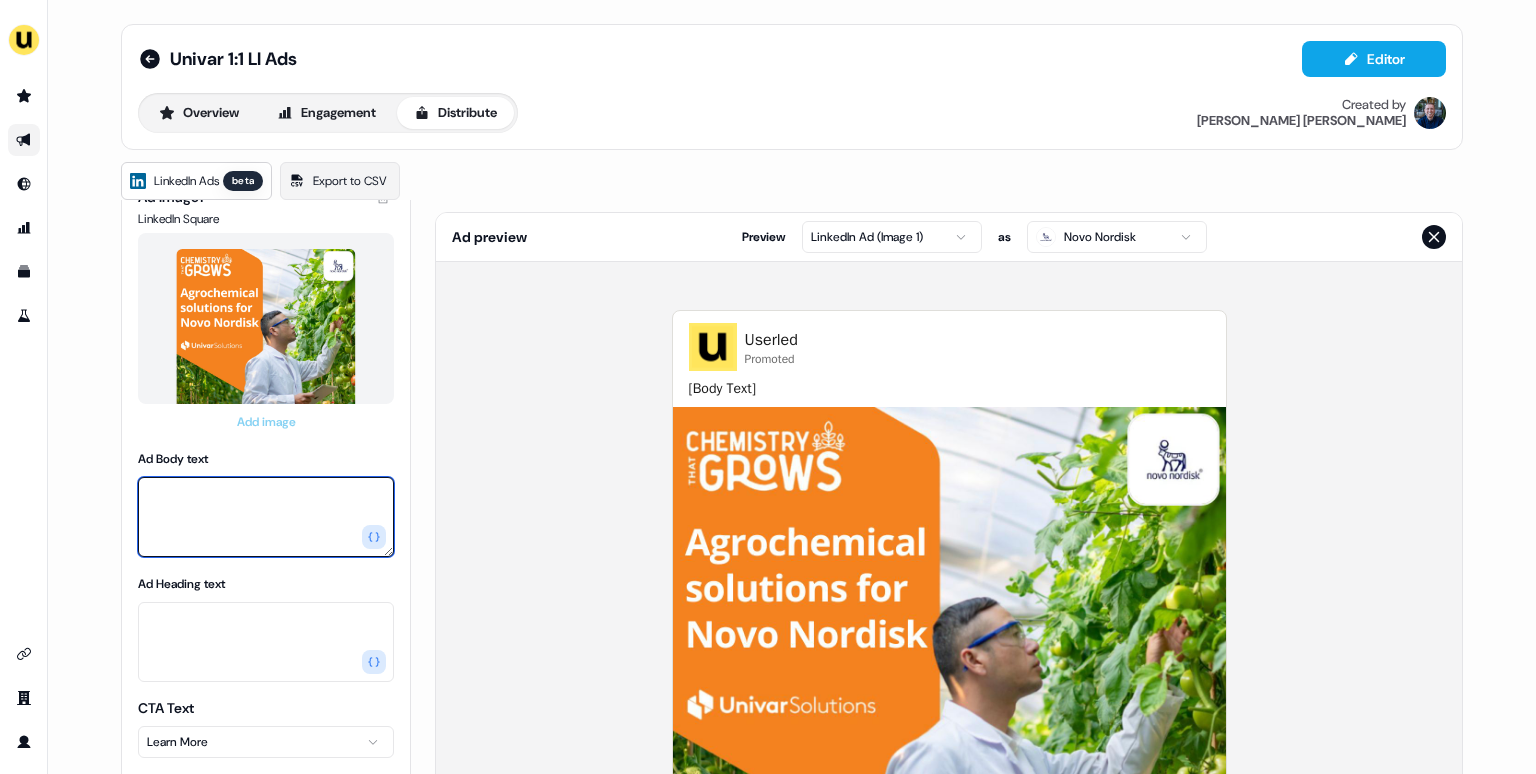 click on "Ad Body text" at bounding box center (266, 517) 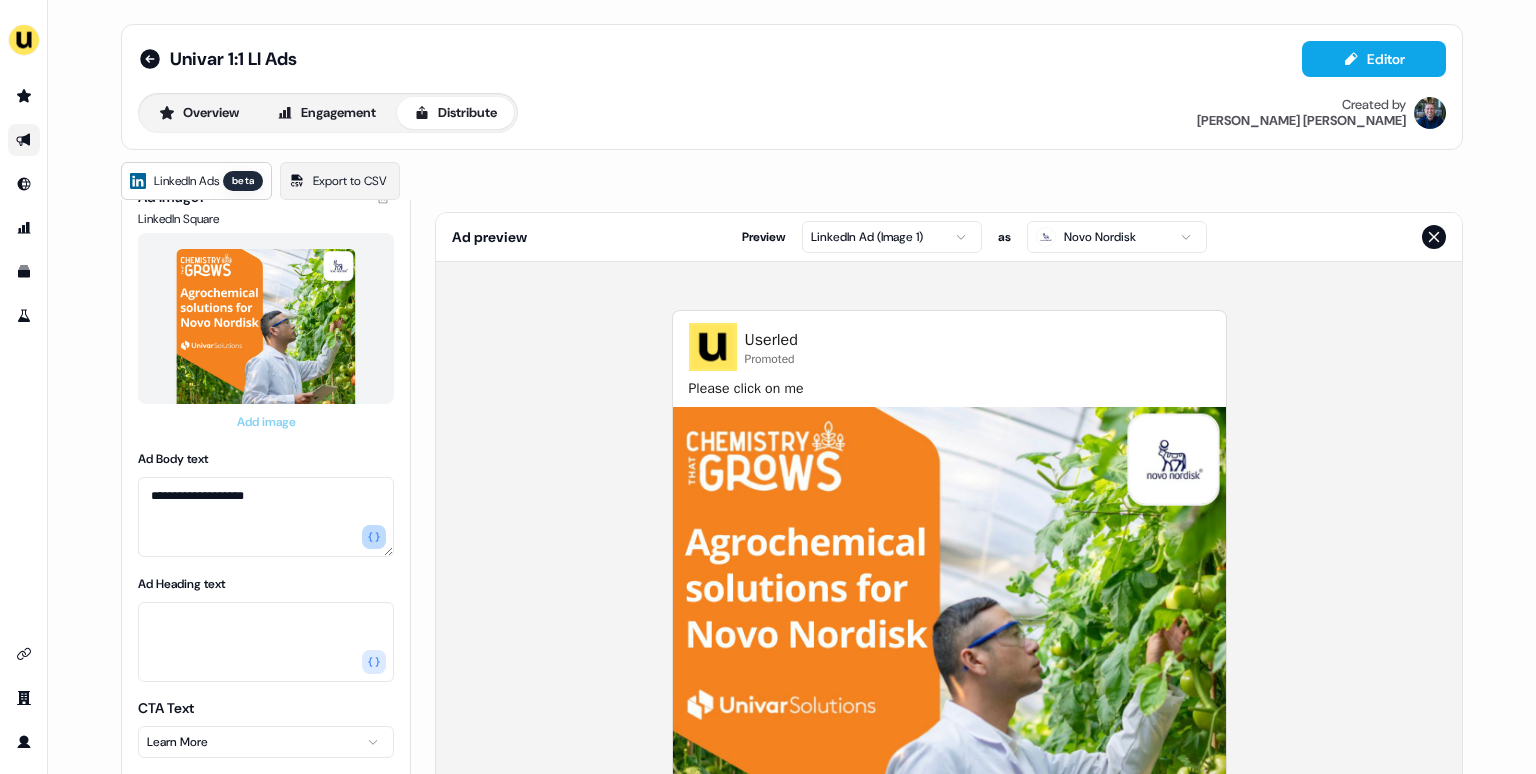 click 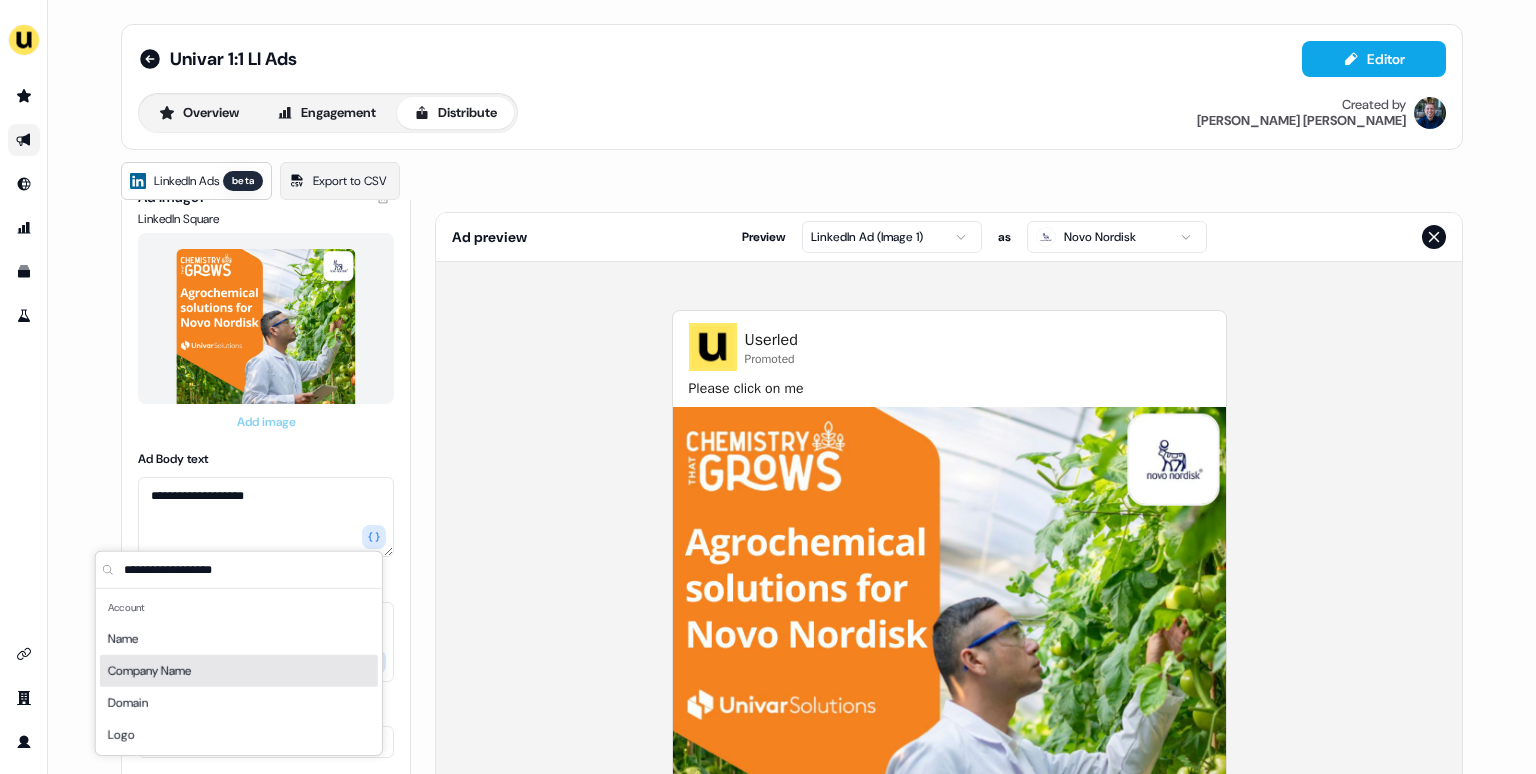 click on "Company Name" at bounding box center (239, 671) 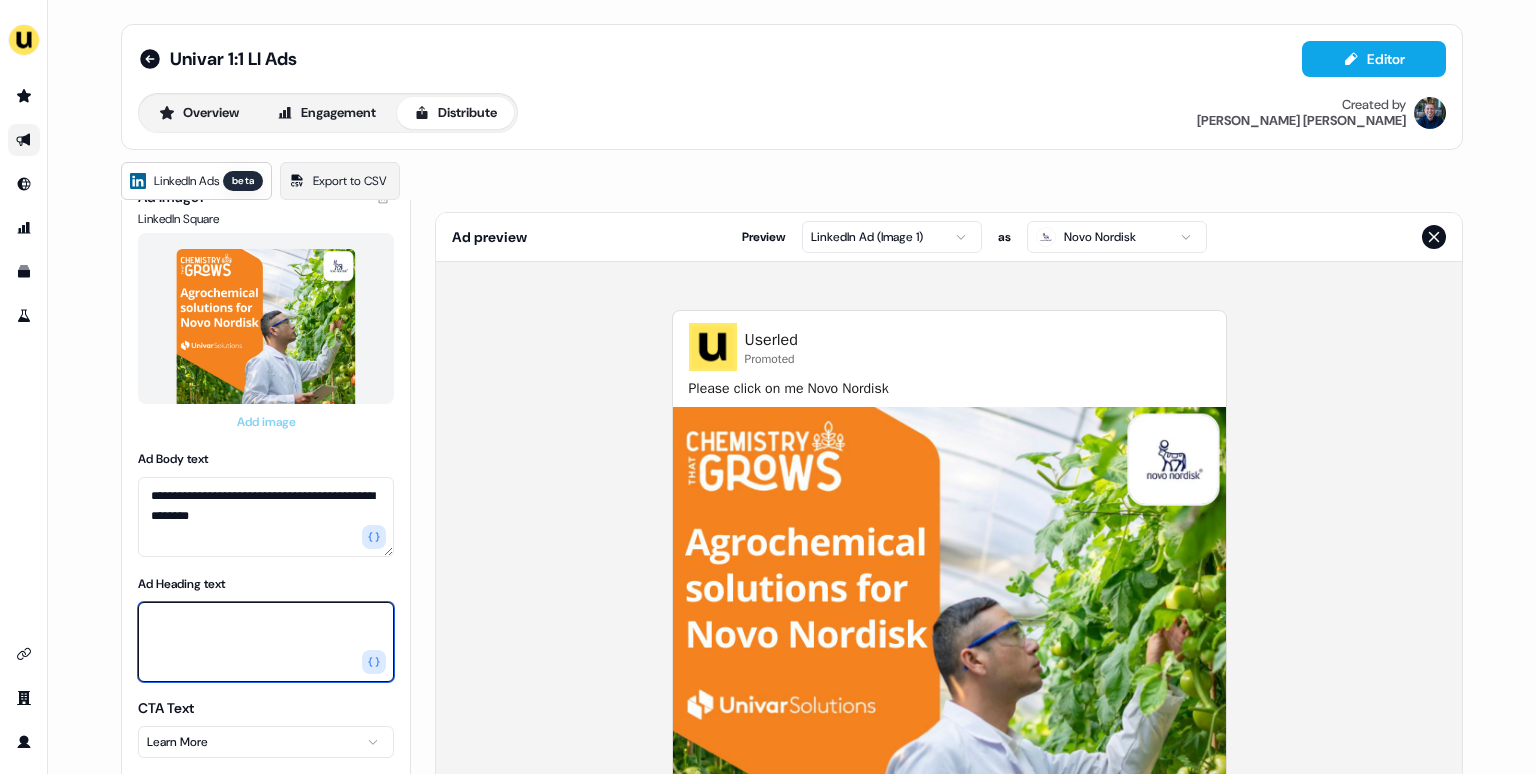 click on "Ad Heading text" at bounding box center [266, 642] 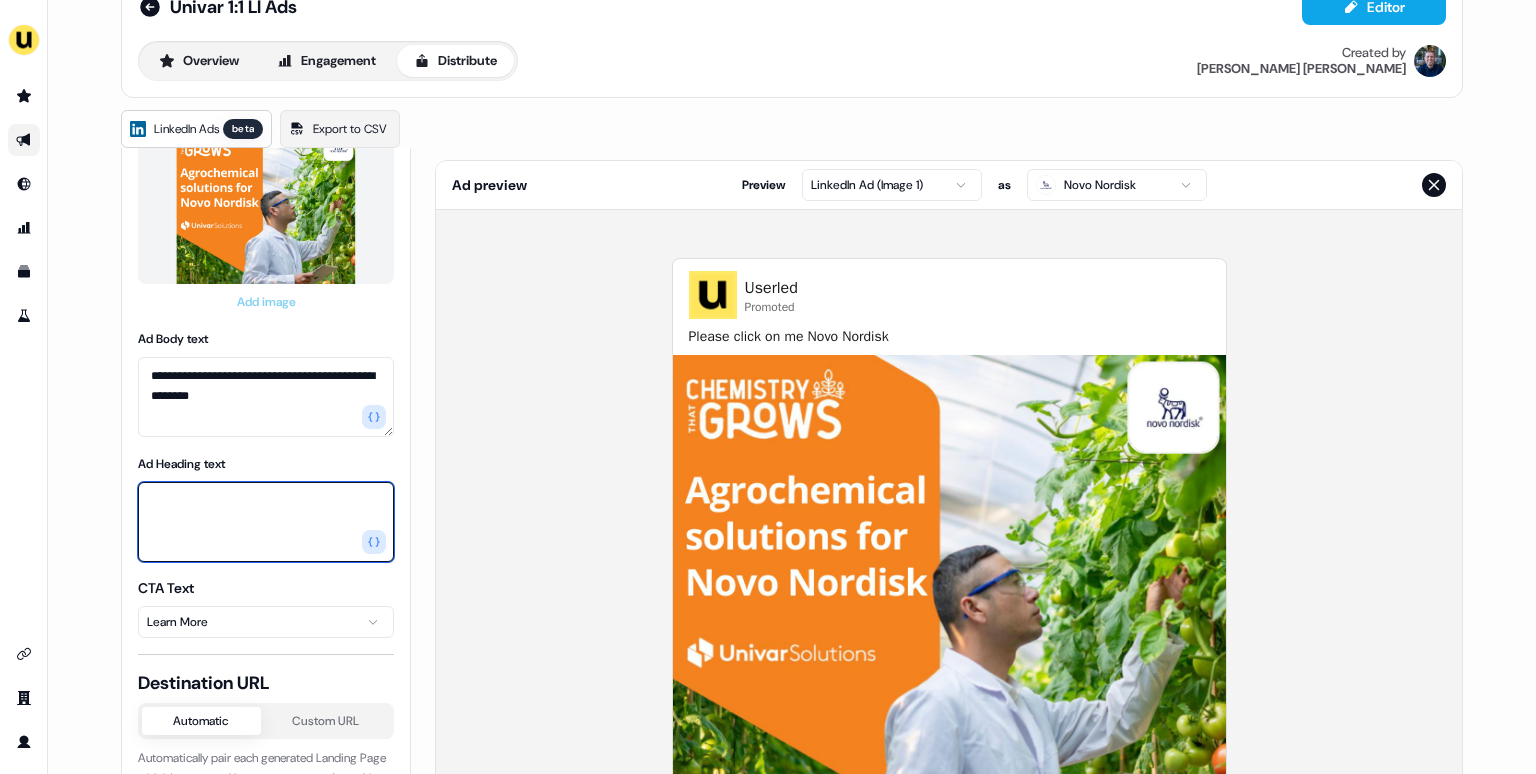 scroll, scrollTop: 81, scrollLeft: 0, axis: vertical 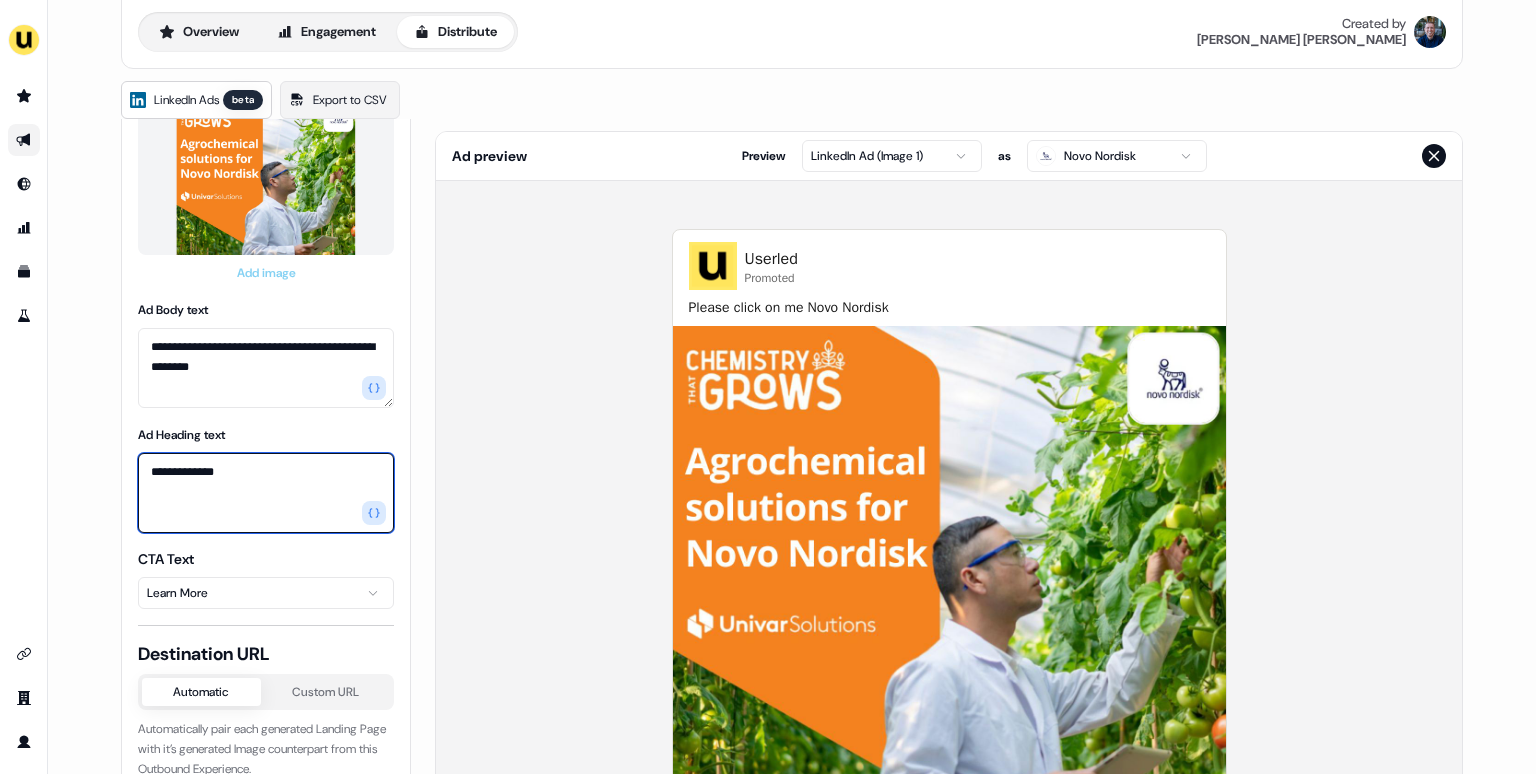 type on "**********" 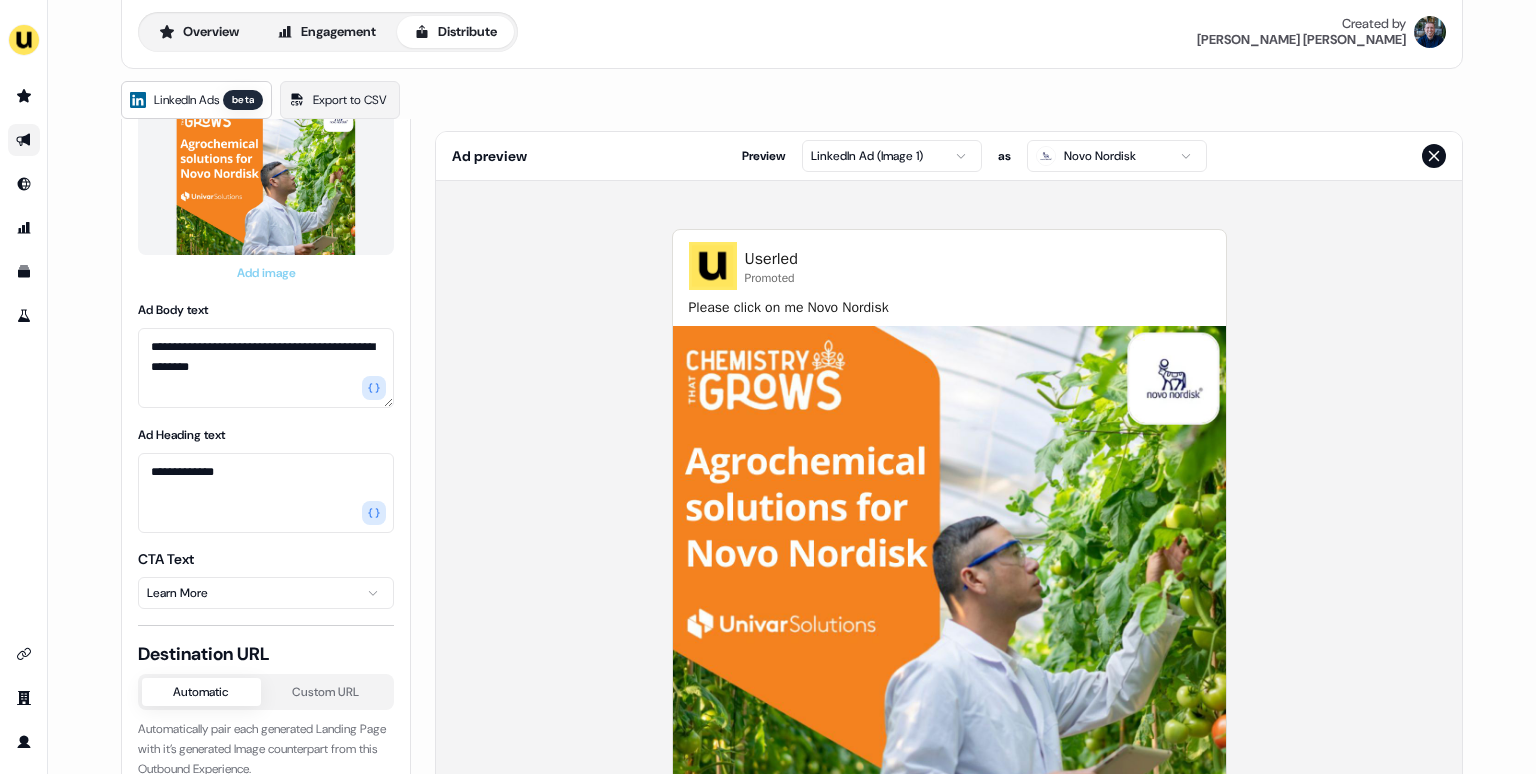 click on "Userled Promoted Please click on me  Novo Nordisk This is as ad - Learn More" at bounding box center [949, 582] 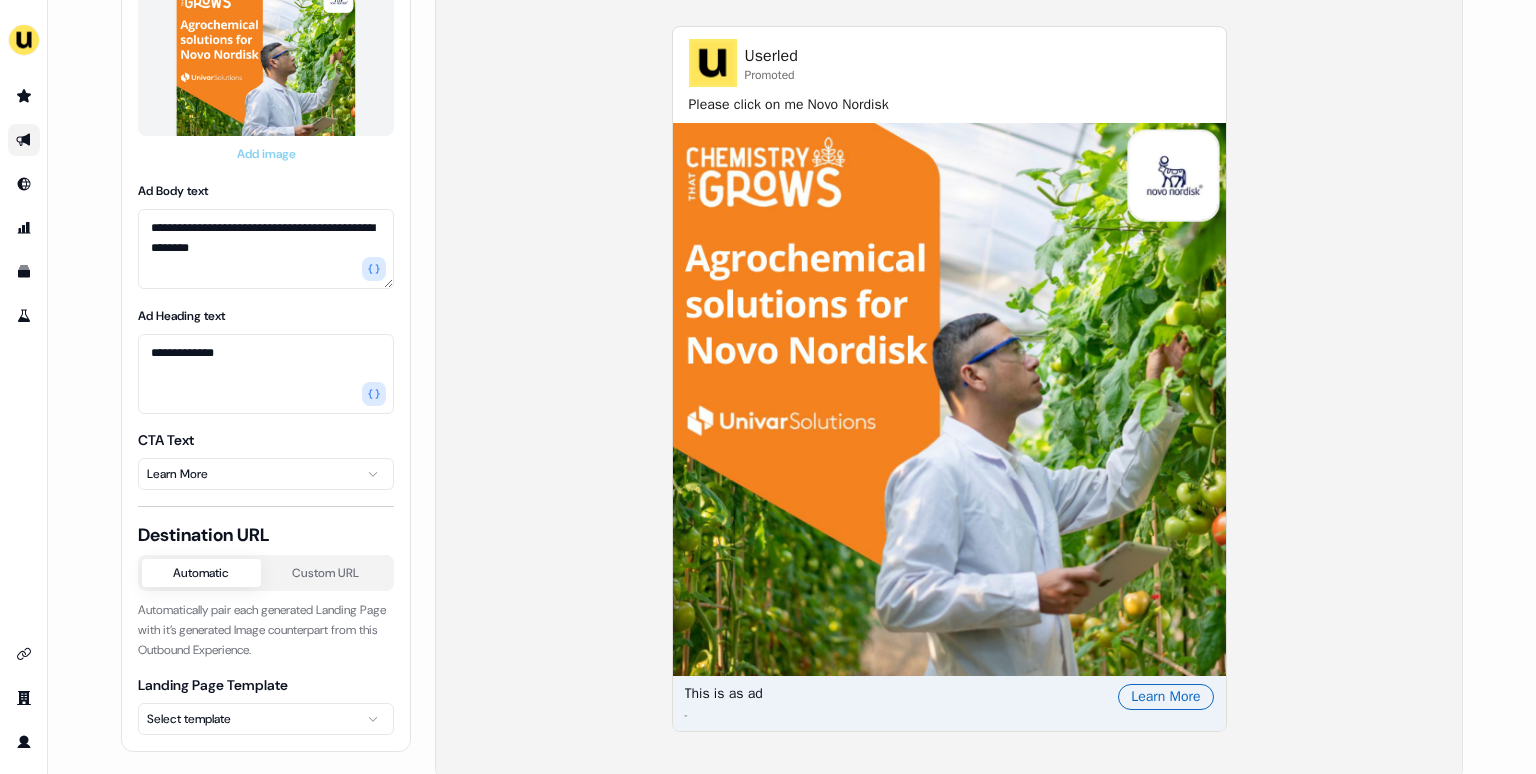 scroll, scrollTop: 313, scrollLeft: 0, axis: vertical 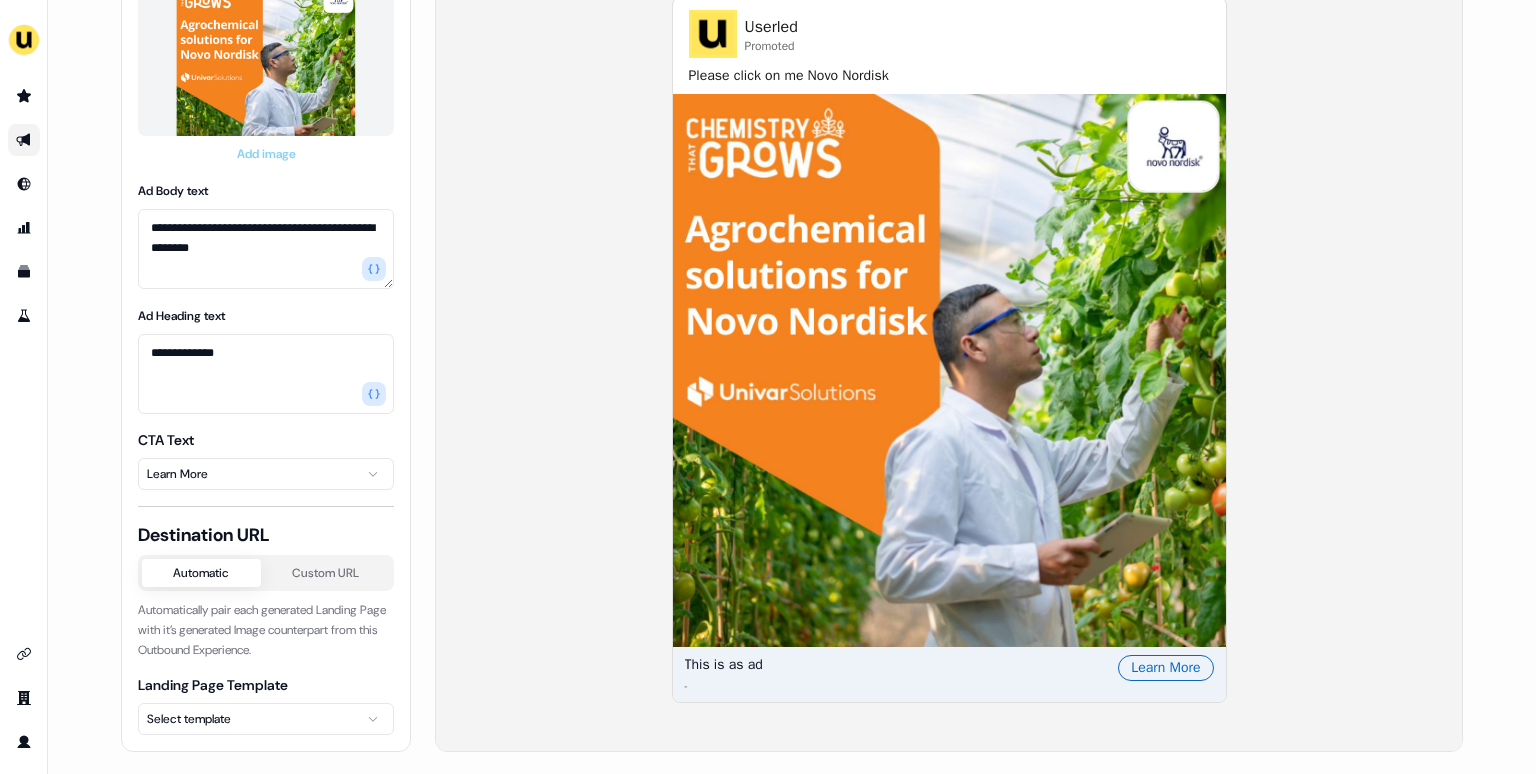 click on "**********" at bounding box center (768, 387) 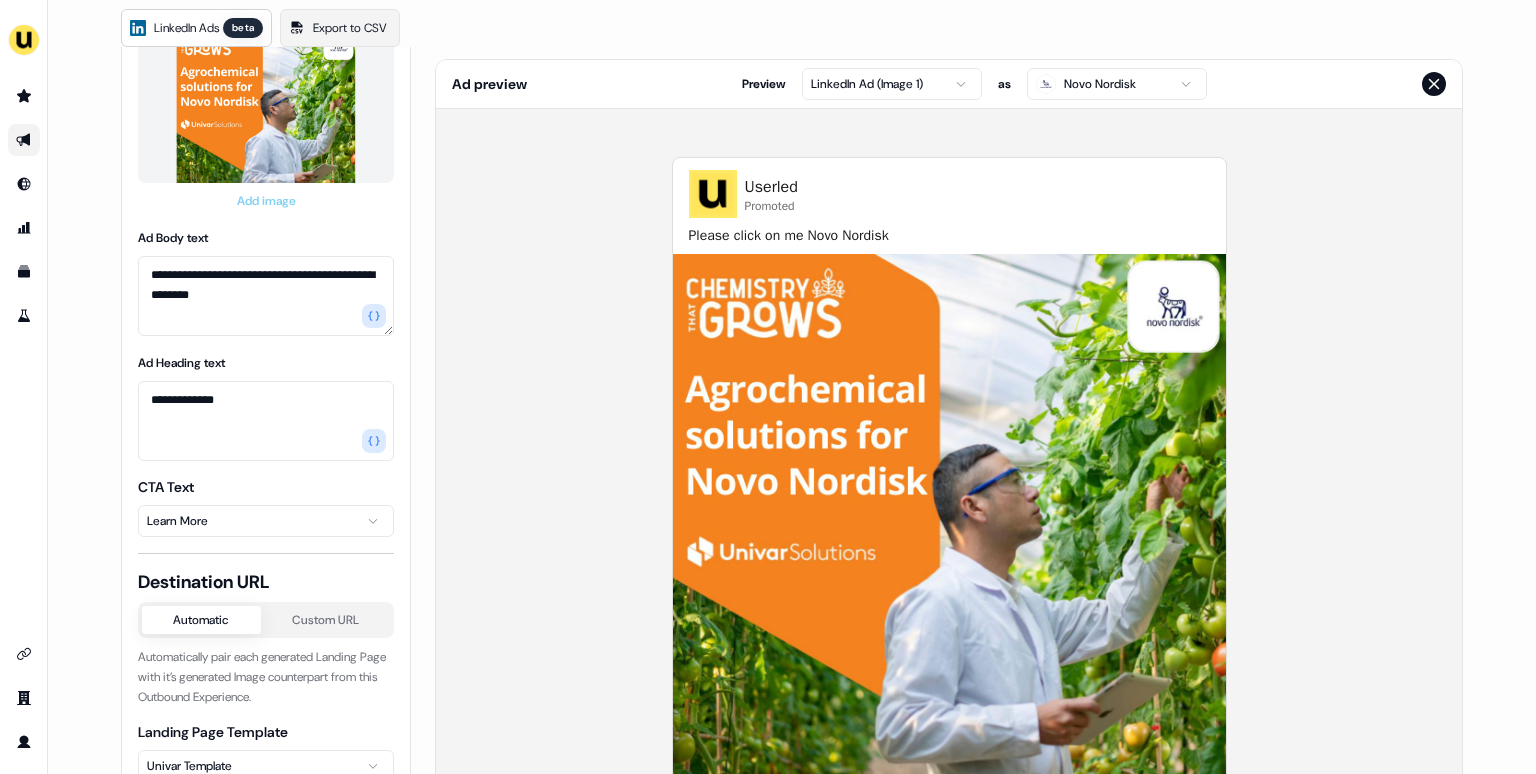 scroll, scrollTop: 126, scrollLeft: 0, axis: vertical 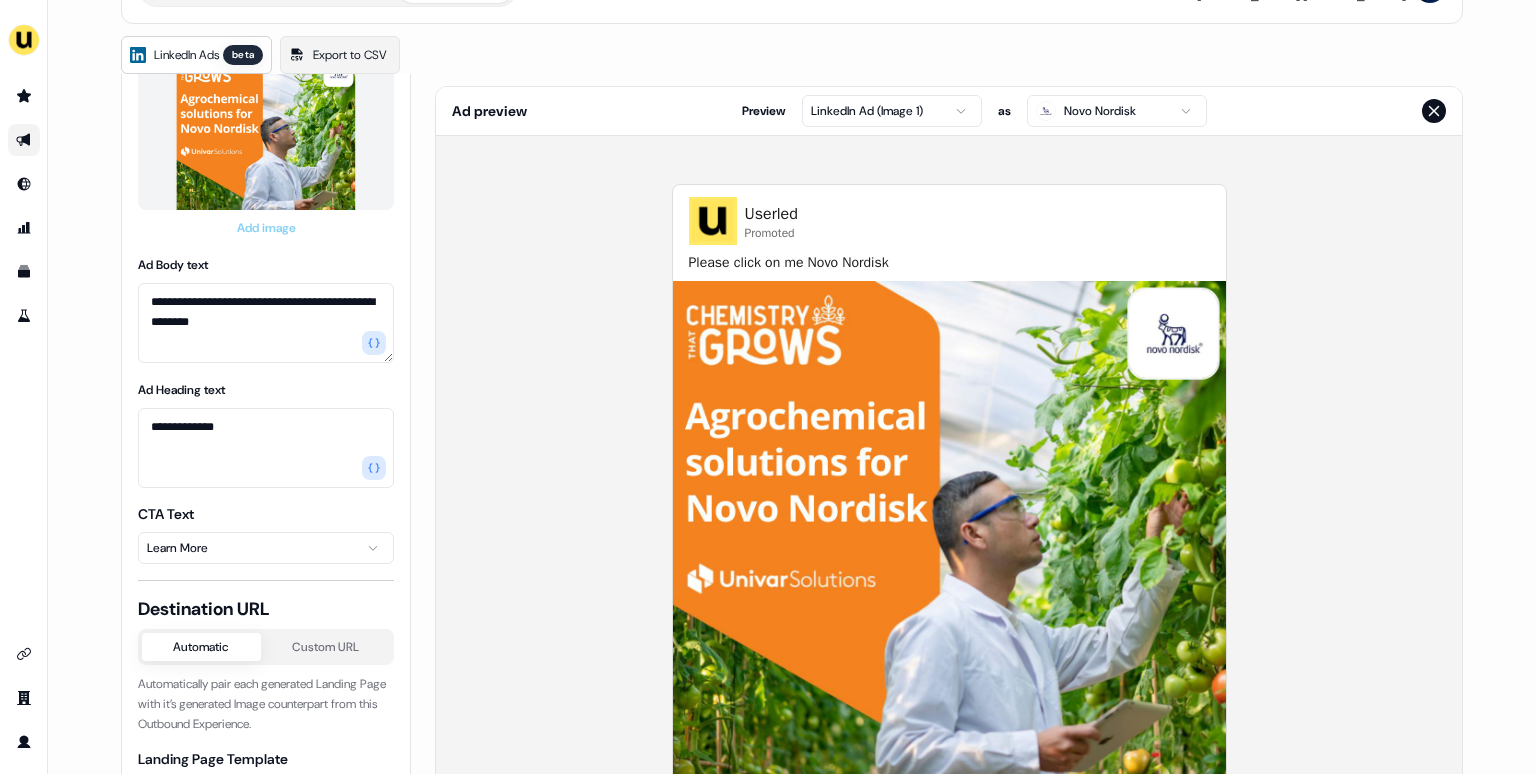 click on "**********" at bounding box center [768, 387] 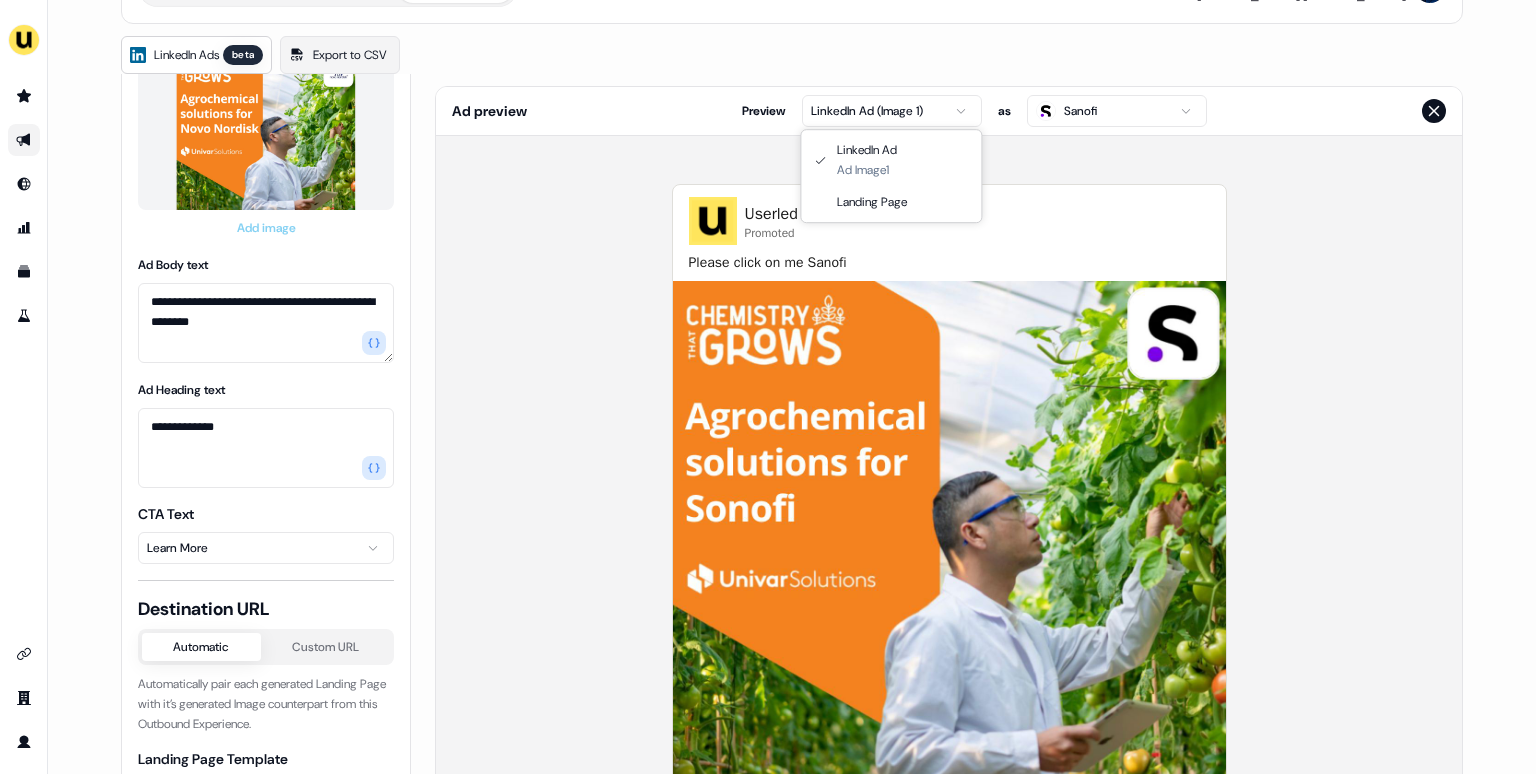 click on "**********" at bounding box center [768, 387] 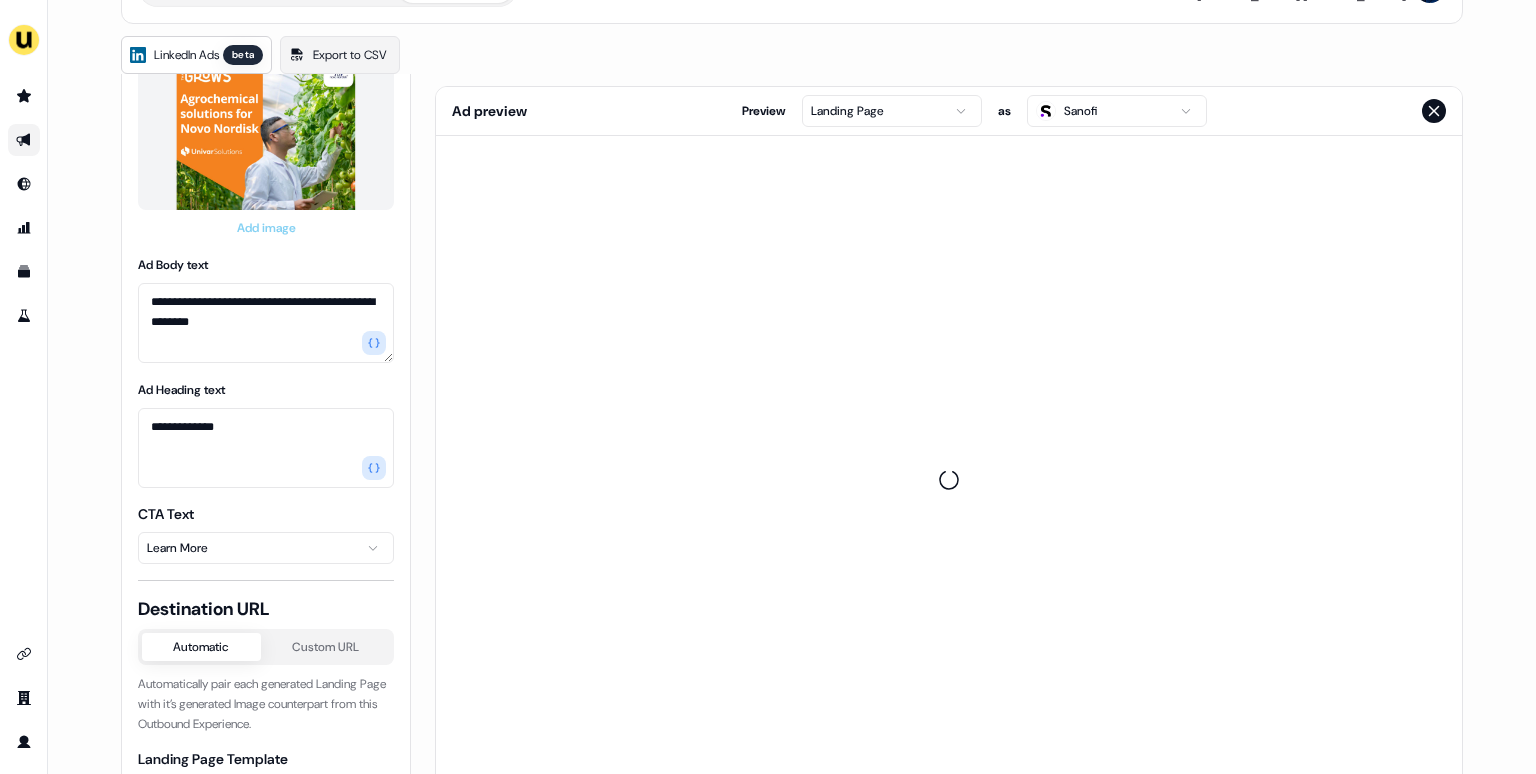 scroll, scrollTop: 0, scrollLeft: 0, axis: both 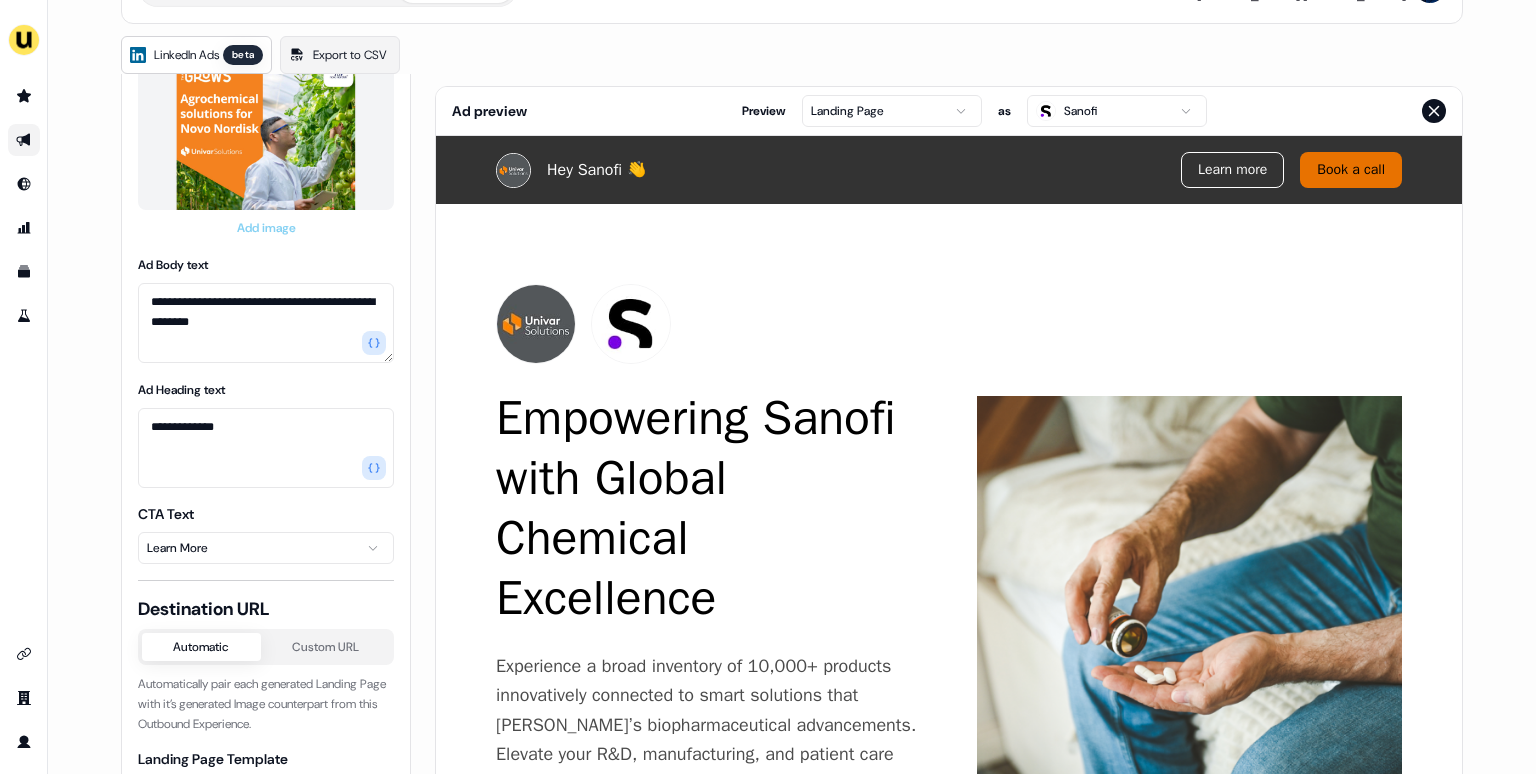 click 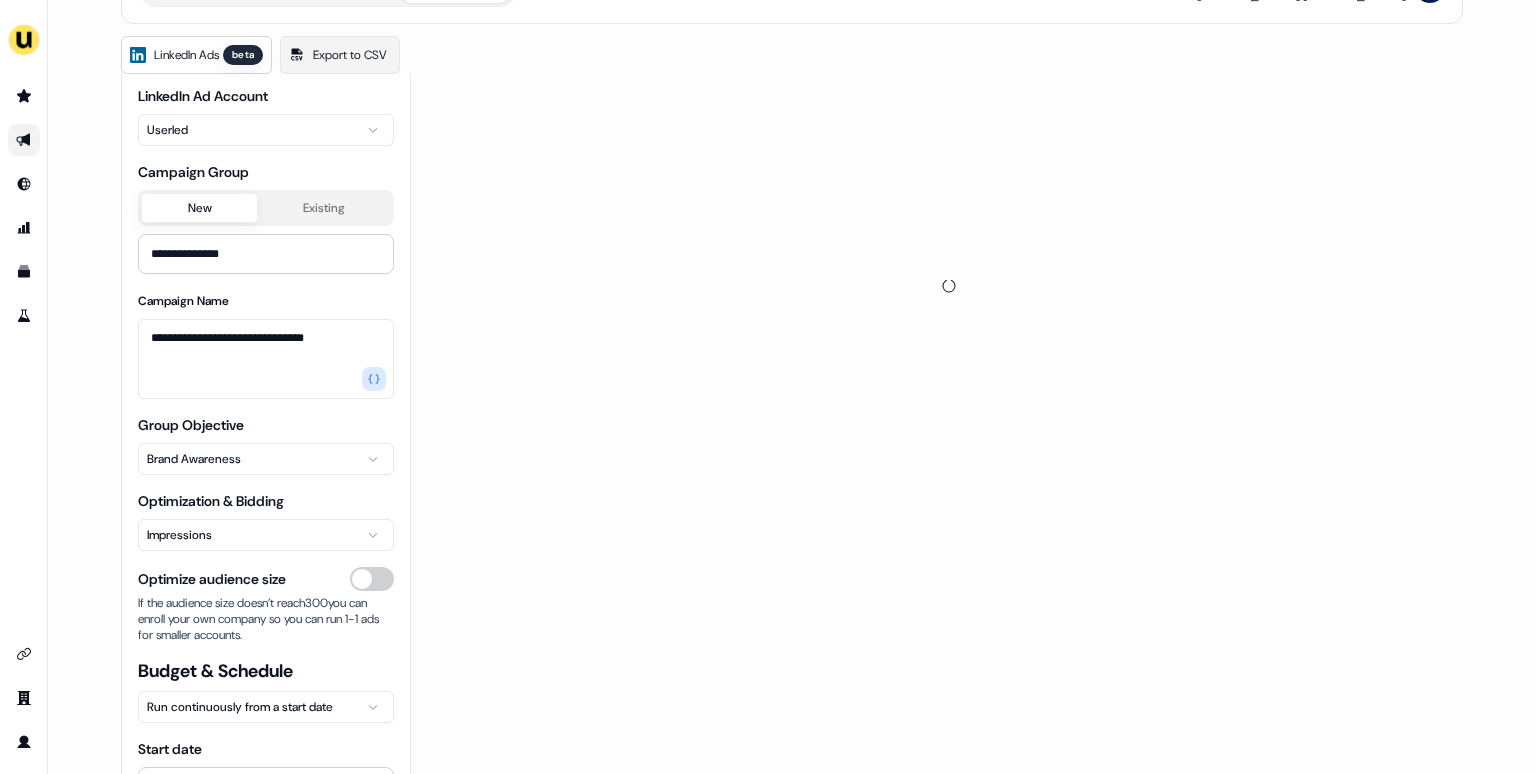 scroll, scrollTop: 62, scrollLeft: 0, axis: vertical 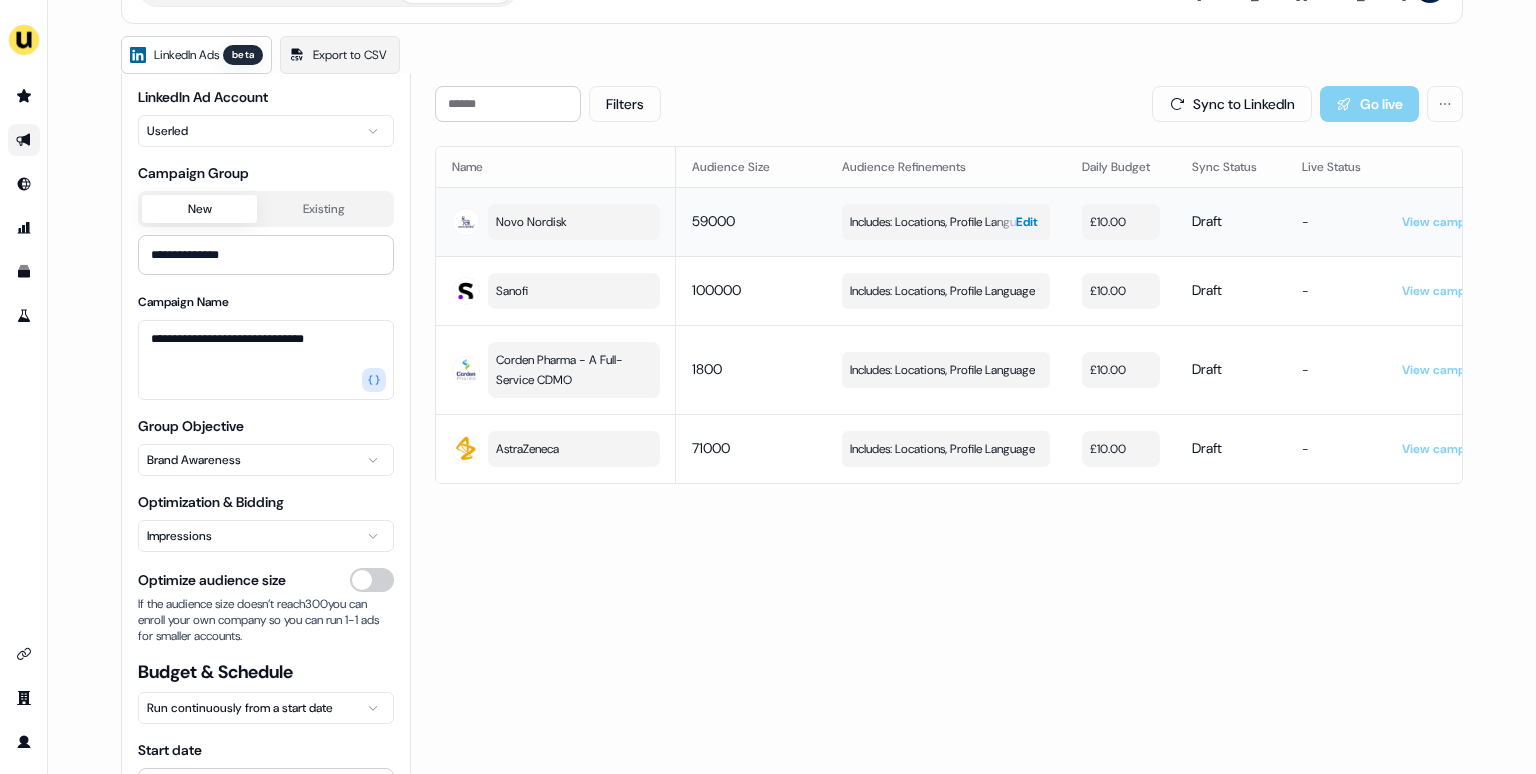 click on "Includes: Locations, Profile Language" at bounding box center [942, 222] 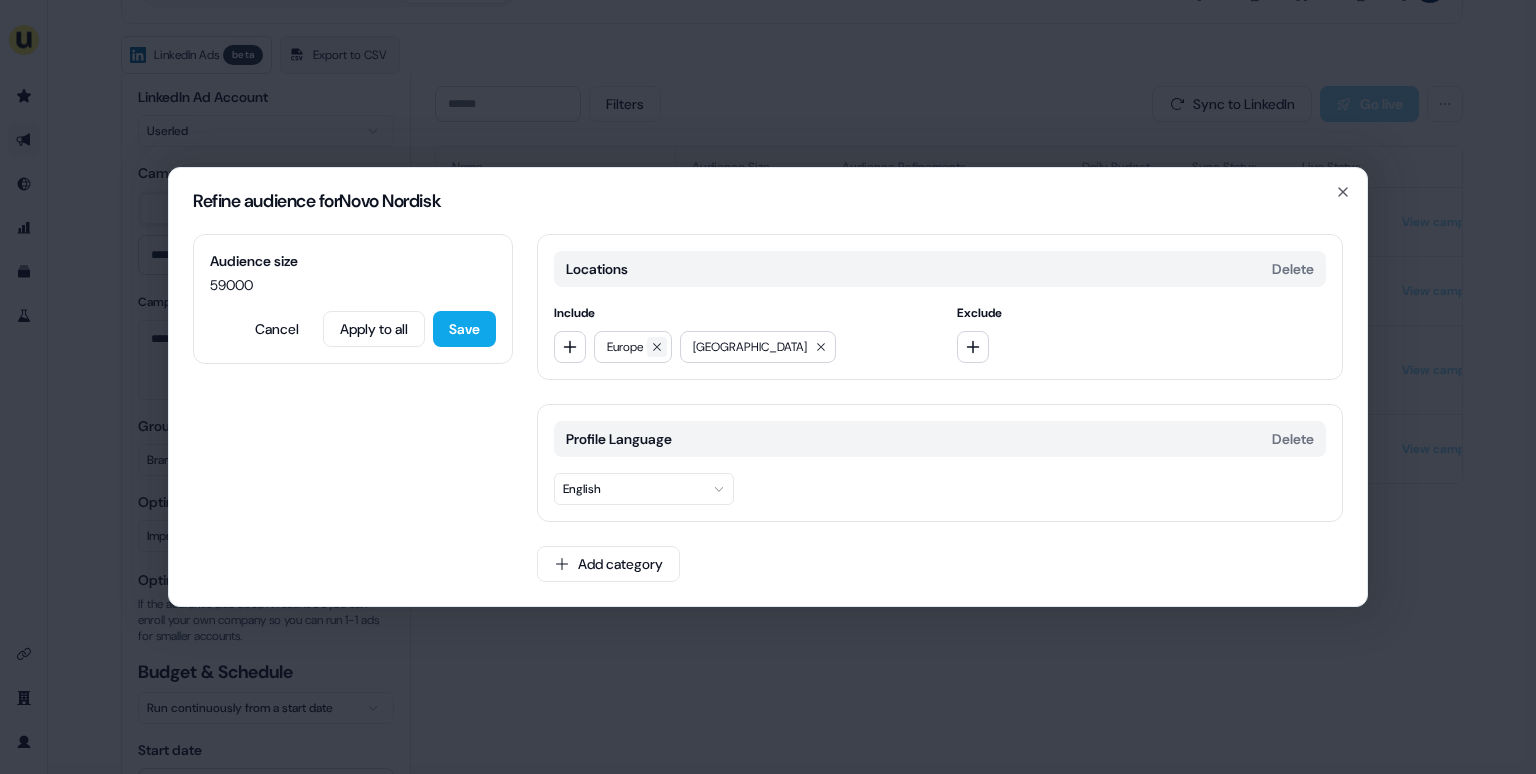 click 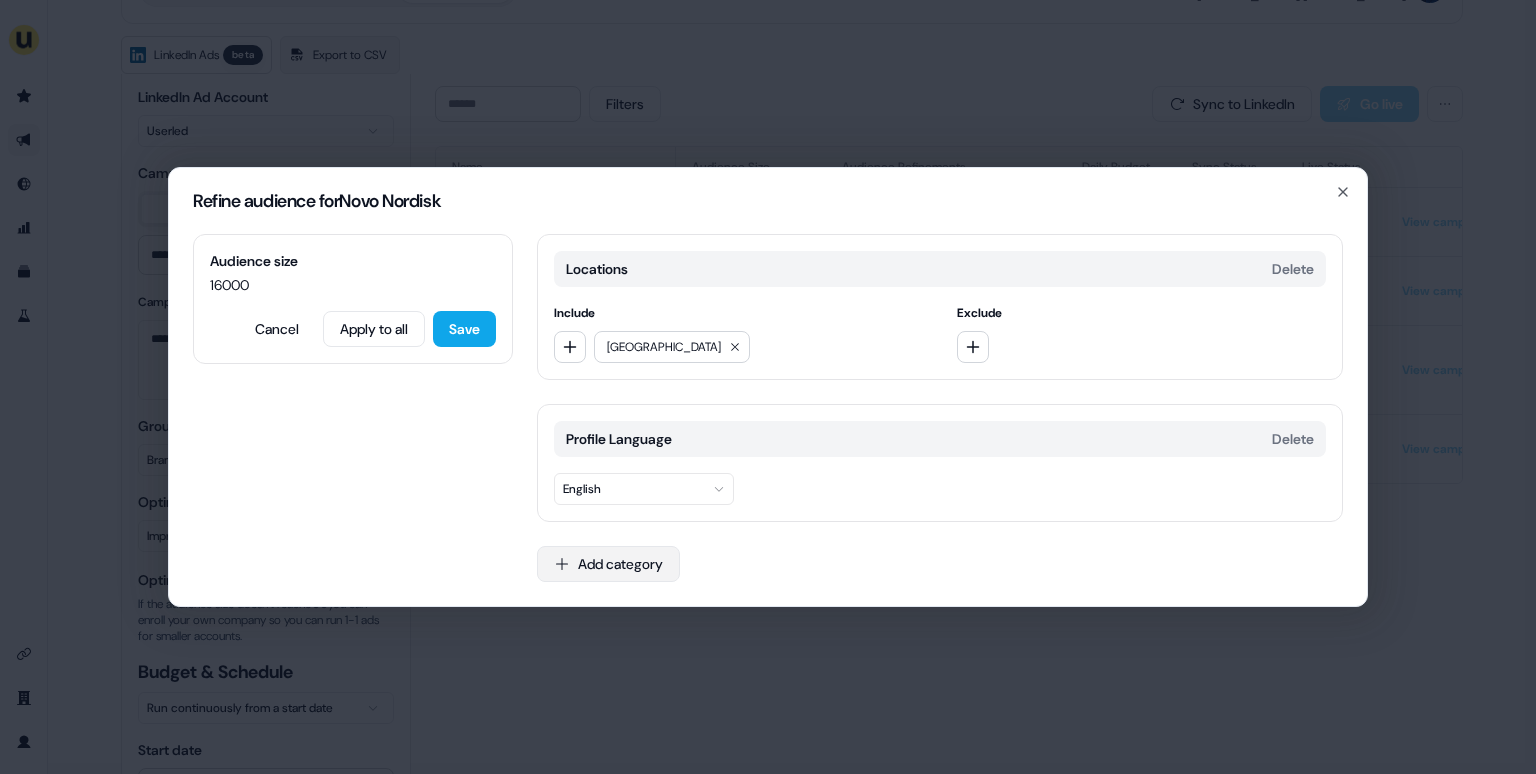 click on "Add category" at bounding box center (608, 564) 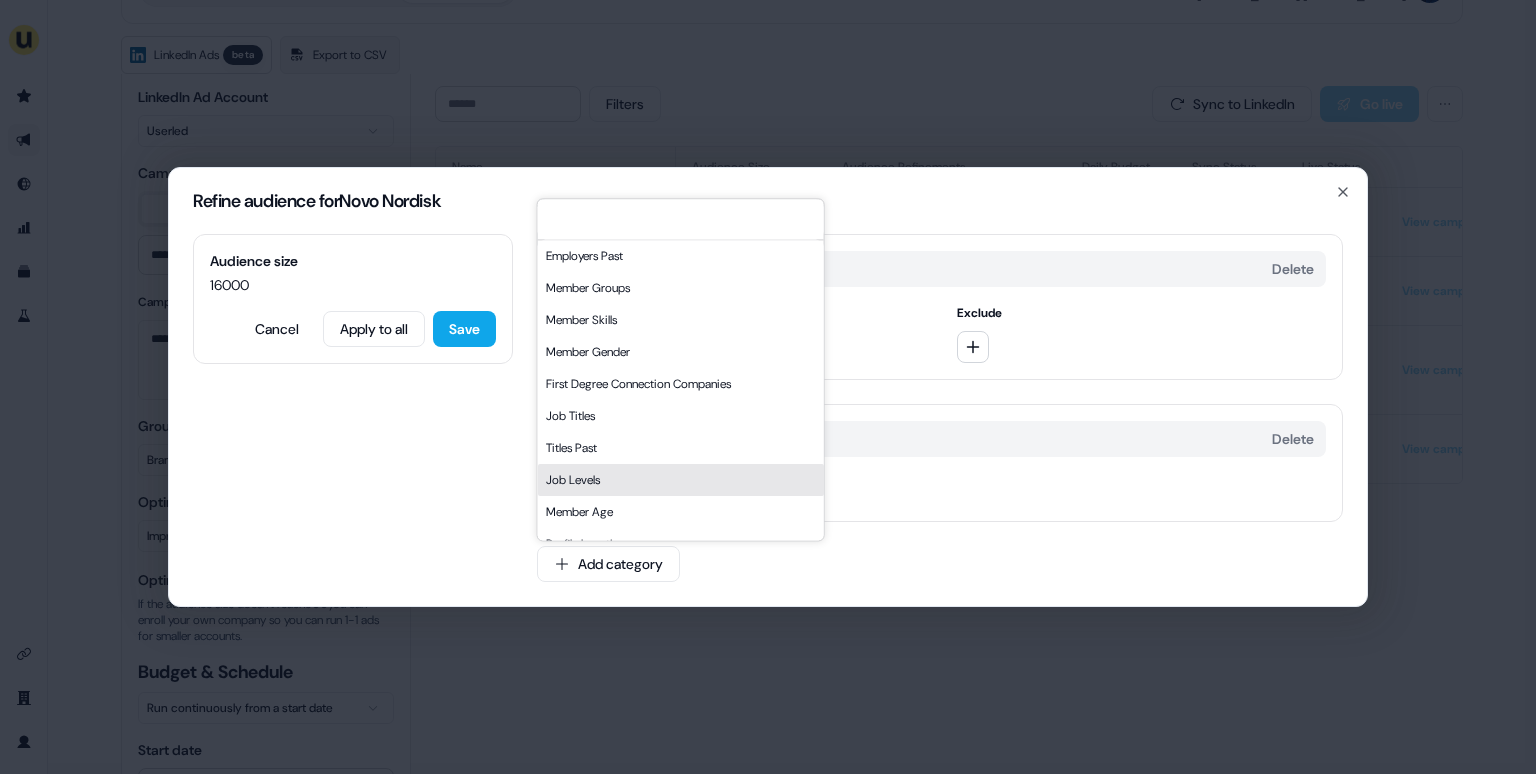 click on "Audience size 16000 Cancel Apply to all Save Locations Delete Include North America Exclude Profile Language Delete English Add category Employers Past Member Groups Member Skills Member Gender First Degree Connection Companies Job Titles Titles Past Job Levels Member Age Profile Locations Member Interests Employers All Degrees Followed Companies Member Schools Titles All Years of Experience Job Functions Fields Of Study Member Behaviors" at bounding box center [768, 420] 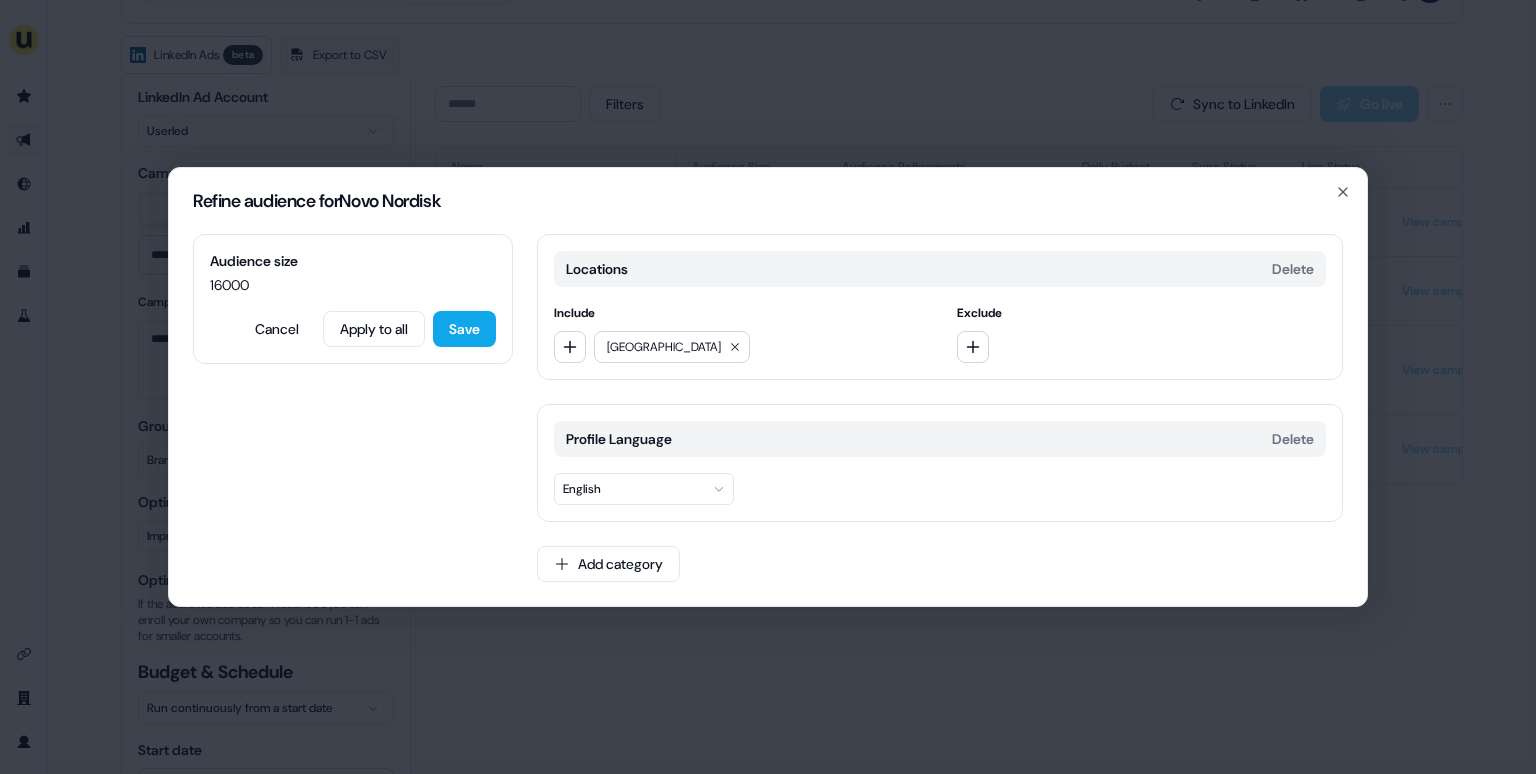 click on "Refine audience for  Novo Nordisk" at bounding box center [768, 201] 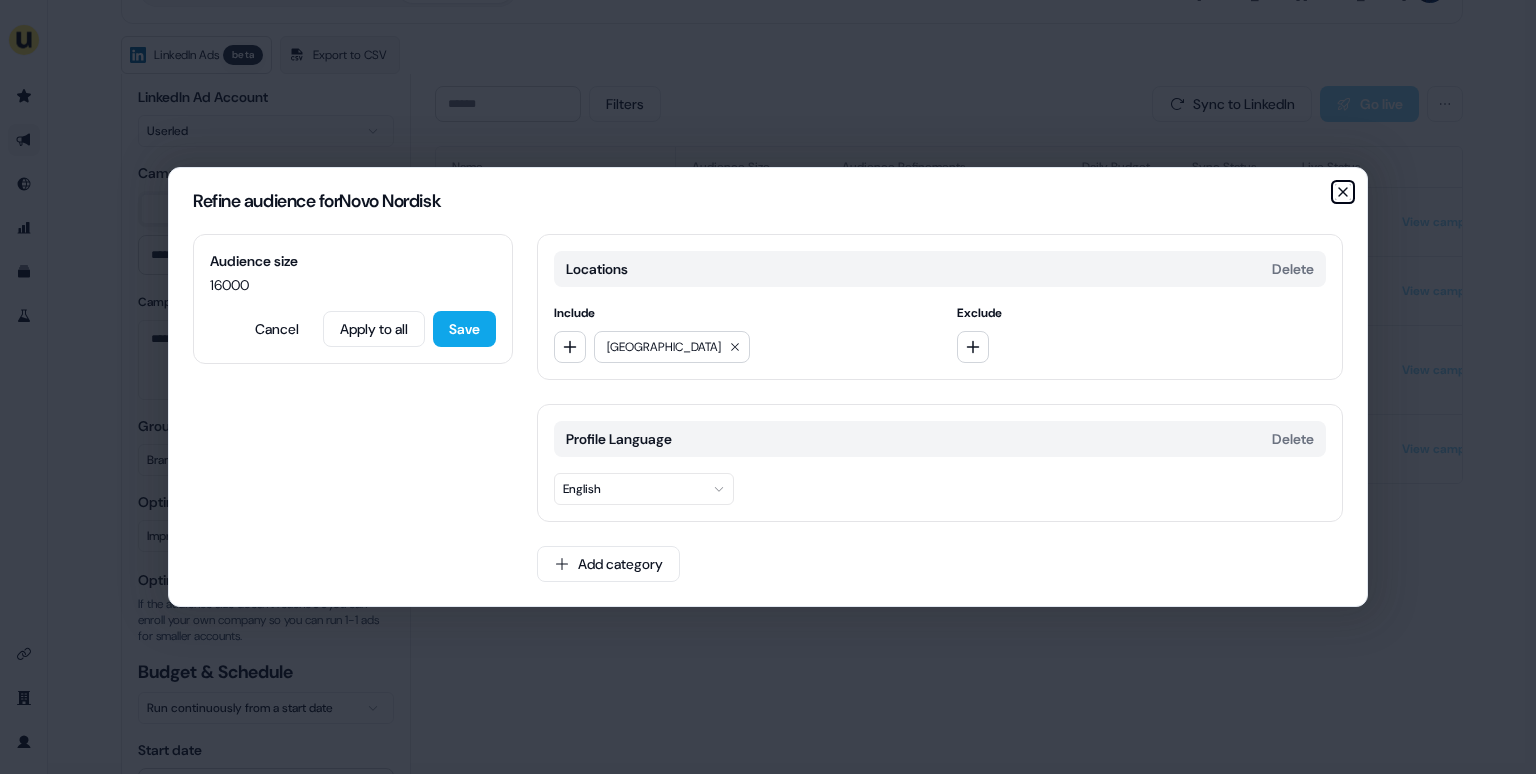 click 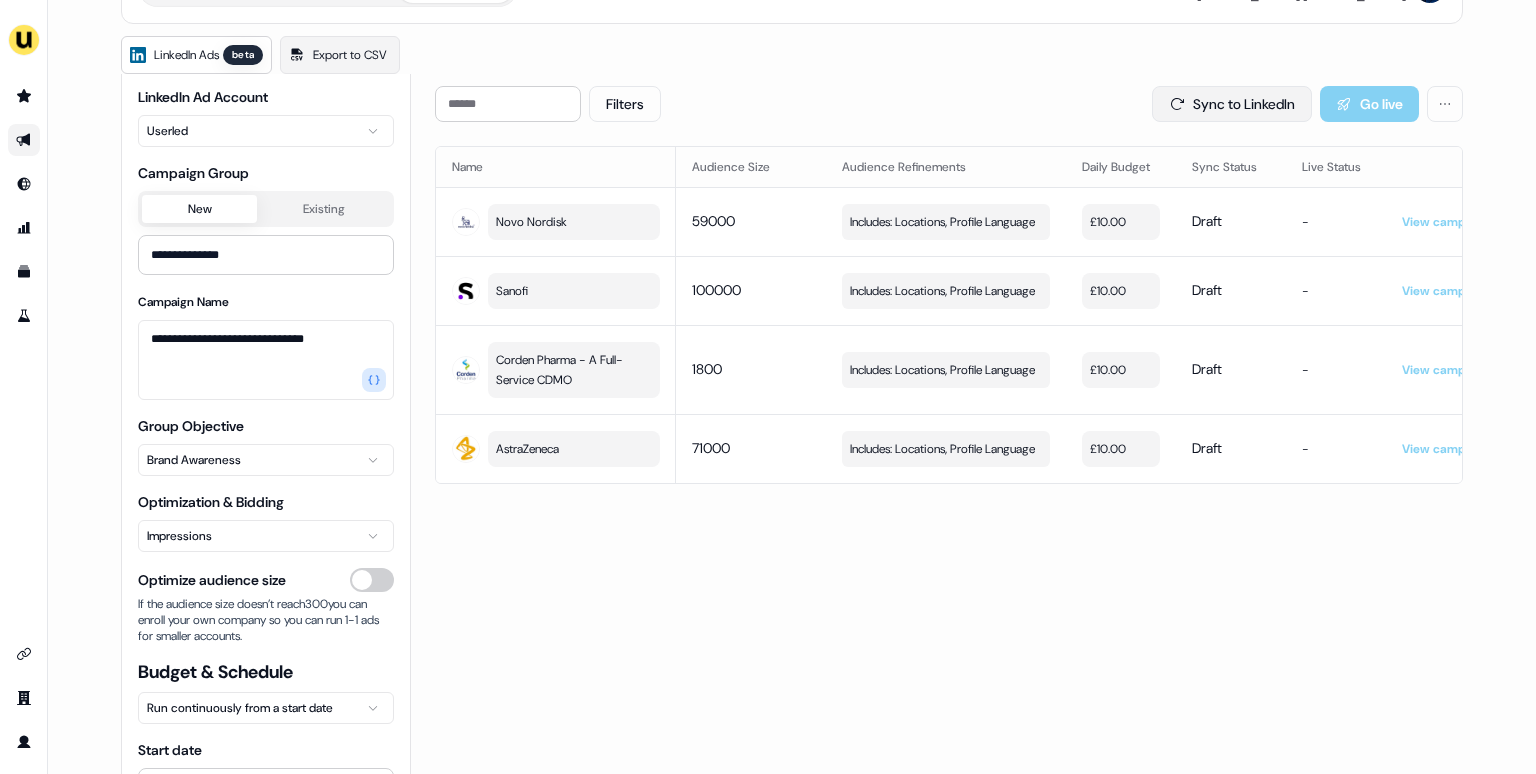 click on "Sync to LinkedIn" at bounding box center [1232, 104] 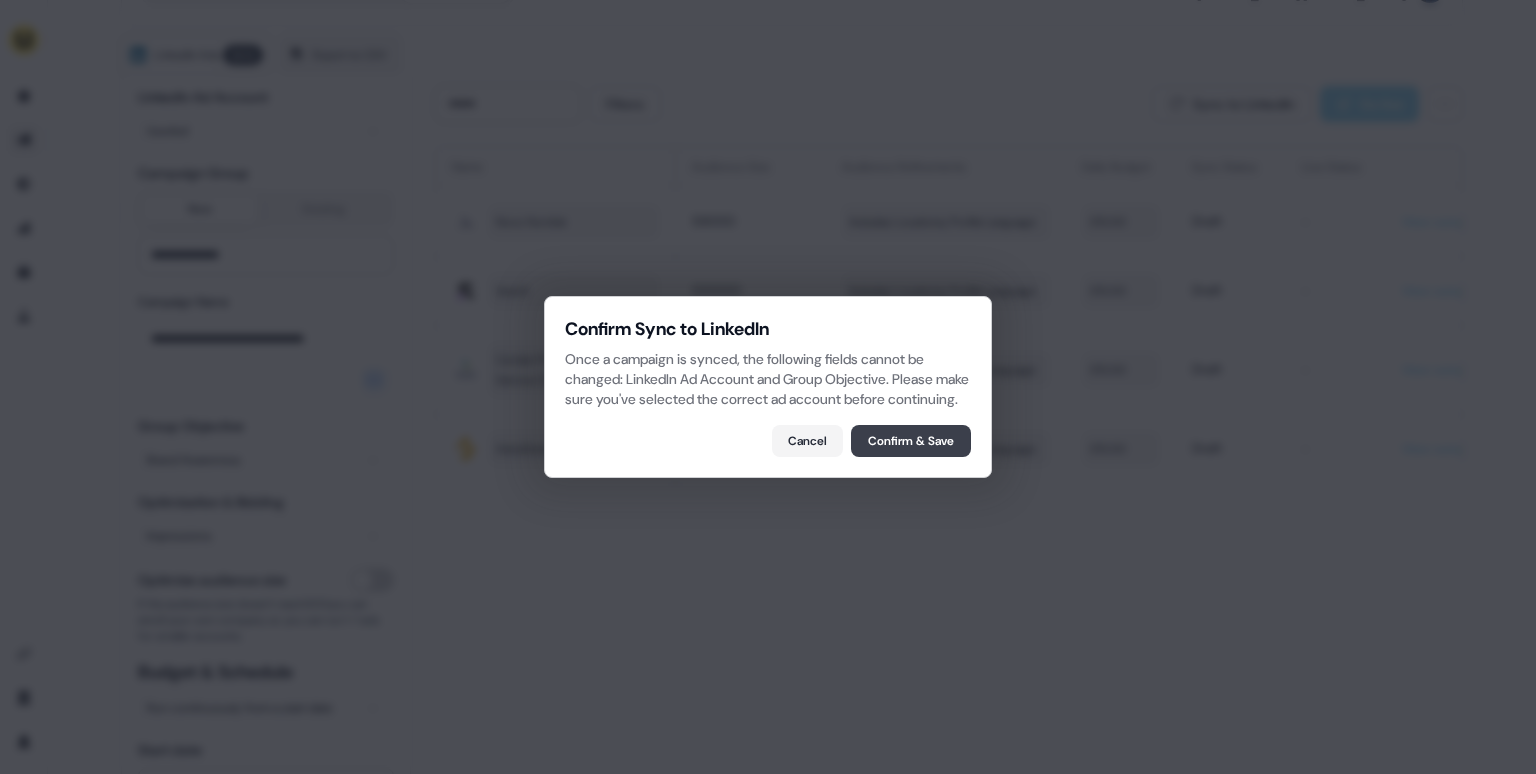 click on "Confirm & Save" at bounding box center (911, 441) 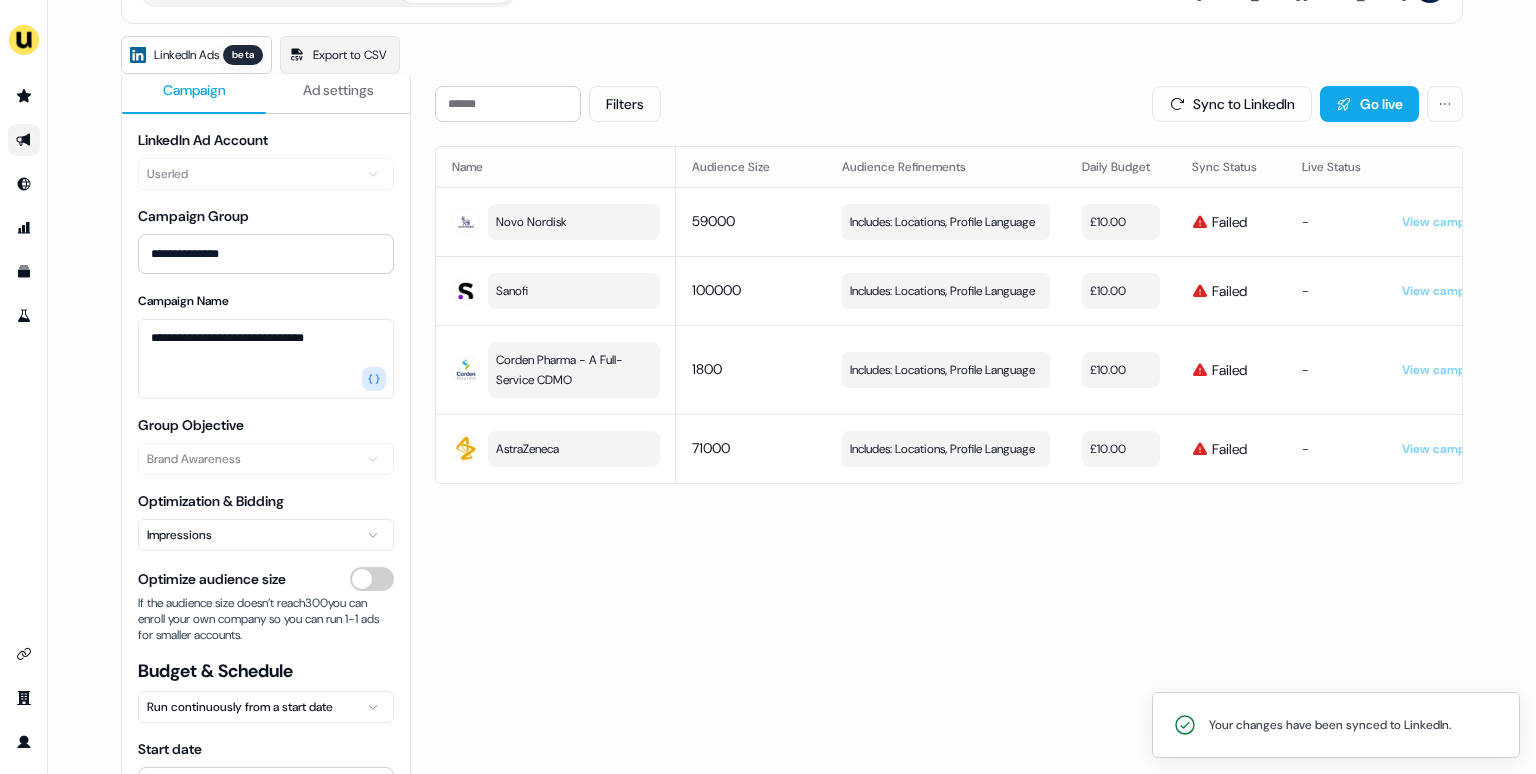scroll, scrollTop: 18, scrollLeft: 0, axis: vertical 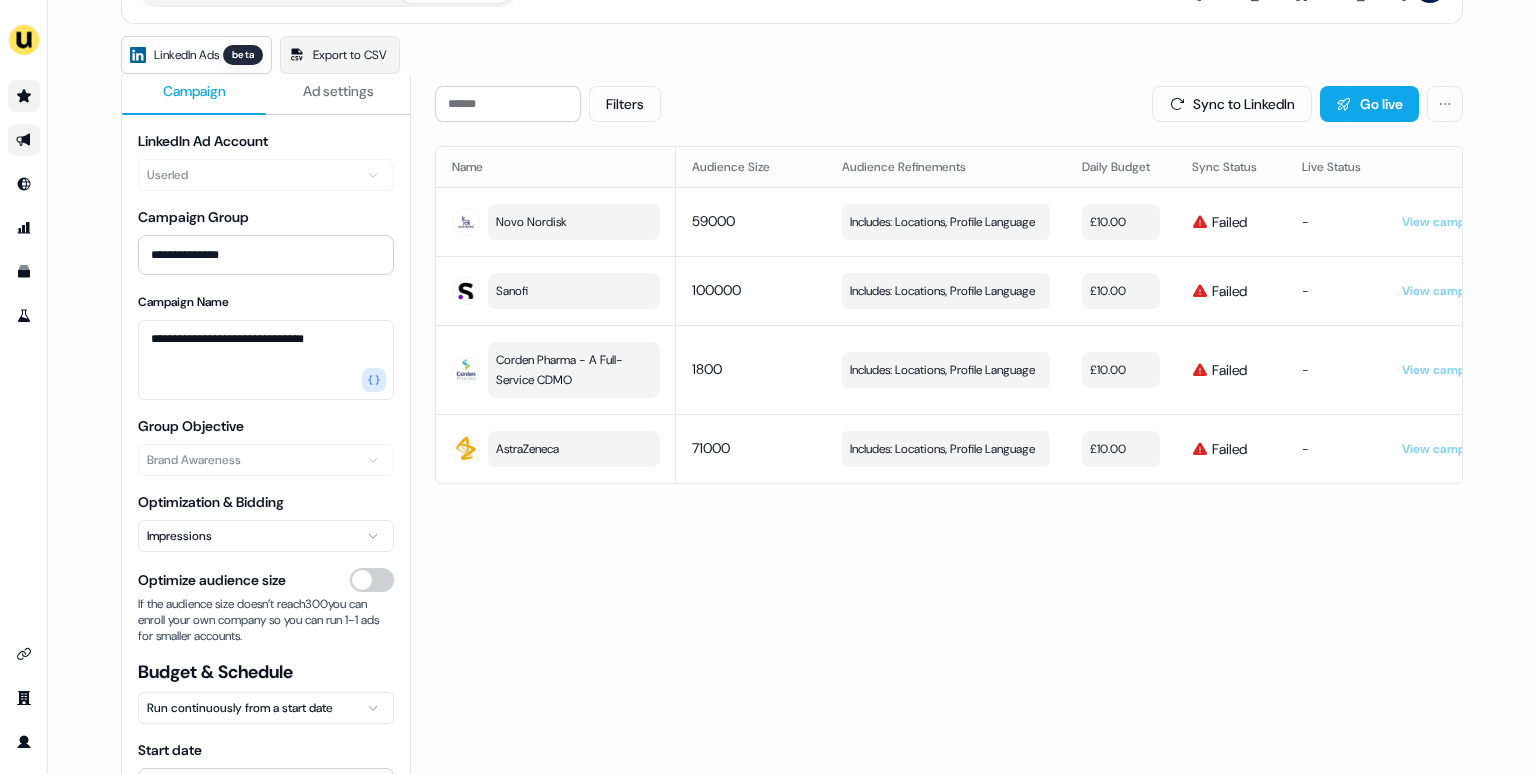 click 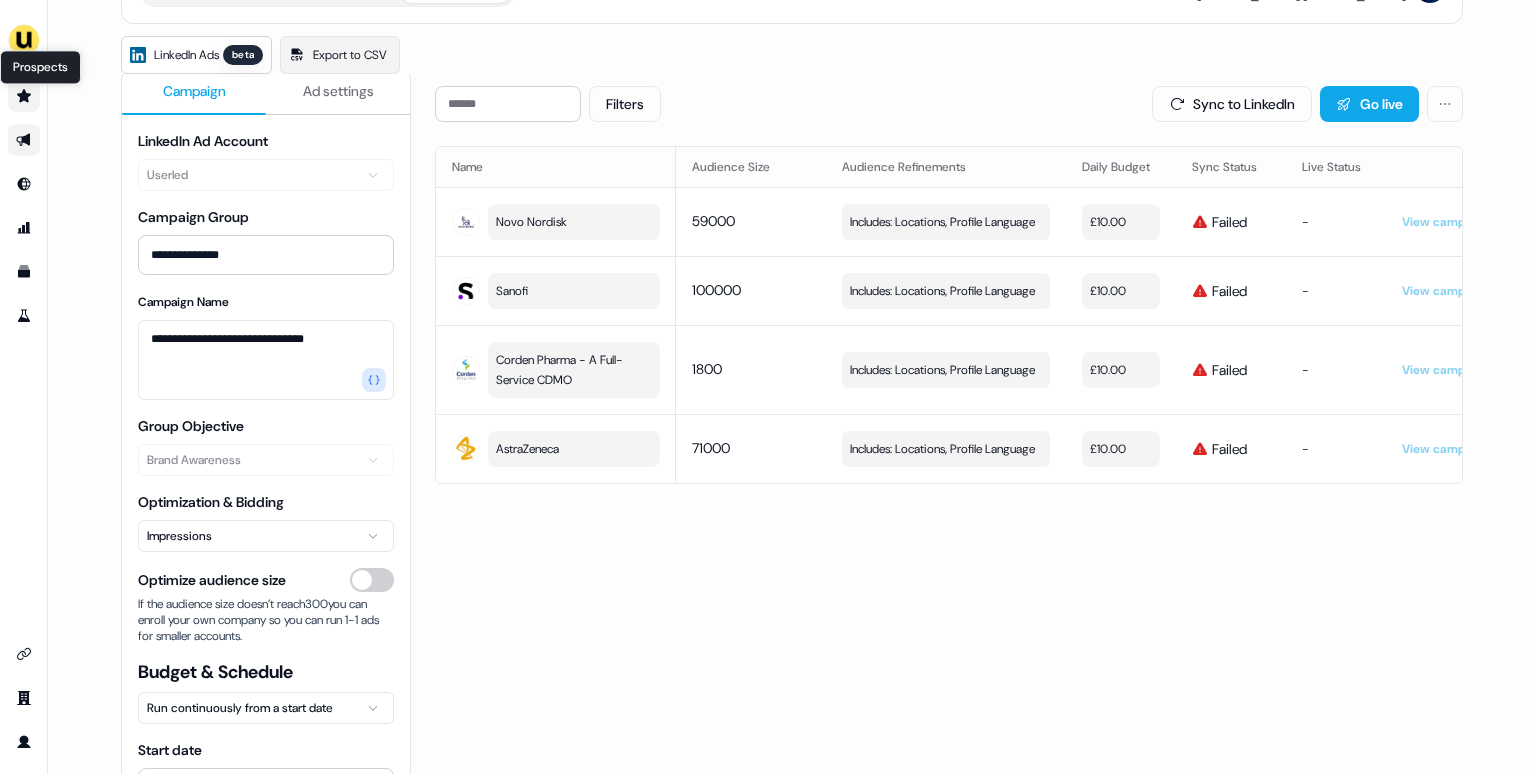 scroll, scrollTop: 0, scrollLeft: 0, axis: both 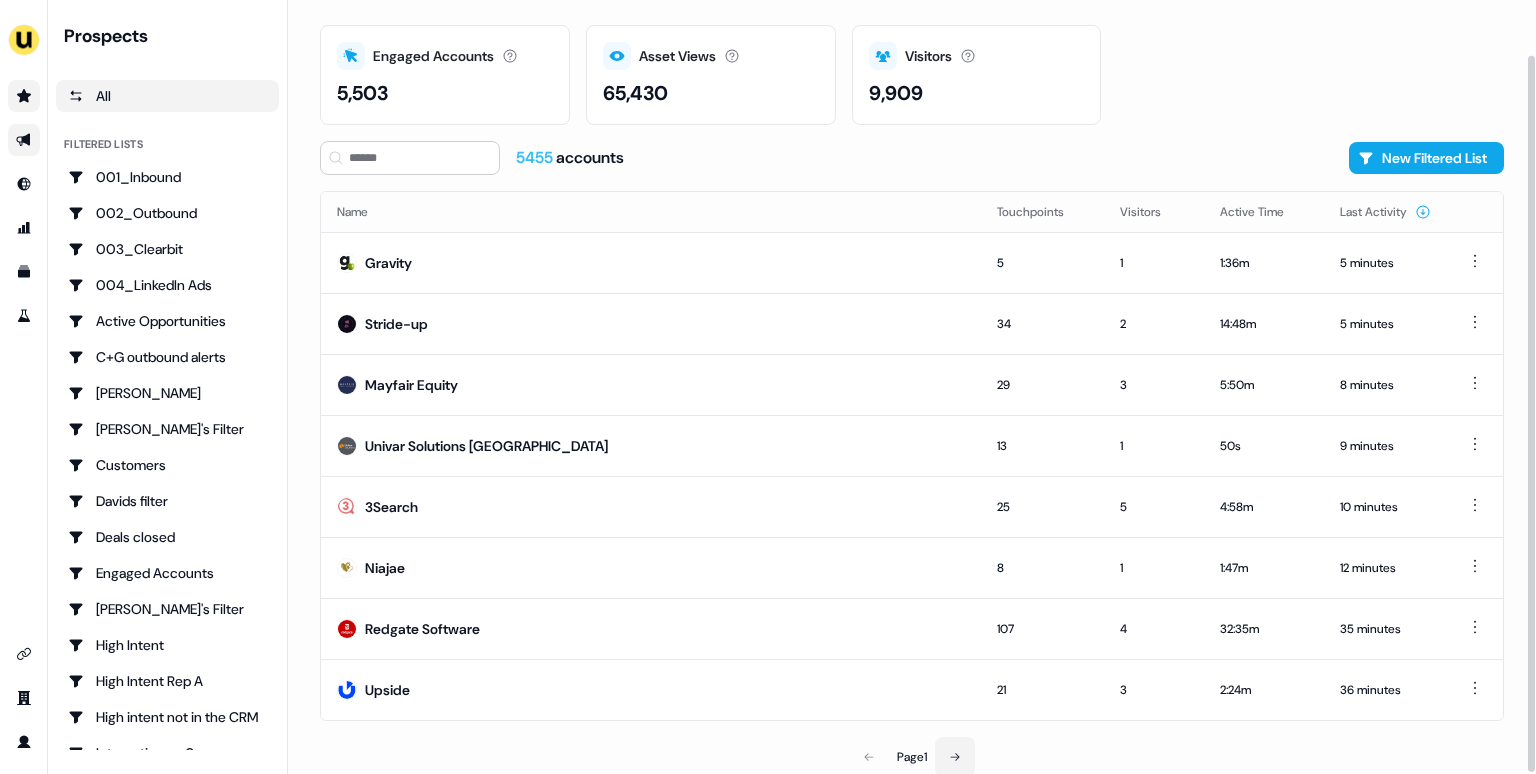 click 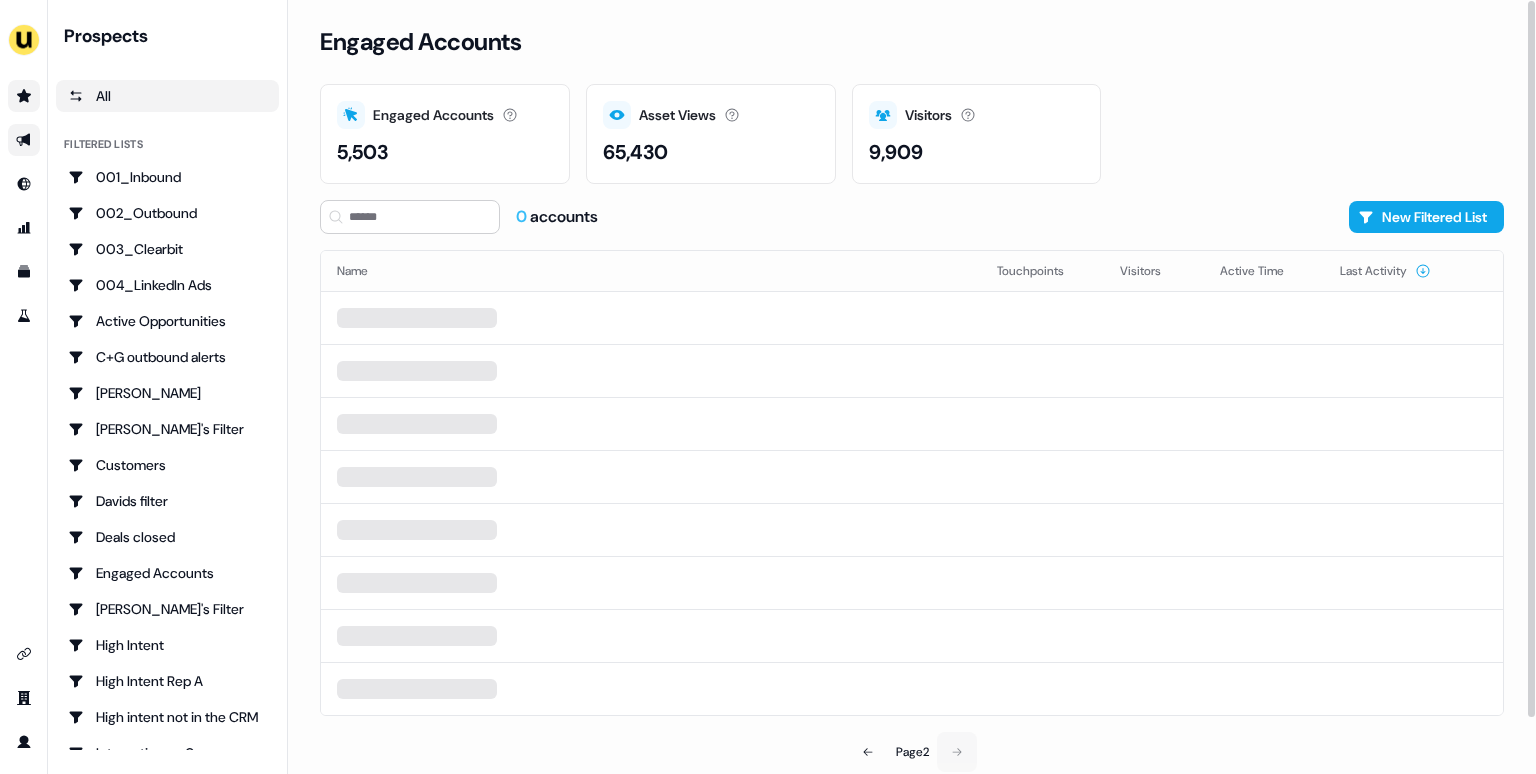 scroll, scrollTop: 0, scrollLeft: 0, axis: both 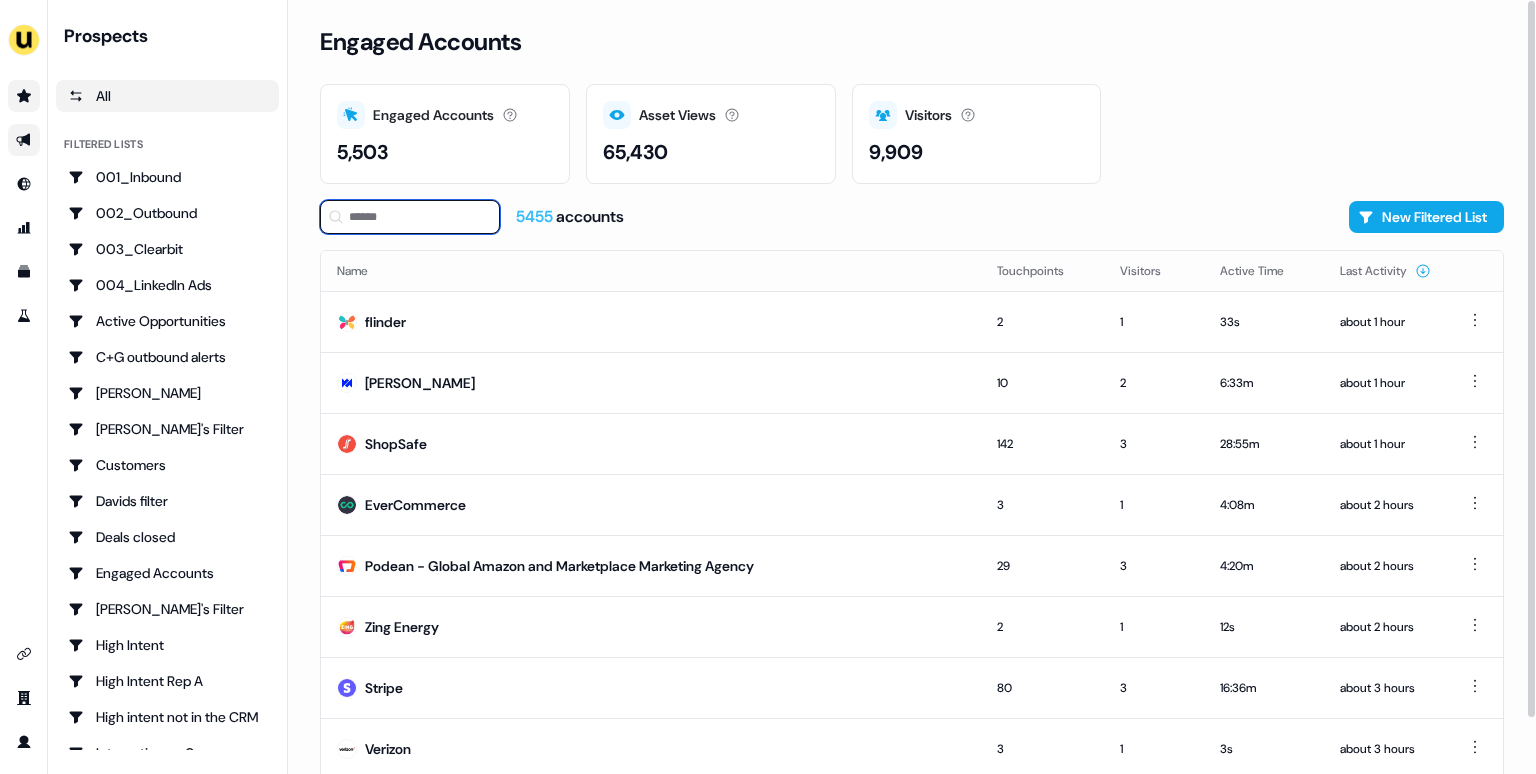 click at bounding box center (410, 217) 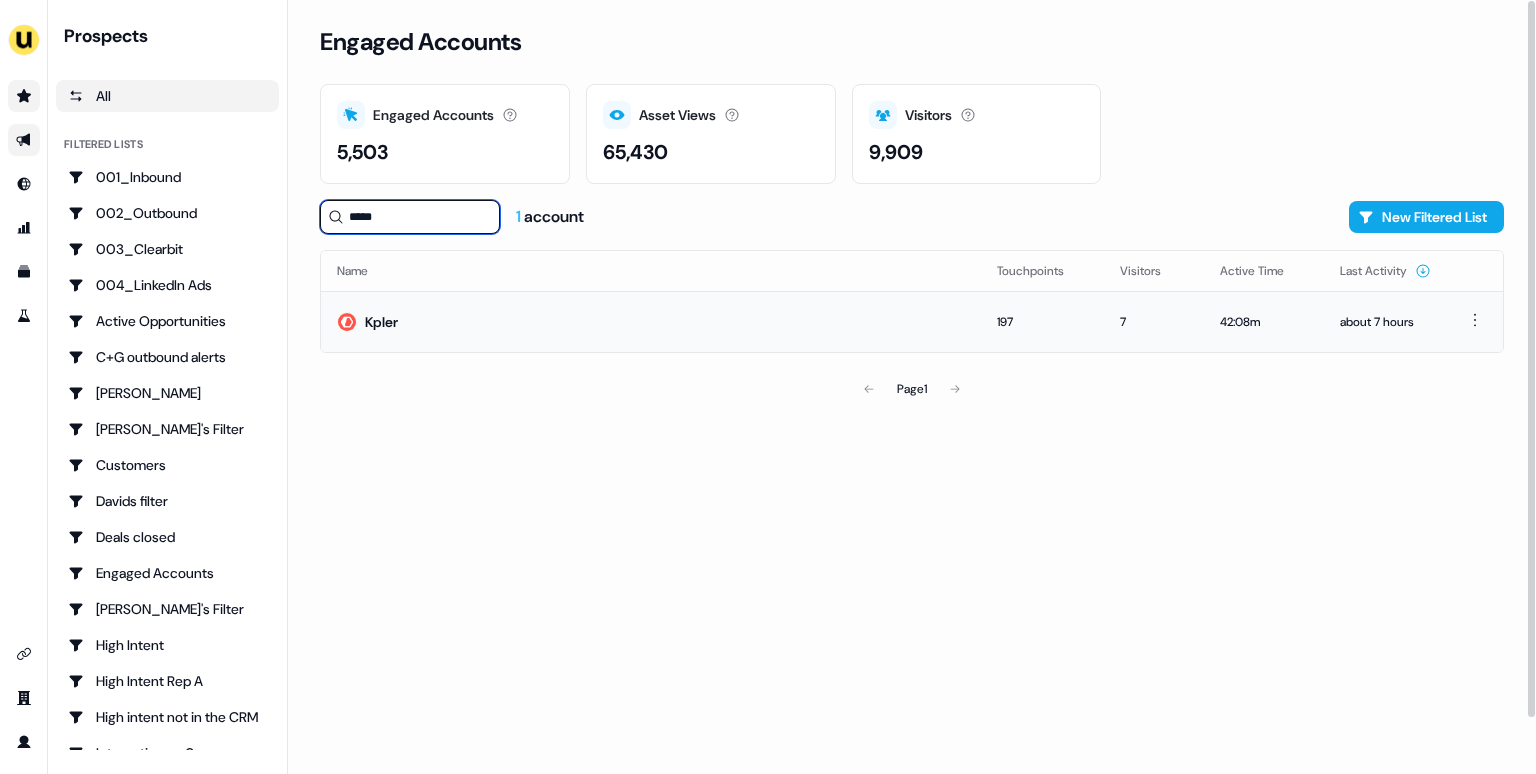 type on "*****" 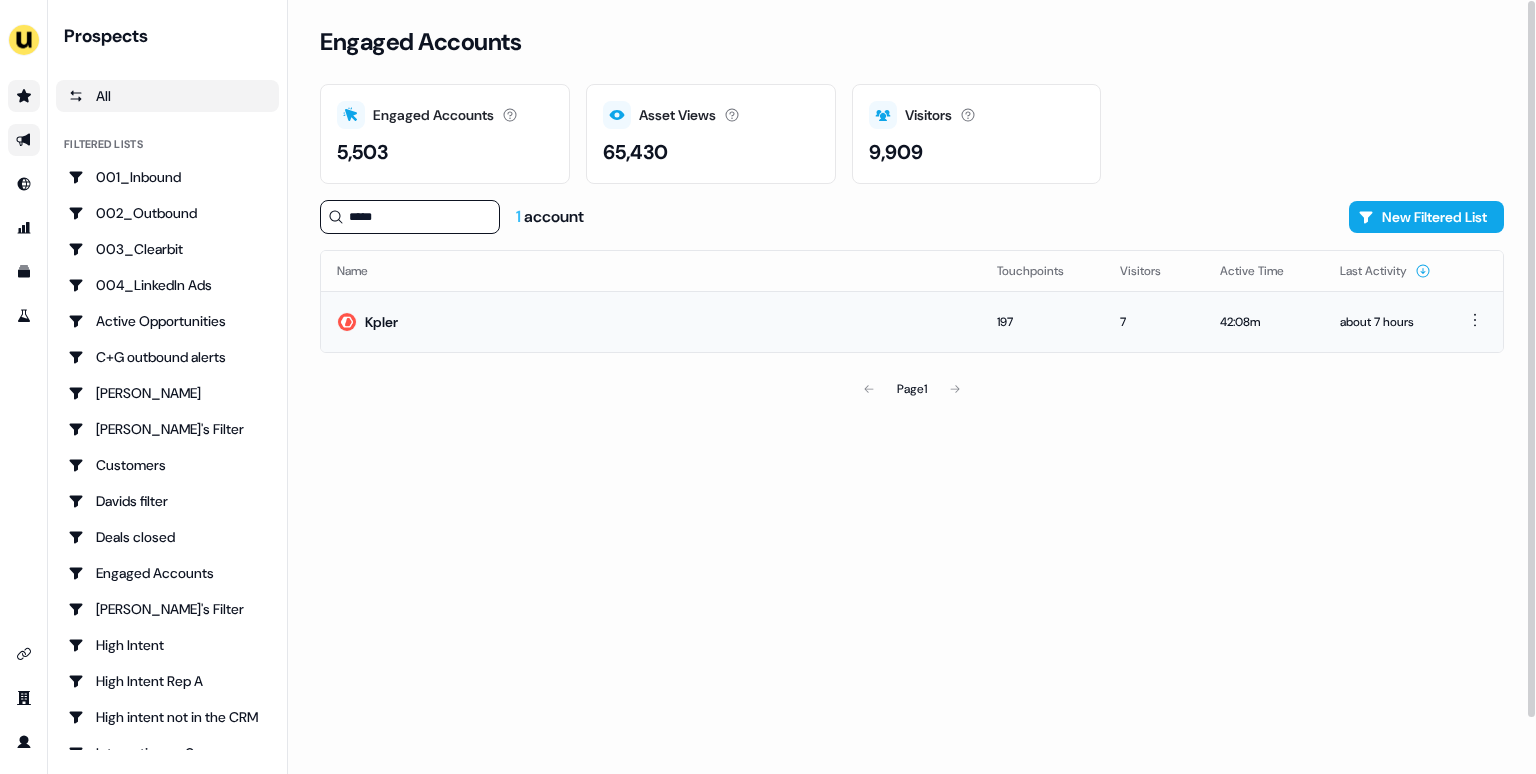 click on "Kpler" at bounding box center [651, 321] 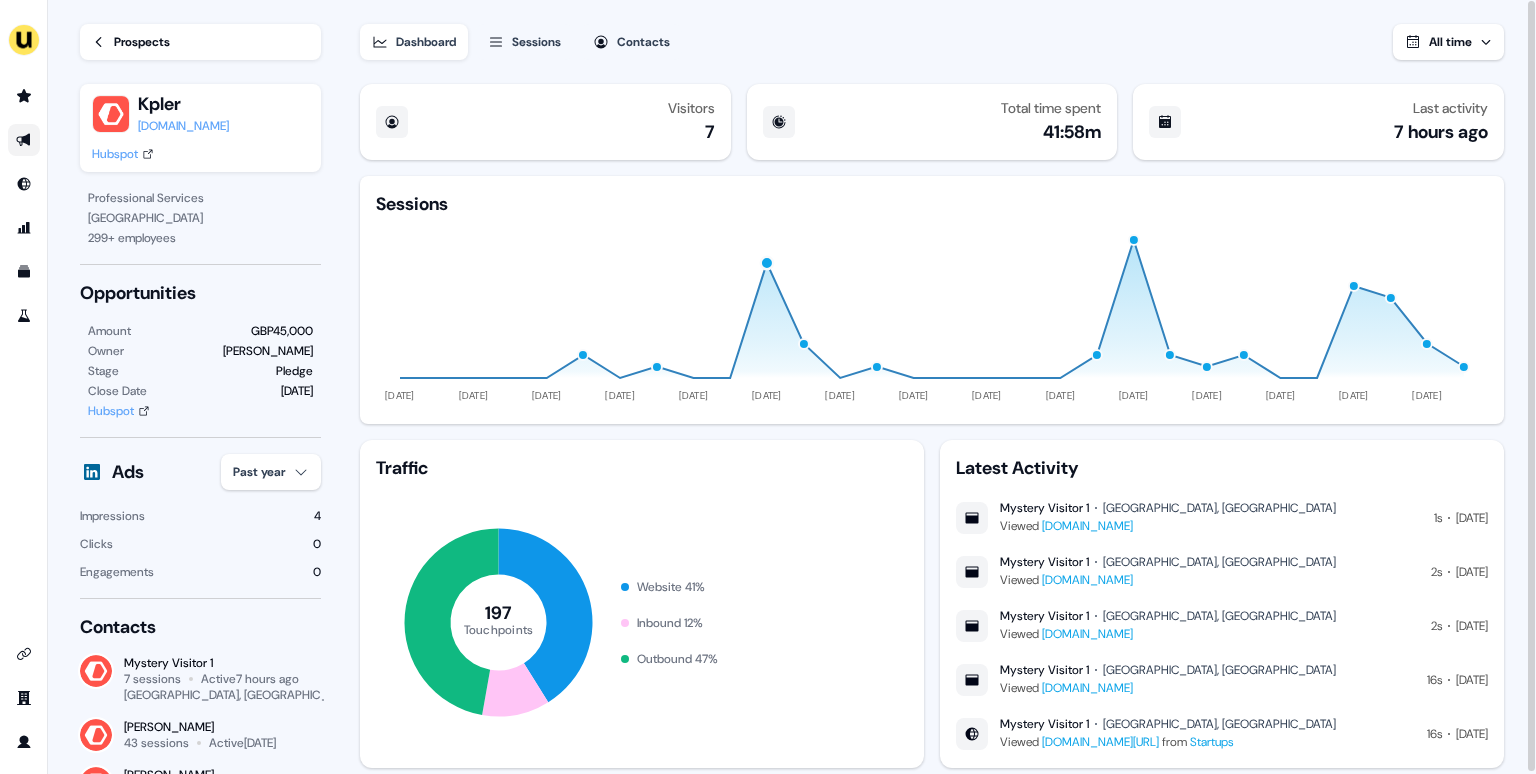 click 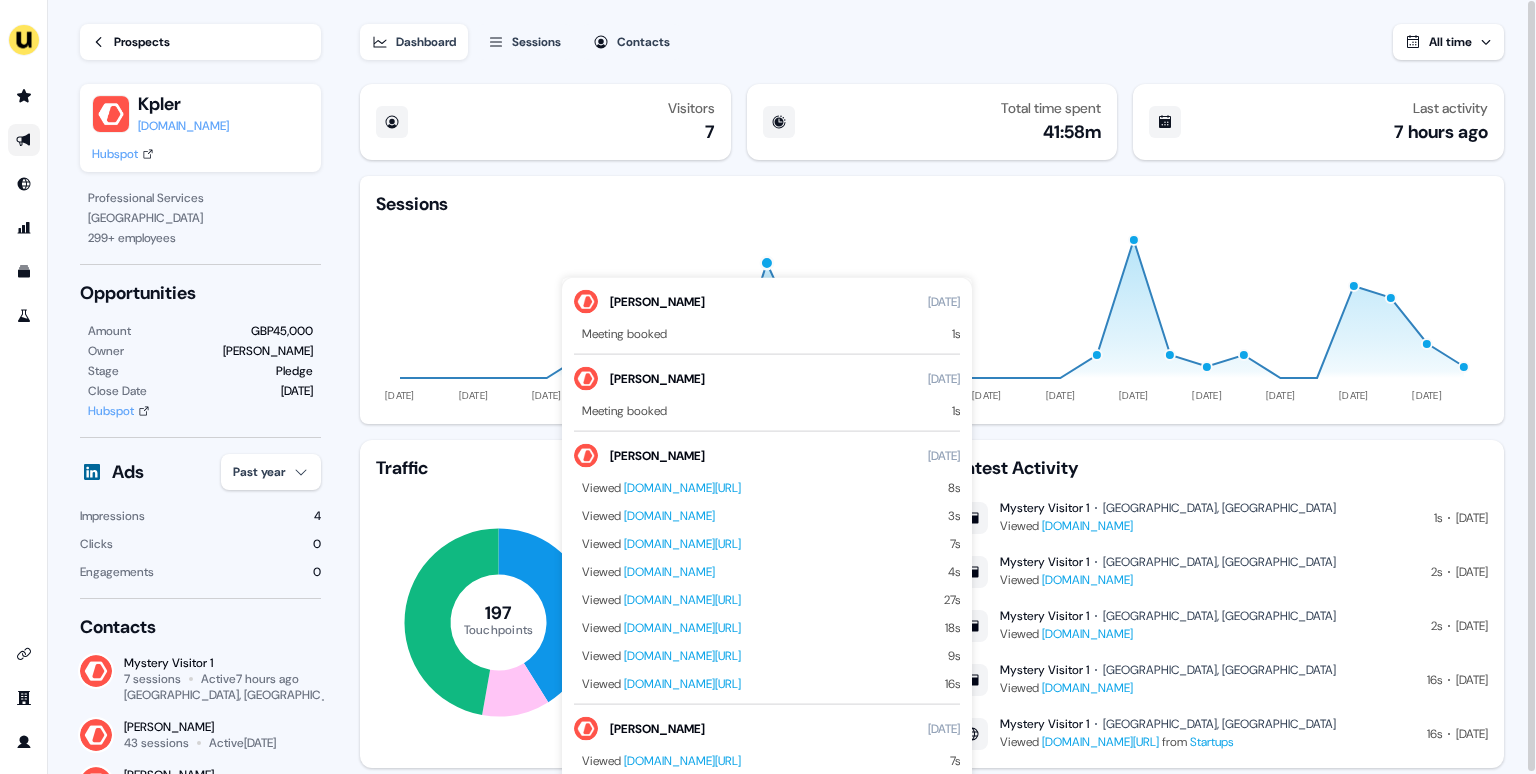 click 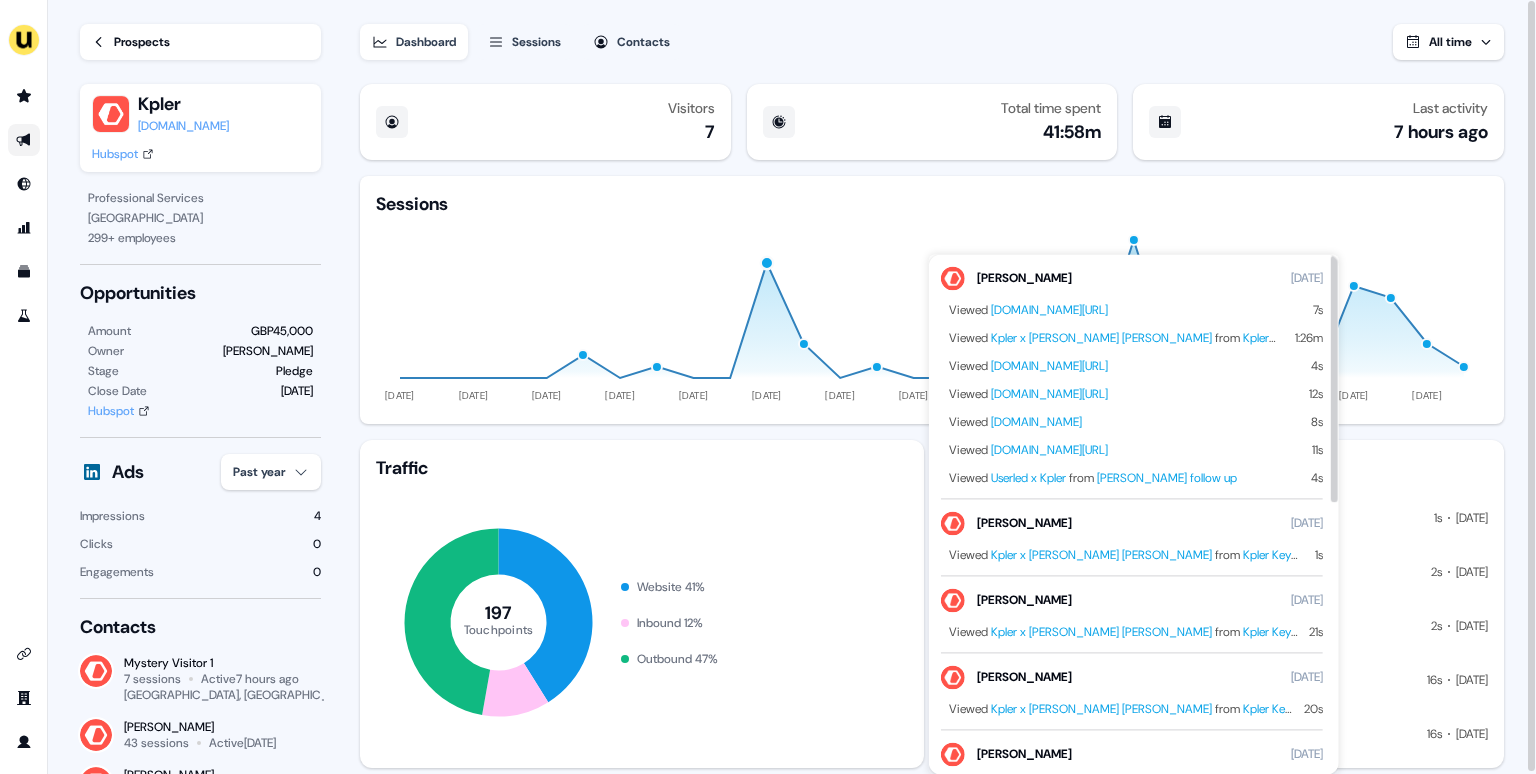 click on "11 Jun 24 07 Jul 24 02 Aug 24 28 Aug 24 23 Sep 24 19 Oct 24 14 Nov 24 10 Dec 24 05 Jan 25 31 Jan 25 26 Feb 25 24 Mar 25 19 Apr 25 15 May 25 10 Jun 25" 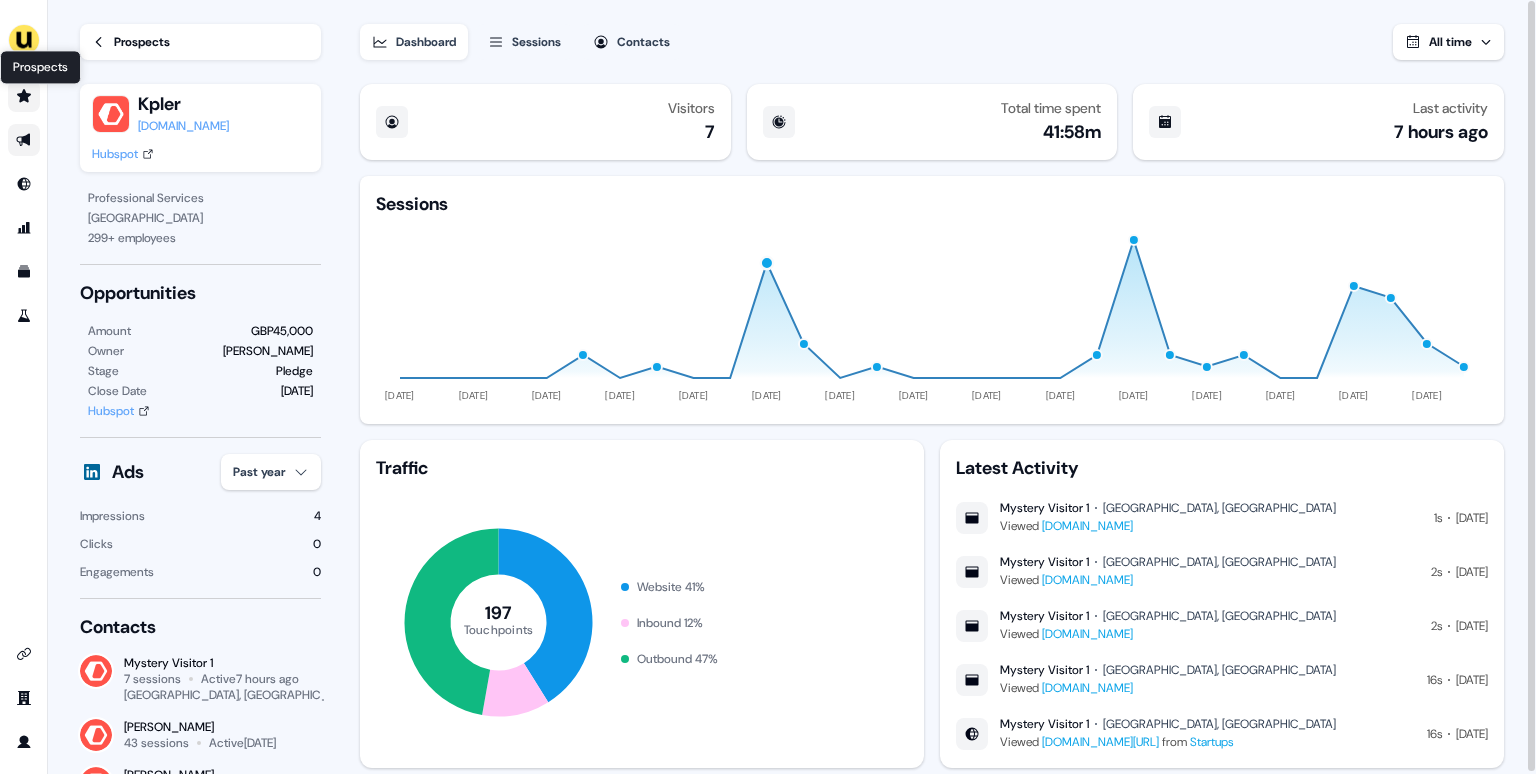 click 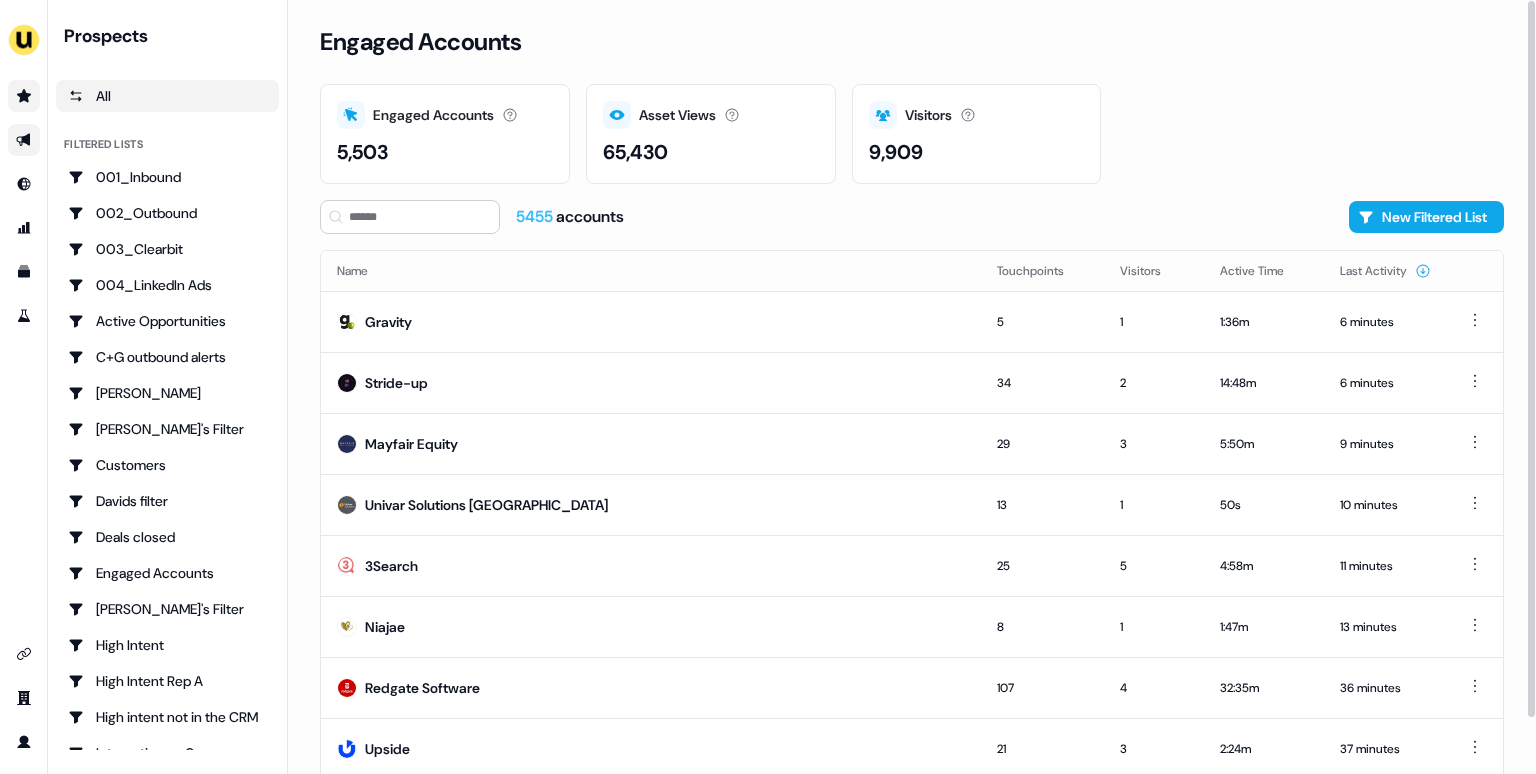 click on "Engaged Accounts Engaged Accounts Accounts that have interacted with an asset. 5,503 Asset Views How many times your assets have been seen. 65,430 Visitors Number of unique visitors. 9,909 5455   accounts New Filtered List Name Touchpoints Visitors Active Time Last Activity Gravity 5 1 1:36m 6 minutes Stride-up 34 2 14:48m 6 minutes Mayfair Equity 29 3 5:50m 9 minutes Univar Solutions USA 13 1 50s 10 minutes 3Search 25 5 4:58m 11 minutes Niajae 8 1 1:47m 13 minutes Redgate Software 107 4 32:35m 36 minutes Upside 21 3 2:24m 37 minutes Page  1" at bounding box center [912, 387] 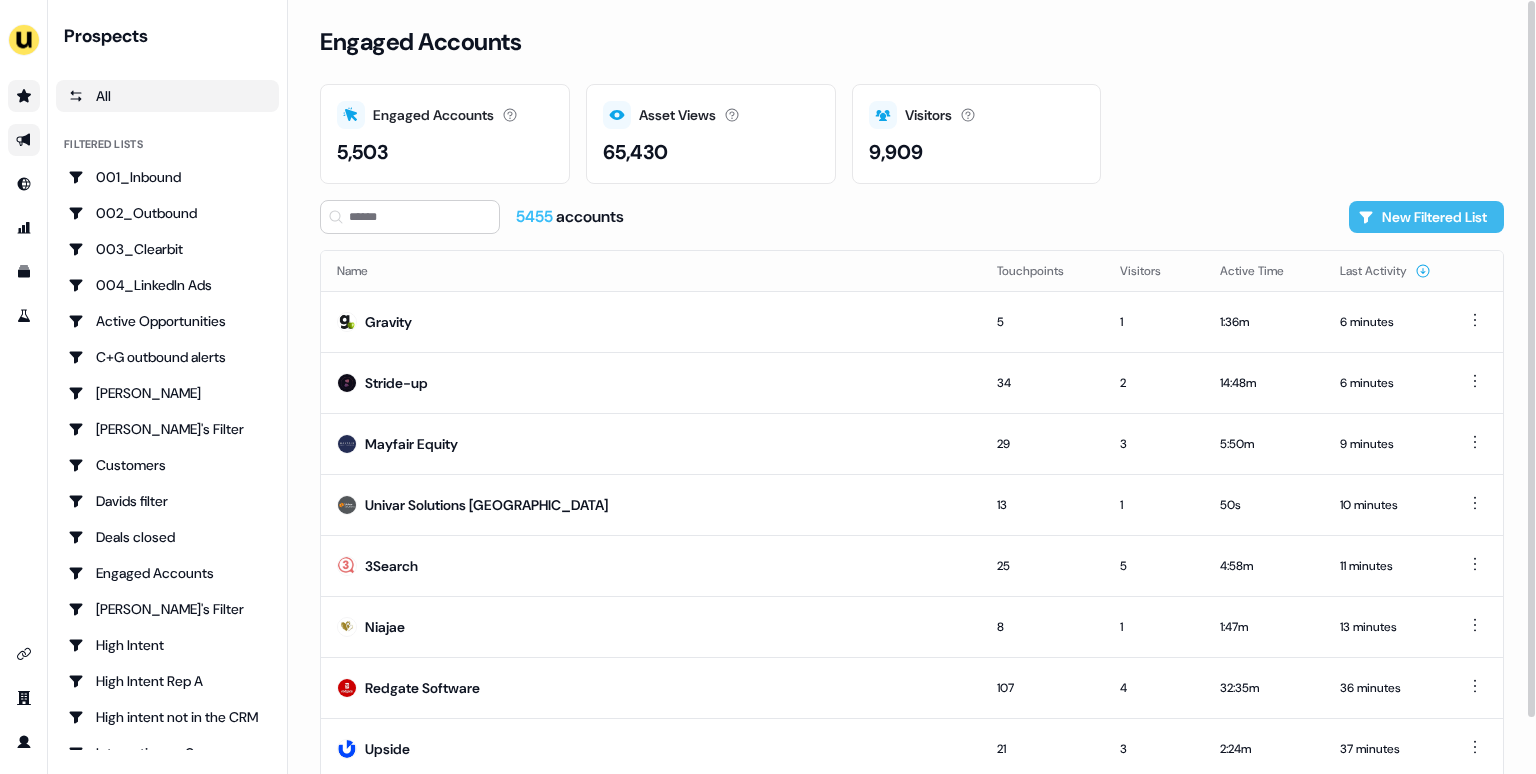 click on "New Filtered List" at bounding box center [1426, 217] 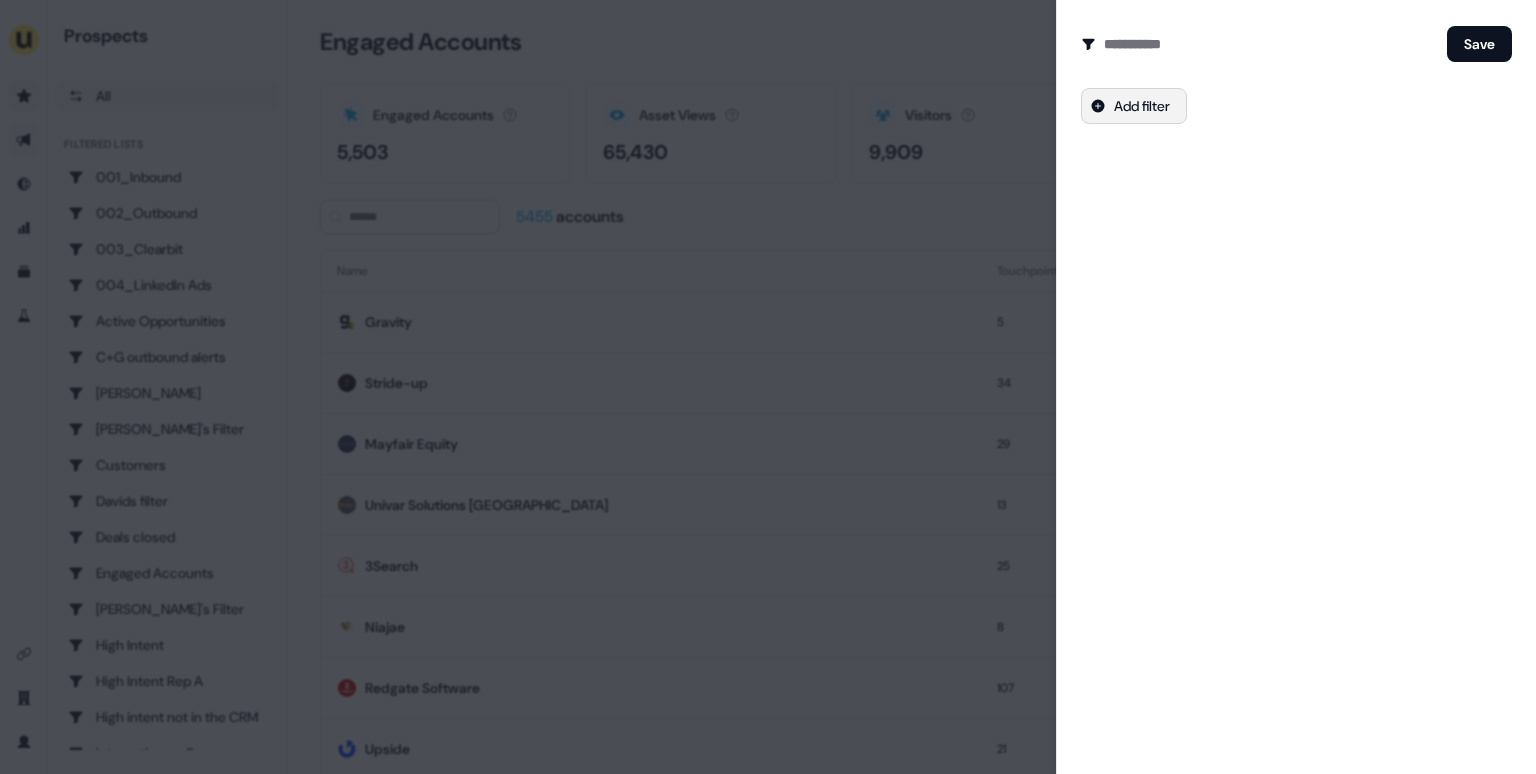 click on "For the best experience switch devices to a bigger screen. Go to Userled.io Prospects All Filtered lists 001_Inbound 002_Outbound 003_Clearbit 004_LinkedIn Ads Active Opportunities C+G outbound alerts  Charlotte Stone  Charlotte's Filter  Customers Davids filter Deals closed Engaged Accounts Geneviève's Filter High Intent  High Intent Rep A High intent not in the CRM Interactions > 0 JJ Deals Joes Deals Lost Opps Ollie's Filter - Entrust Q1 Q2 Q2 deals Q3 Qualified Accounts Reactivation Trigger Salesforce SDR VC forecast deals  long time spent on assets Q3 opps yann's deal 🪅 Inactive Opportunities Loading... Engaged Accounts Engaged Accounts Accounts that have interacted with an asset. 5,503 Asset Views How many times your assets have been seen. 65,430 Visitors Number of unique visitors. 9,909 5455   accounts New Filtered List Name Touchpoints Visitors Active Time Last Activity Gravity 5 1 1:36m 6 minutes Stride-up 34 2 14:48m 6 minutes Mayfair Equity 29 3 5:50m 9 minutes Univar Solutions USA 13 1 50s 25" at bounding box center [768, 387] 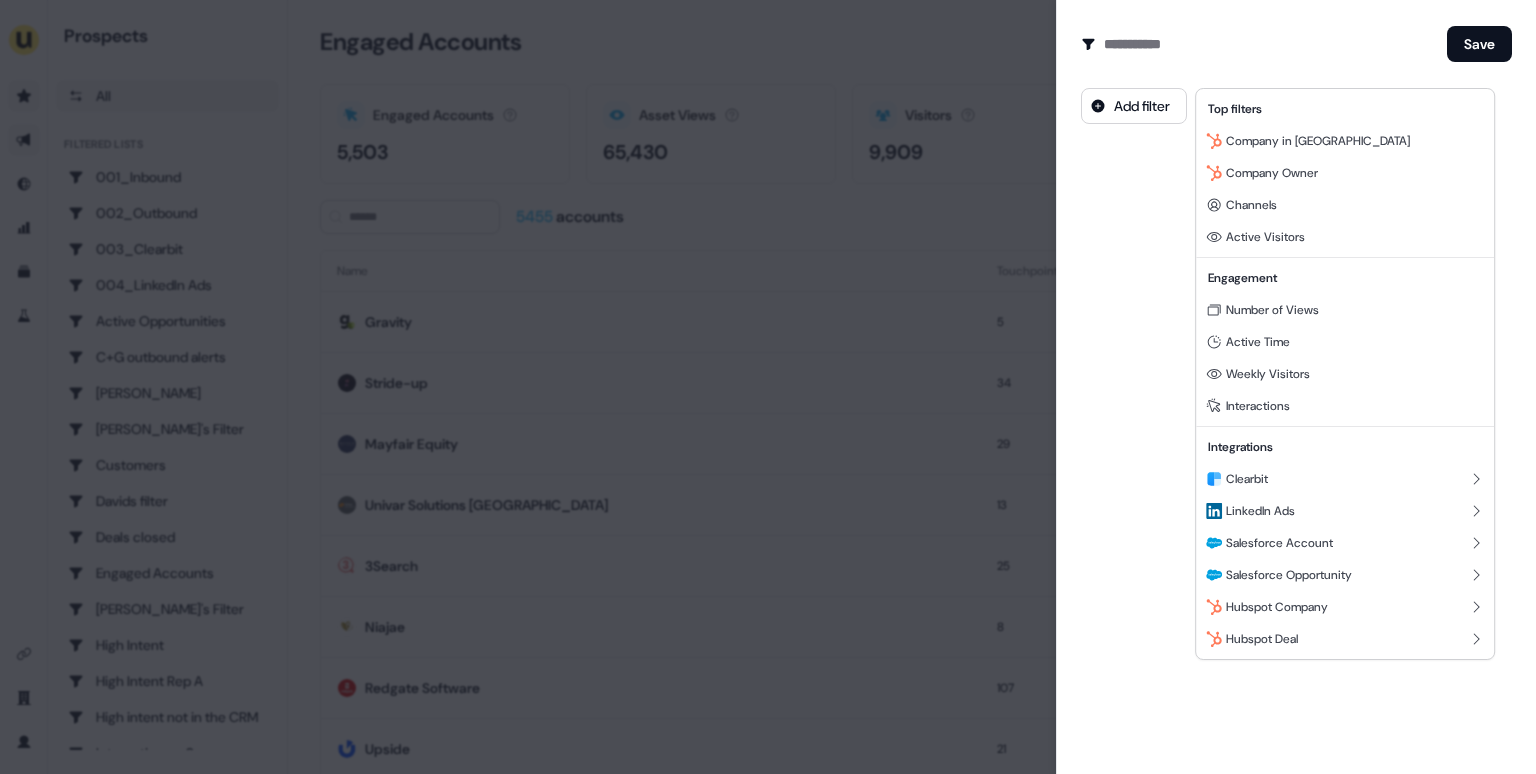 click at bounding box center [768, 387] 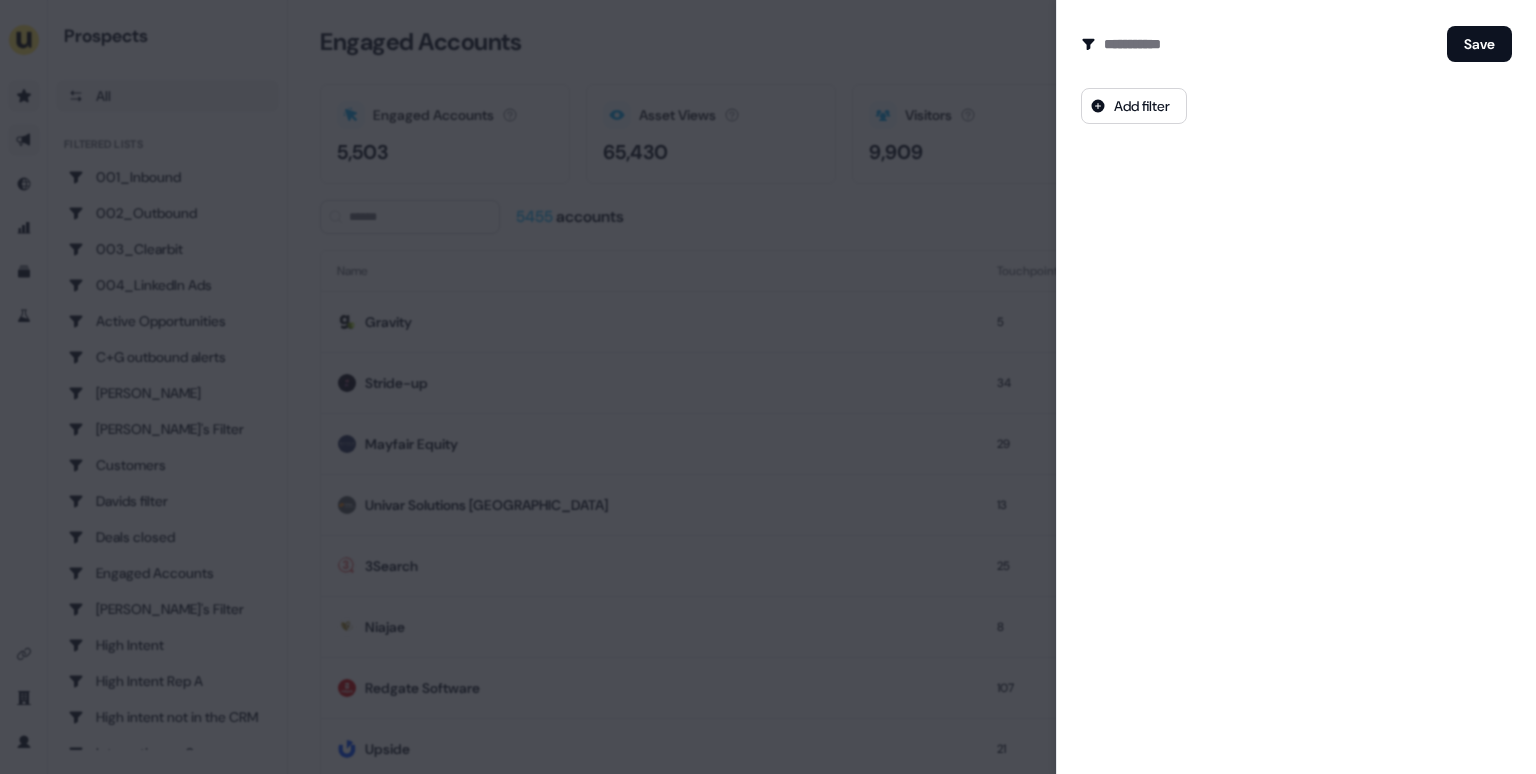 click at bounding box center (768, 387) 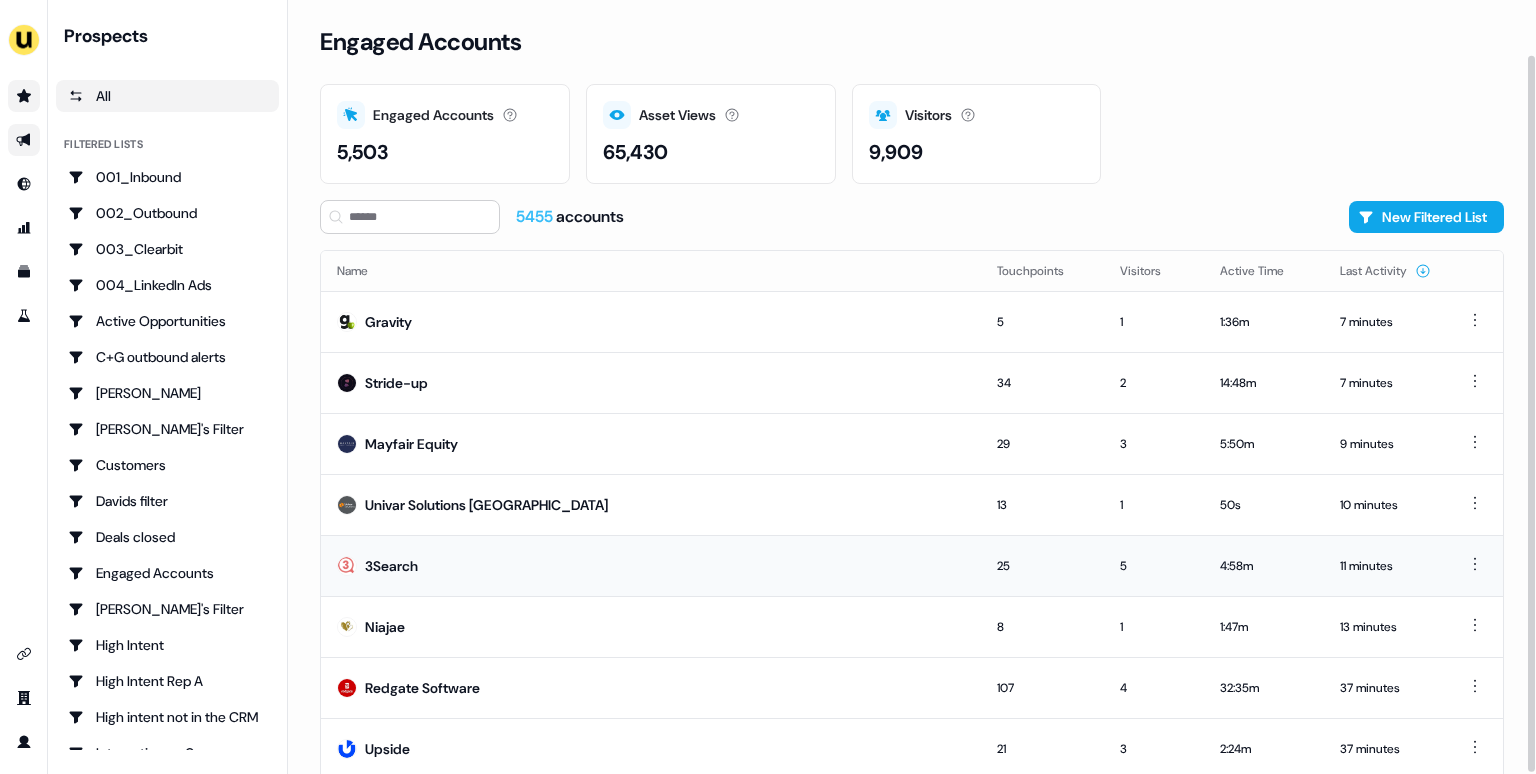 scroll, scrollTop: 59, scrollLeft: 0, axis: vertical 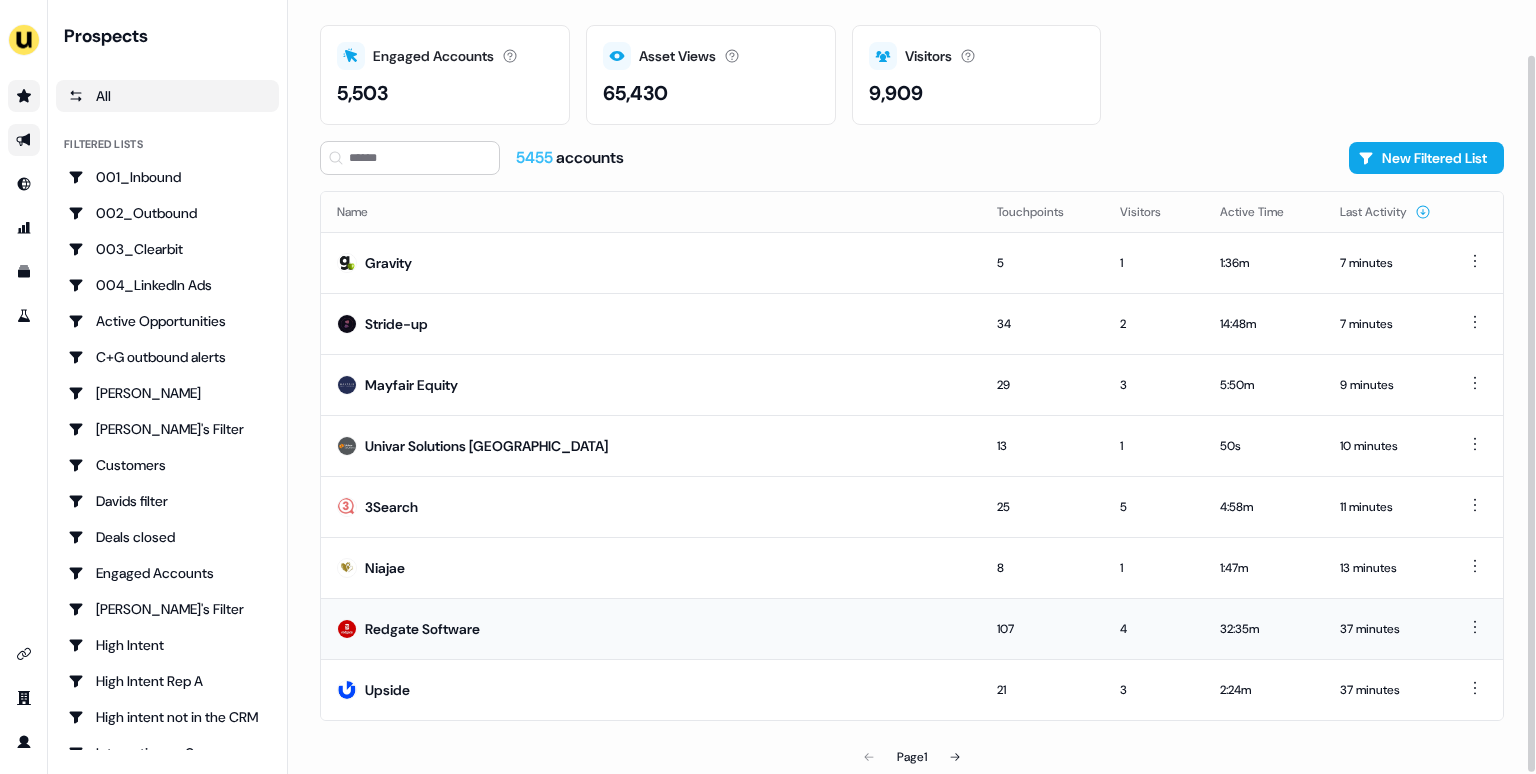 click on "Redgate Software" at bounding box center [651, 628] 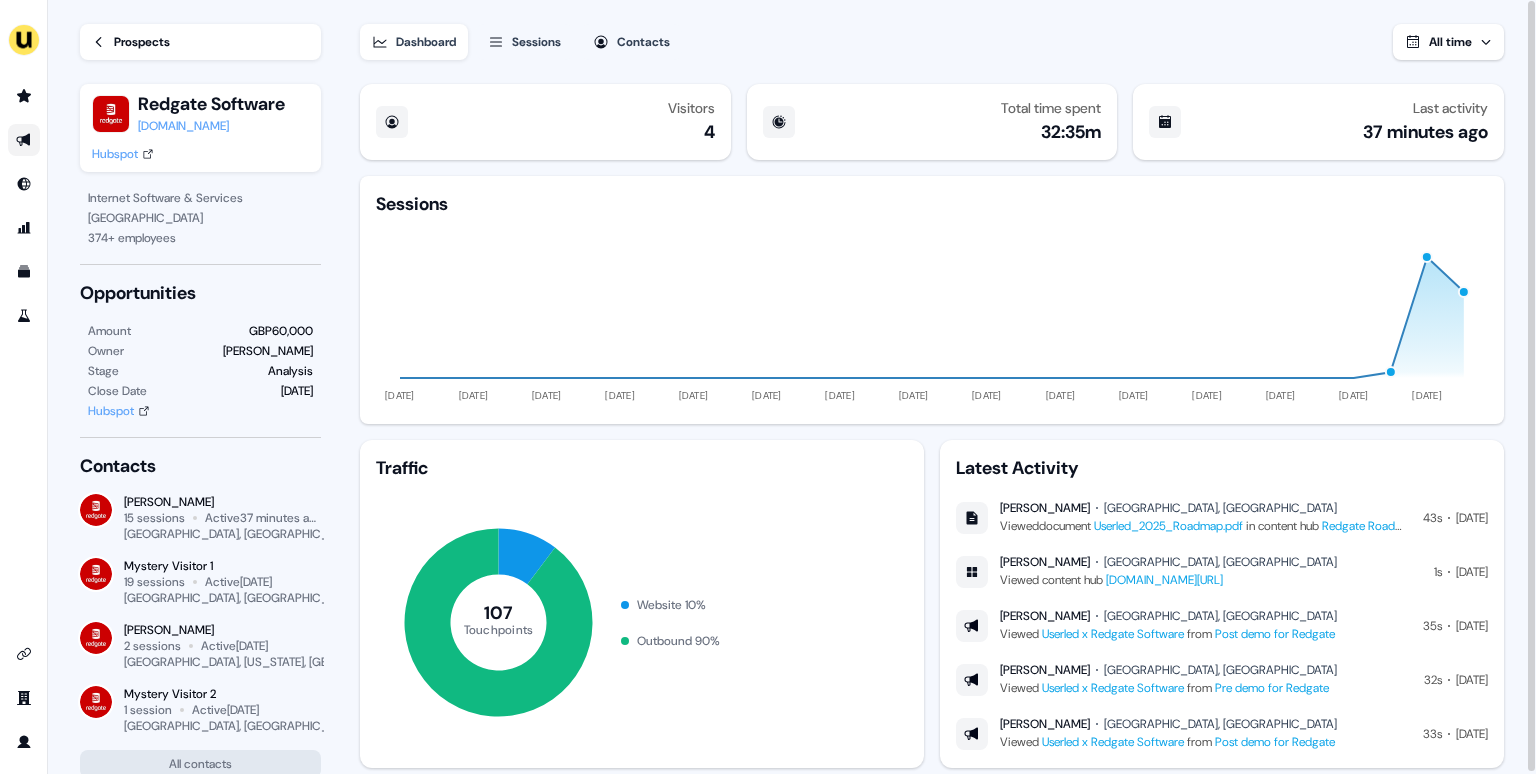 click on "Sessions" at bounding box center (536, 42) 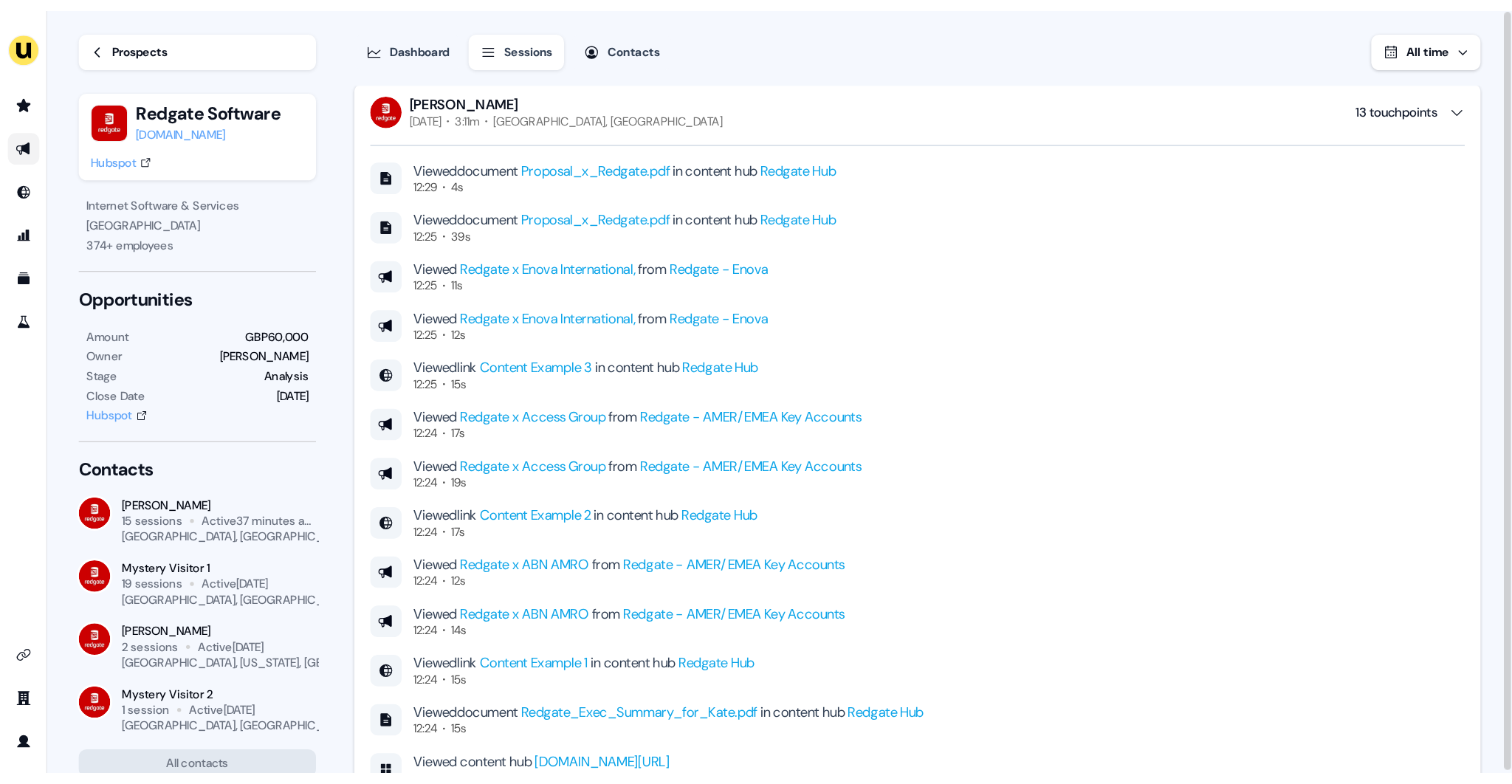 scroll, scrollTop: 0, scrollLeft: 0, axis: both 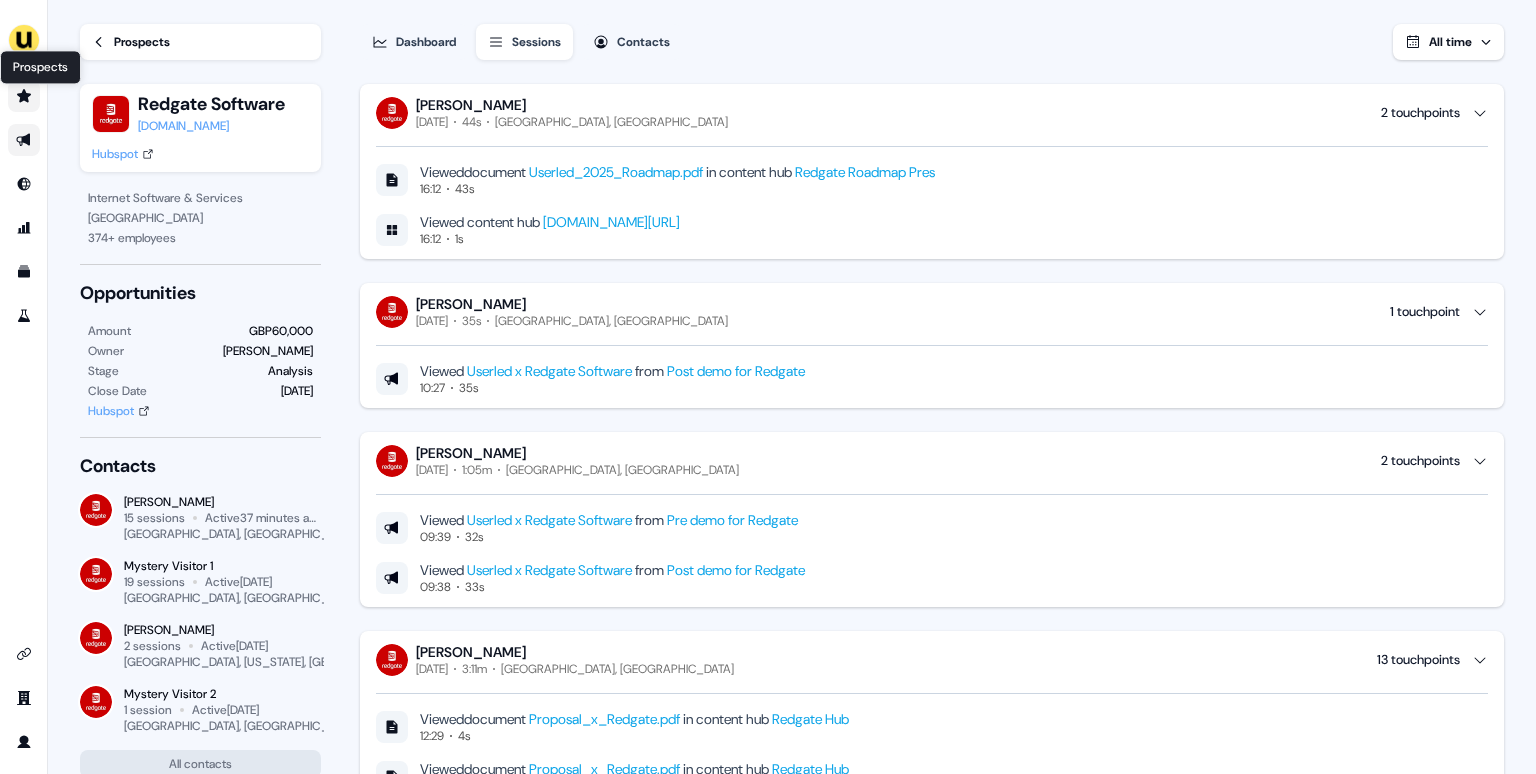 click 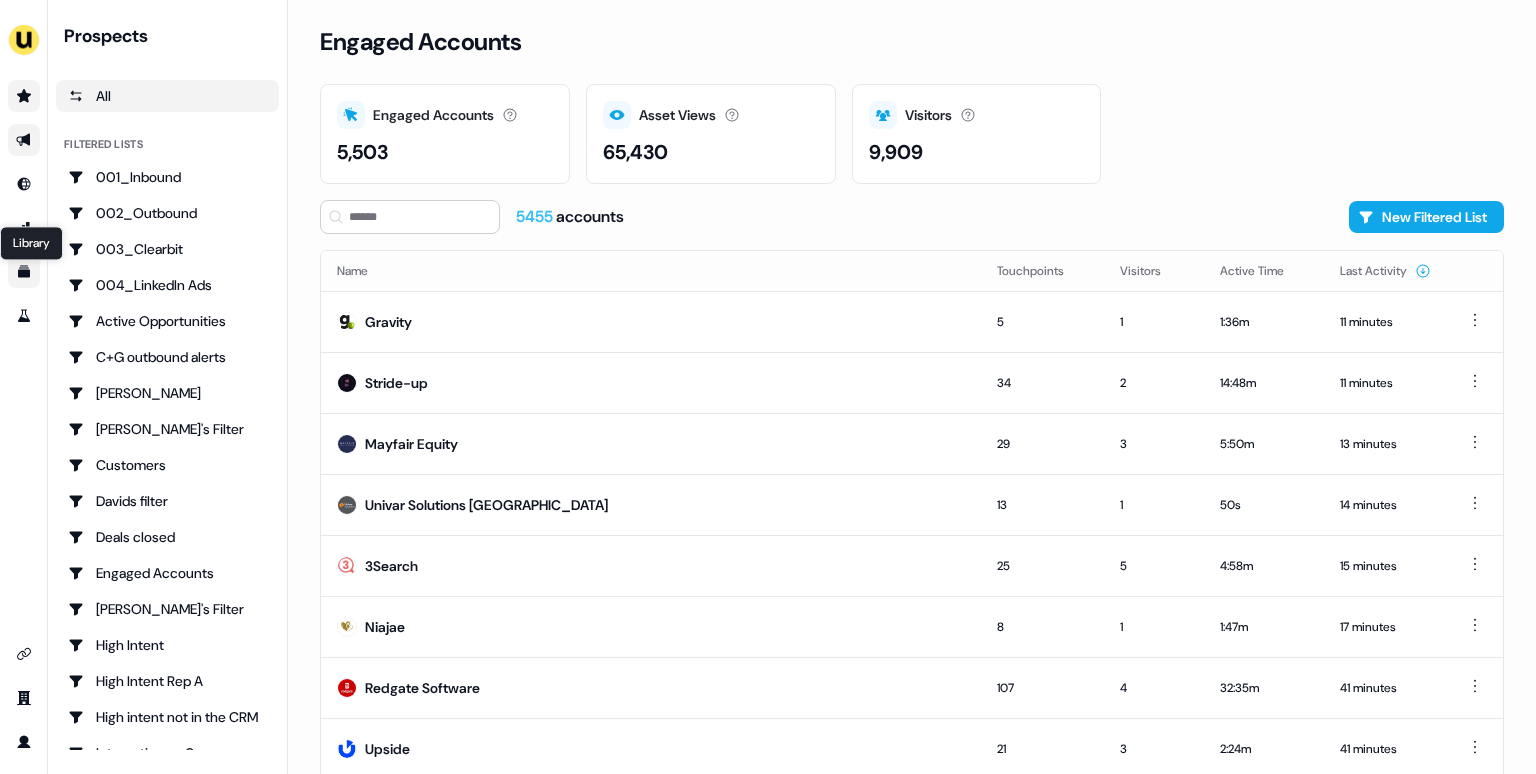 click 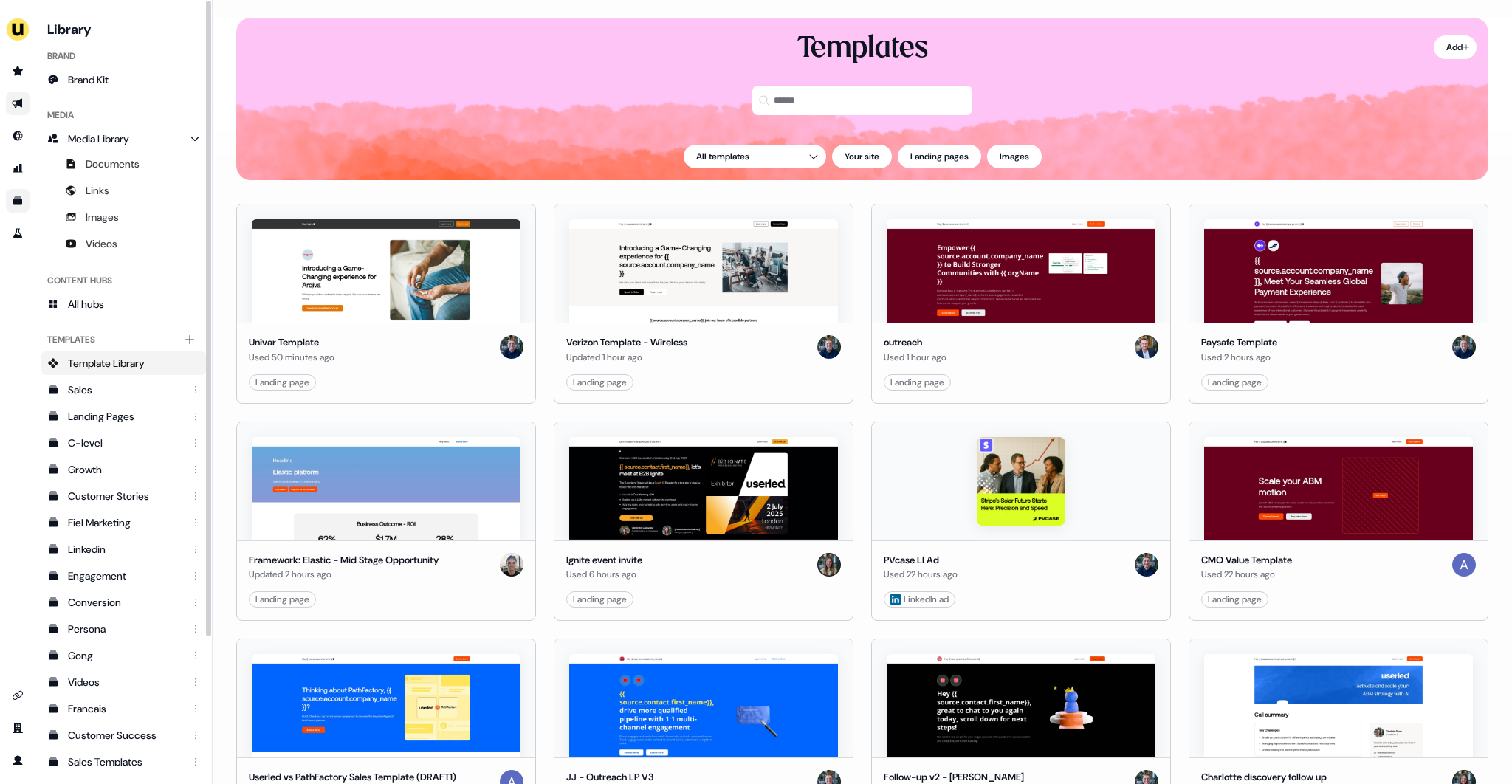 click on "Univar Template Used 50 minutes ago Landing page Edit Use Verizon Template - Wireless Updated 1 hour ago Landing page Edit Use outreach Used 1 hour ago Landing page Edit Use Paysafe Template  Used 2 hours ago Landing page Edit Use Framework: Elastic - Mid Stage Opportunity Updated 2 hours ago Landing page Edit Use Ignite event invite  Used 6 hours ago Landing page Edit Use PVcase LI Ad Used 22 hours ago   LinkedIn ad Edit Use CMO Value Template Used 22 hours ago Landing page Edit Use Userled vs PathFactory Sales Template (DRAFT1) Used 1 day ago Landing page Edit Use JJ - Outreach LP V3 Used 1 day ago Landing page Edit Use Follow-up v2 - JJ Used 1 day ago Landing page Edit Use Charlotte discovery follow up Used 1 day ago Landing page Edit Use Framework: Elastic - Awareness page Updated 1 day ago Landing page Edit Use Charlotte's new template  Used 4 days ago Landing page Edit Use Paysafe Template  Used 4 days ago Landing page Edit Use DC Demand Gen / ABM template Used 5 days ago Landing page Edit Use Edit Use" at bounding box center [862, 24344] 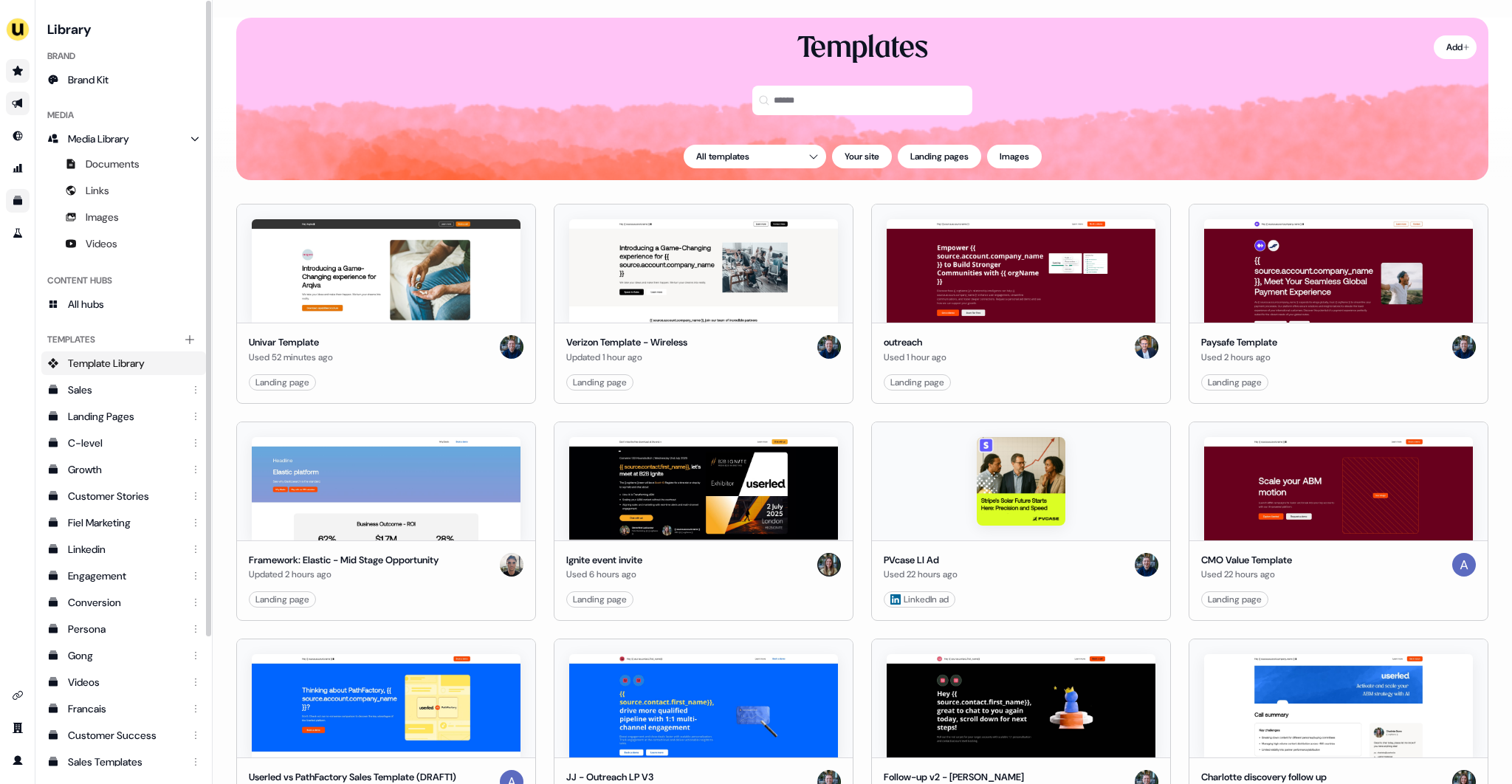 click 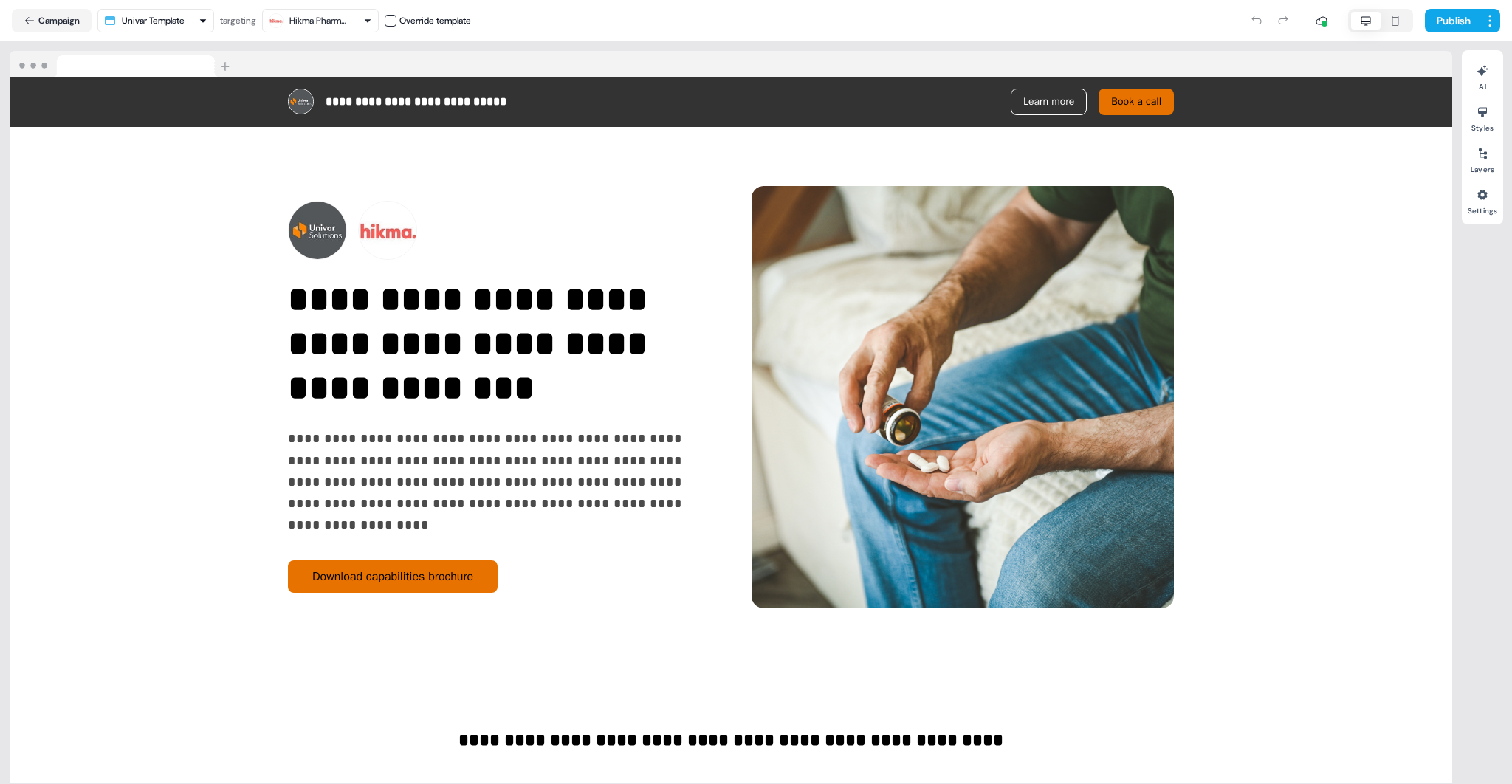 scroll, scrollTop: 0, scrollLeft: 0, axis: both 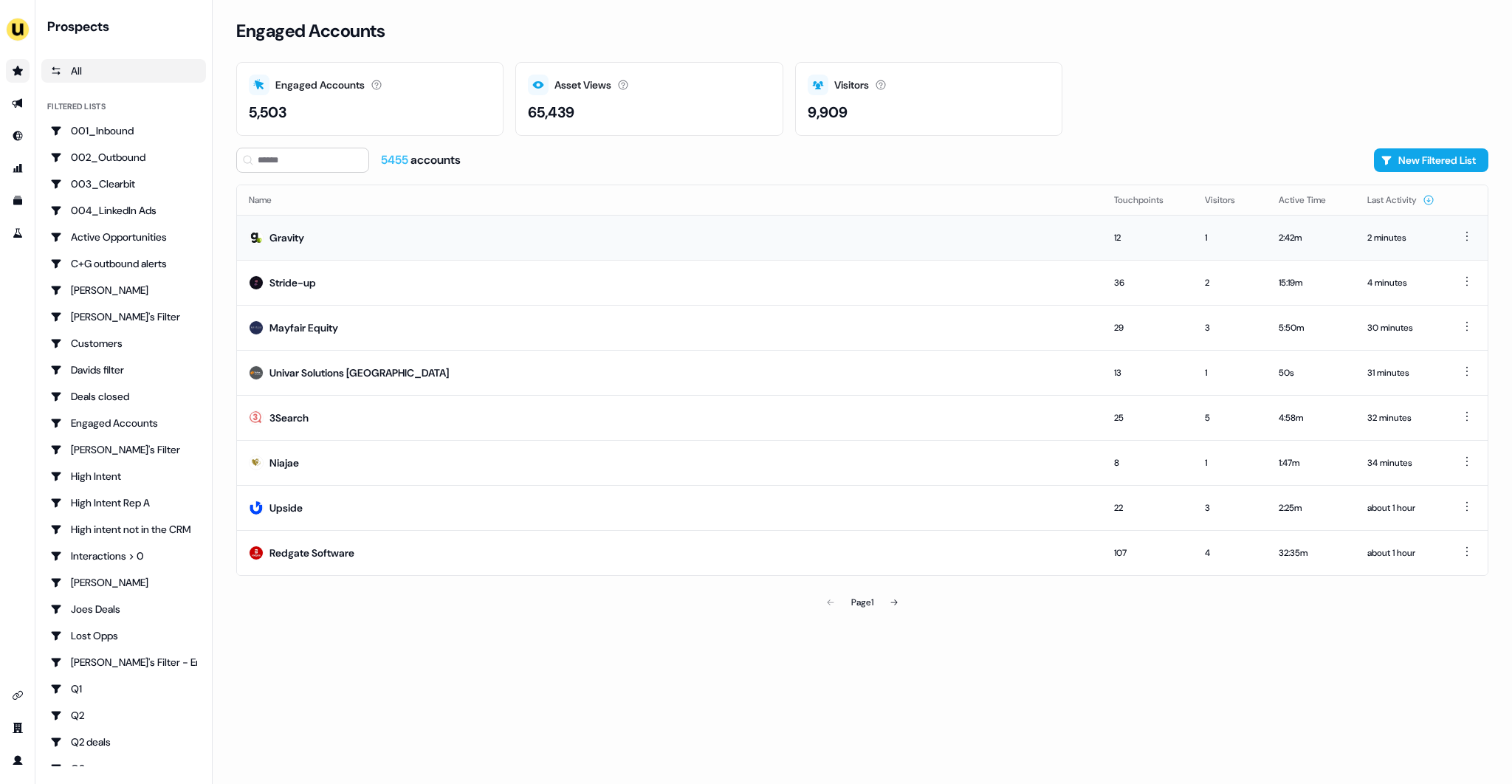 click on "Gravity" at bounding box center [670, 237] 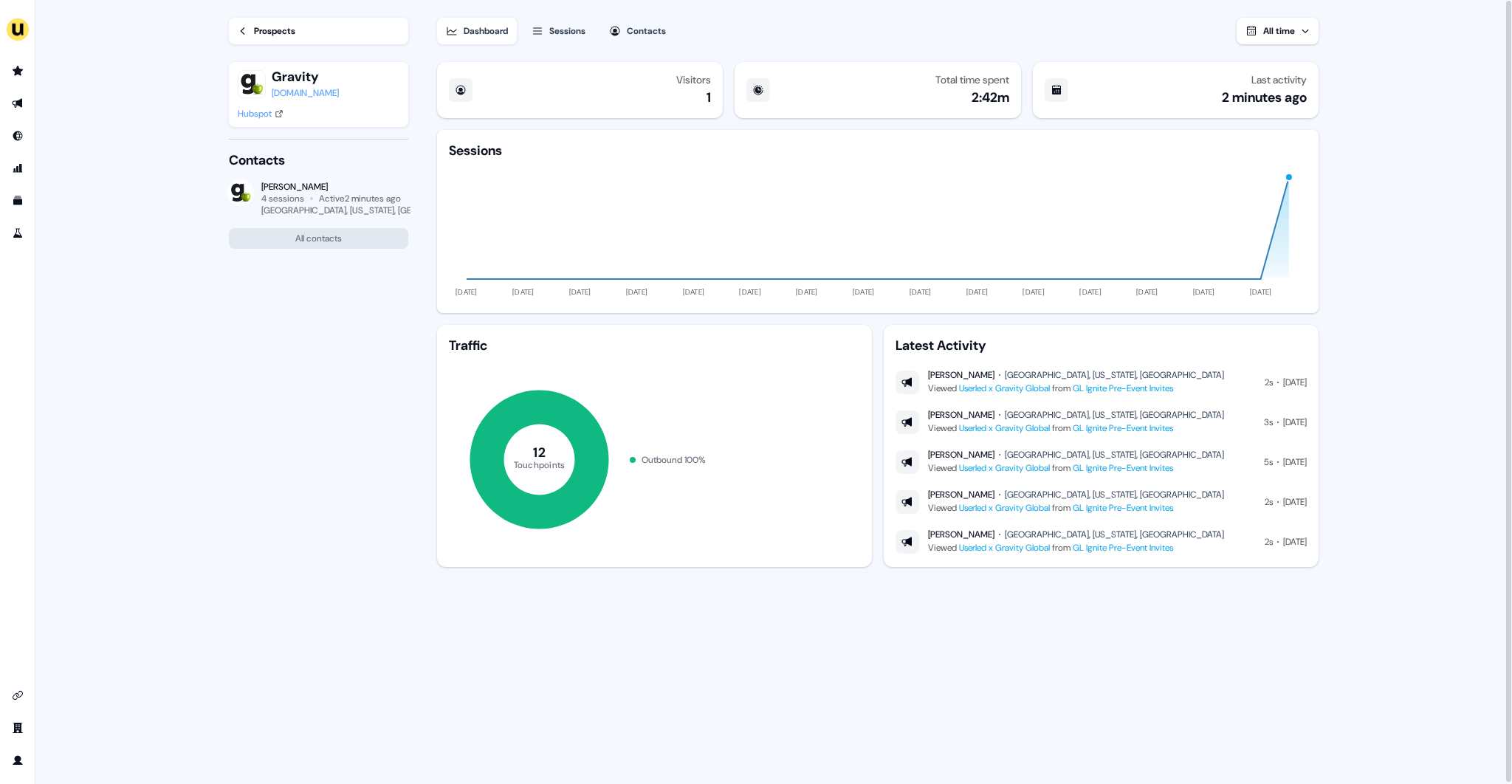 click on "Loading... Prospects Gravity gravityglobal.com Hubspot Contacts Sonia Laverty 4   sessions Active  2 minutes ago Ashburn, Virginia, US All contacts Dashboard Sessions Contacts All time Visitors 1 Total time spent 2:42m Last activity 2 minutes ago Sessions 11 Jun 24 07 Jul 24 02 Aug 24 28 Aug 24 23 Sep 24 19 Oct 24 14 Nov 24 10 Dec 24 05 Jan 25 31 Jan 25 26 Feb 25 24 Mar 25 19 Apr 25 15 May 25 10 Jun 25 Traffic 12 Touchpoints Outbound   100 % Latest Activity Sonia Laverty Ashburn, Virginia, US Viewed   Userled x Gravity Global   from   GL Ignite Pre-Event Invites 2s Today Sonia Laverty Ashburn, Virginia, US Viewed   Userled x Gravity Global   from   GL Ignite Pre-Event Invites 3s Today Sonia Laverty Ashburn, Virginia, US Viewed   Userled x Gravity Global   from   GL Ignite Pre-Event Invites 5s Today Sonia Laverty Ashburn, Virginia, US Viewed   Userled x Gravity Global   from   GL Ignite Pre-Event Invites 2s Today Sonia Laverty Ashburn, Virginia, US Viewed   Userled x Gravity Global   from   2s Today" at bounding box center (774, 393) 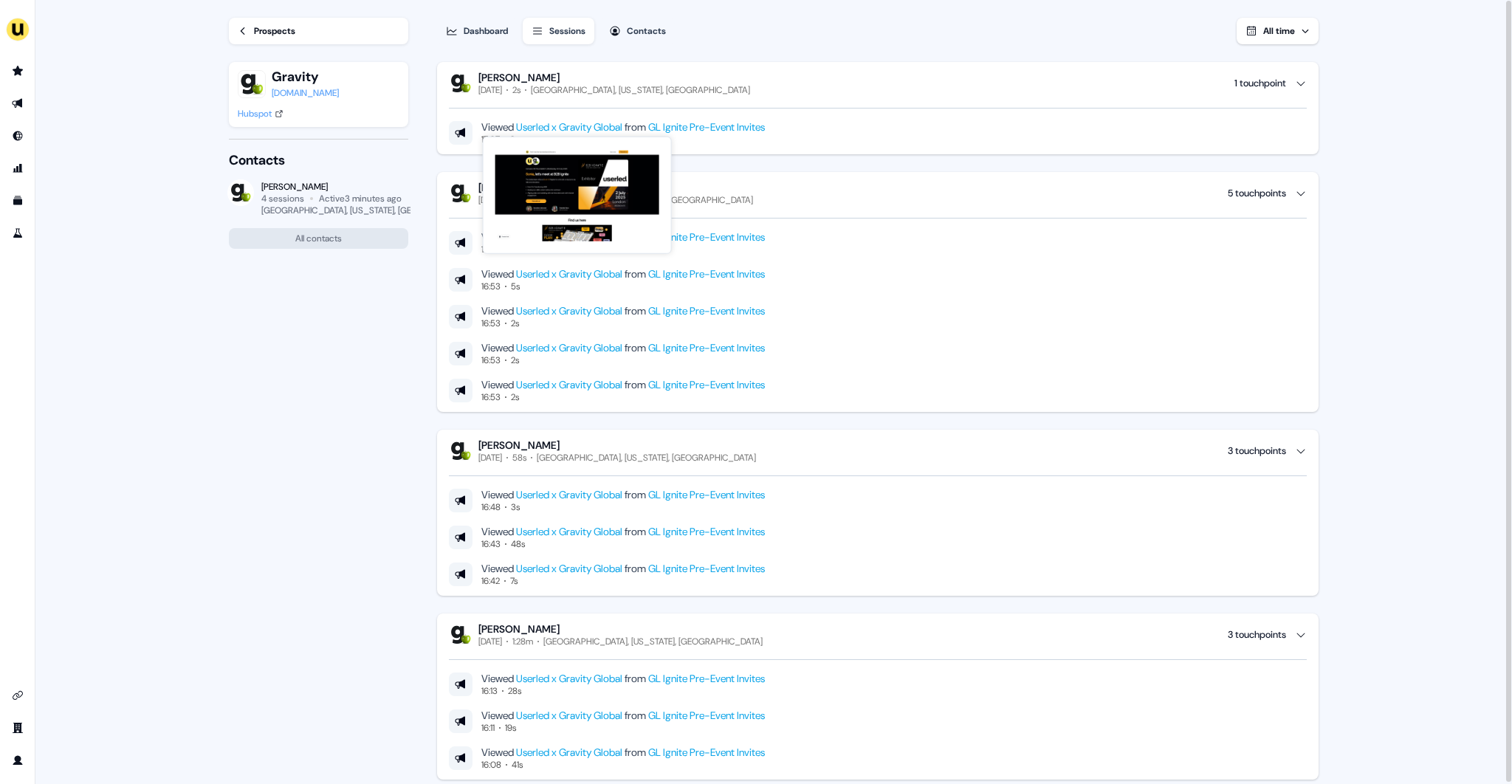 click on "Prospects Gravity gravityglobal.com Hubspot Contacts Sonia Laverty 4   sessions Active  3 minutes ago Ashburn, Virginia, US All contacts" at bounding box center [308, 392] 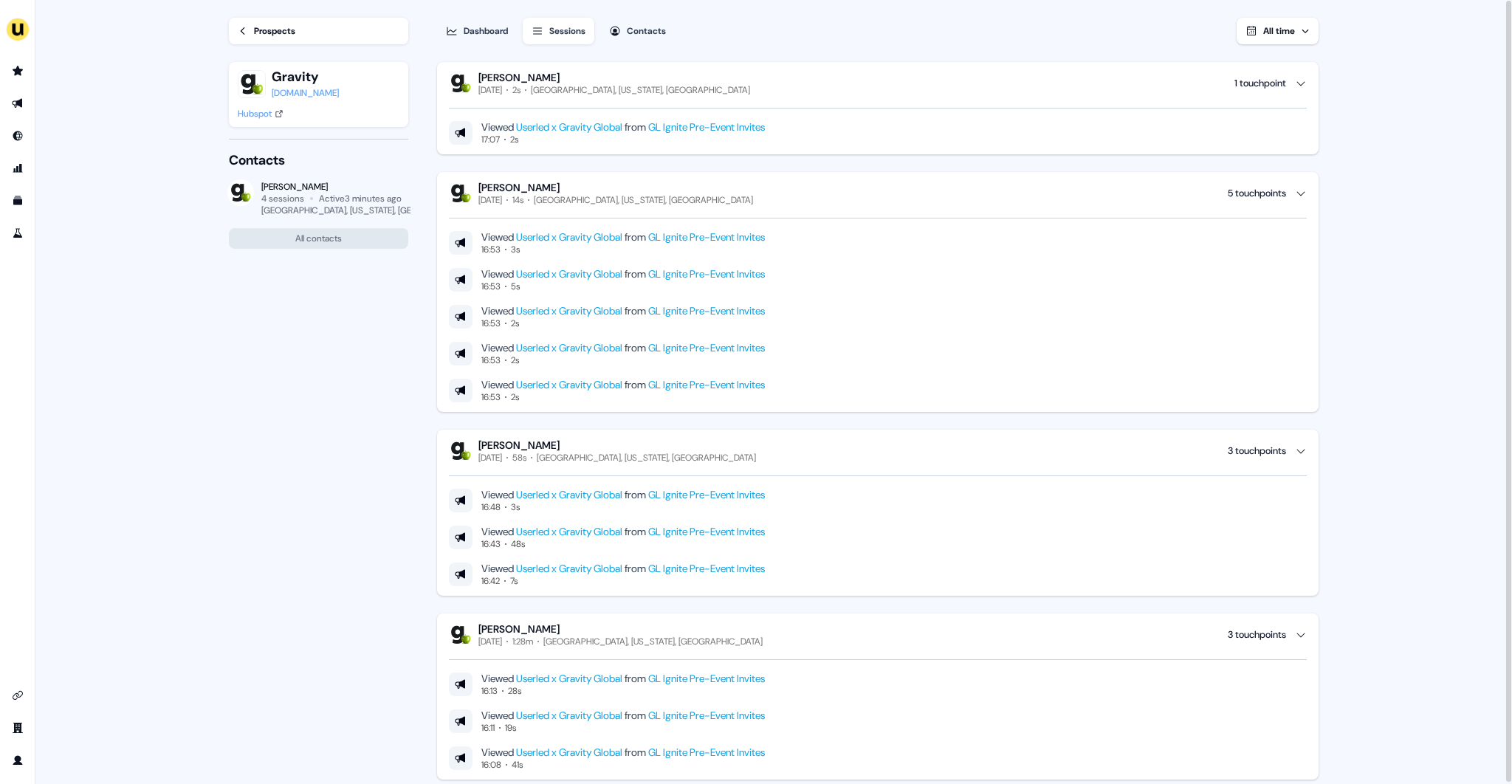 scroll, scrollTop: 1, scrollLeft: 0, axis: vertical 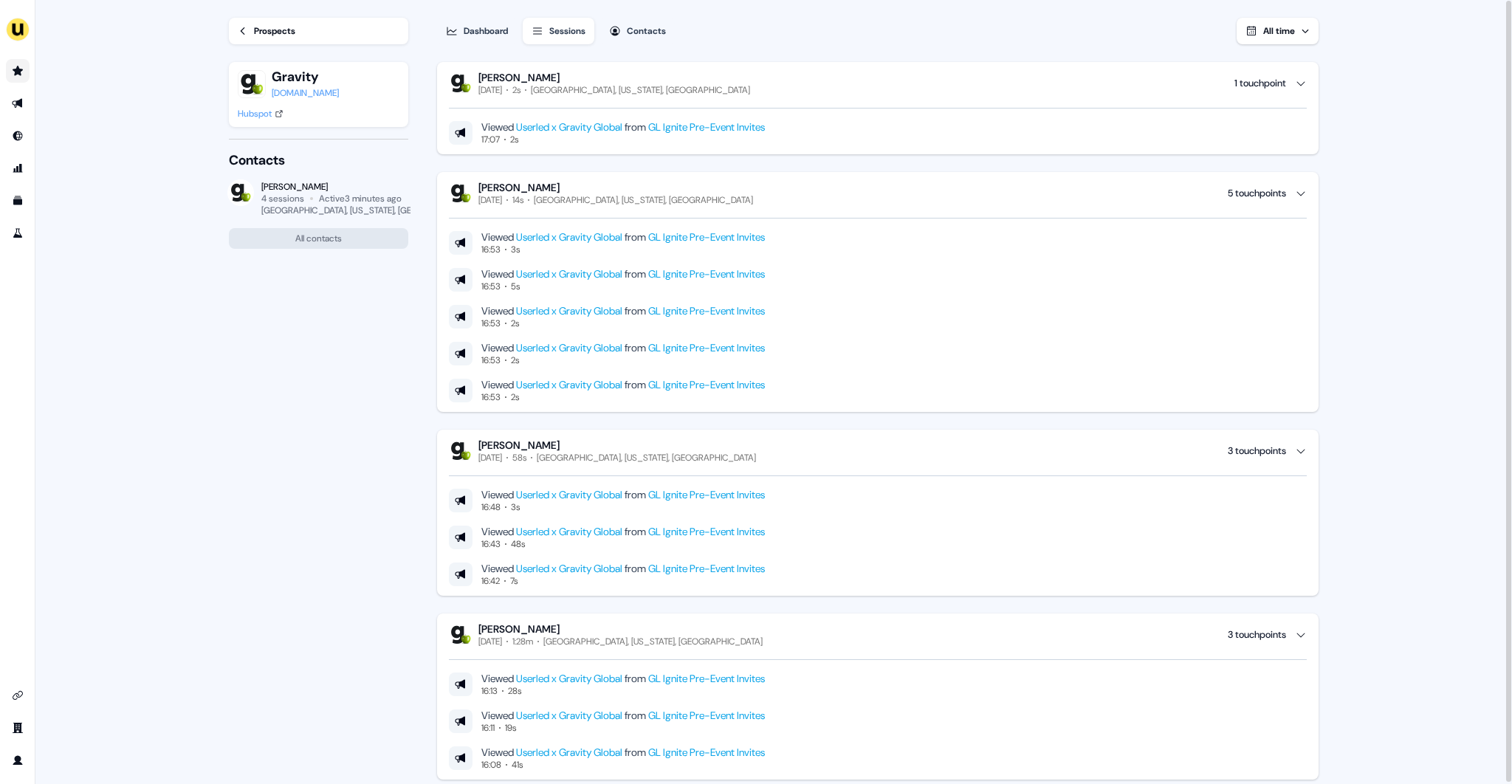 click 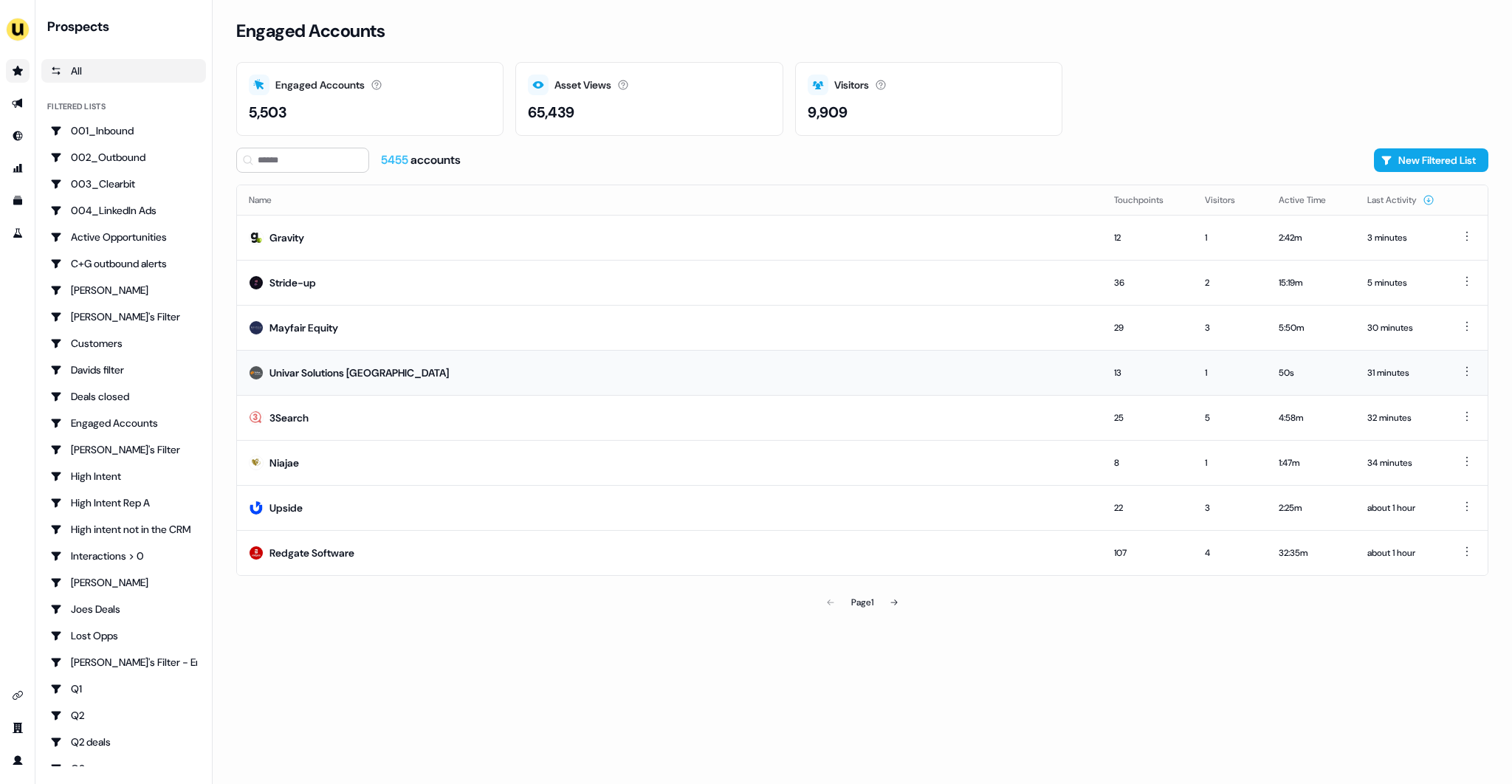 click on "Univar Solutions [GEOGRAPHIC_DATA]" at bounding box center (670, 372) 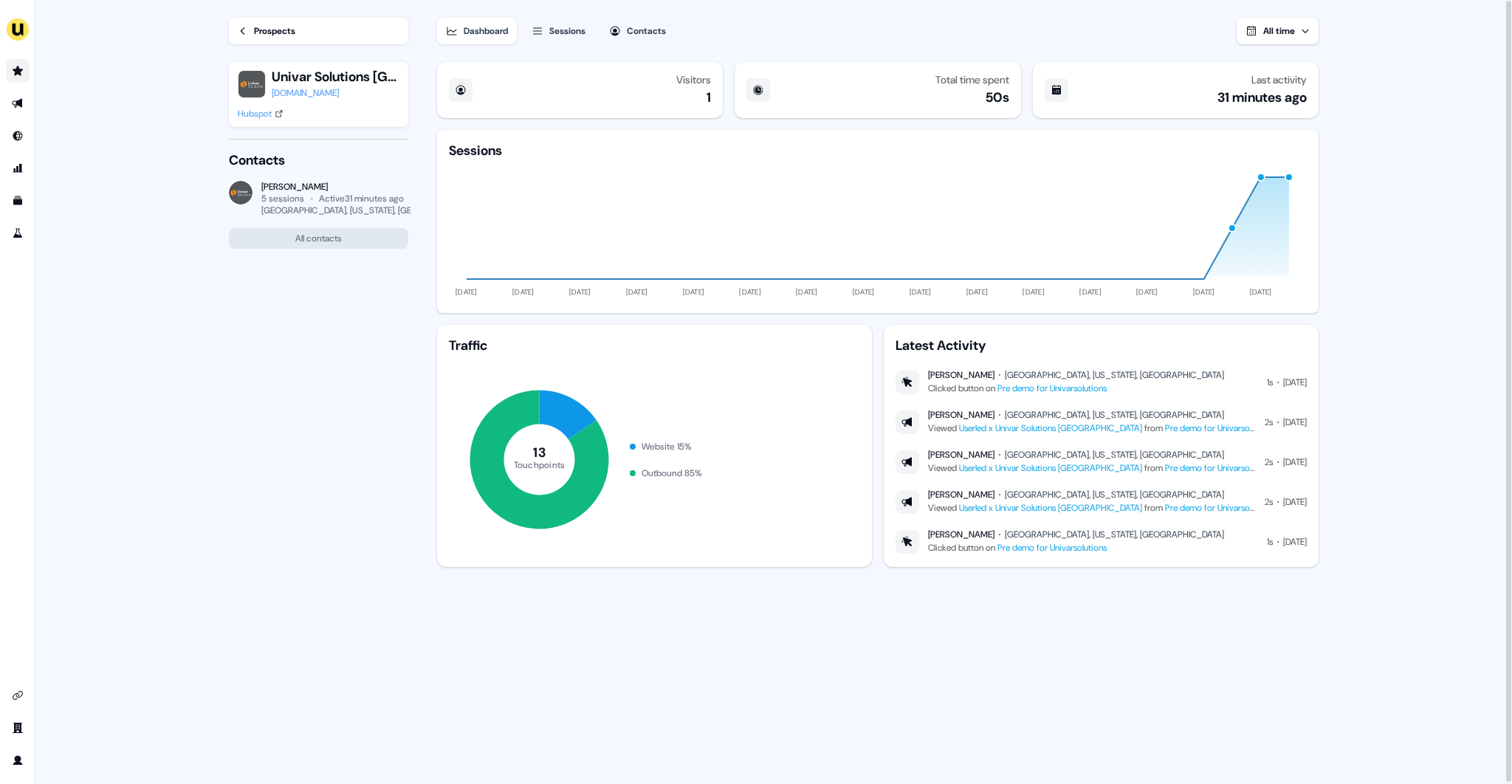 click 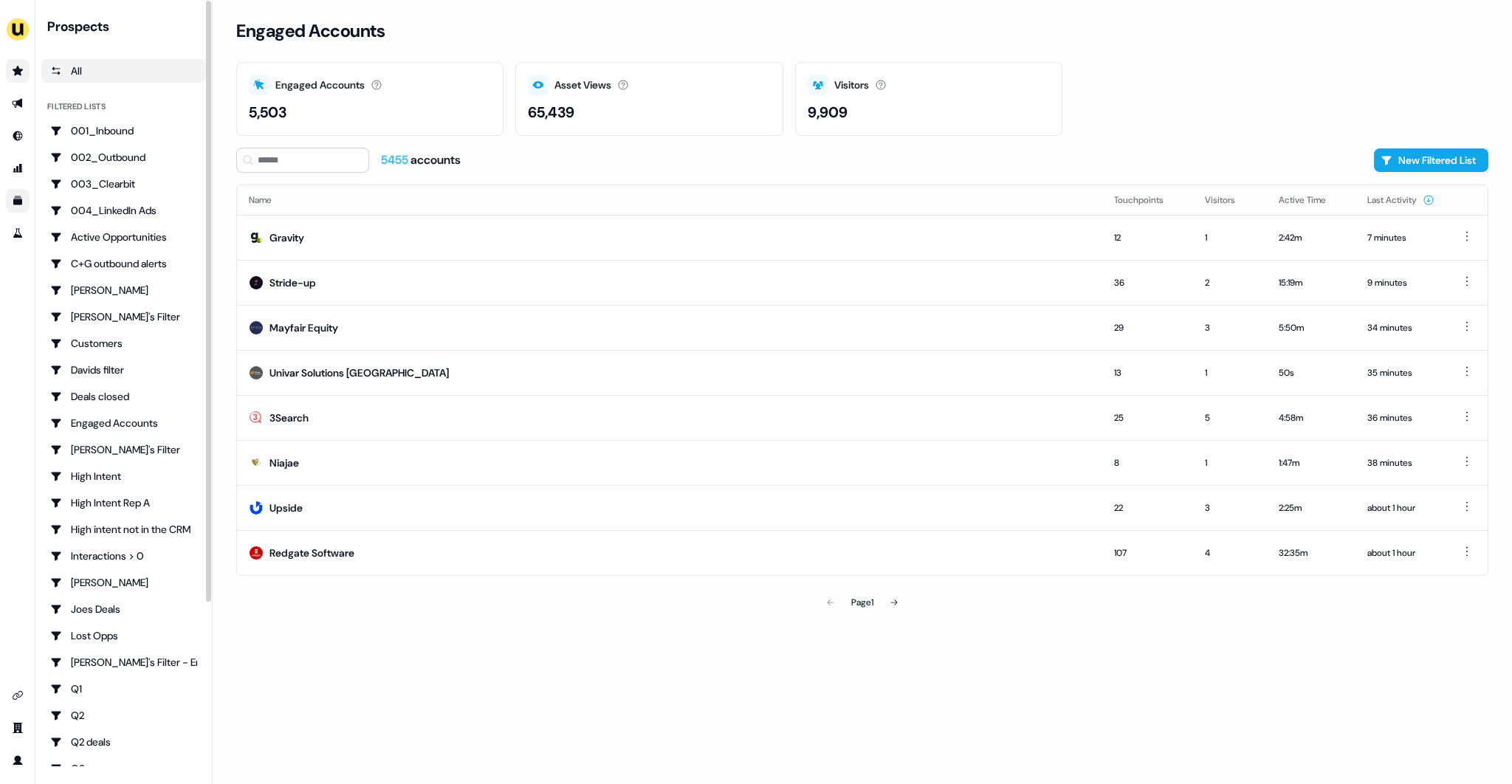 click 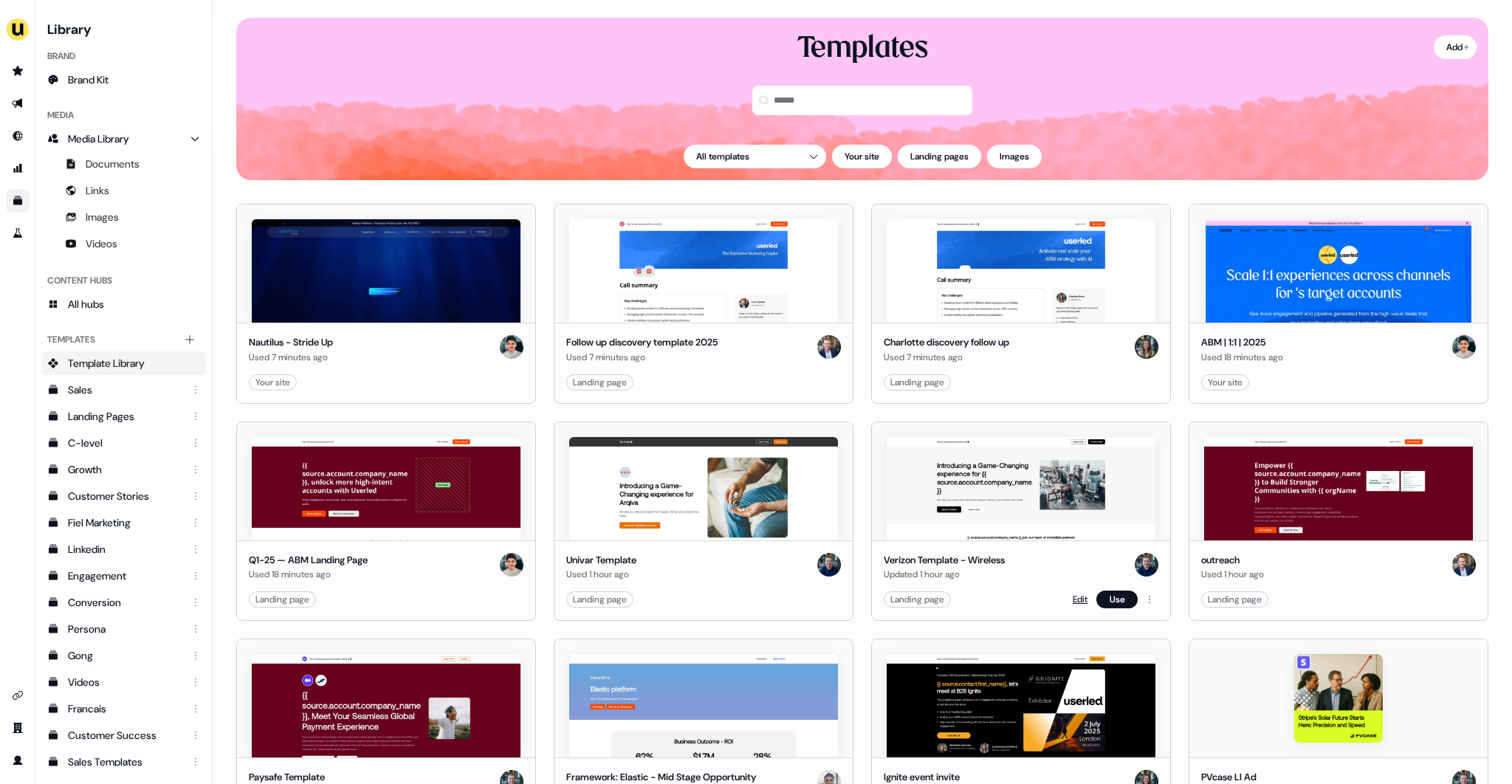 click on "Edit" at bounding box center (1080, 599) 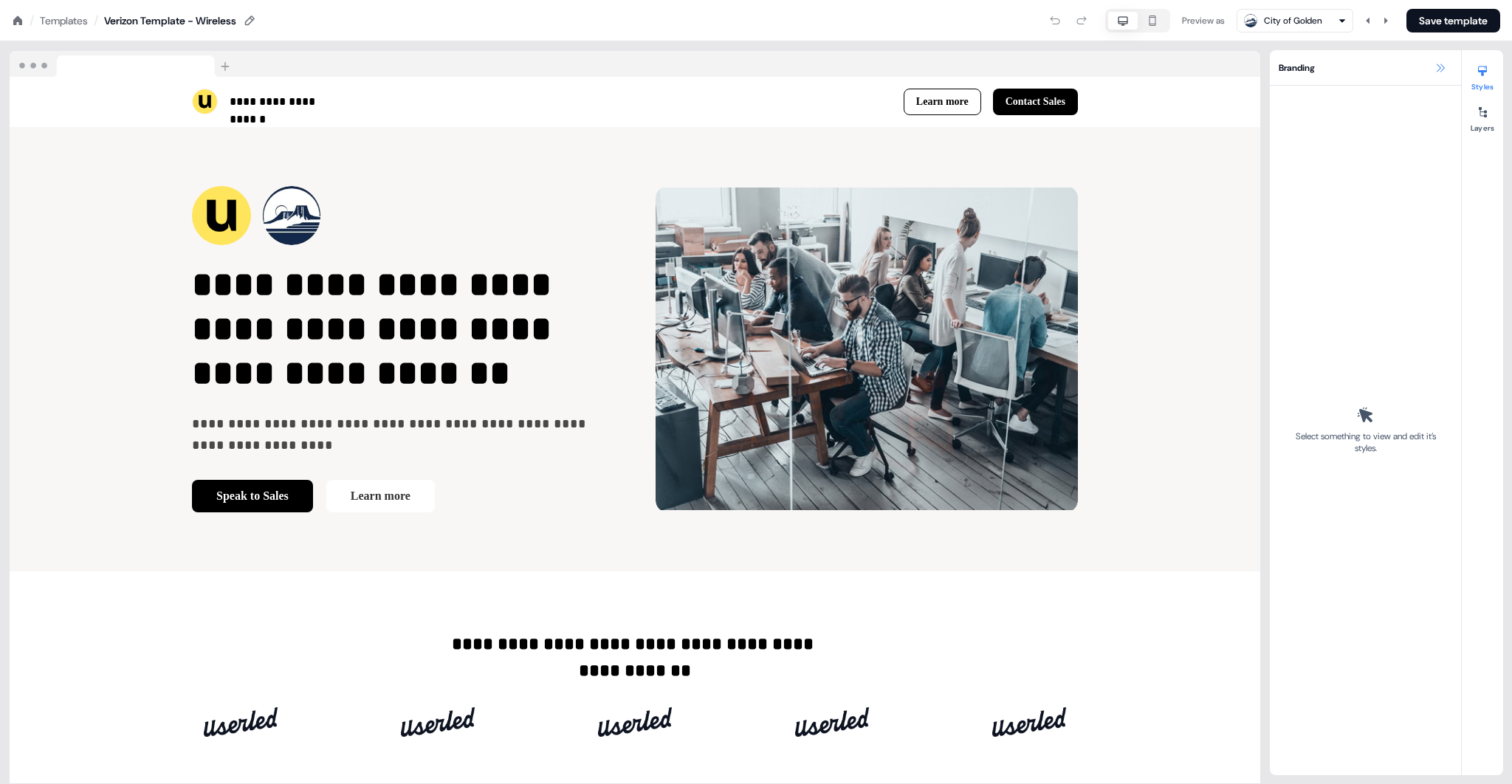 click 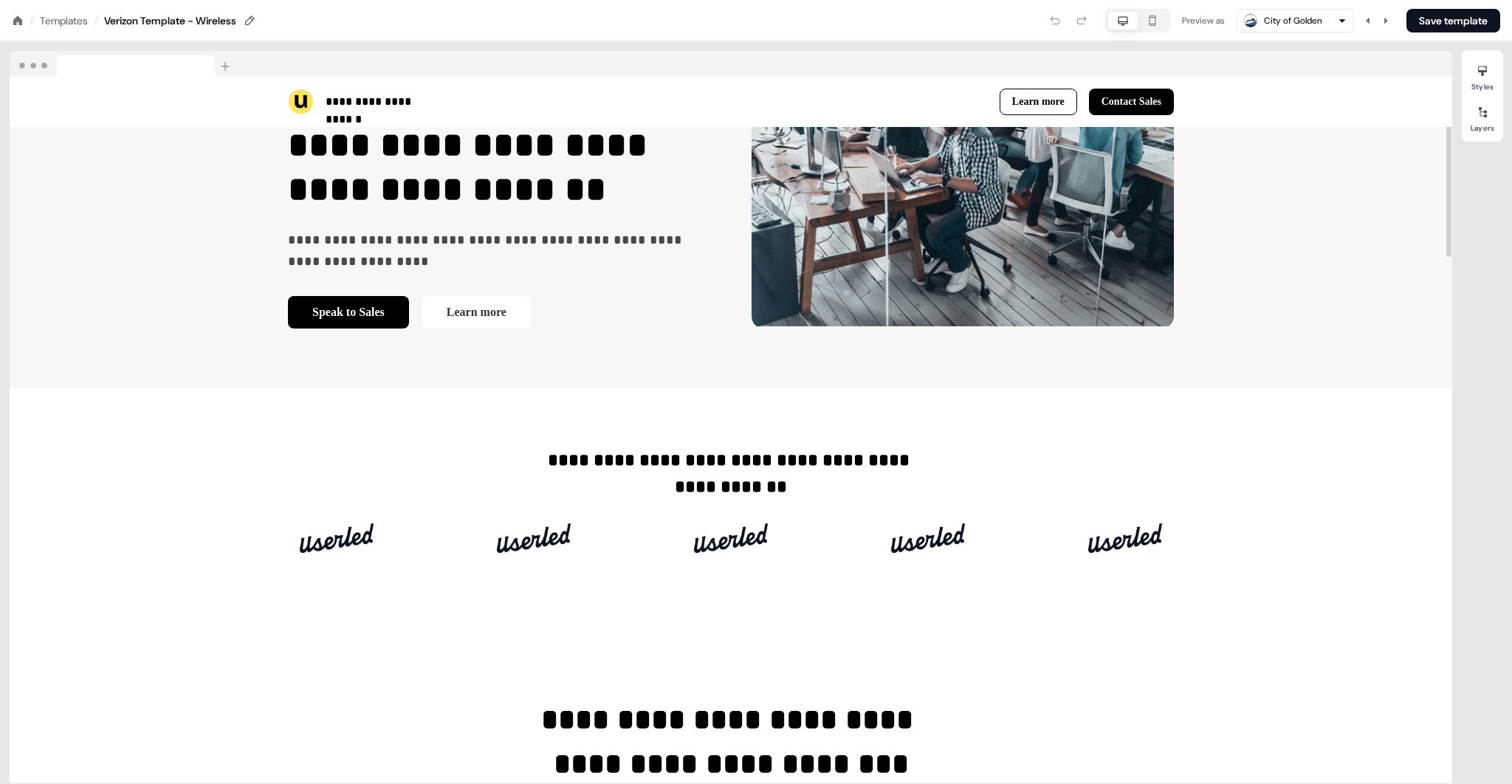 scroll, scrollTop: 187, scrollLeft: 0, axis: vertical 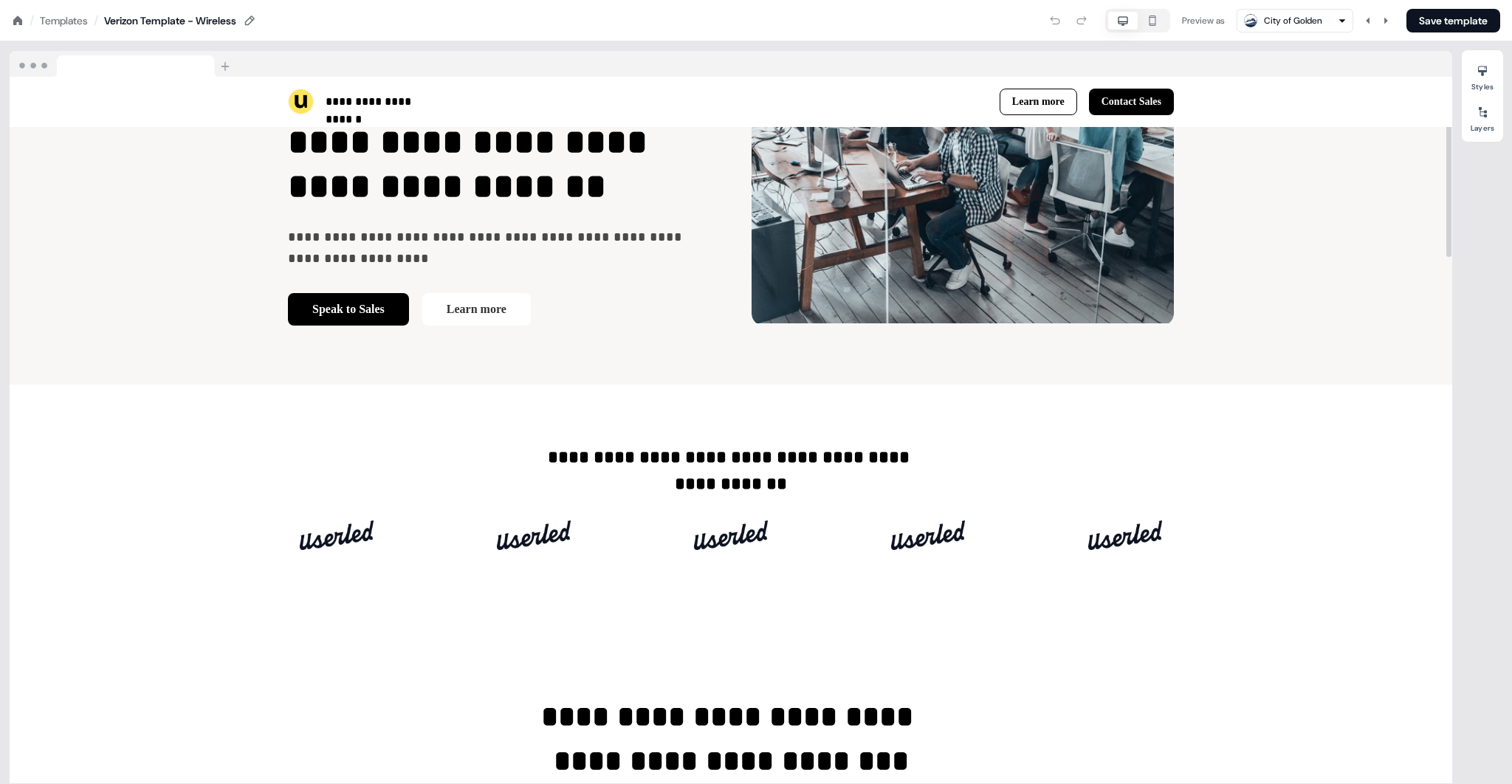 click on "**********" at bounding box center (731, 457) 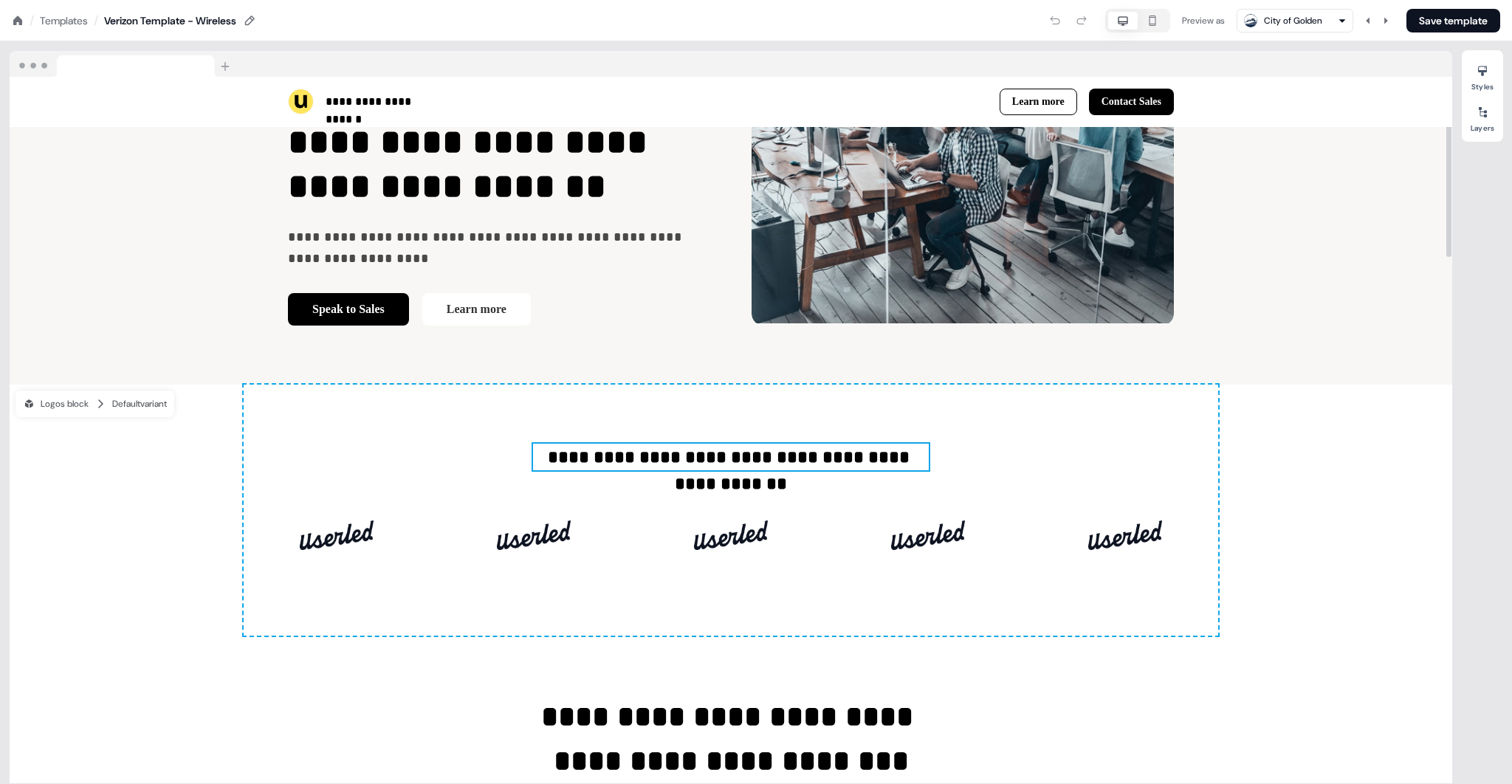 click on "**********" at bounding box center (731, 457) 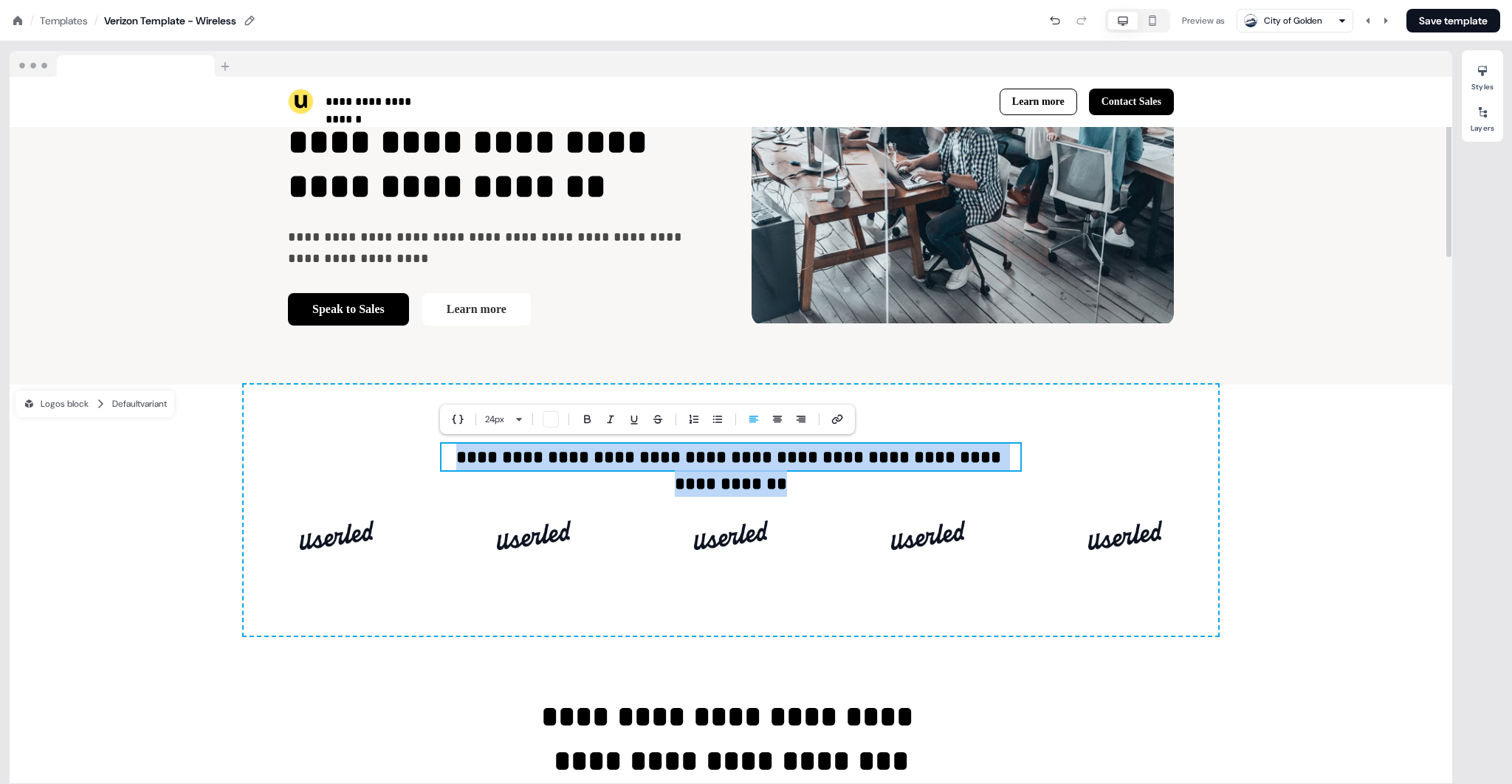click on "**********" at bounding box center [731, 457] 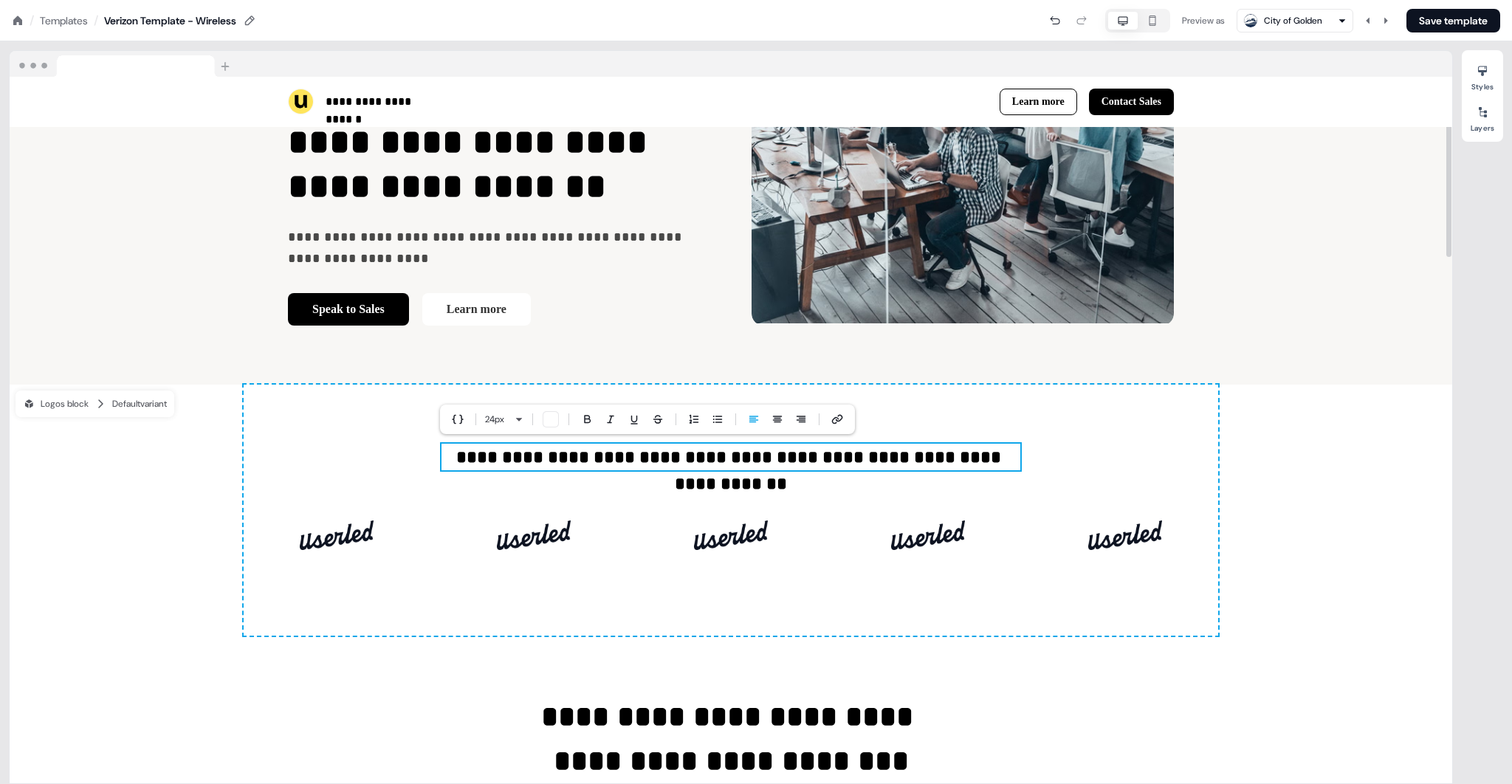 type 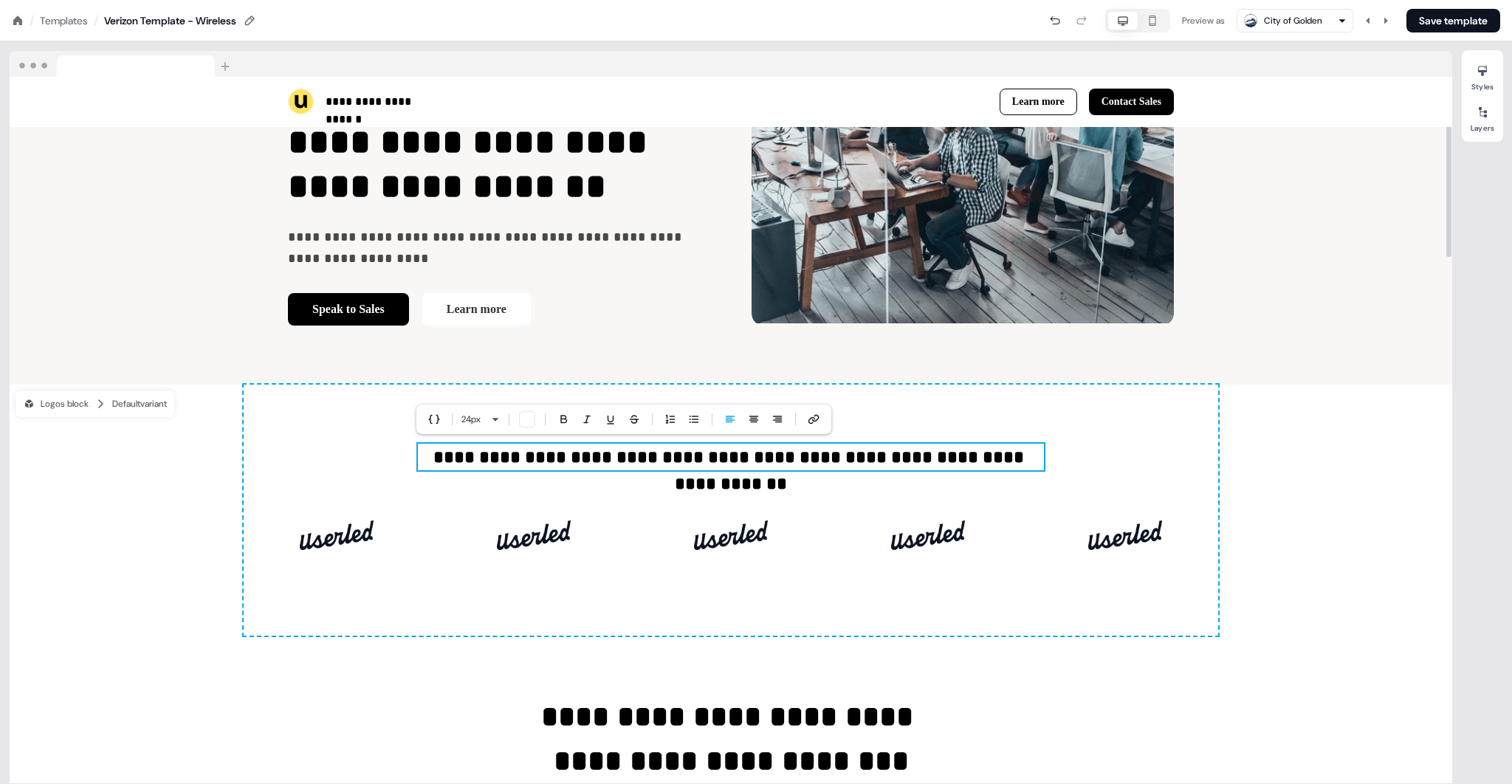 click on "**********" at bounding box center [731, 457] 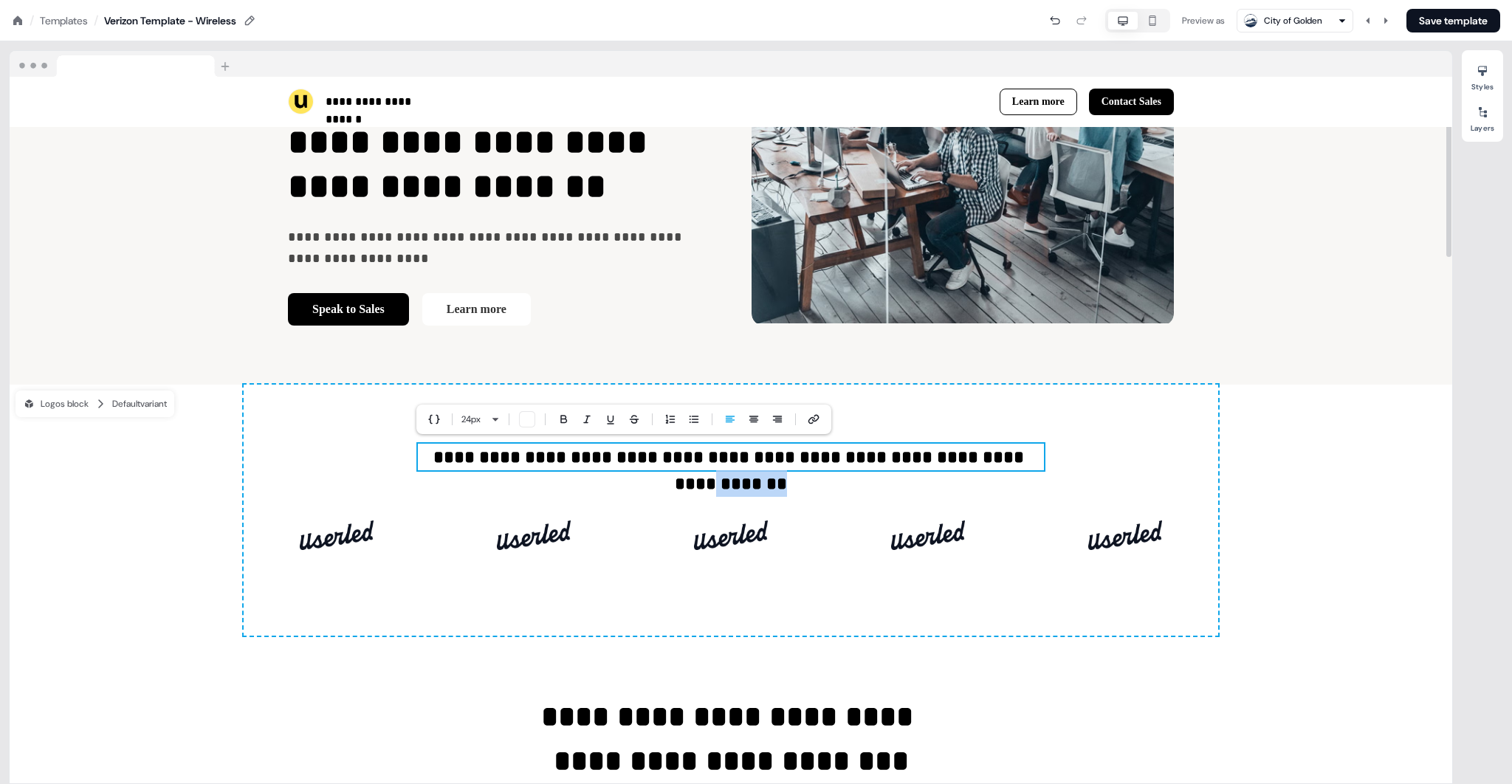 click on "**********" at bounding box center [731, 457] 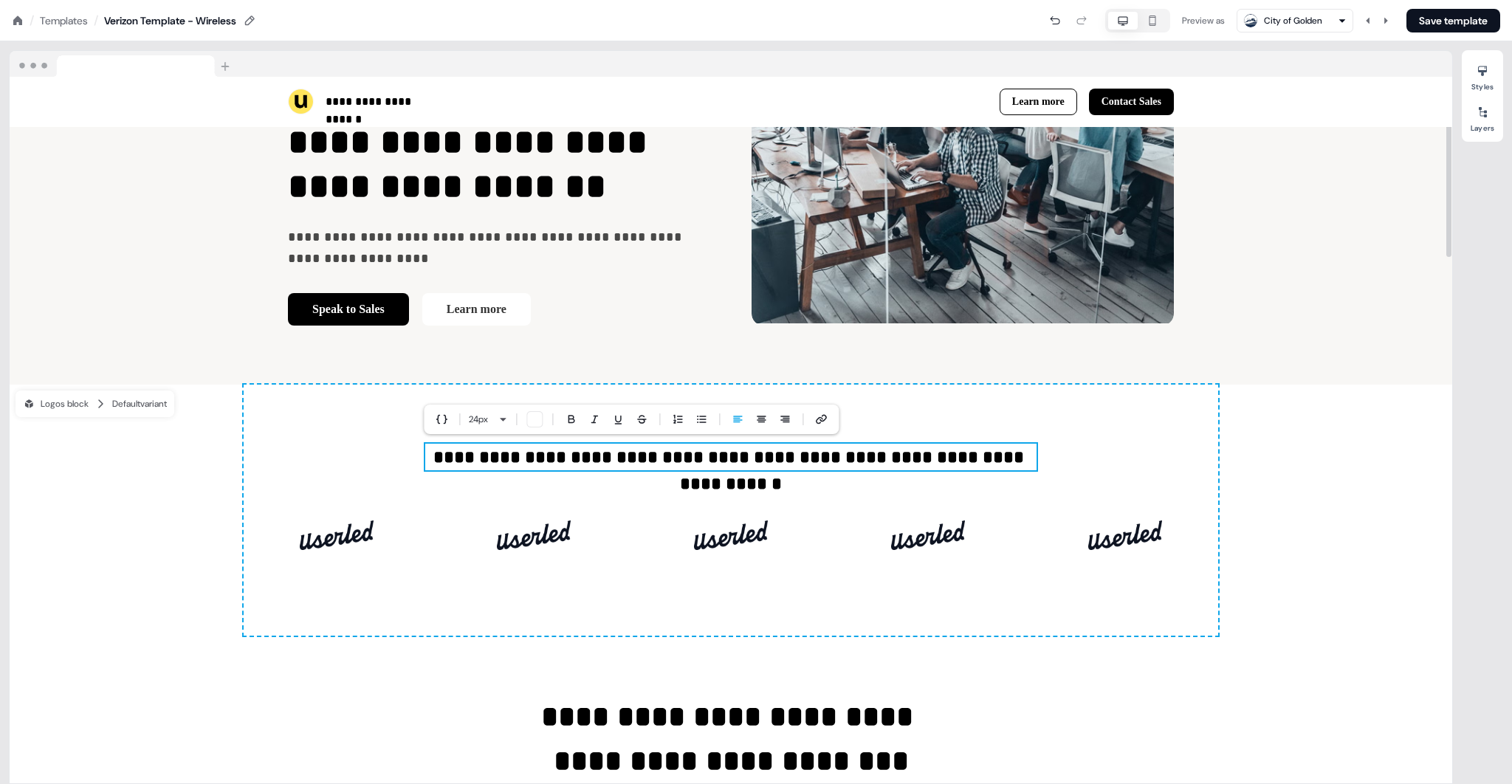 click at bounding box center (337, 535) 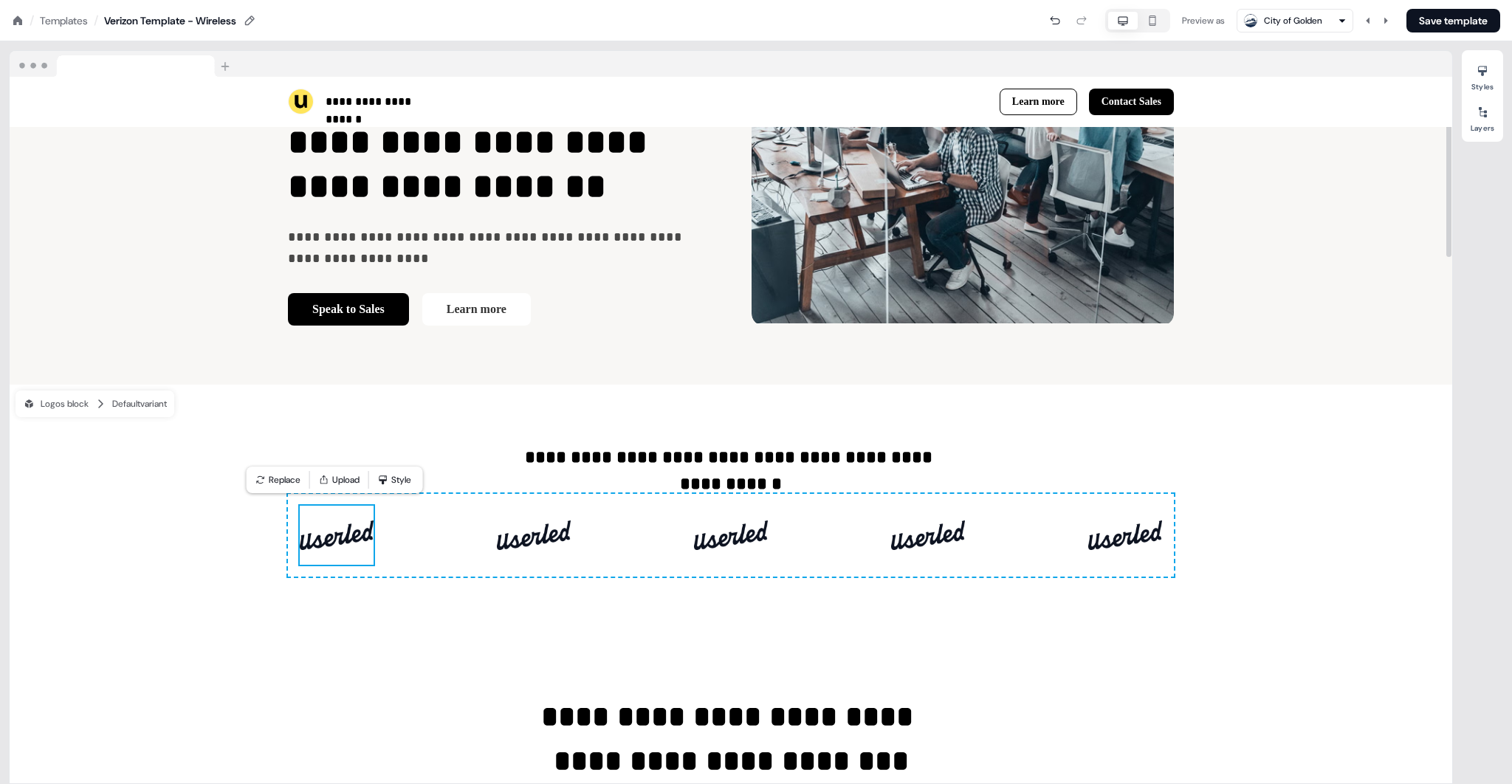 click at bounding box center (337, 535) 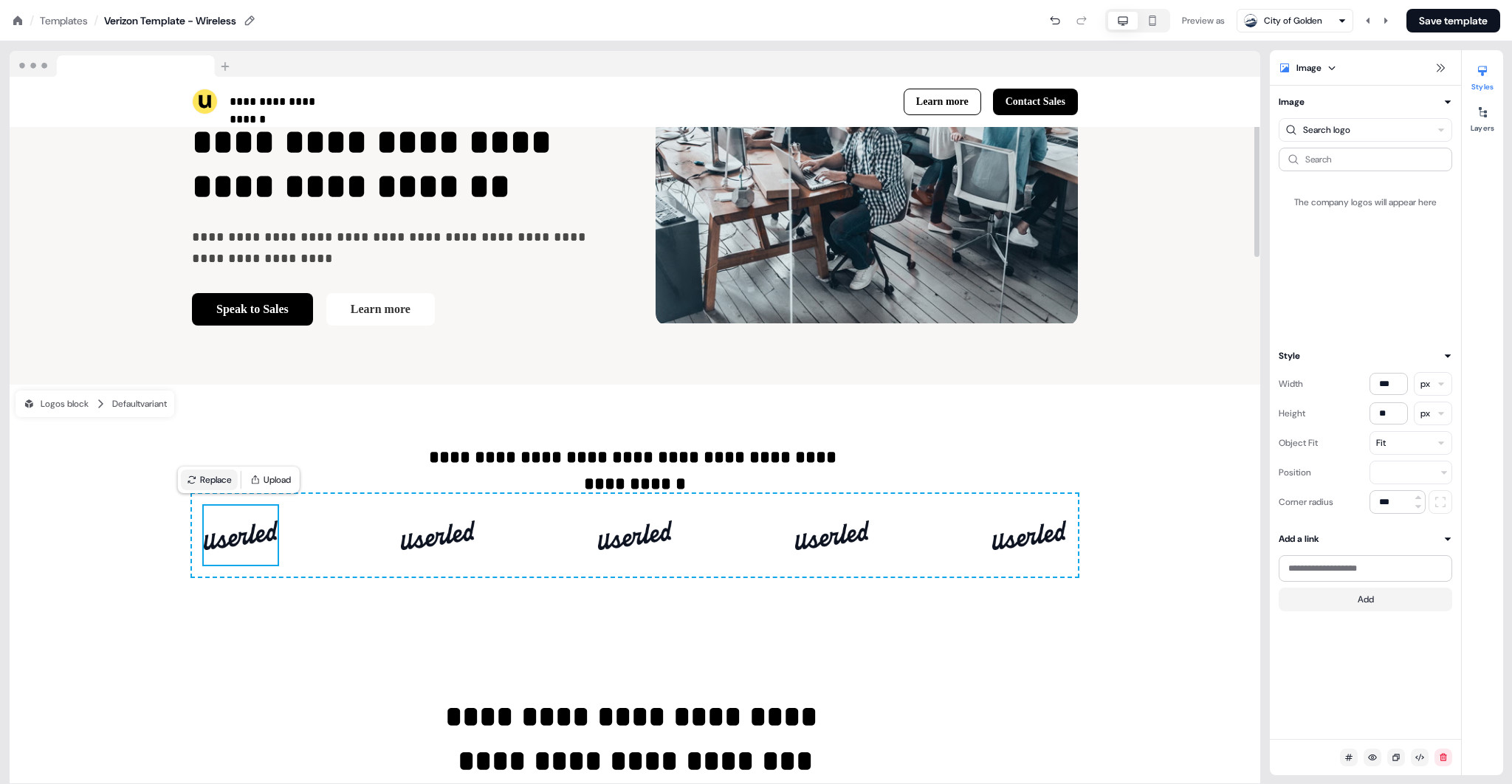 click on "Replace" at bounding box center (209, 480) 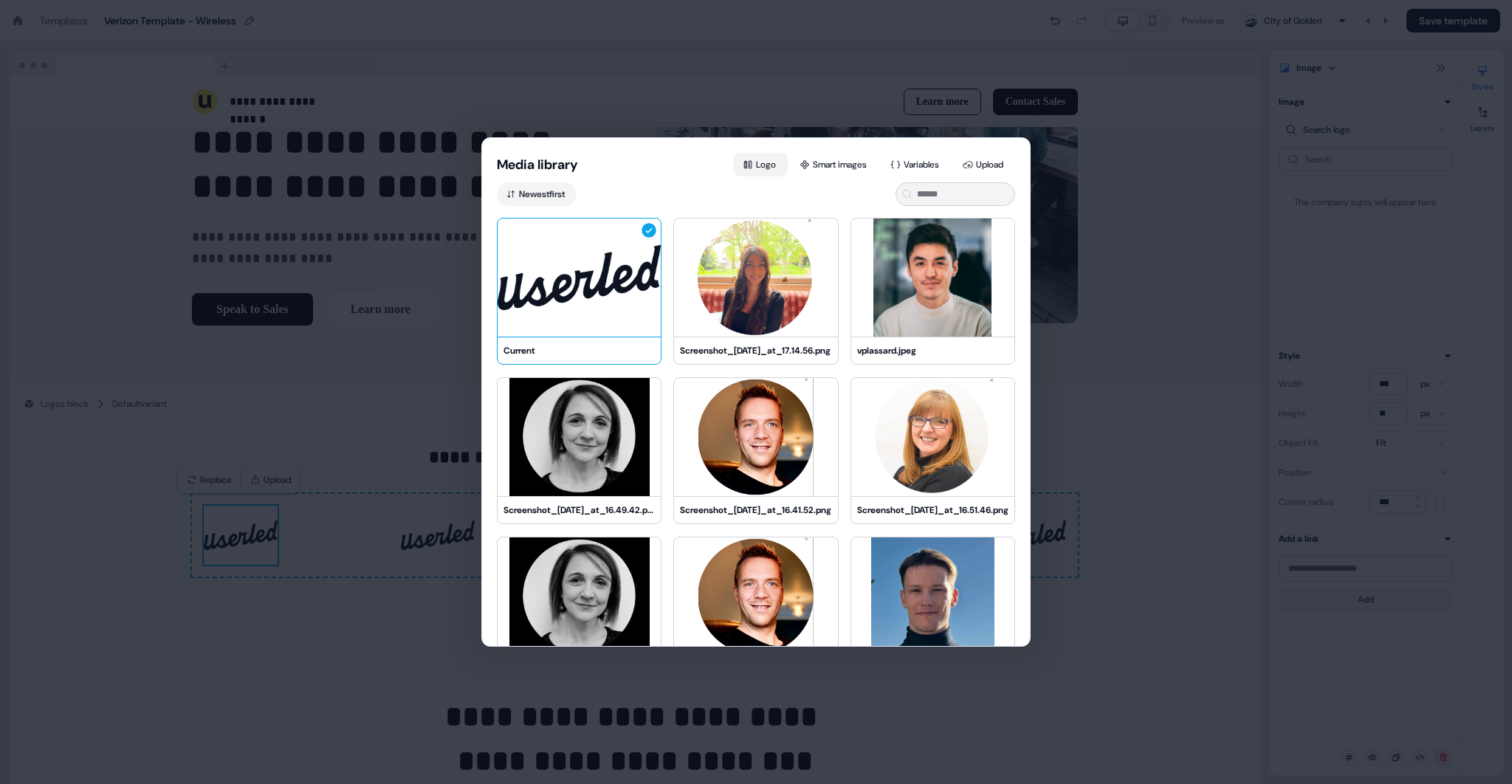 click on "Logo" at bounding box center [760, 165] 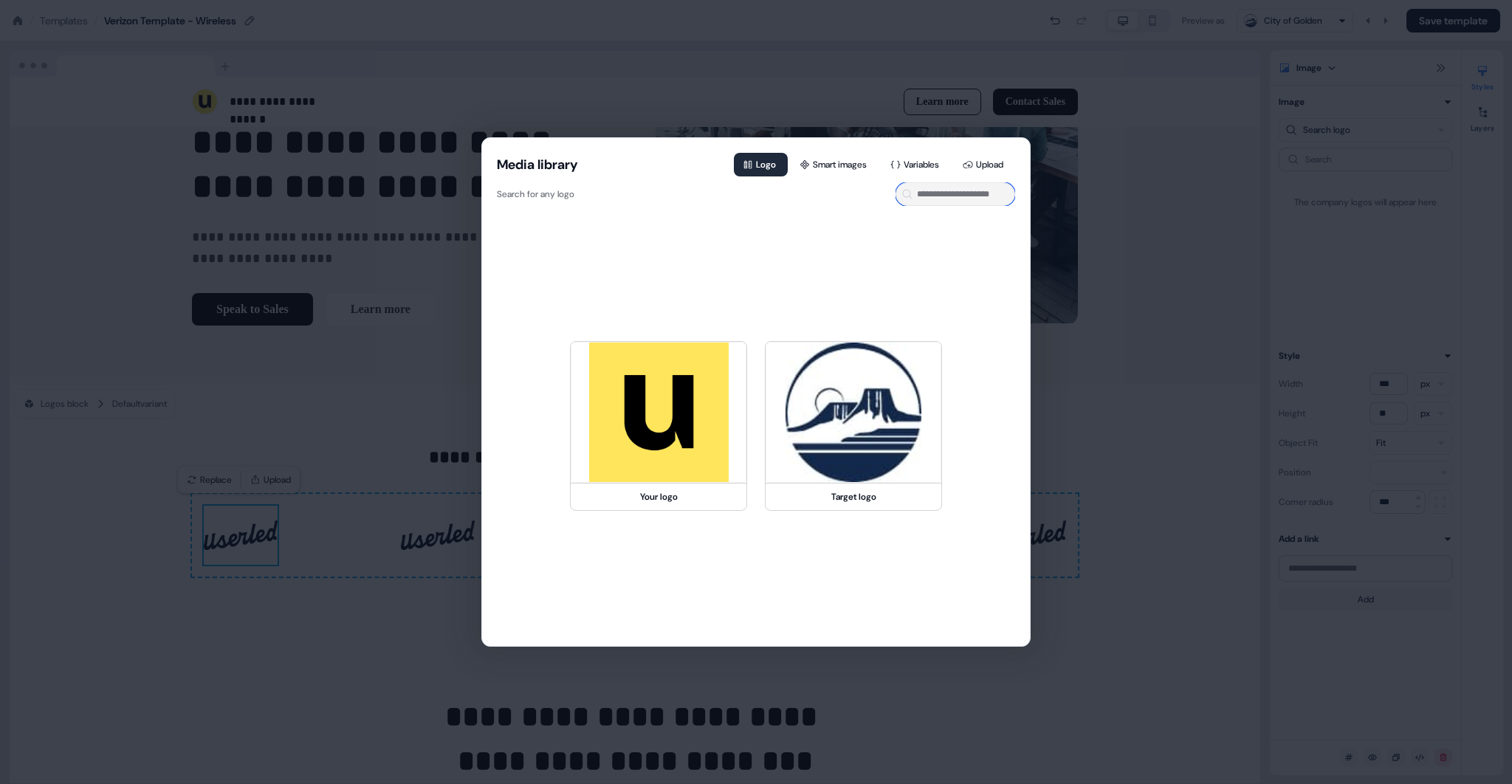 click at bounding box center [955, 194] 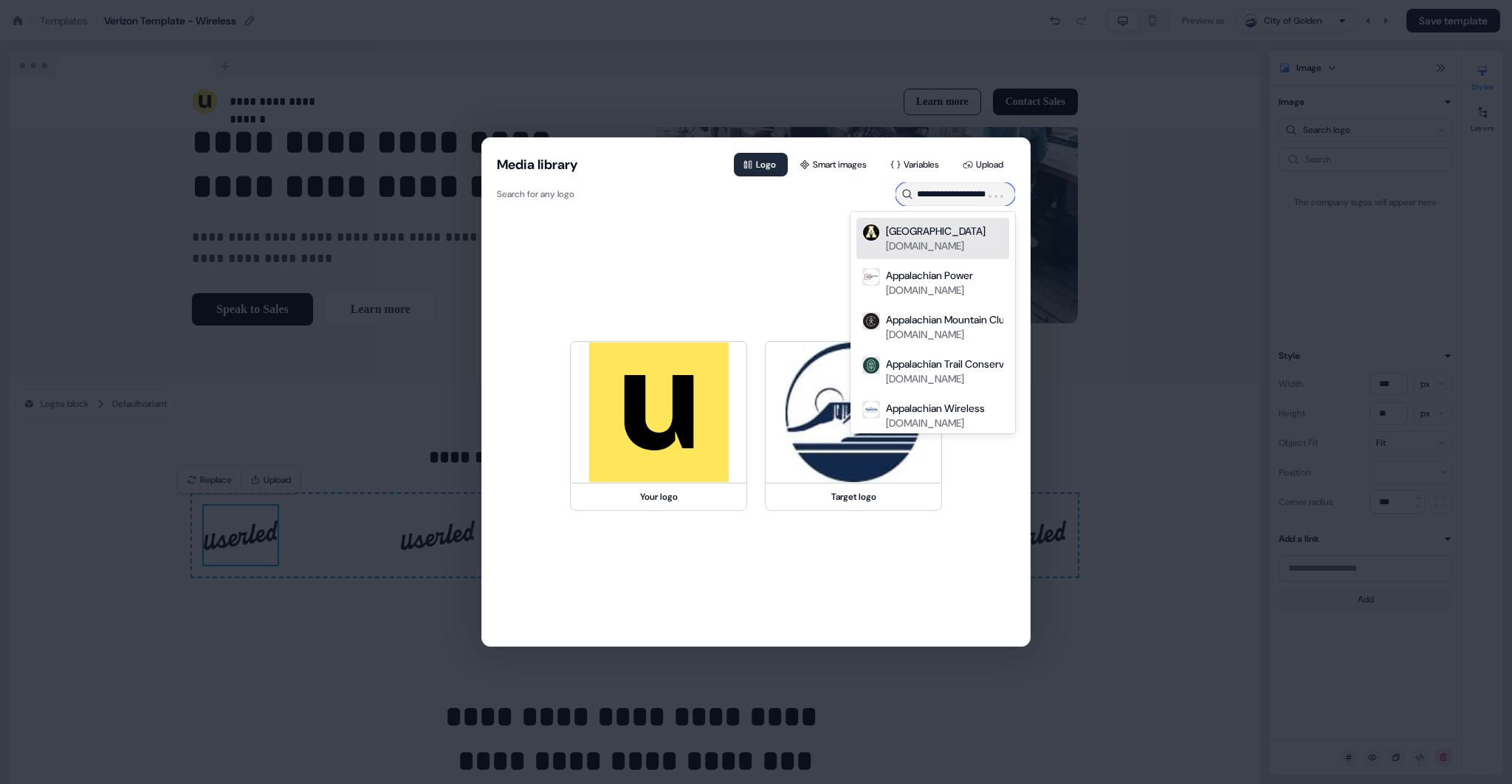 type on "**********" 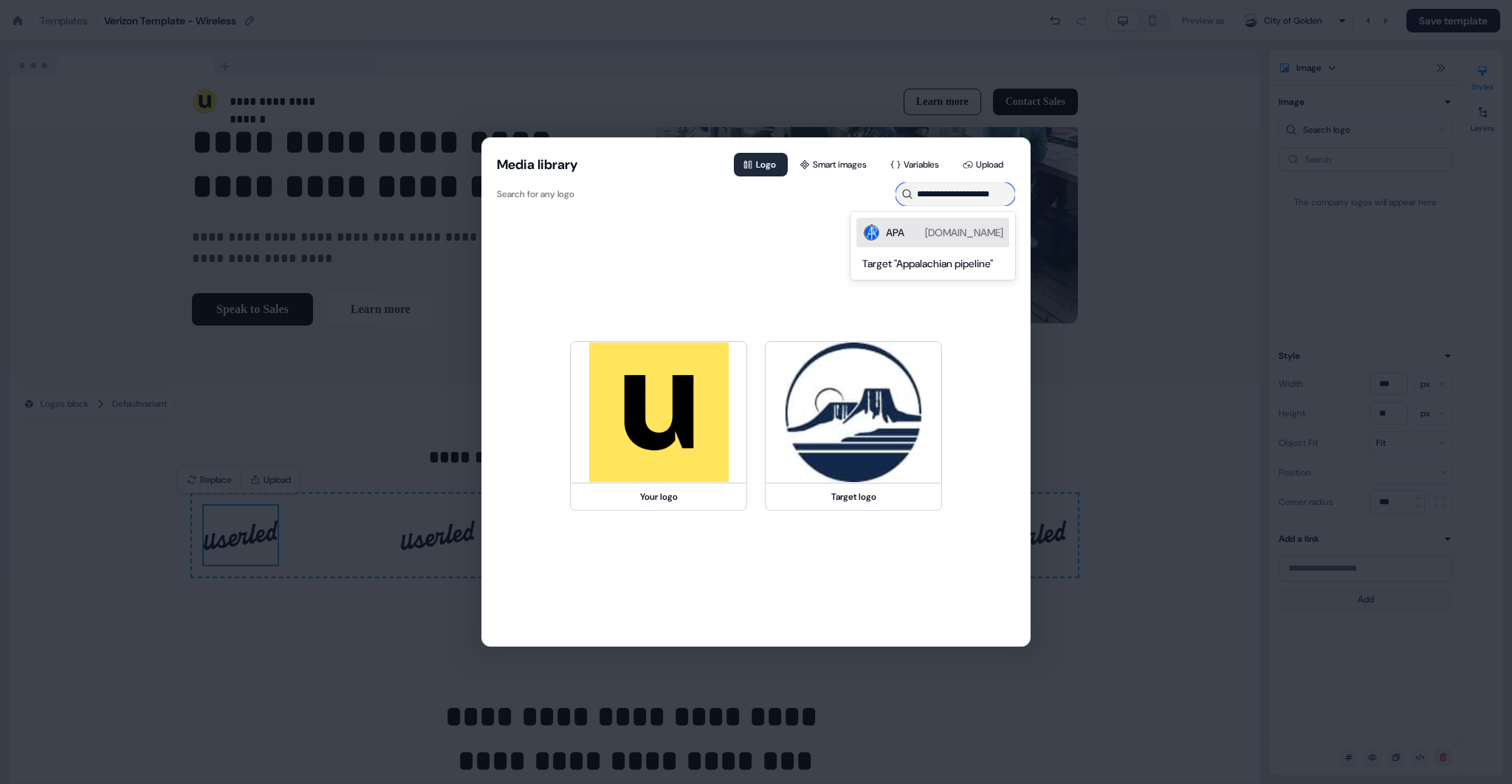 click on "APA appalachianpipeliners.org" at bounding box center [944, 233] 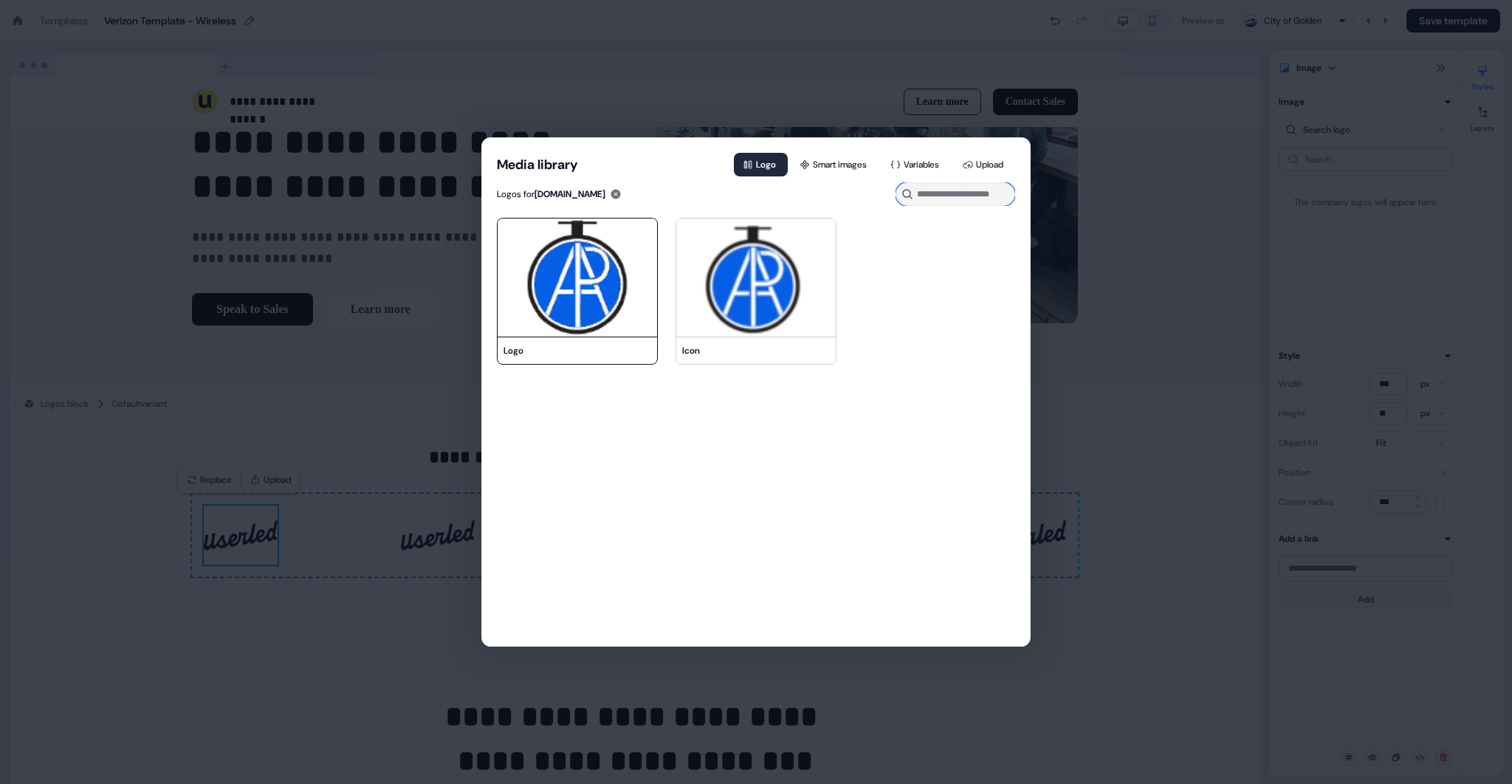 type 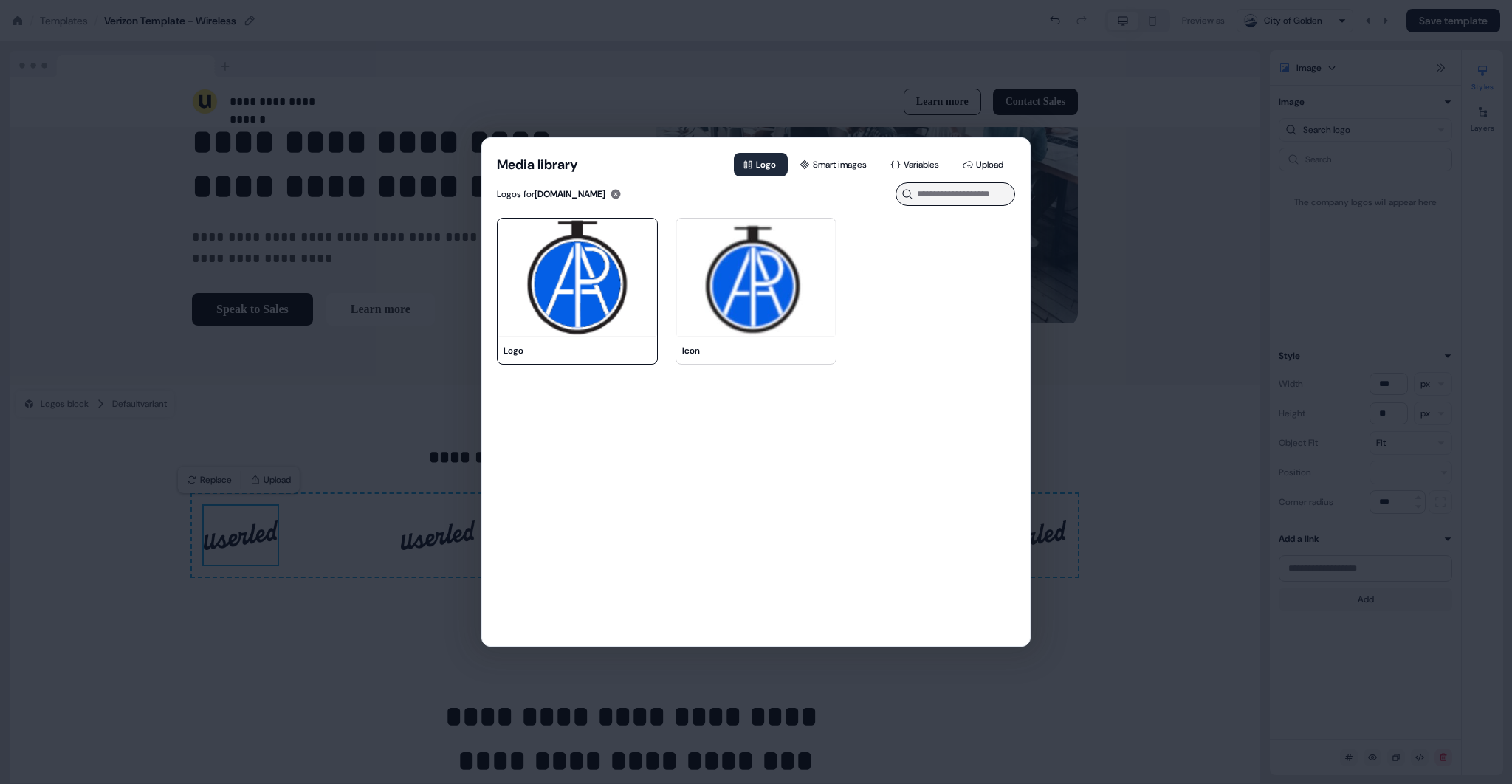 click at bounding box center [577, 278] 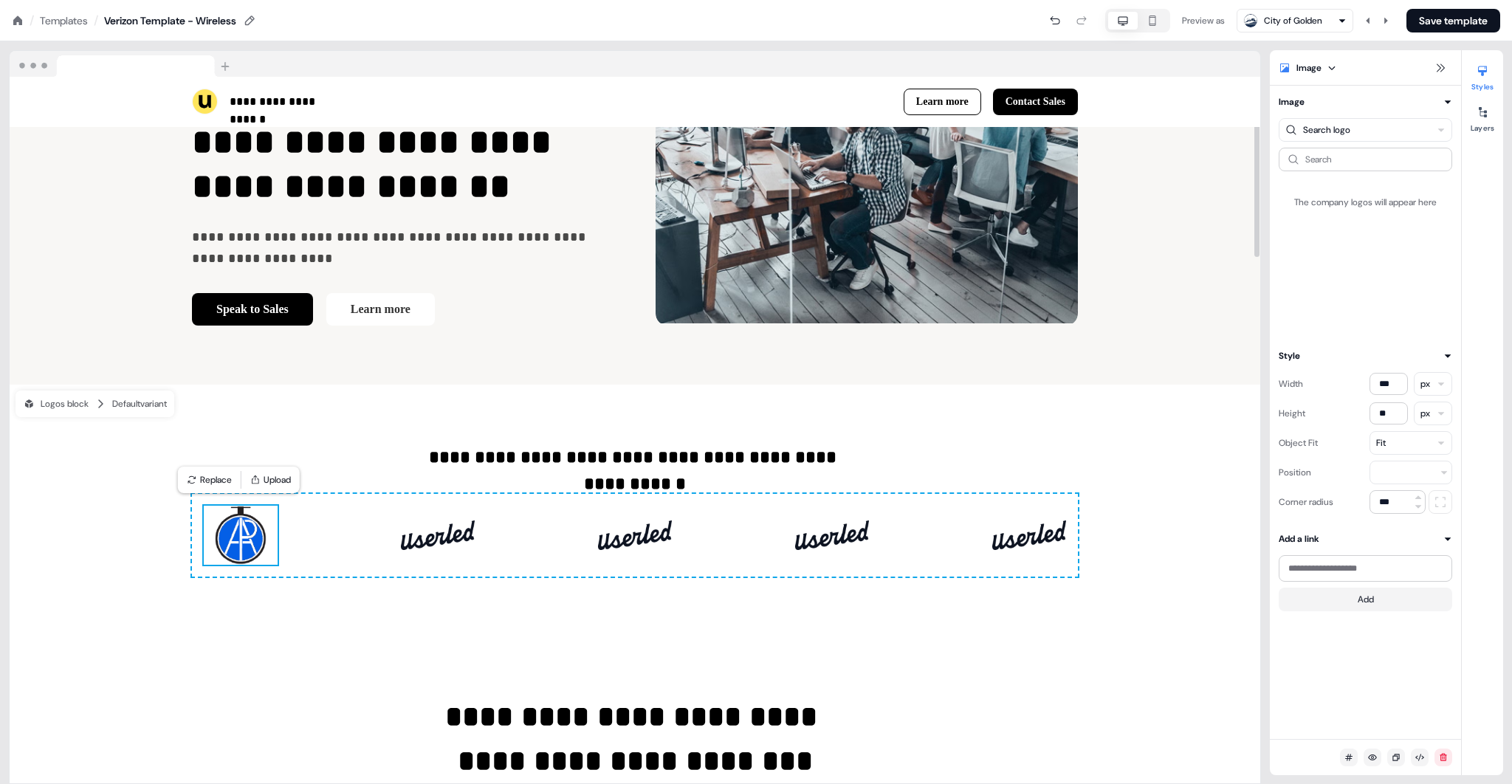 click at bounding box center (438, 535) 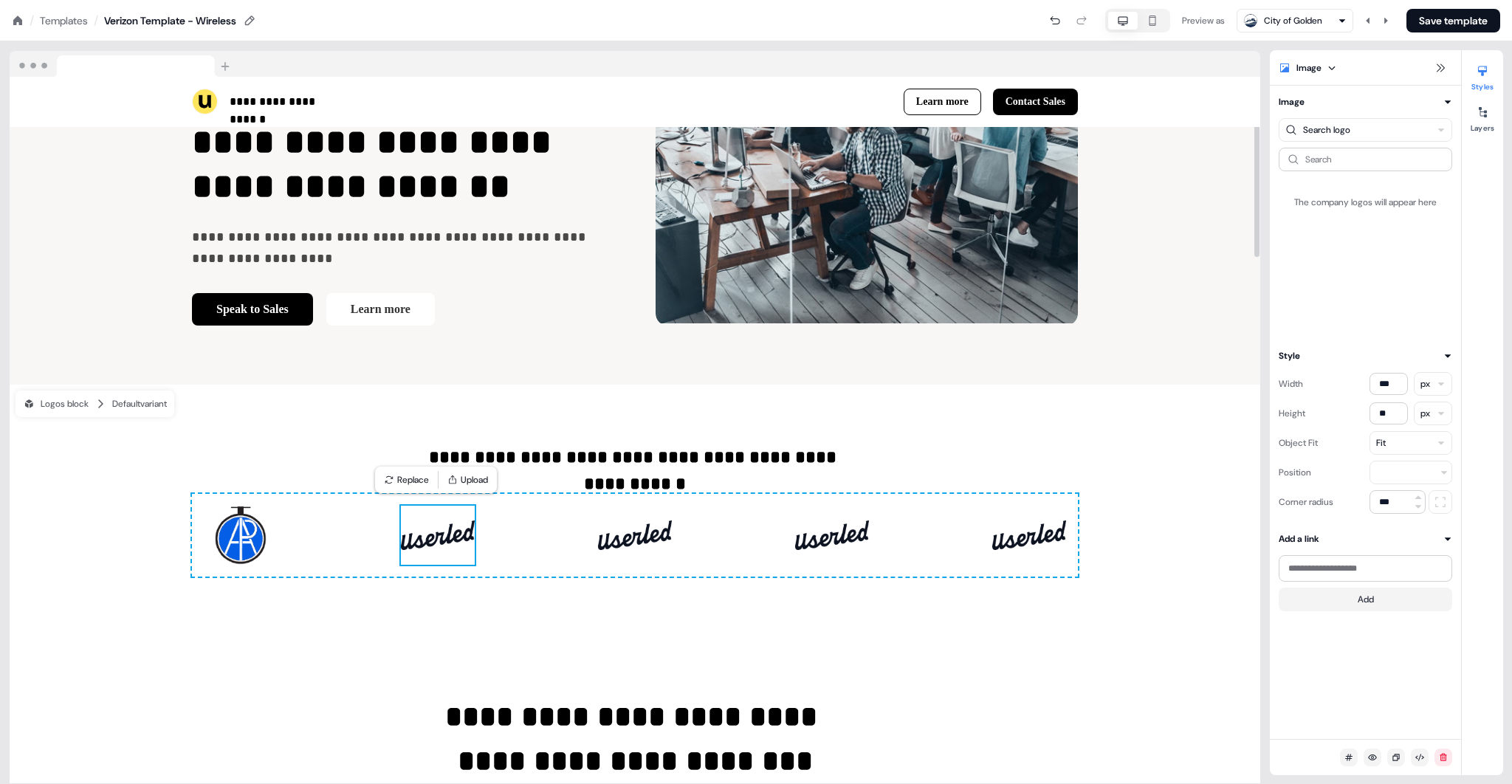 click at bounding box center (438, 535) 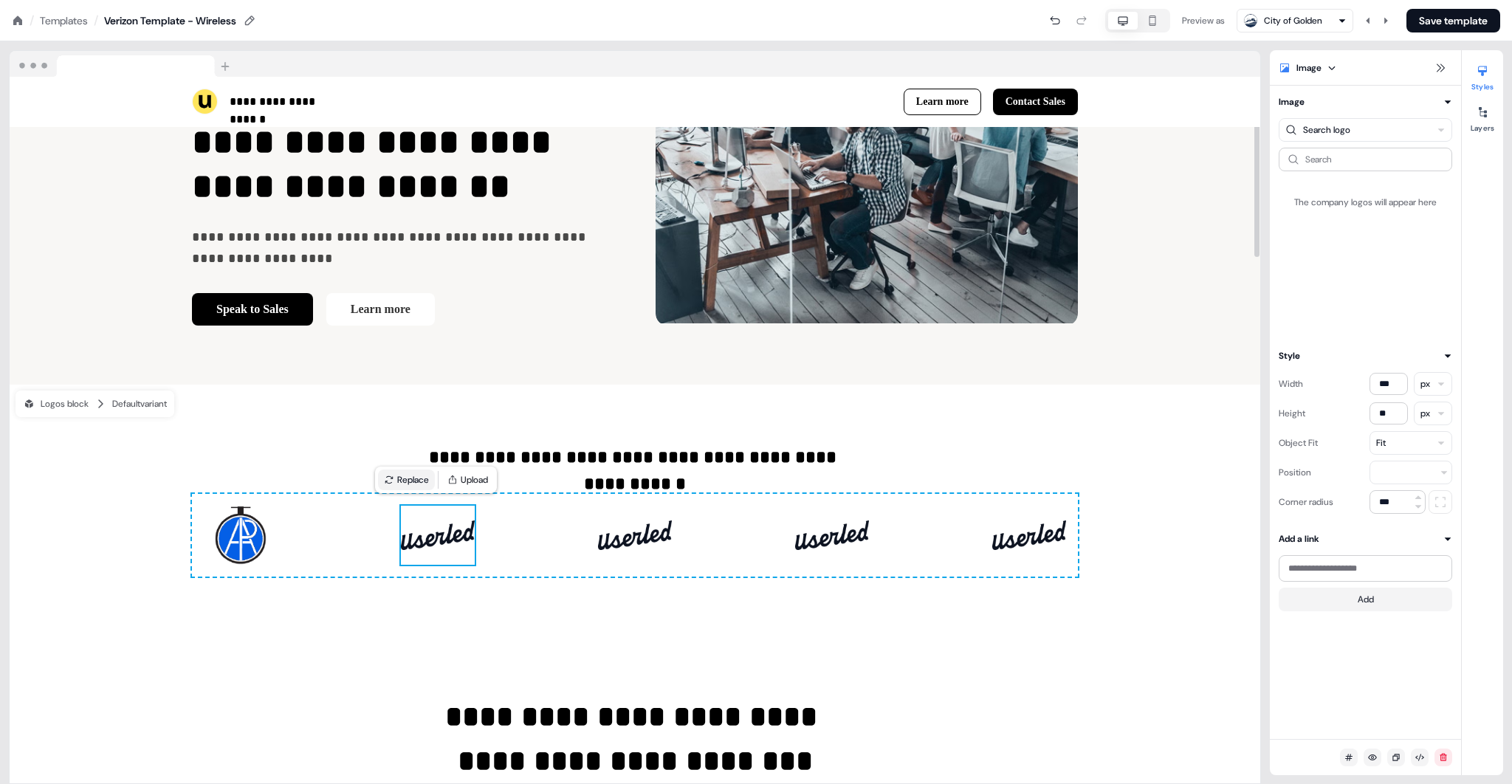 click on "Replace" at bounding box center [406, 480] 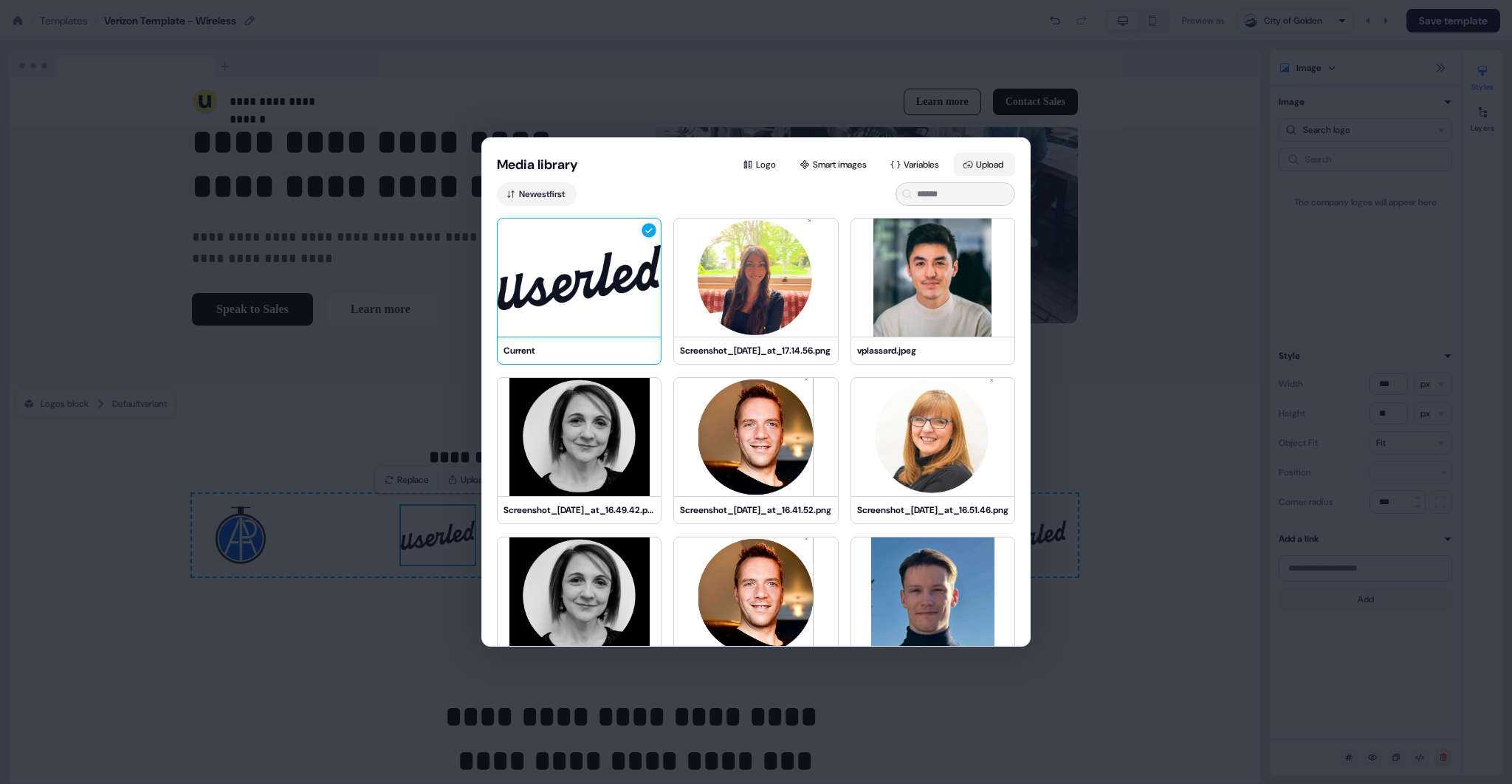 click on "Upload" at bounding box center [984, 165] 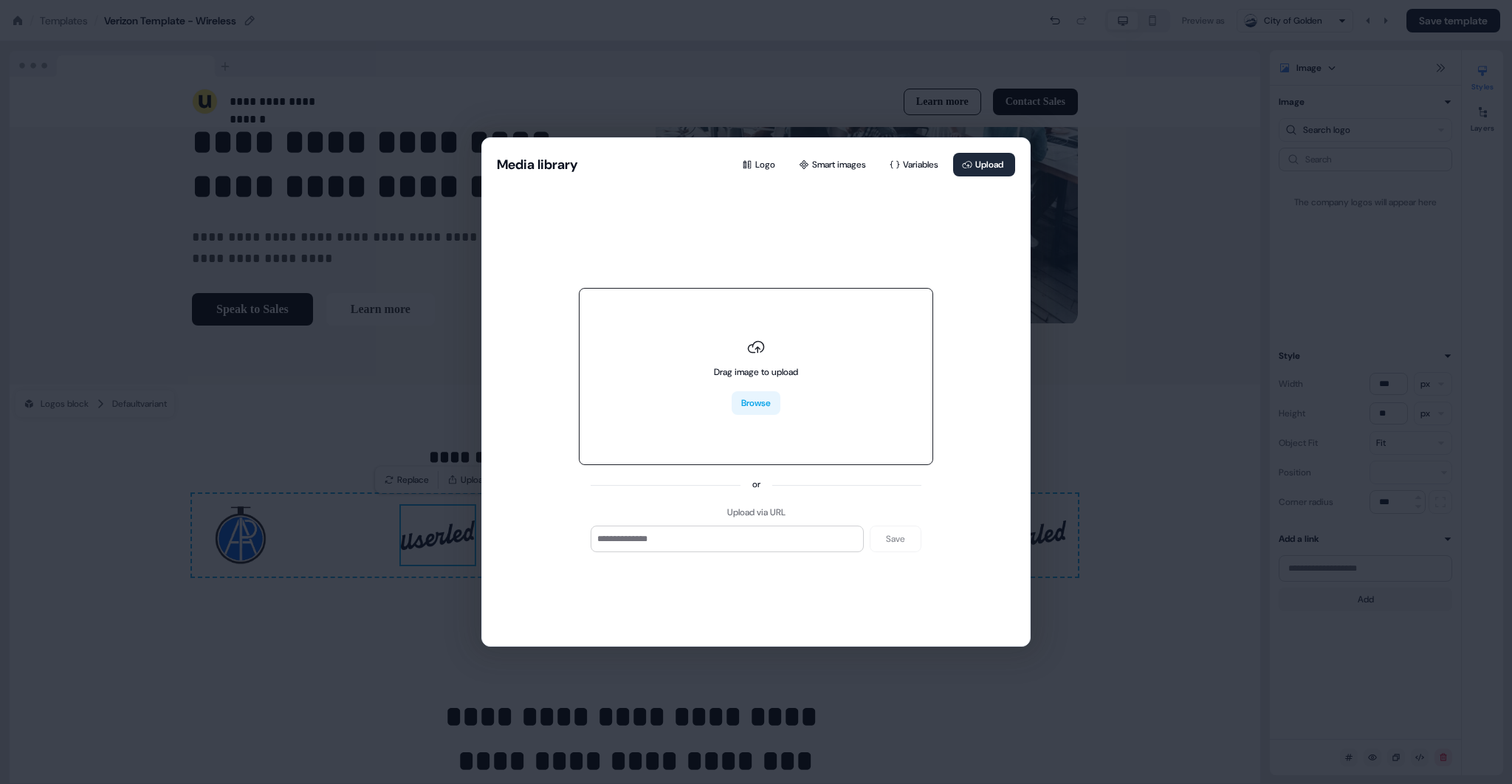 click on "Browse" at bounding box center (756, 403) 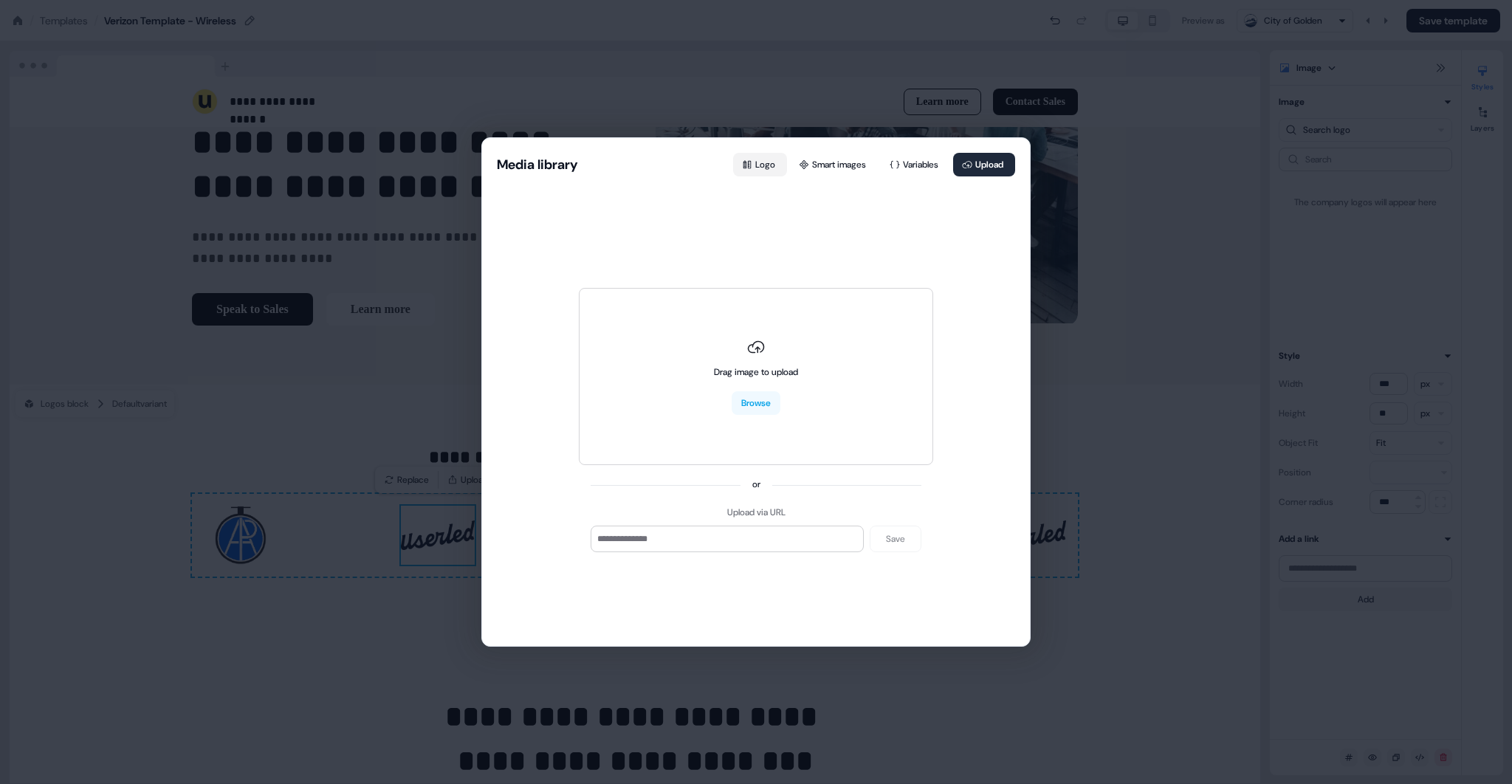 click on "Logo" at bounding box center (760, 165) 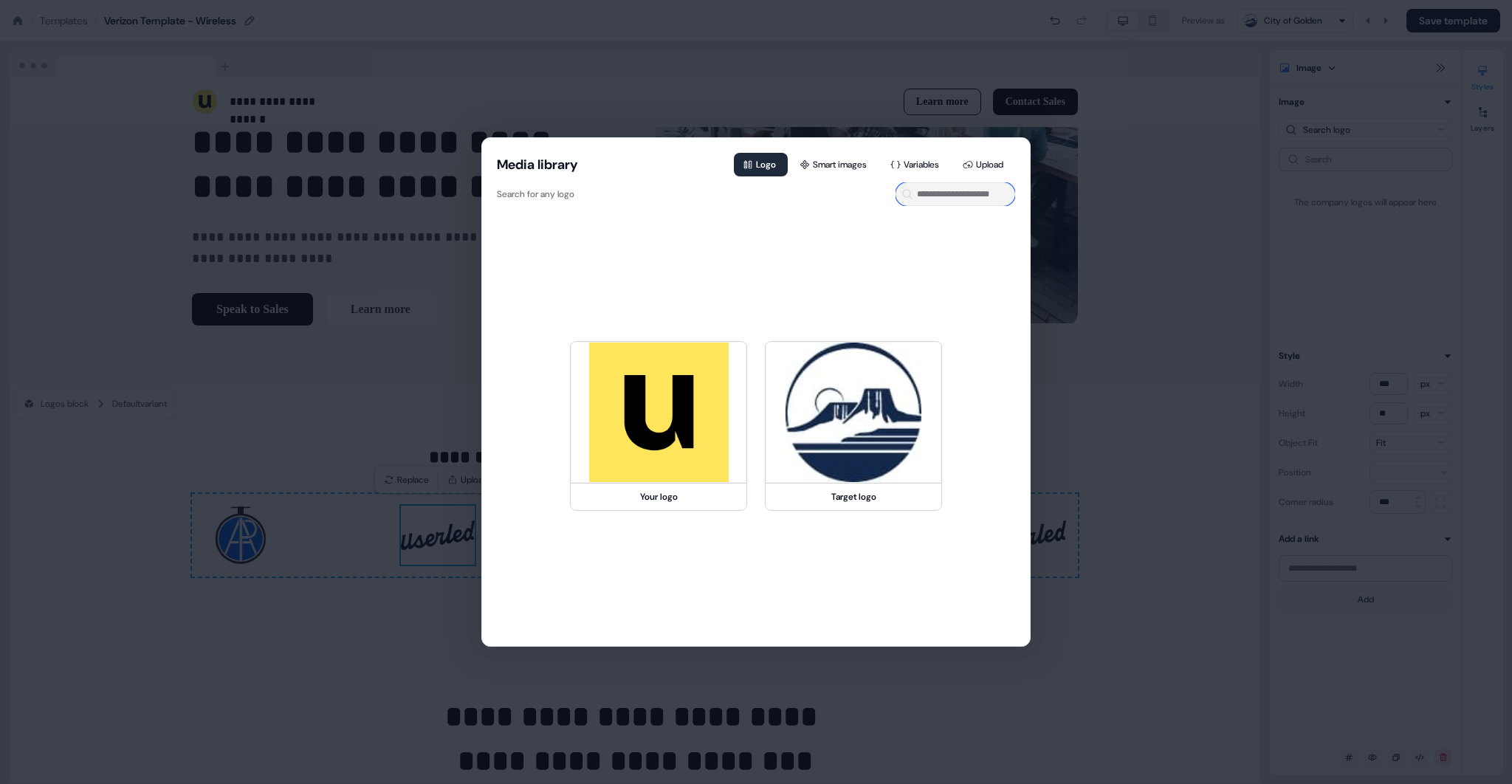 click at bounding box center [955, 194] 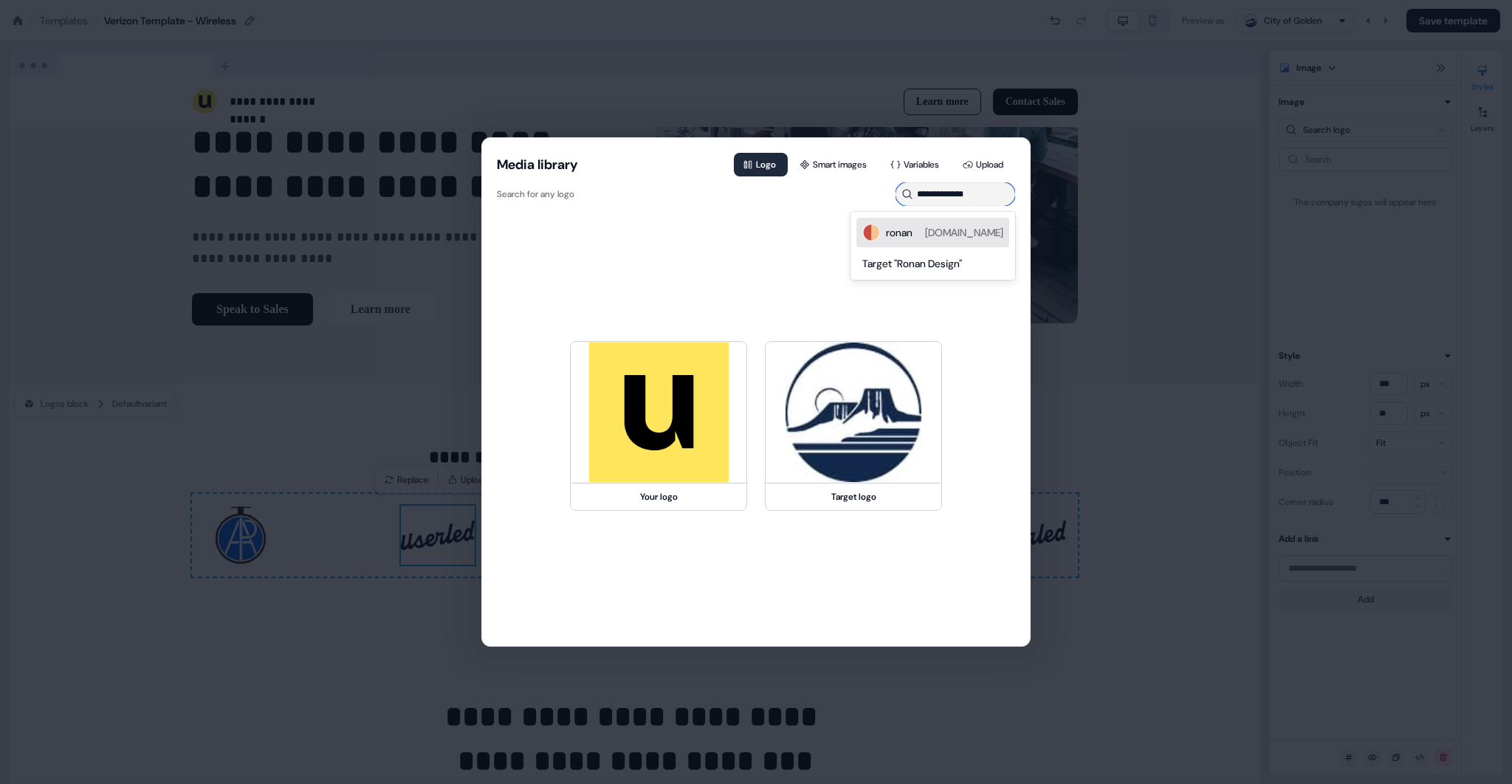 type on "**********" 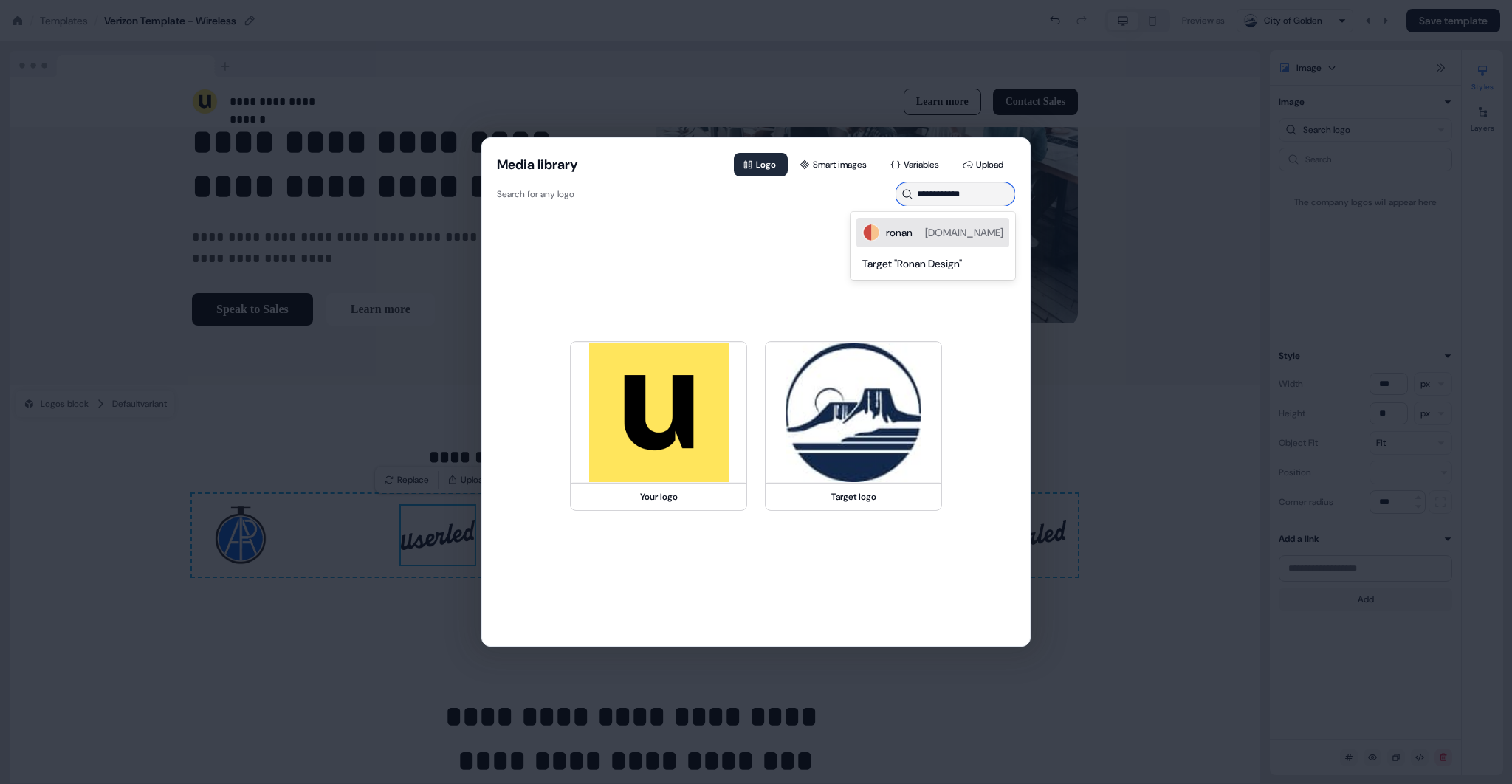 click on "ronan.design" at bounding box center (964, 233) 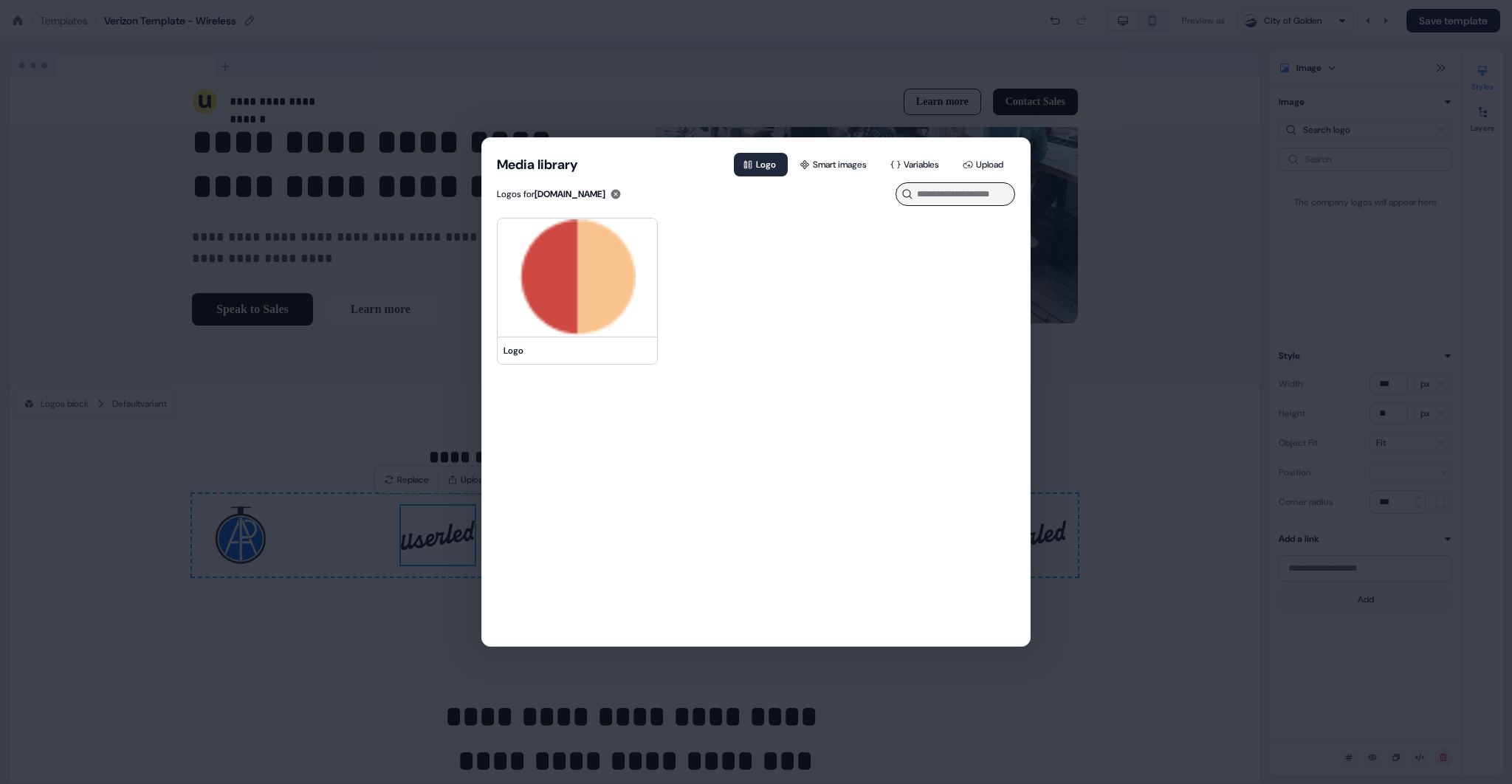 click on "Media library Logo Smart images Variables Upload Logos for  ronan.design Logo" at bounding box center [756, 392] 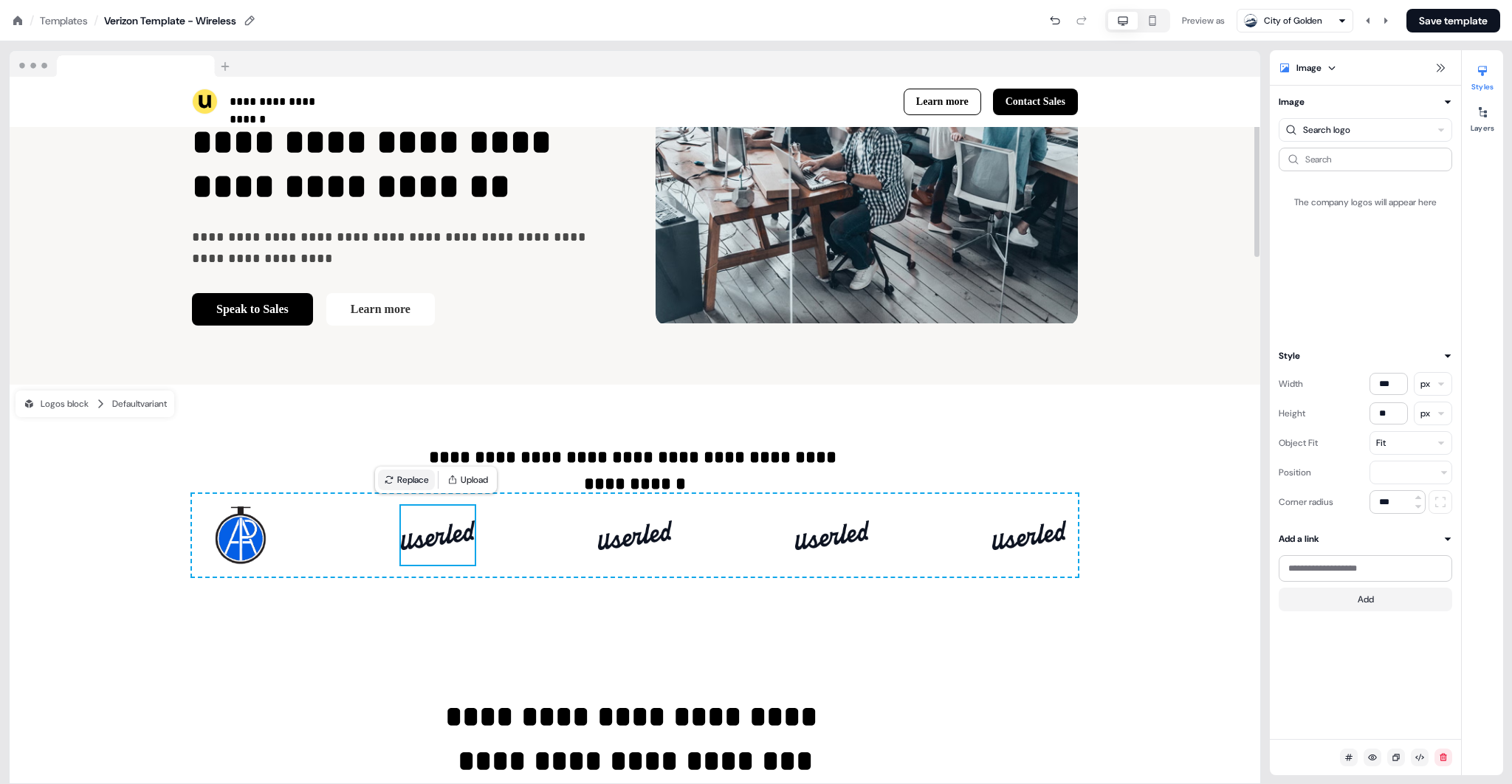 click on "Replace" at bounding box center (406, 480) 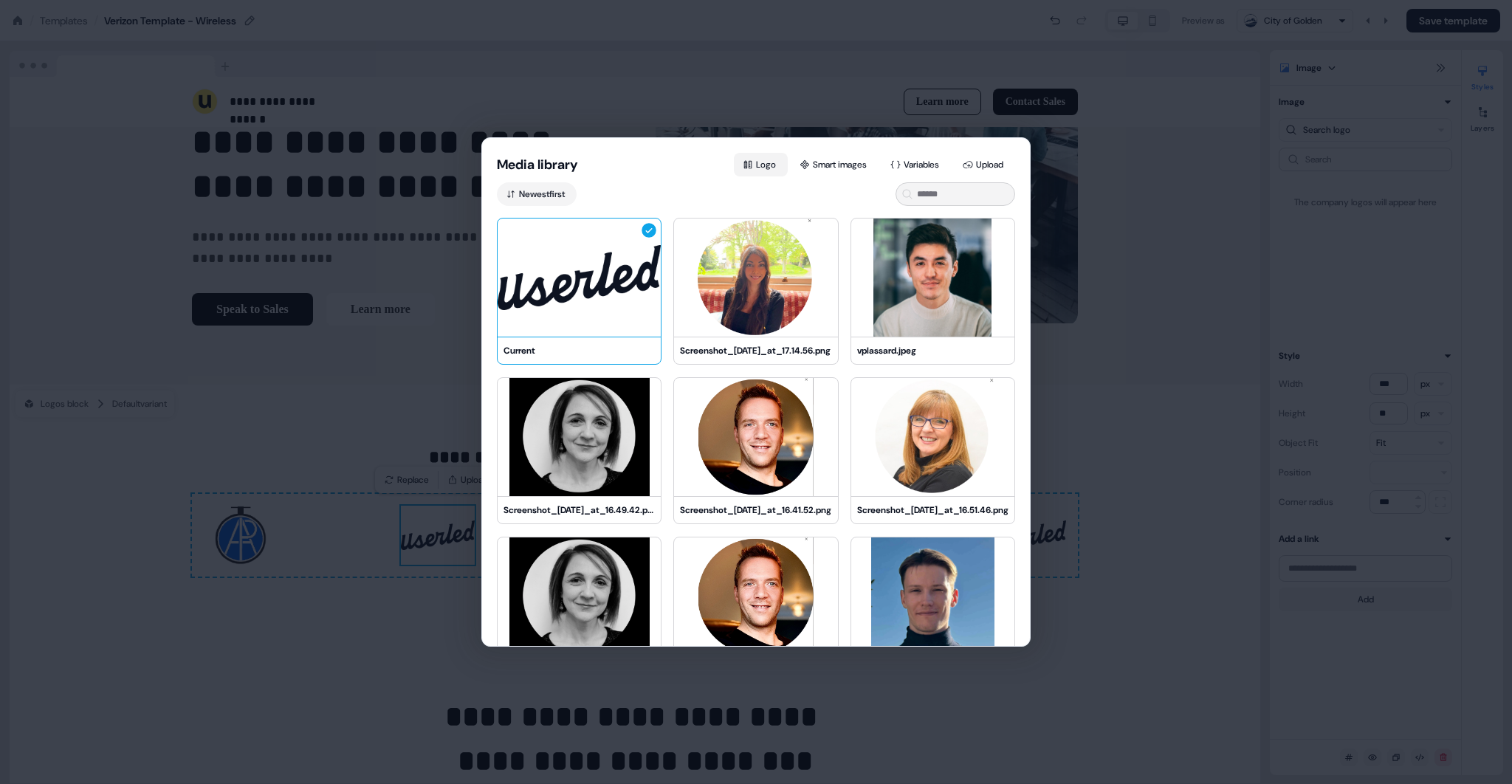 click on "Logo" at bounding box center (760, 165) 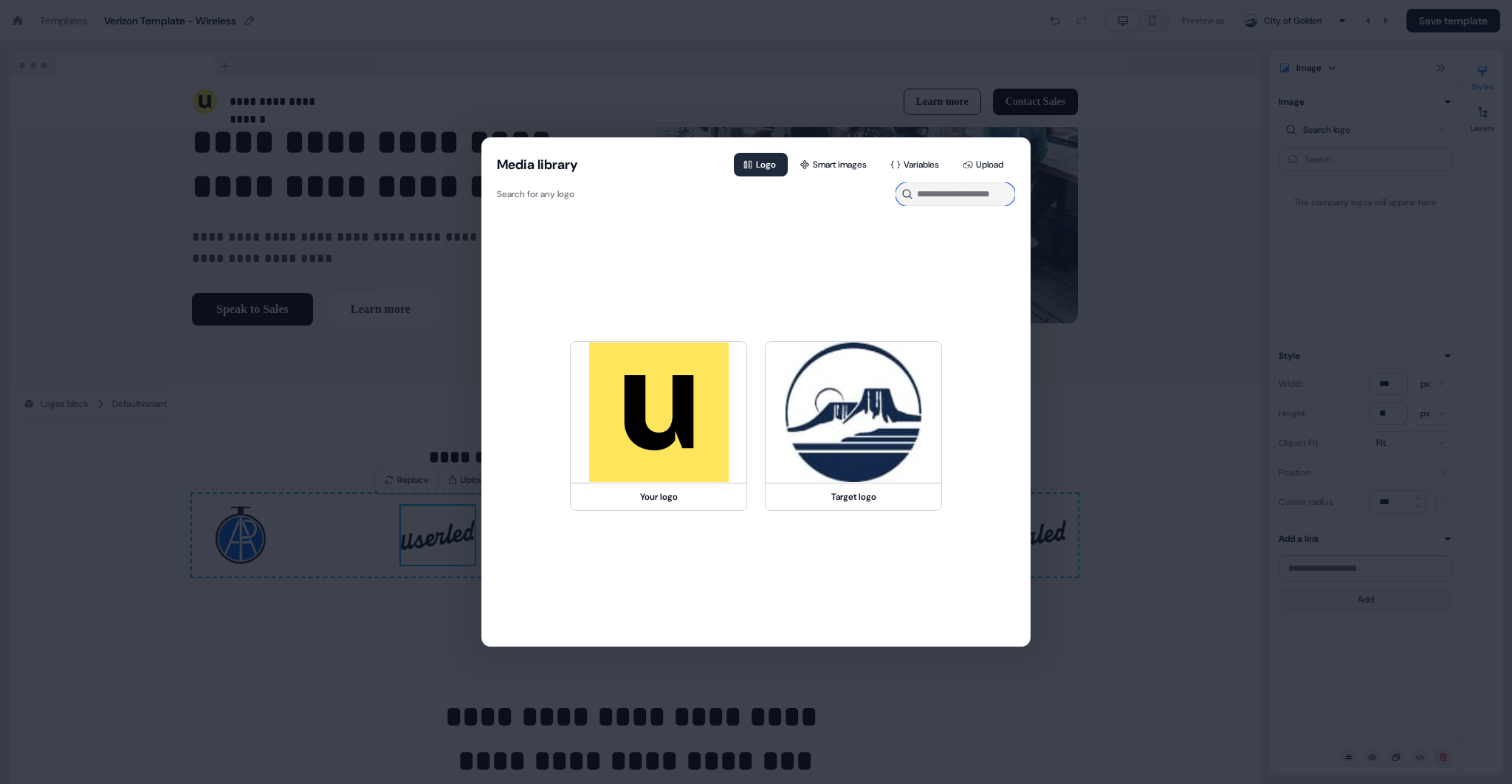 click at bounding box center (955, 194) 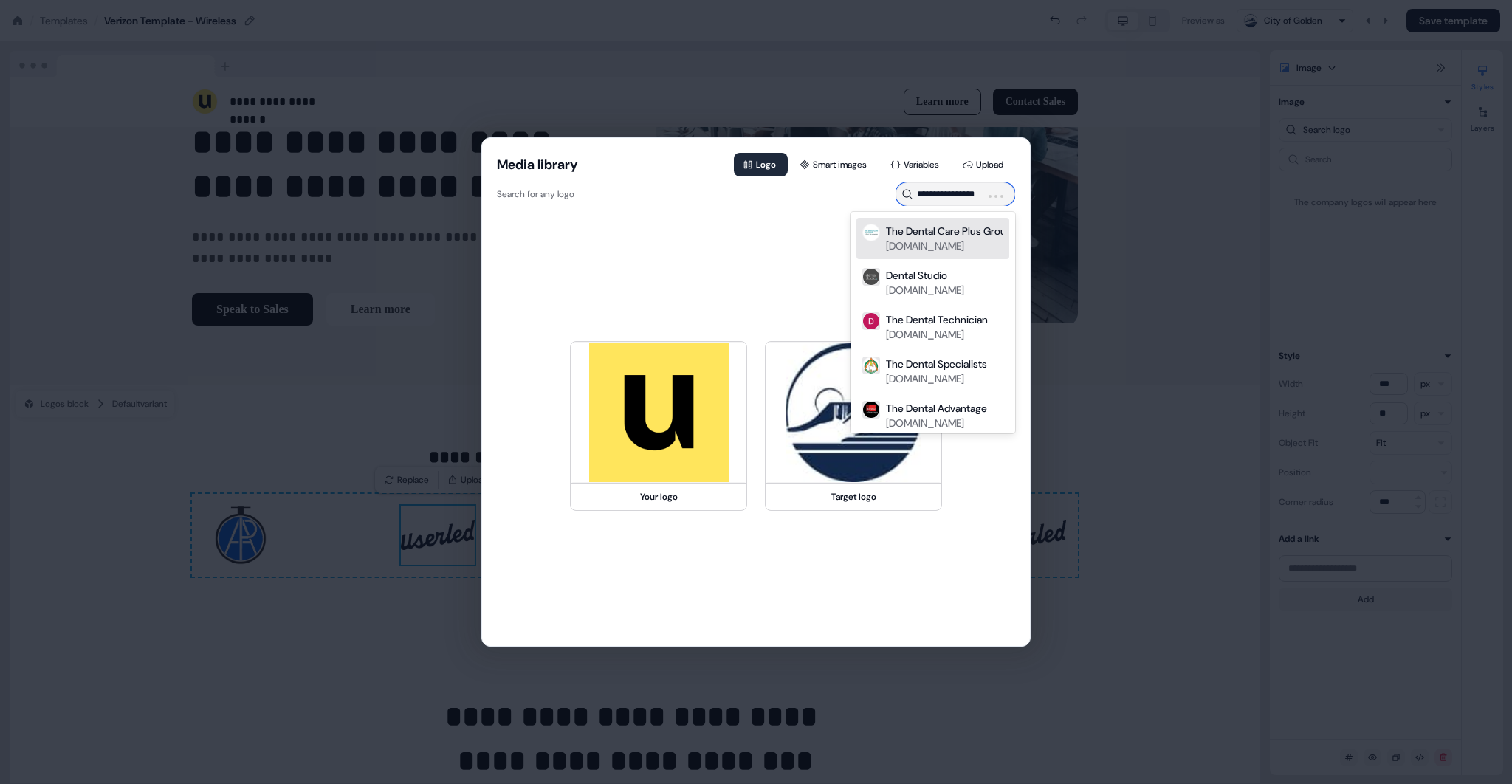 type on "**********" 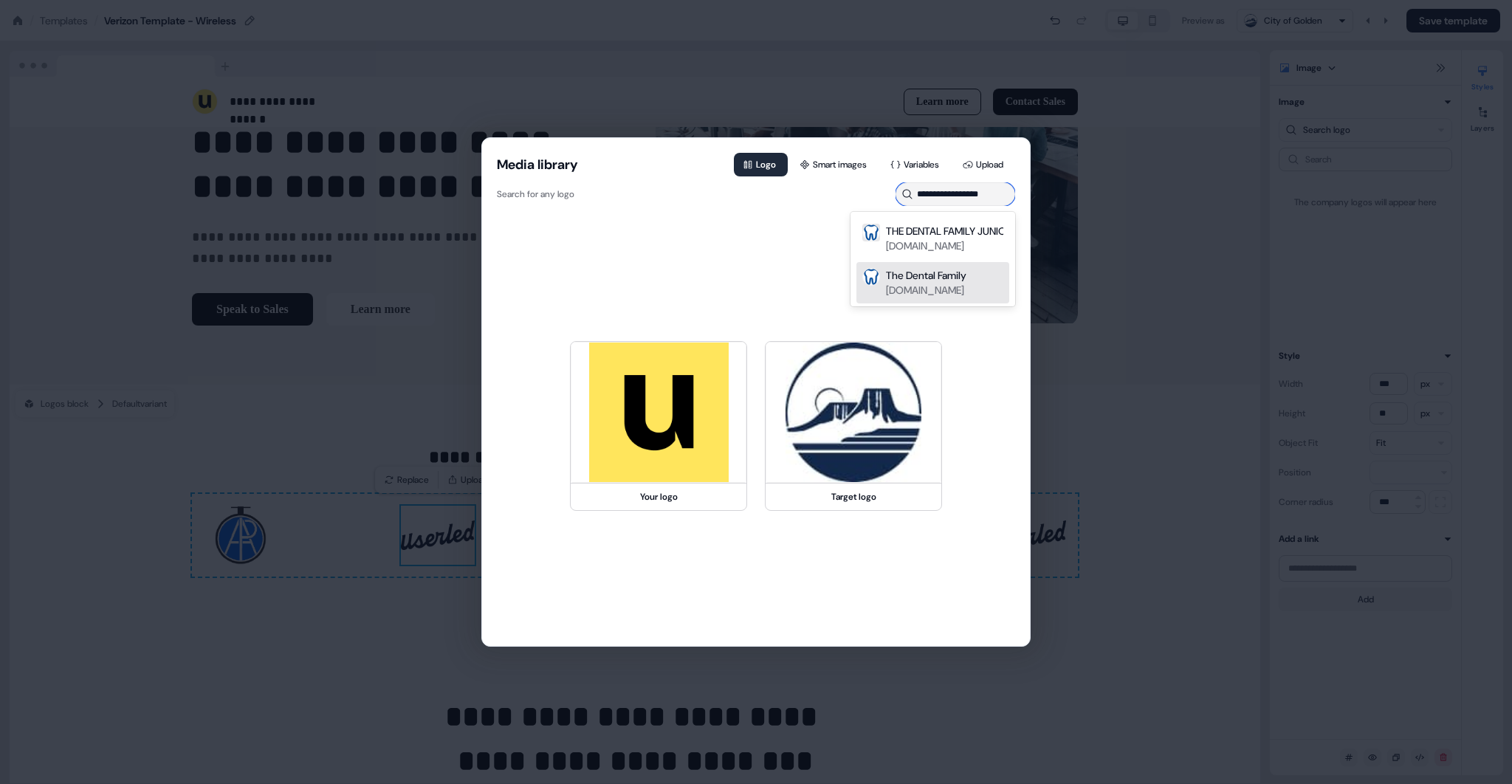 click on "The Dental Family" at bounding box center [926, 275] 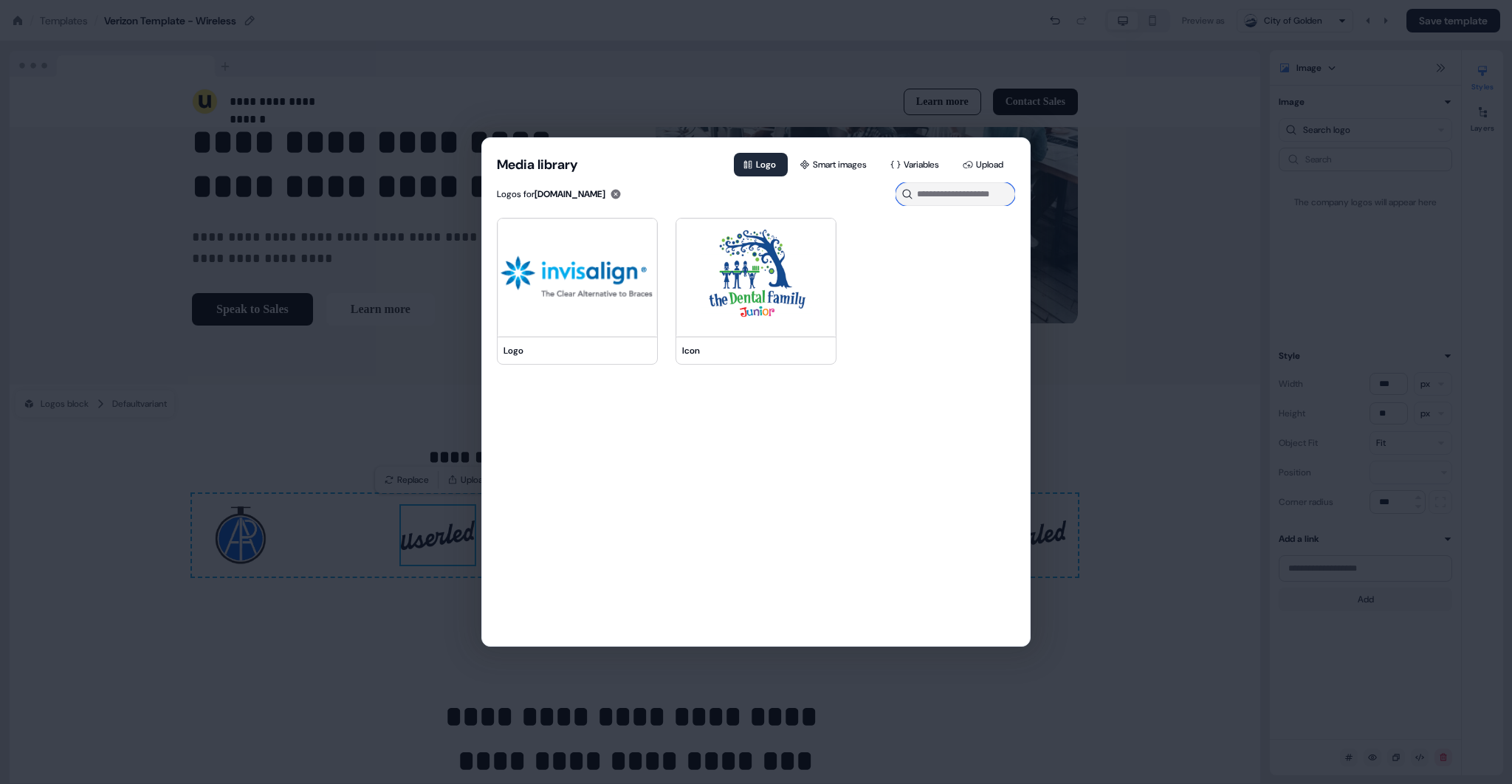 click at bounding box center [955, 194] 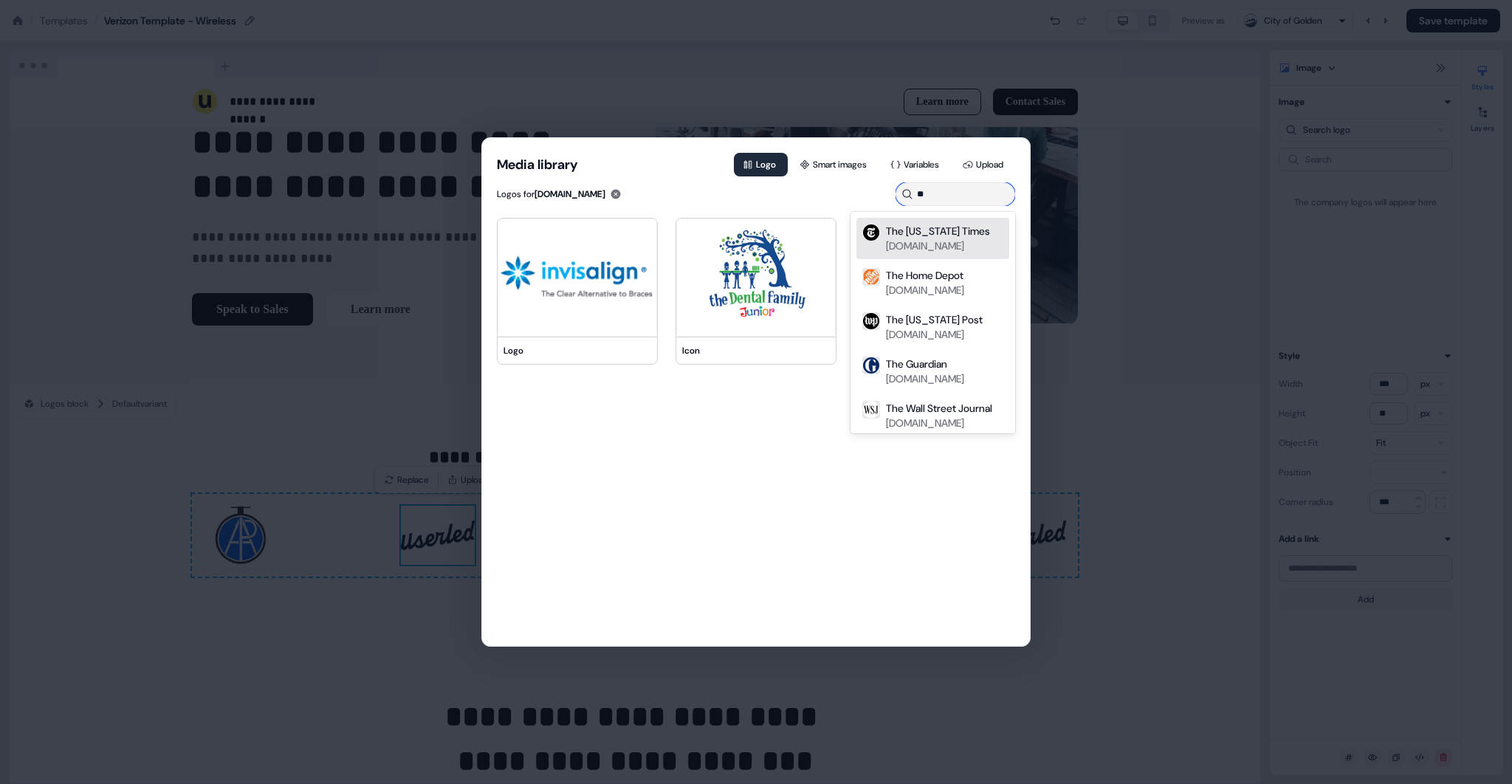 type on "*" 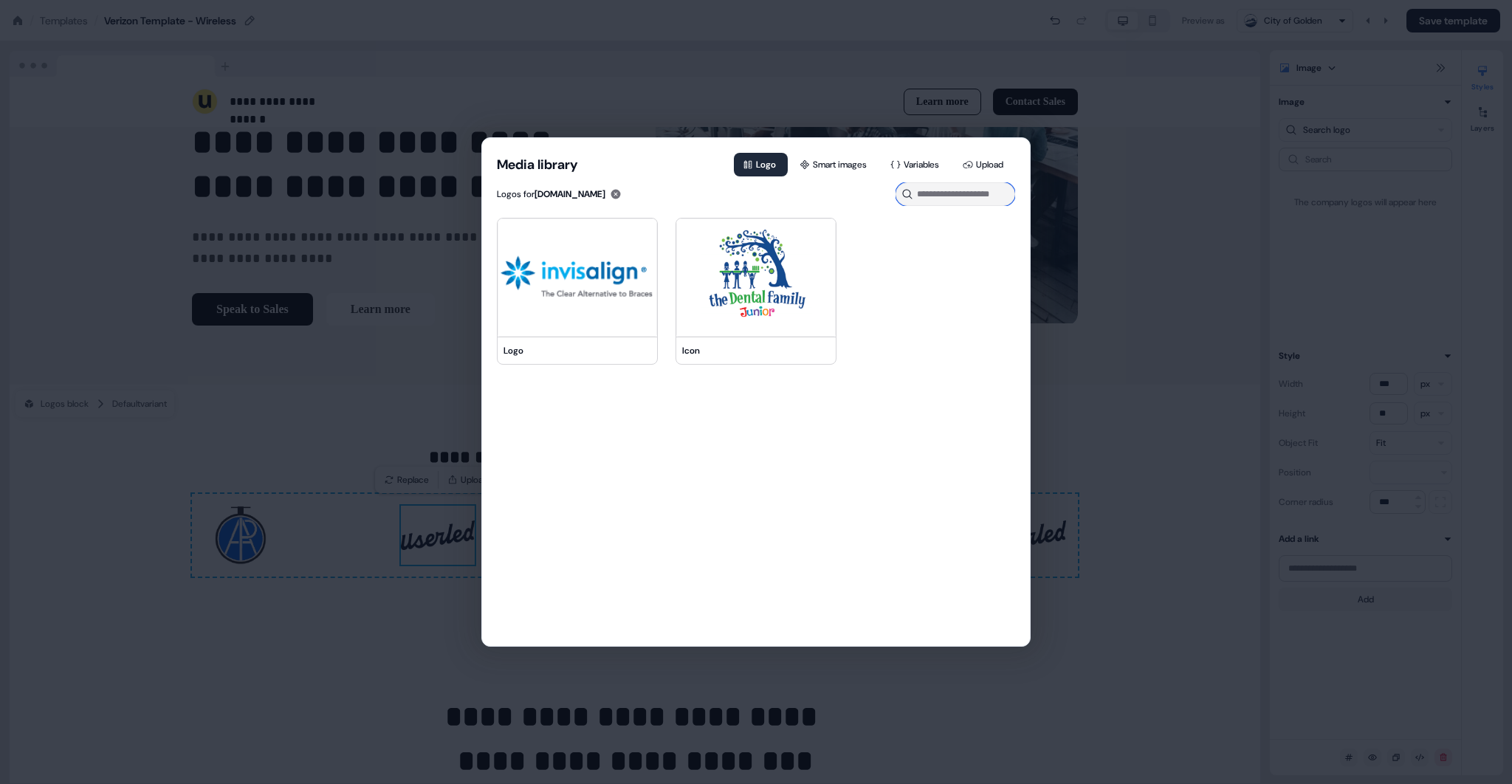 paste on "**********" 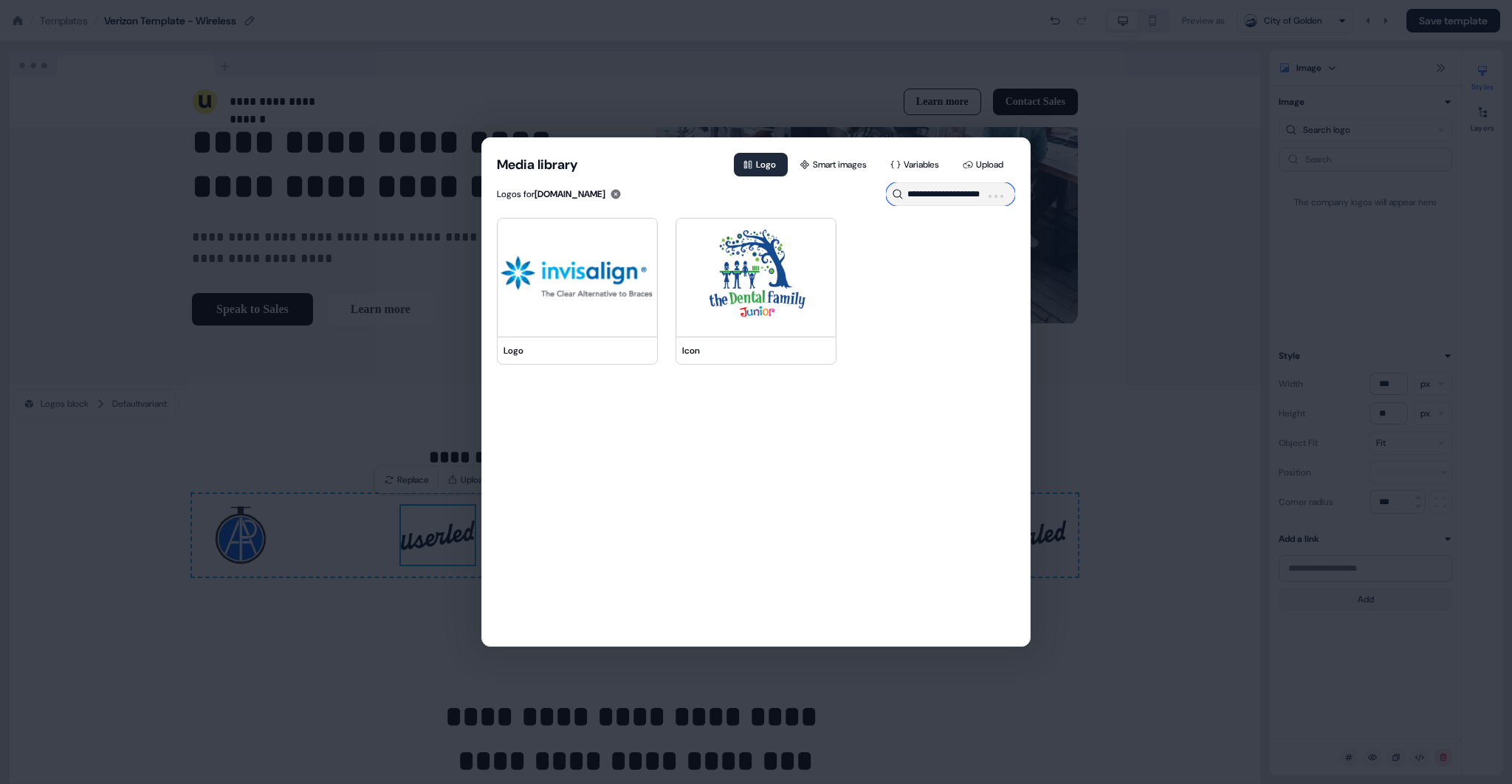 scroll, scrollTop: 0, scrollLeft: 0, axis: both 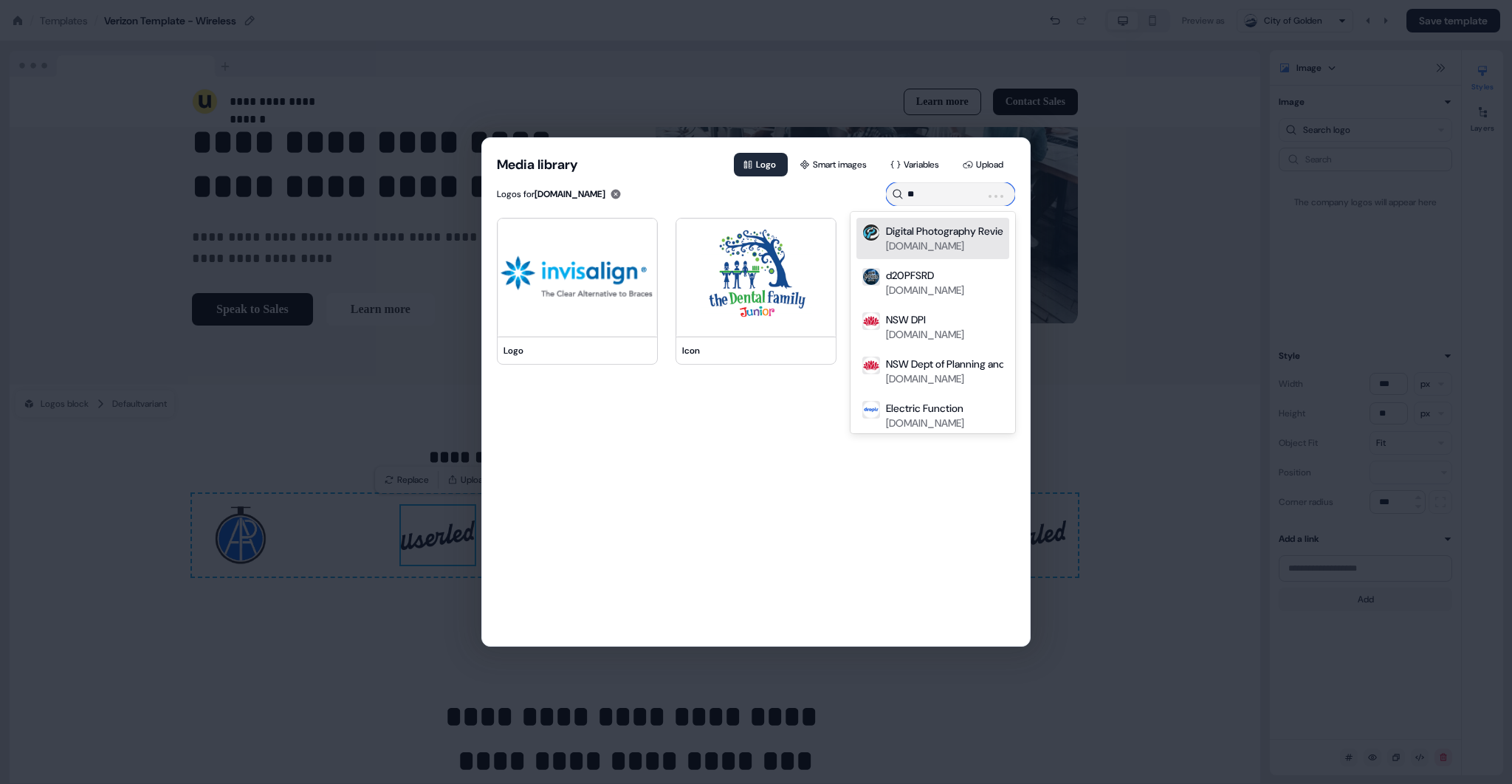 type on "*" 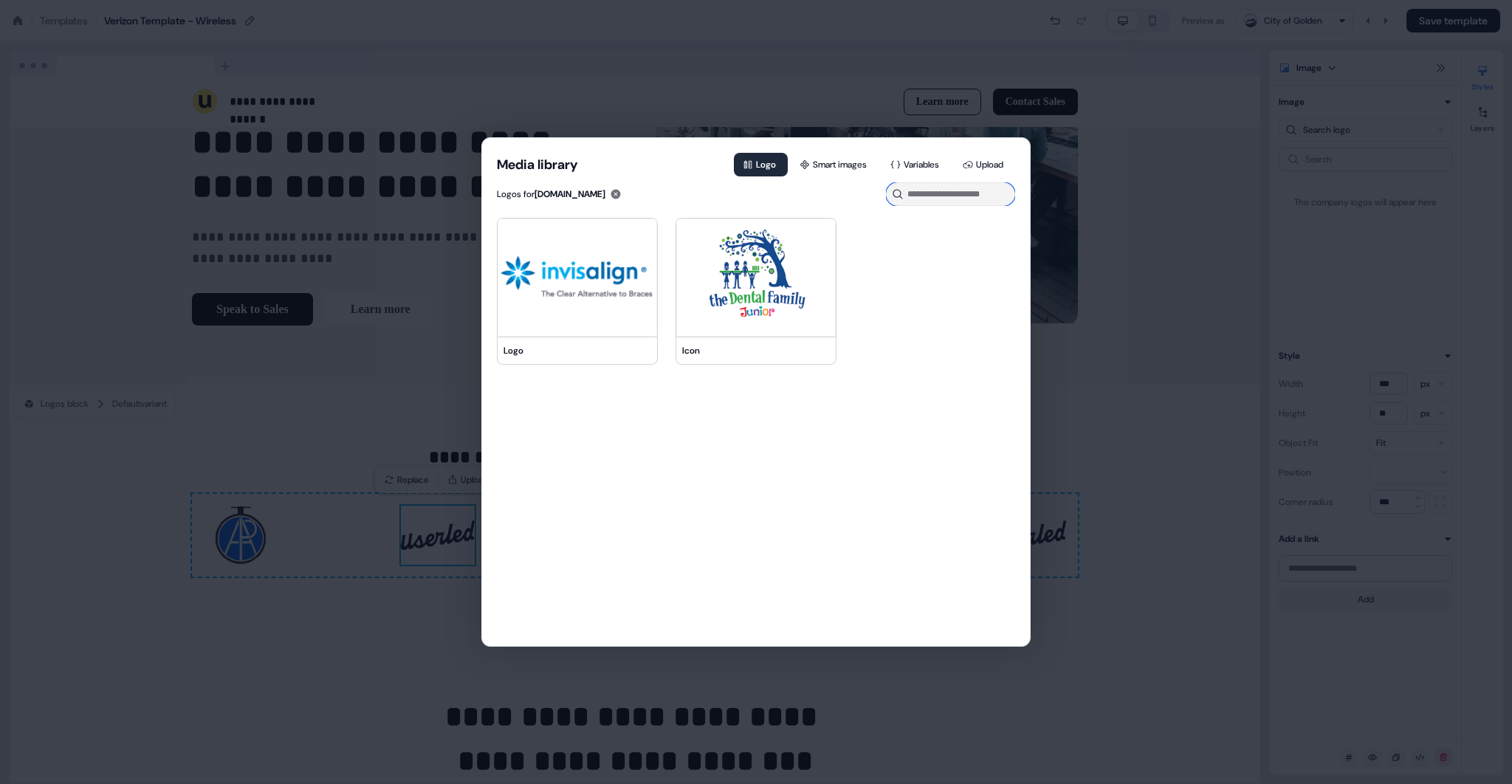 paste on "*****" 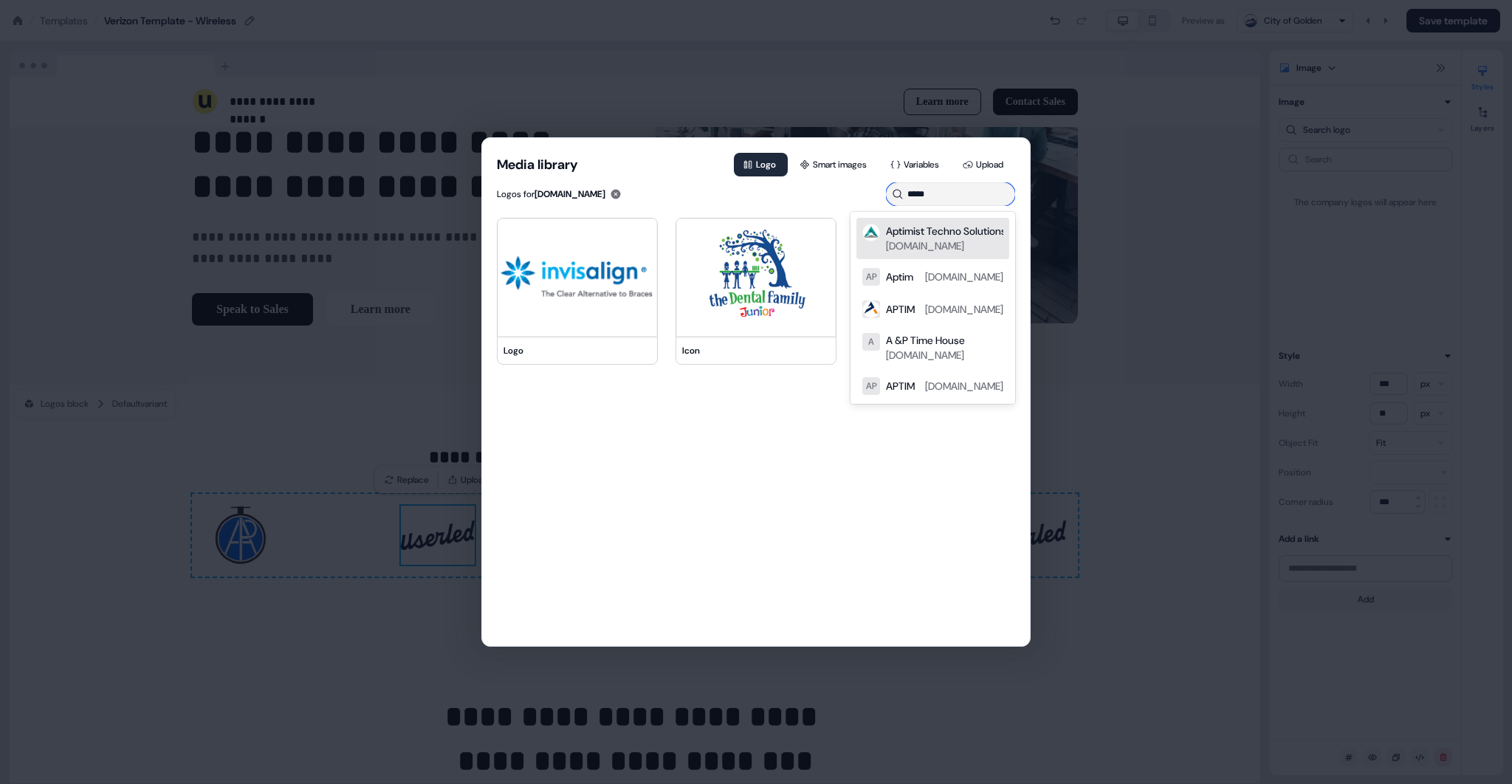 click on "aptimist-tech.com" at bounding box center (925, 246) 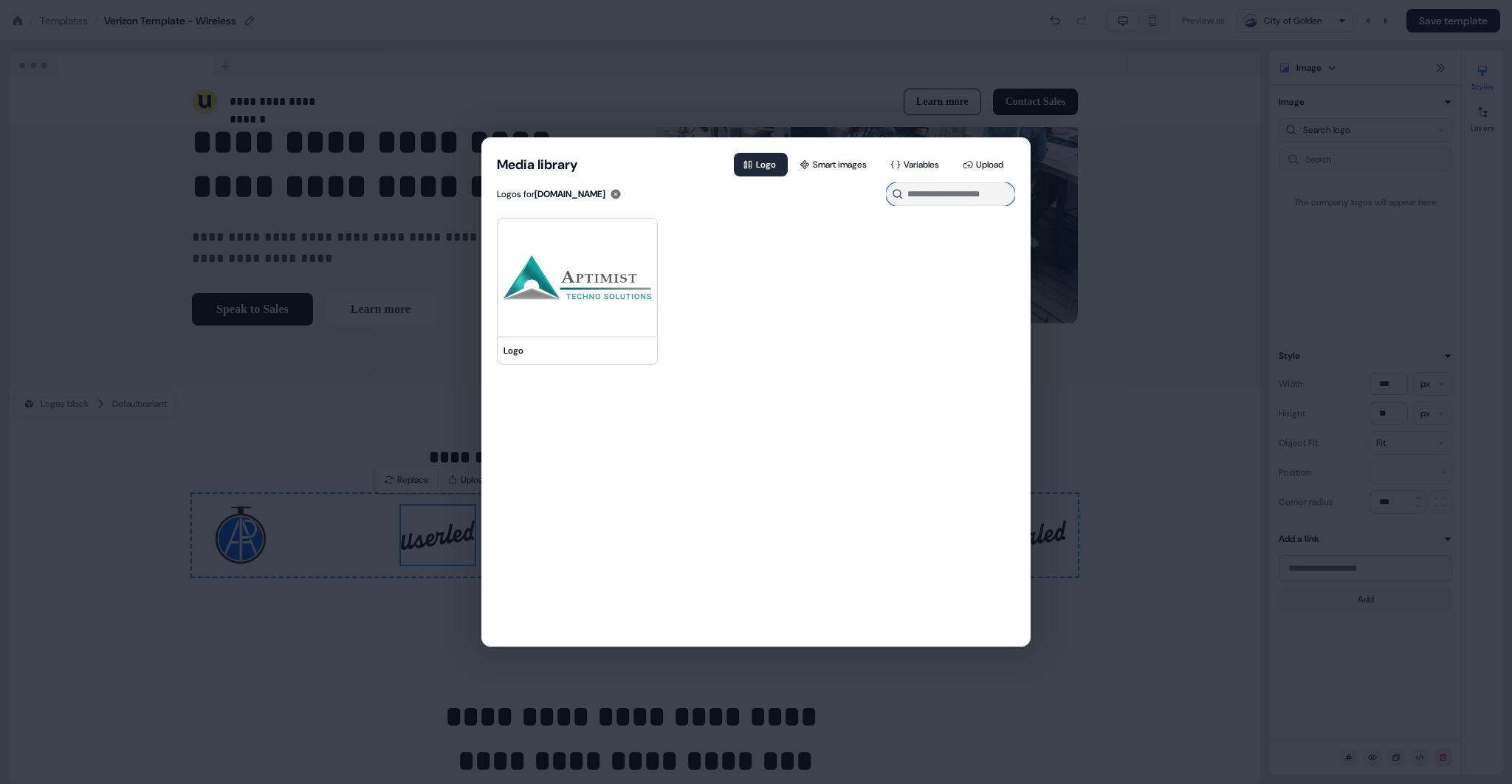 click at bounding box center [950, 194] 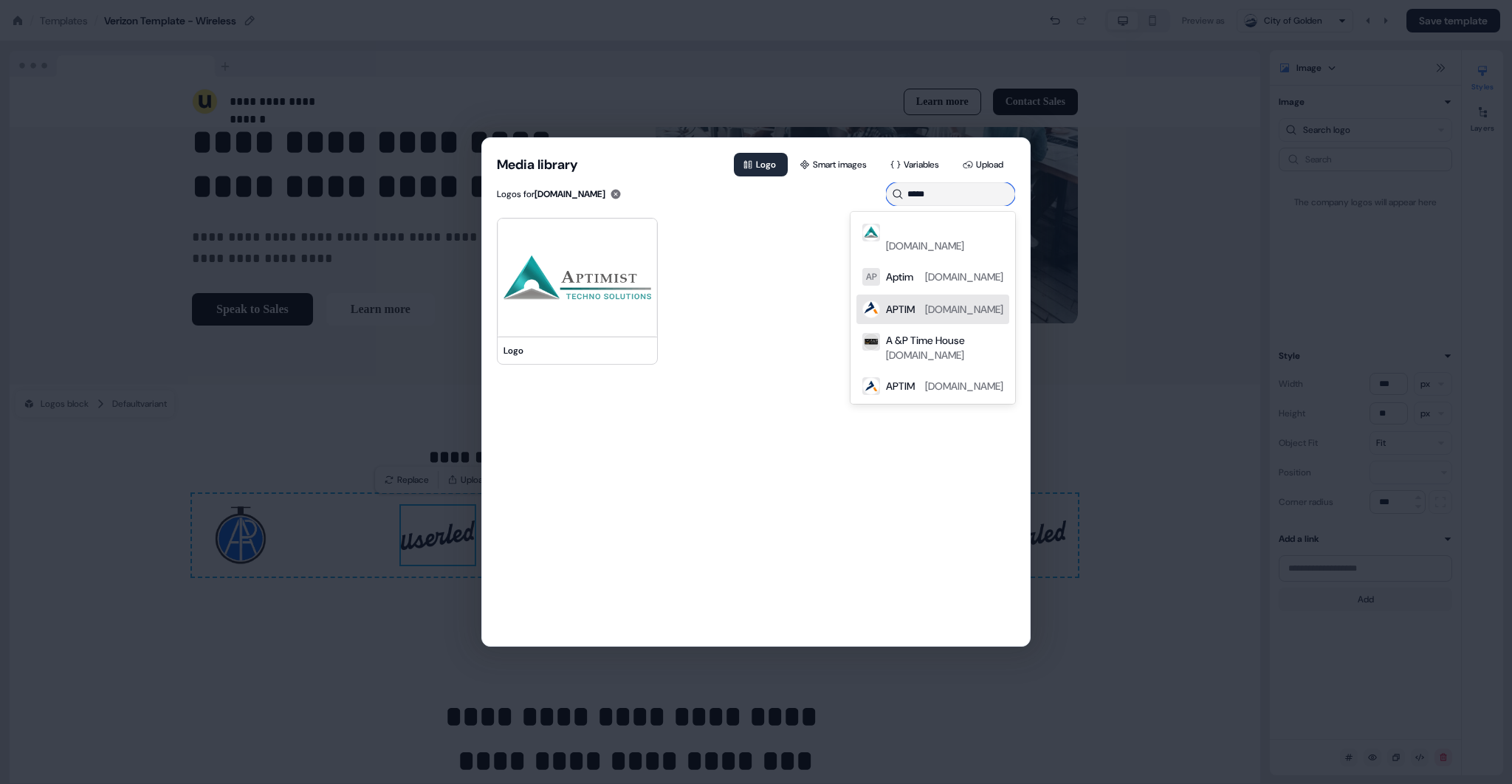 click on "APTIM aptim.com" at bounding box center [944, 309] 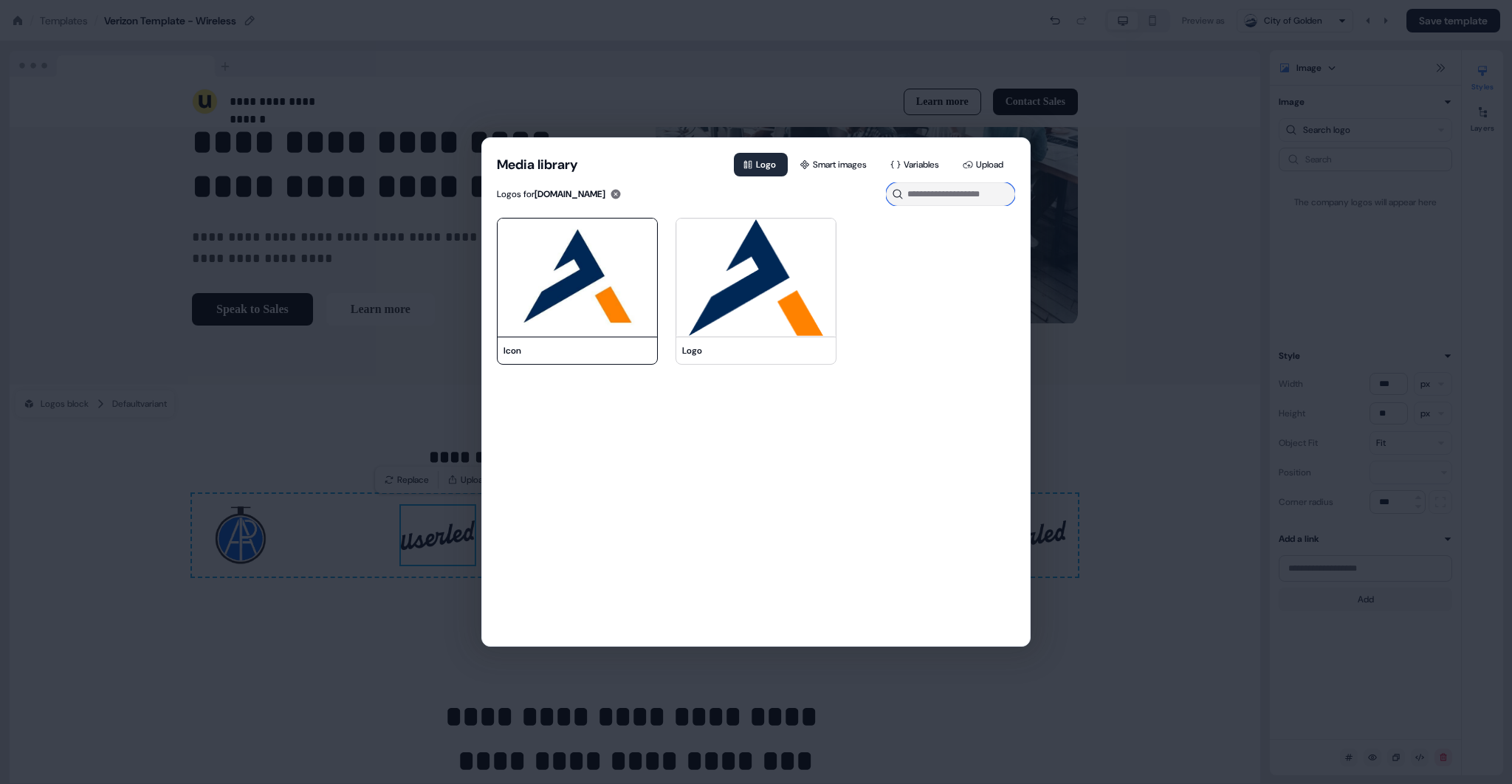type 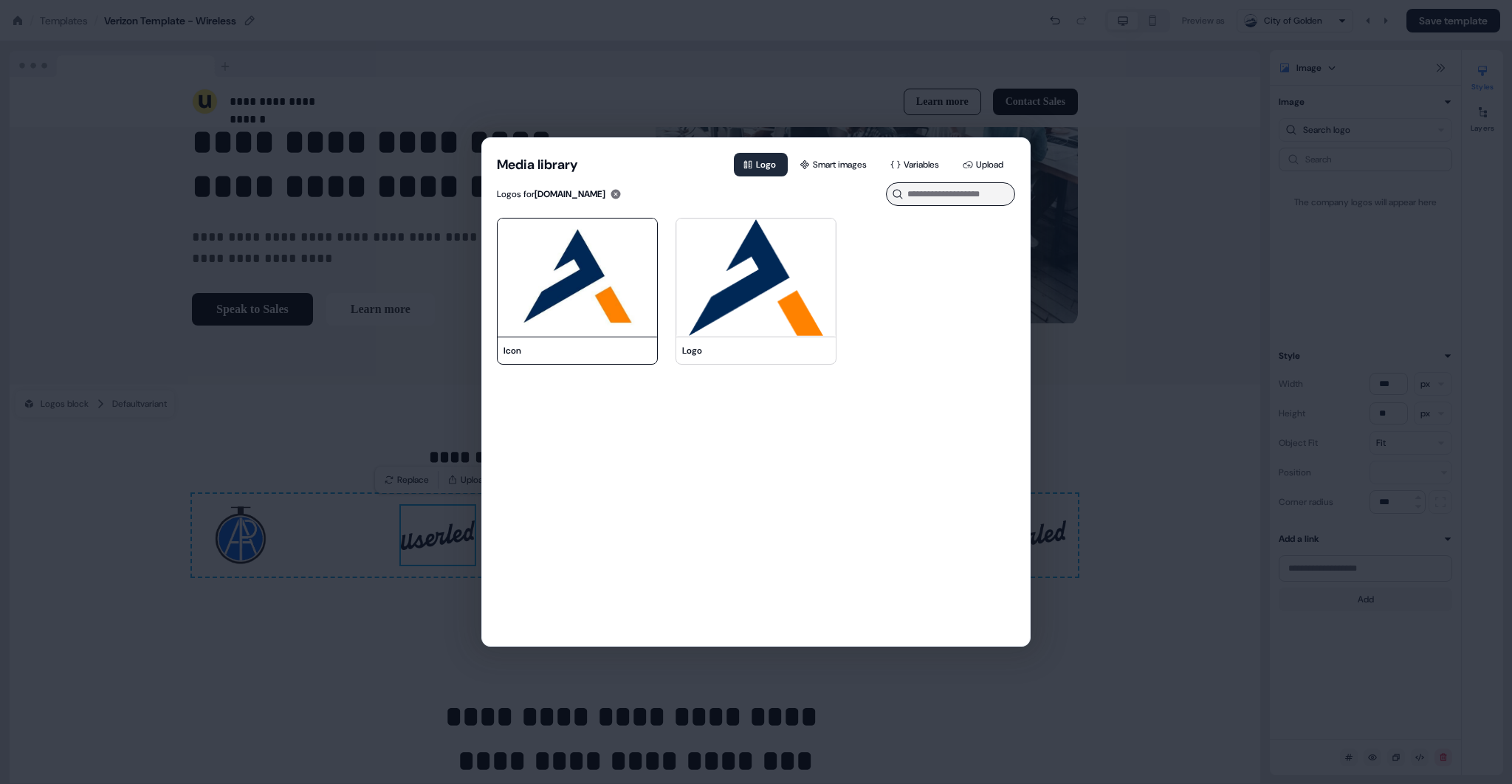 click at bounding box center [577, 278] 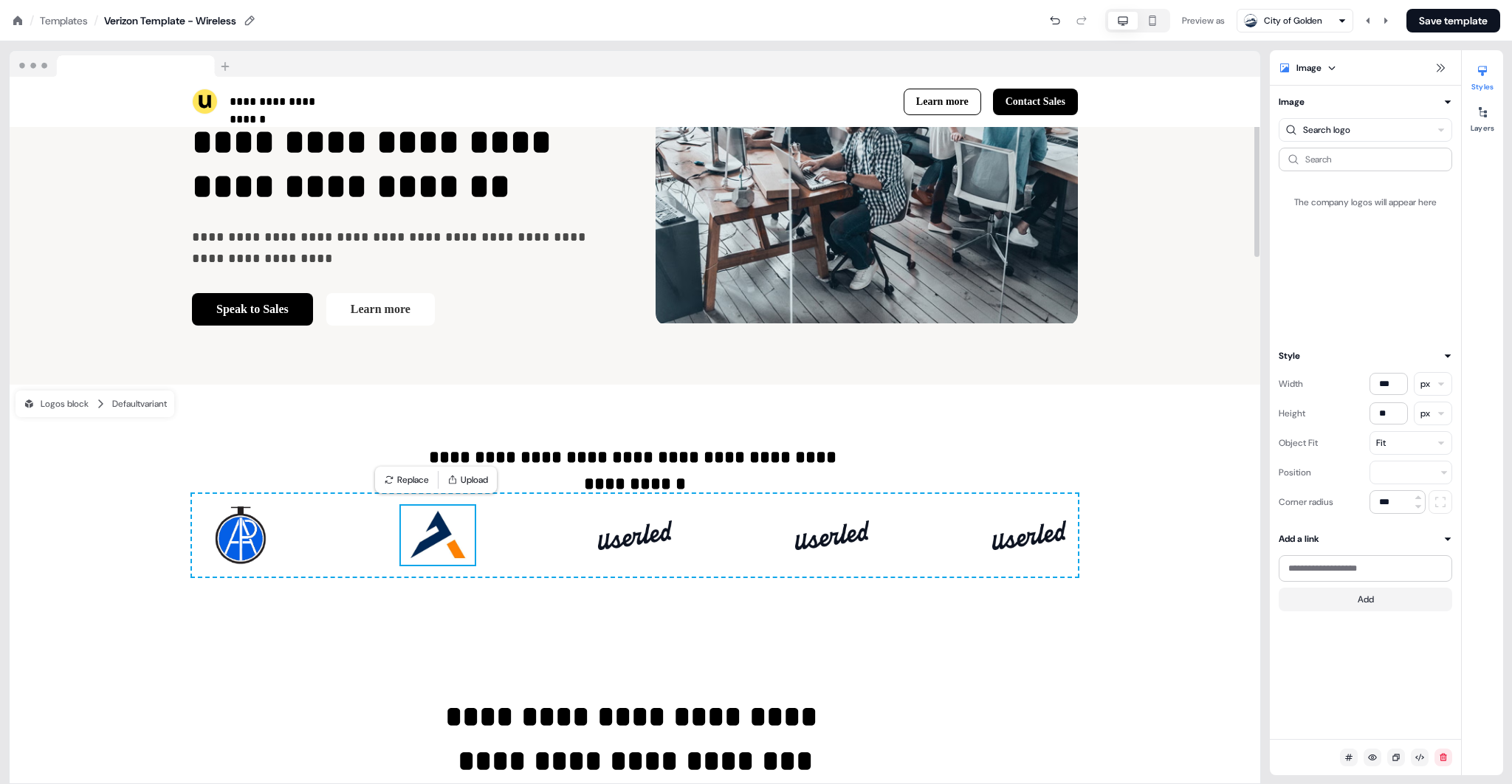 click at bounding box center [635, 535] 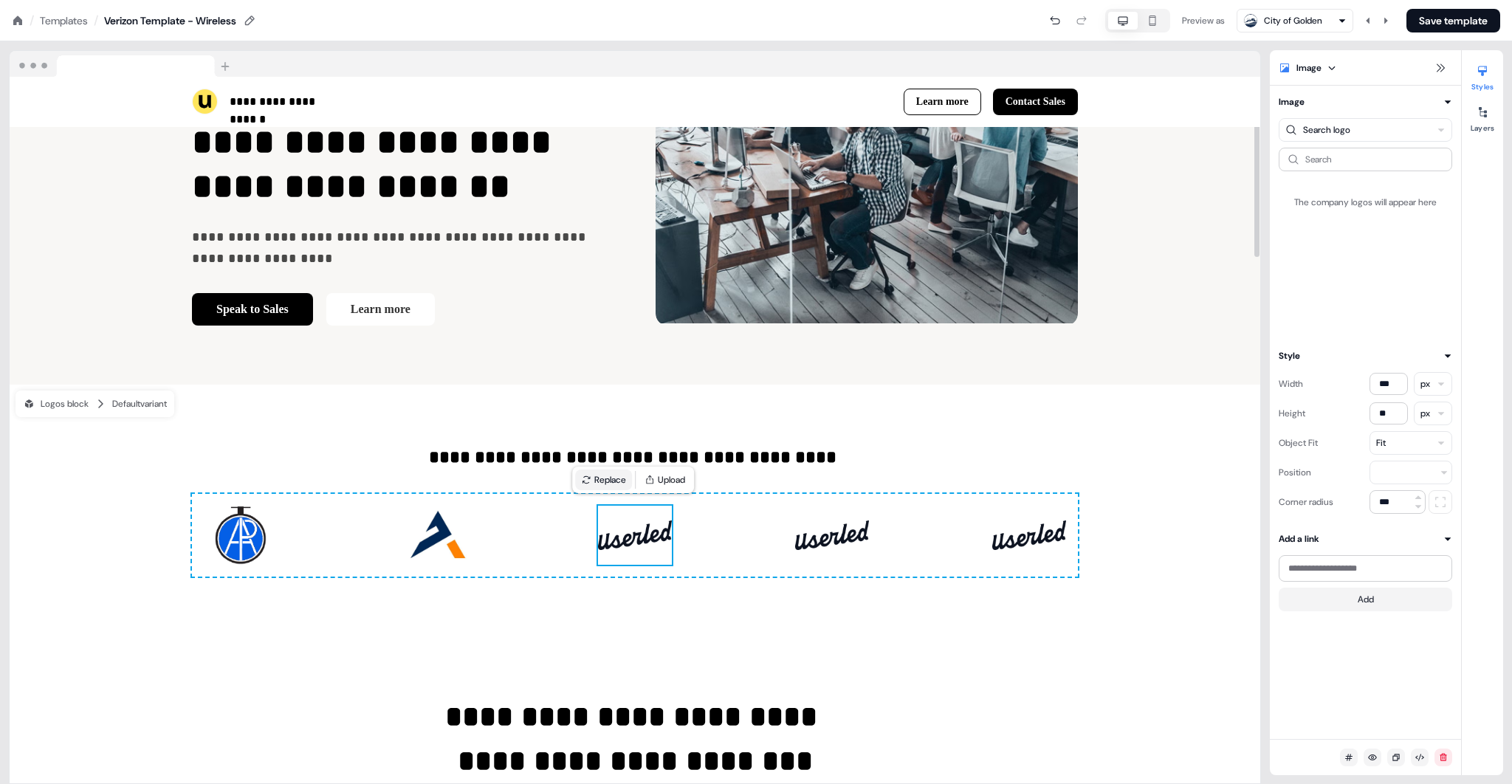 click on "Replace" at bounding box center [603, 480] 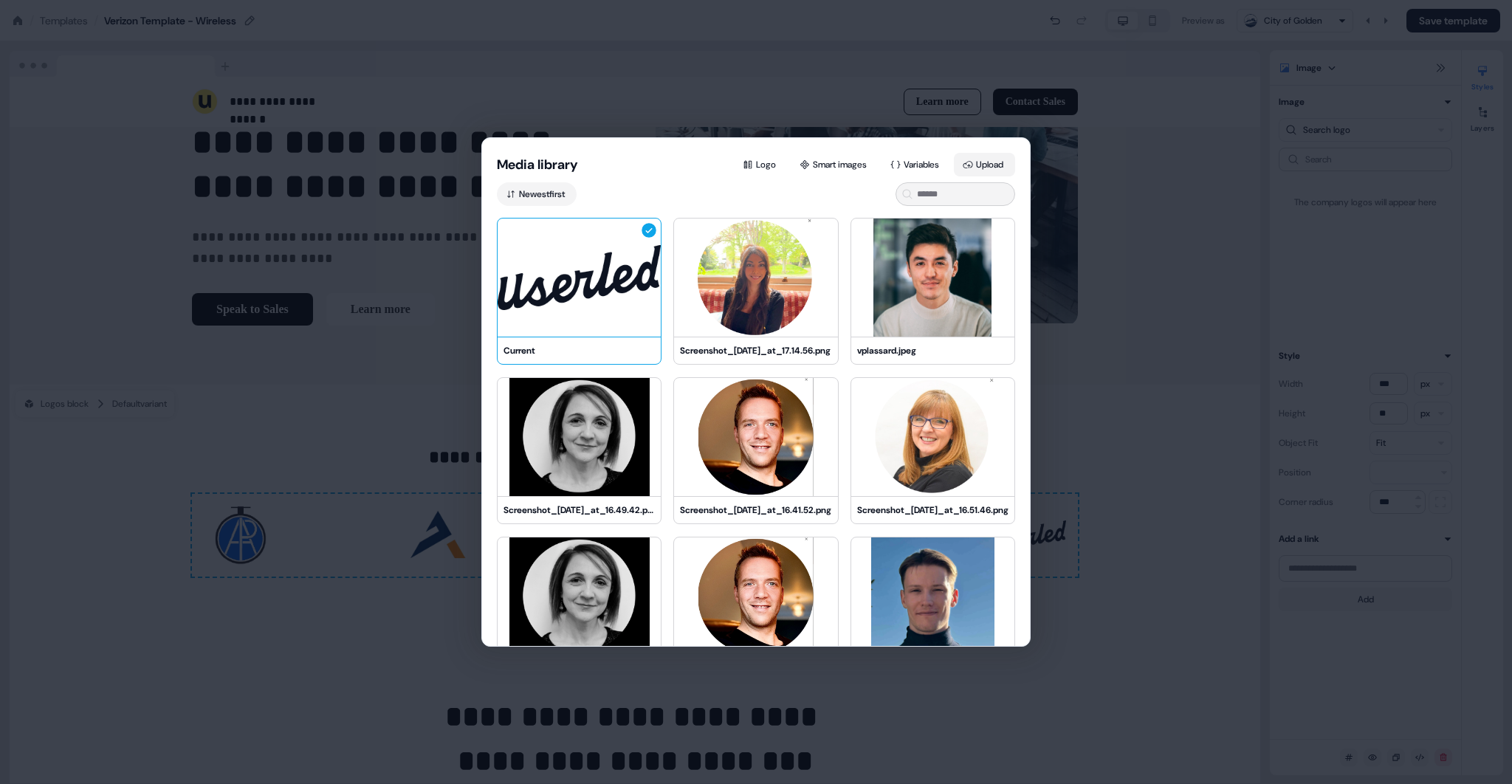 click on "Upload" at bounding box center (984, 165) 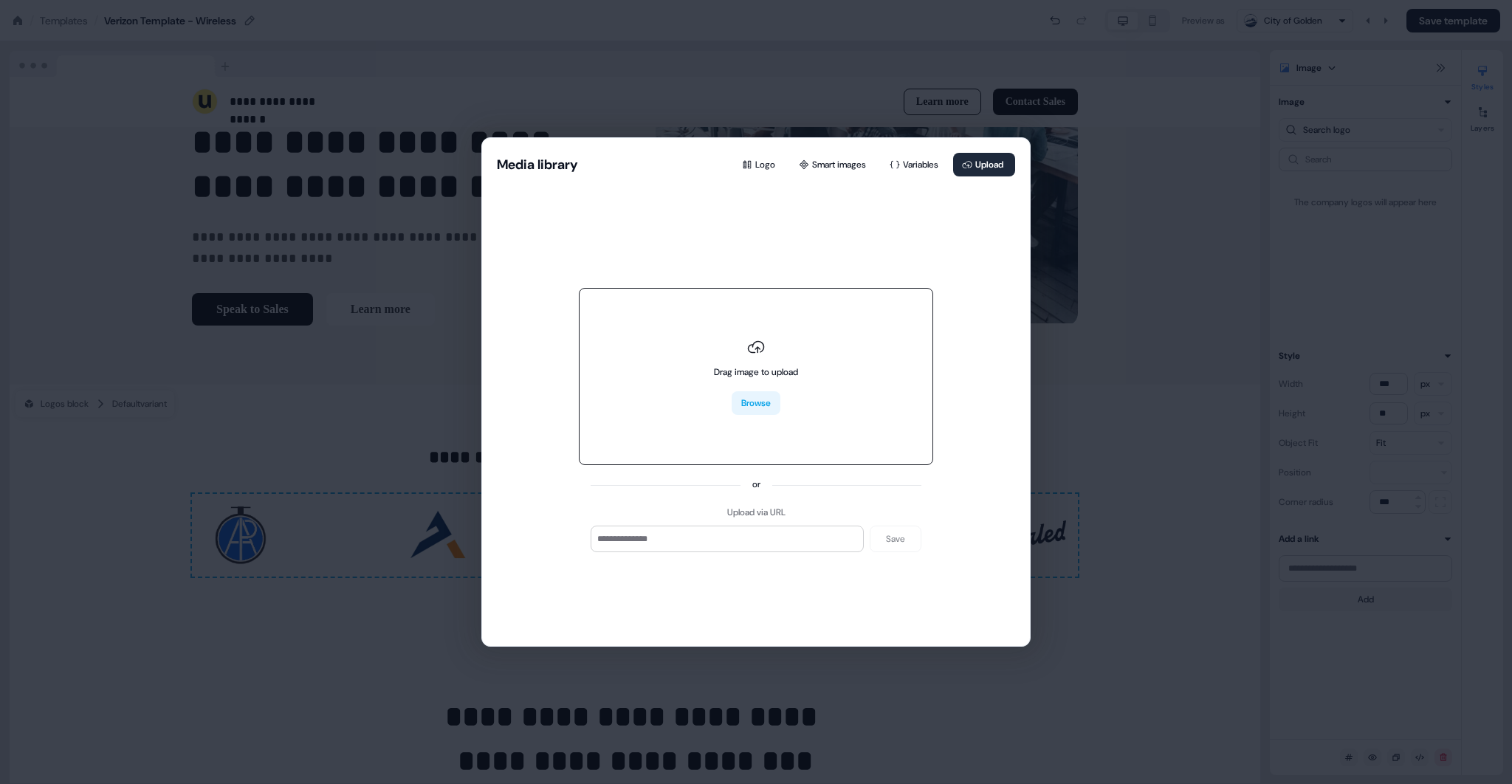 click on "Browse" at bounding box center [756, 403] 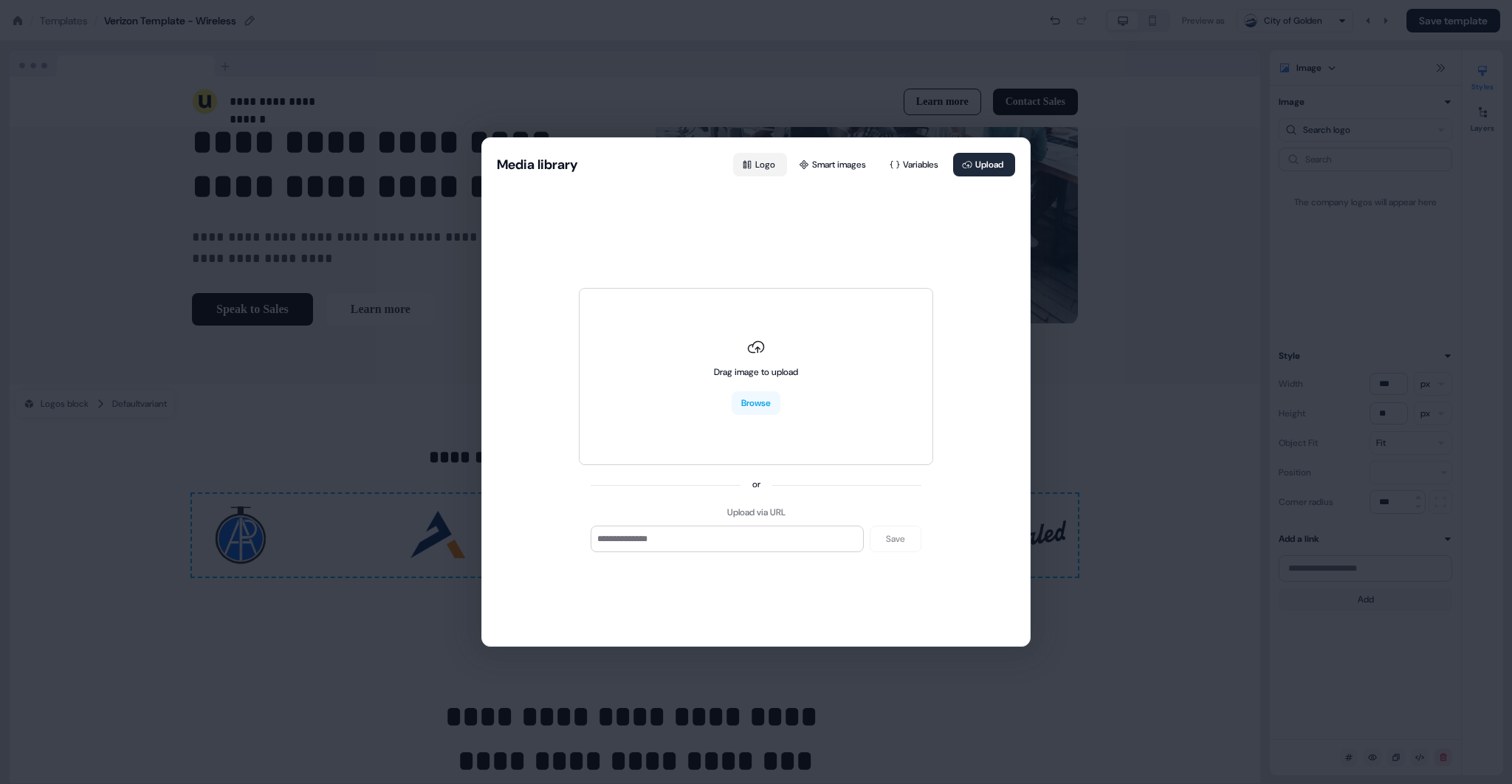click on "Logo" at bounding box center [760, 165] 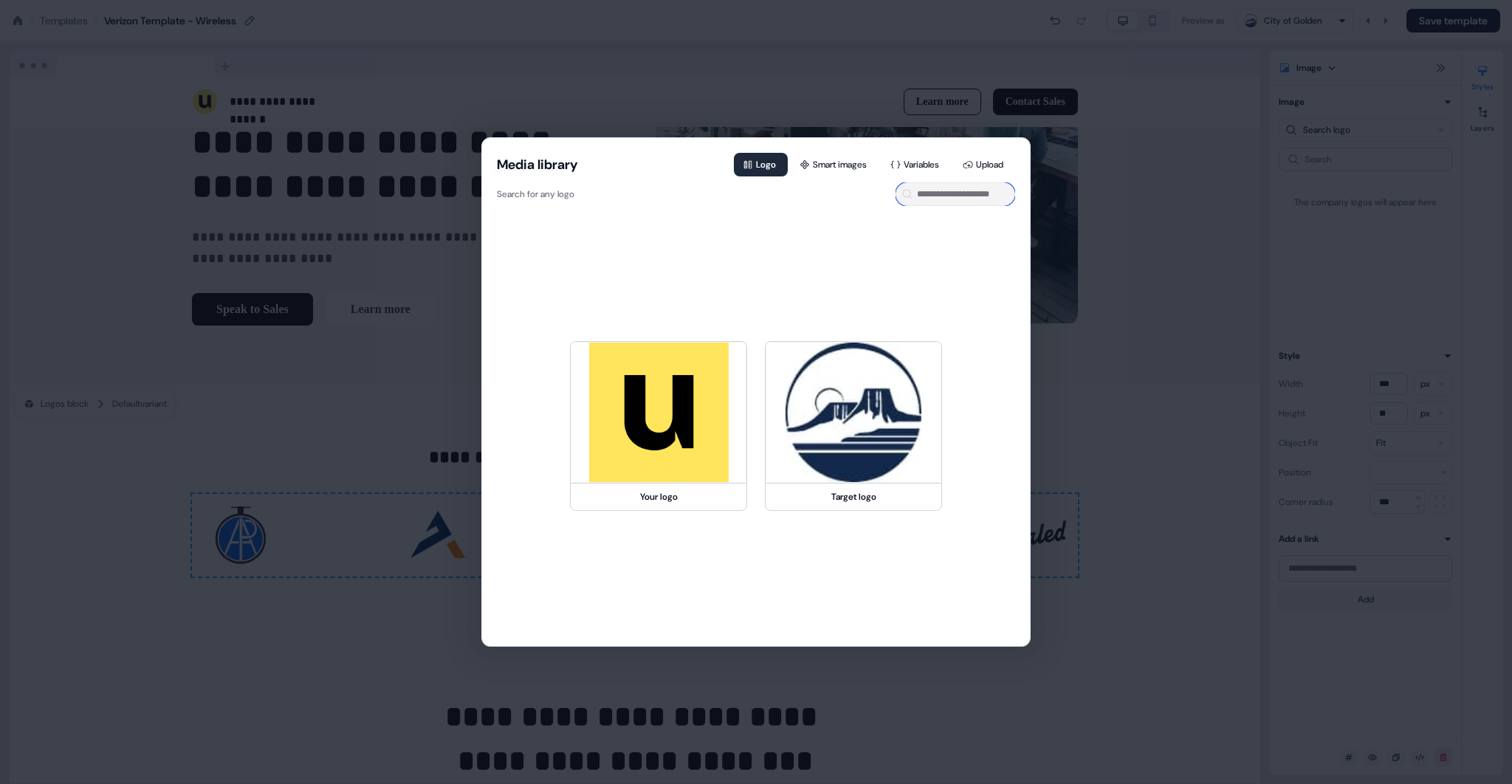 click at bounding box center (955, 194) 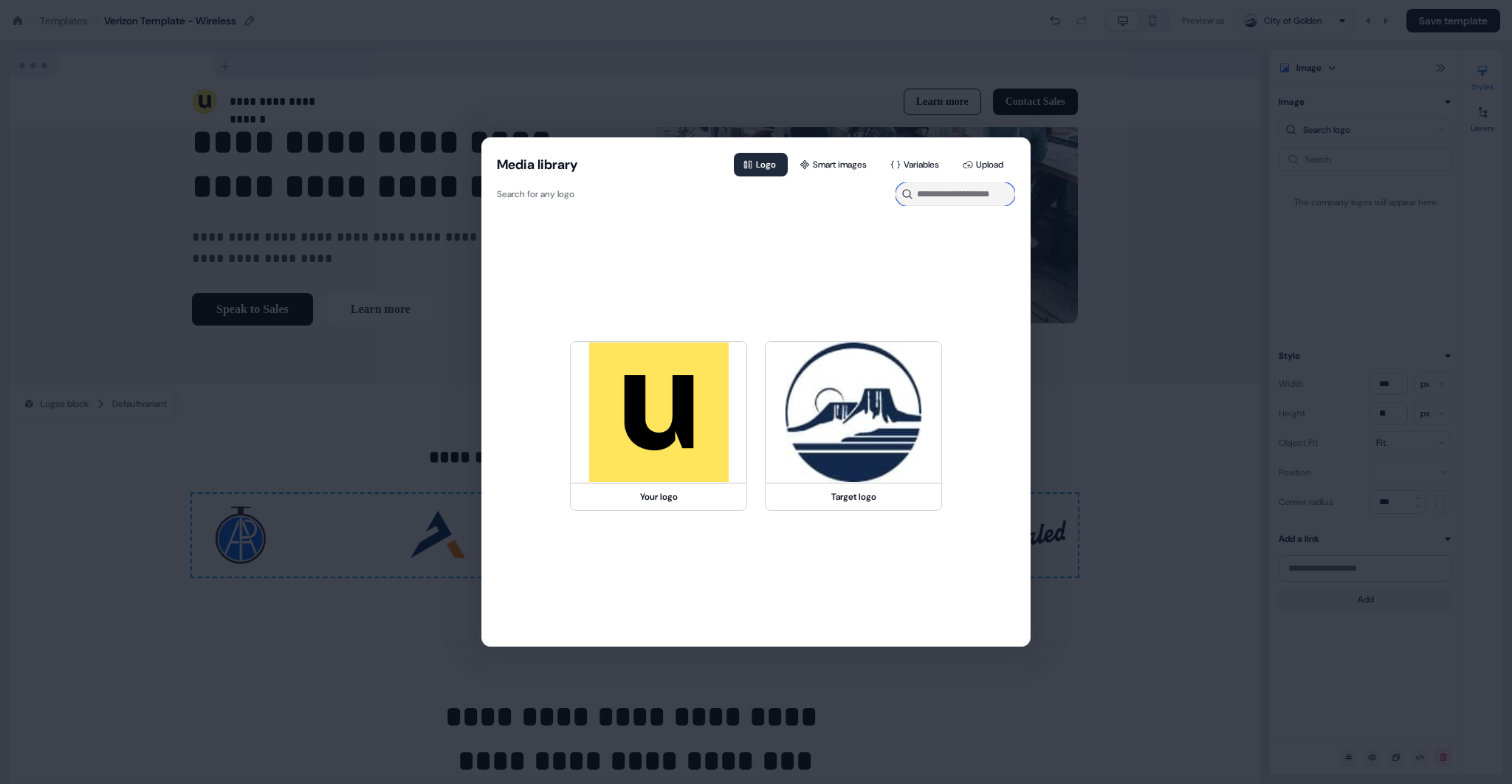 paste on "********" 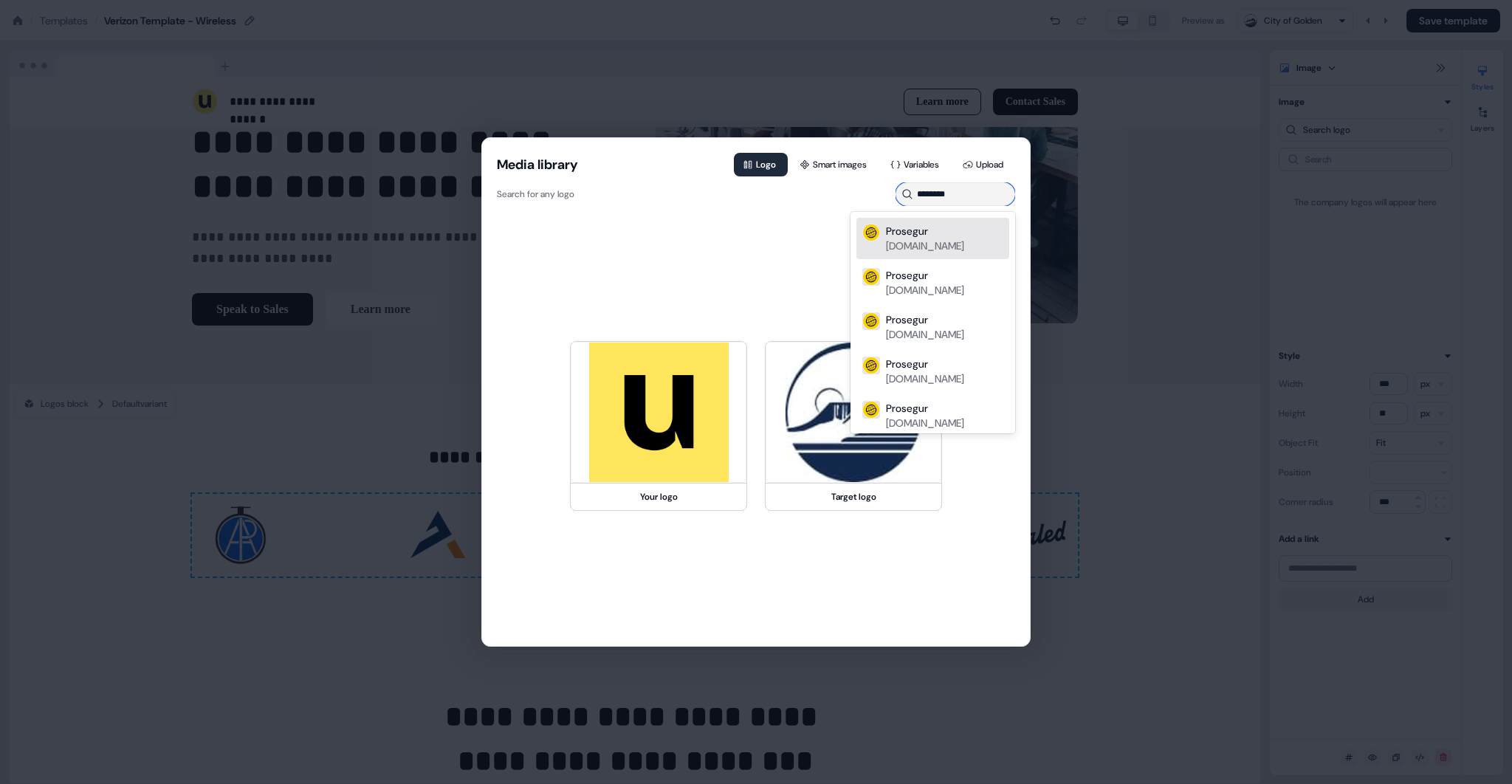 click on "prosegur.com" at bounding box center (925, 246) 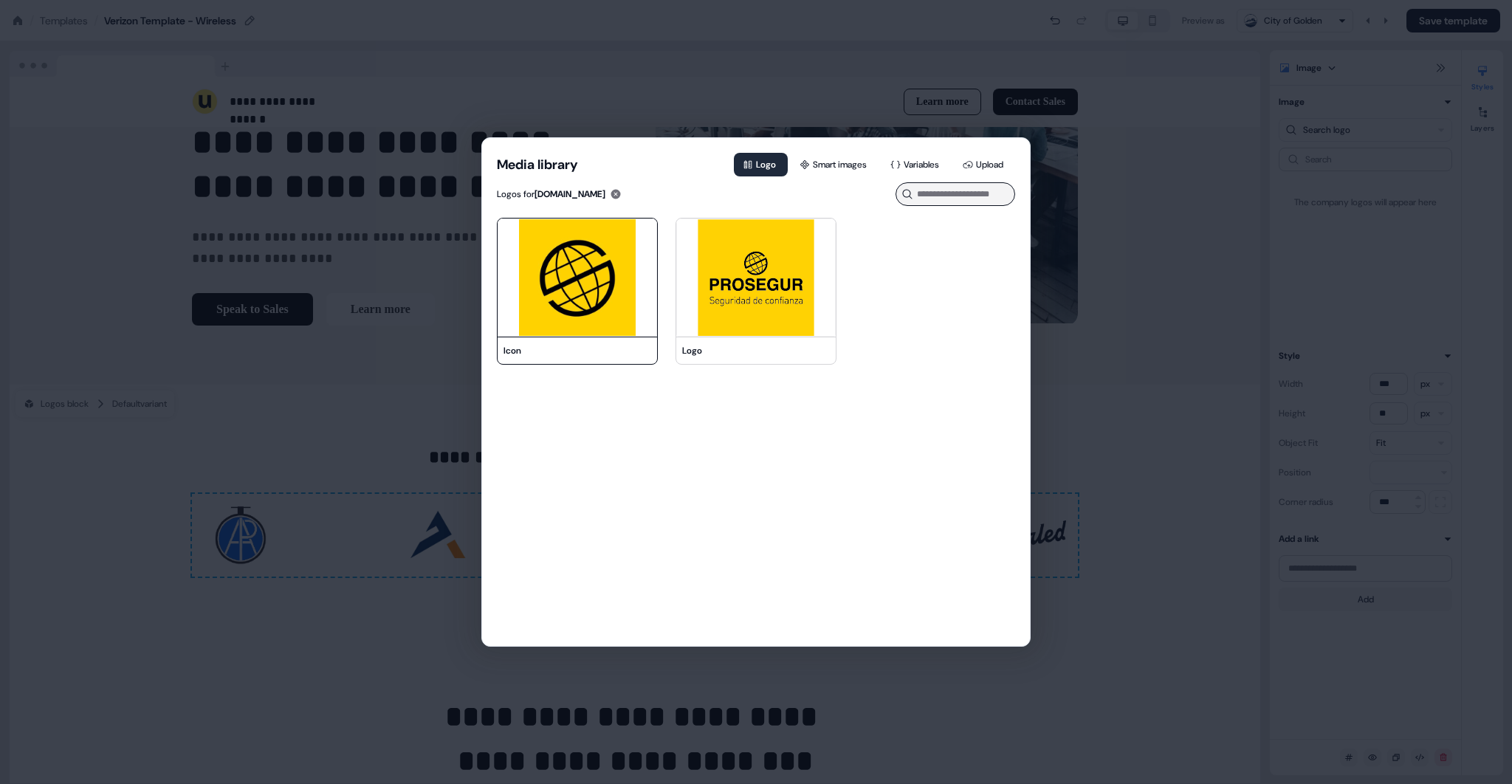 click at bounding box center [577, 278] 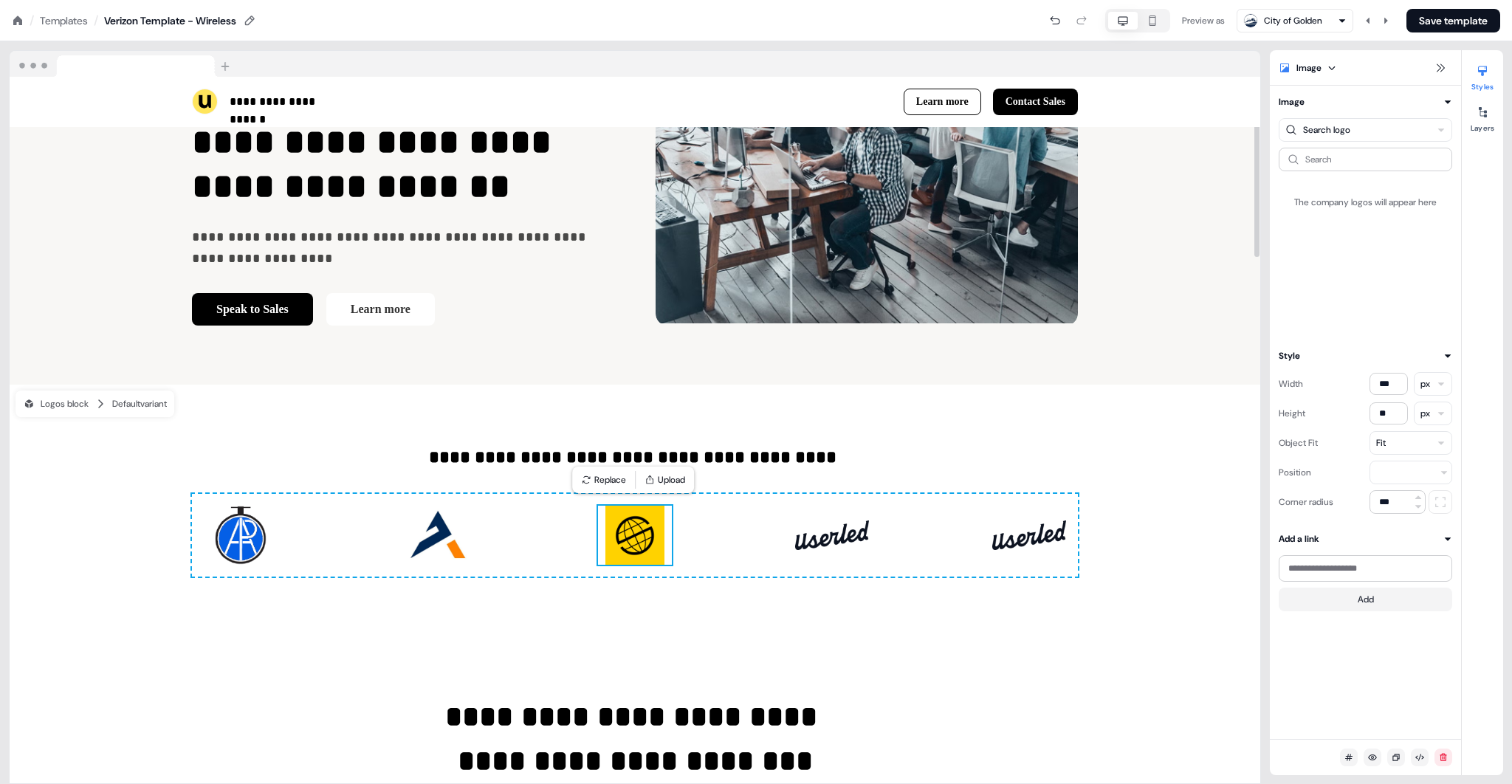 click at bounding box center [832, 535] 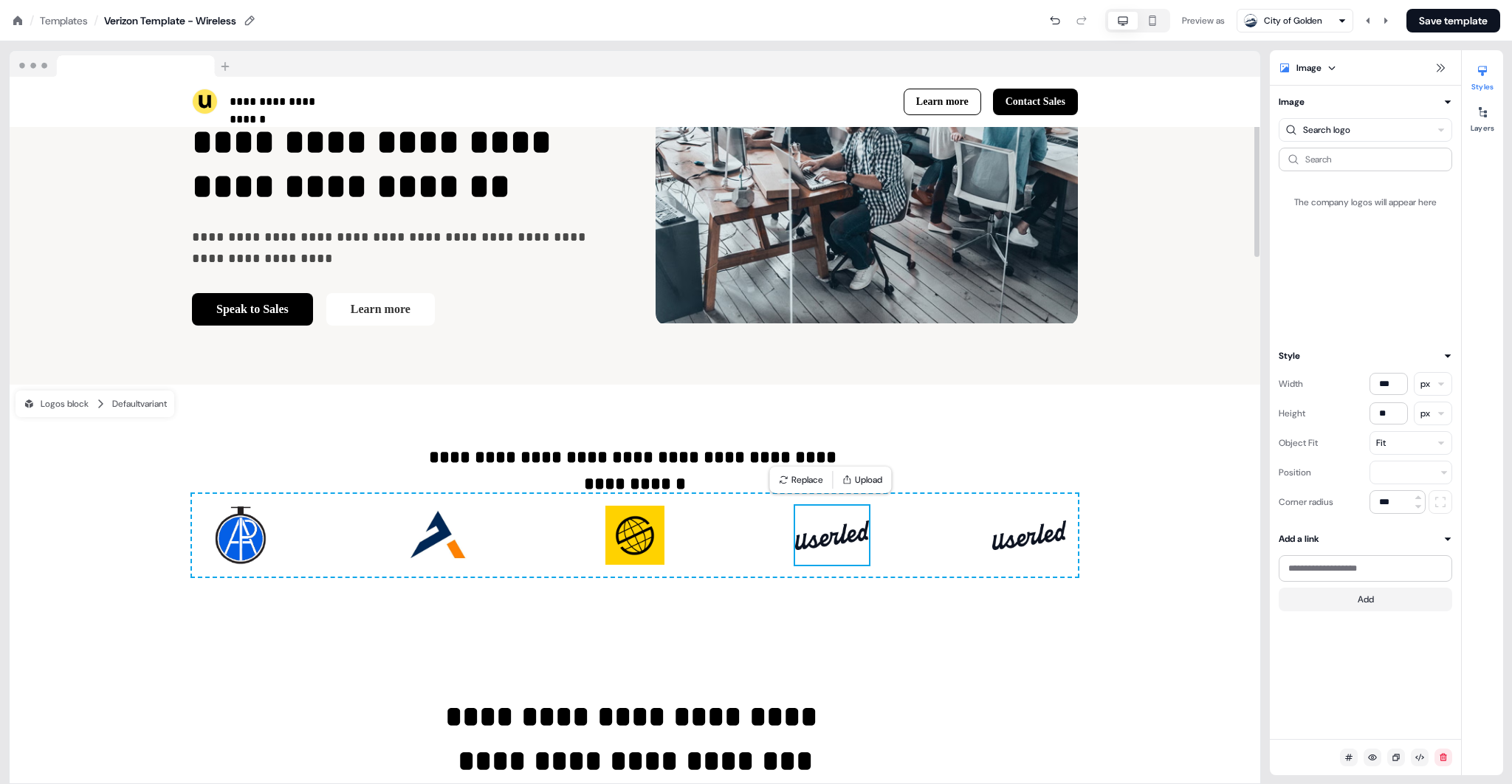 click at bounding box center (832, 535) 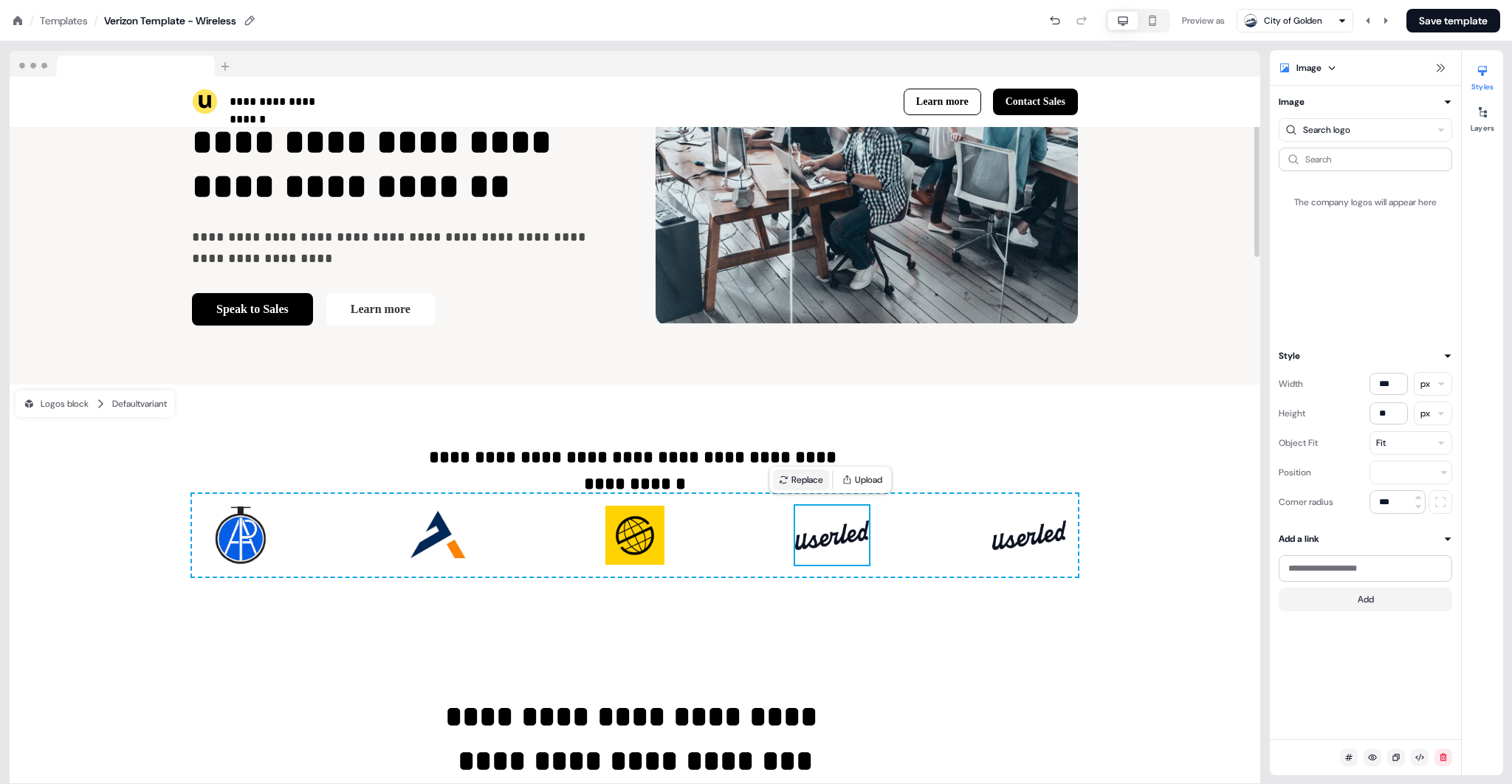 click on "Replace" at bounding box center [800, 480] 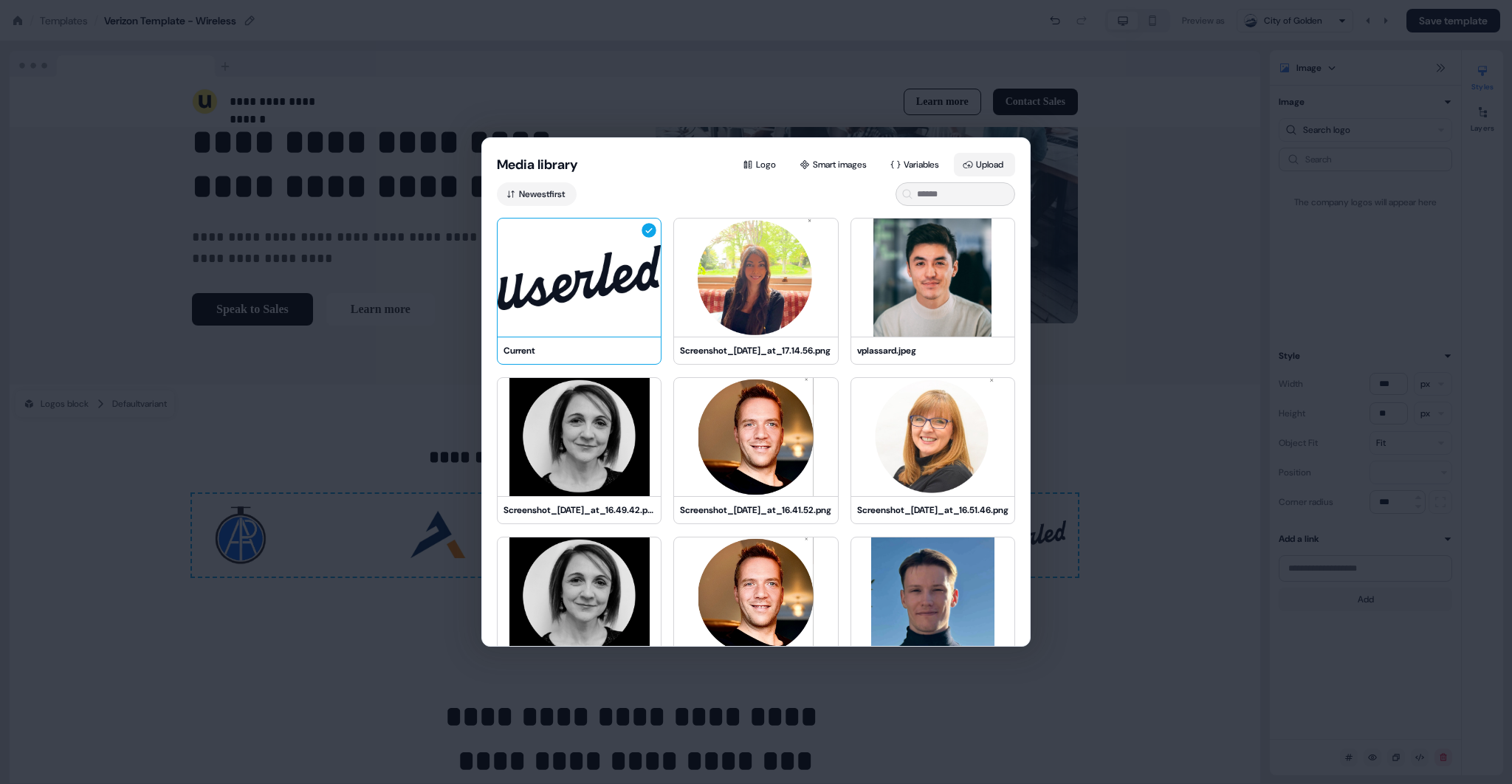 click on "Upload" at bounding box center [984, 165] 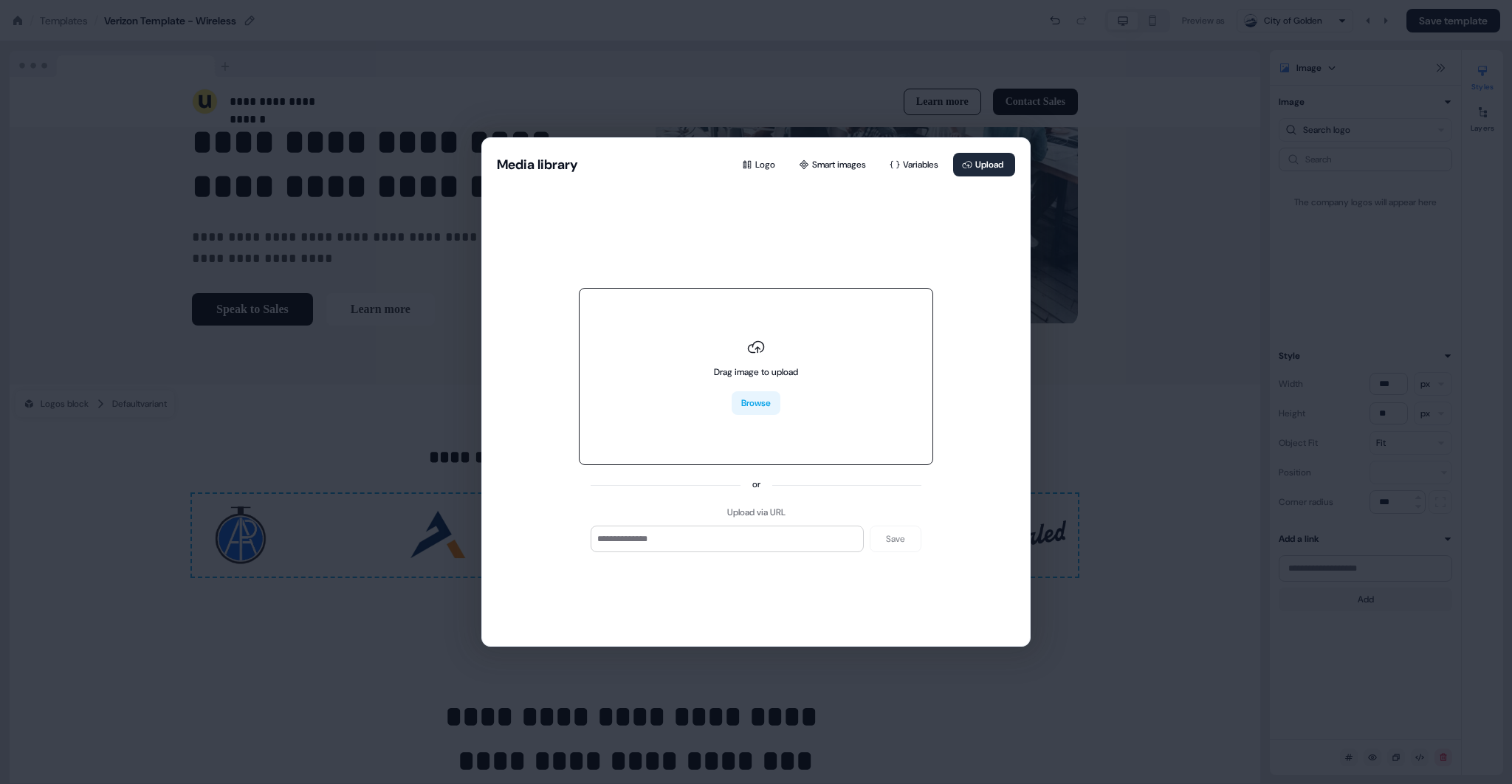 click on "Browse" at bounding box center (756, 403) 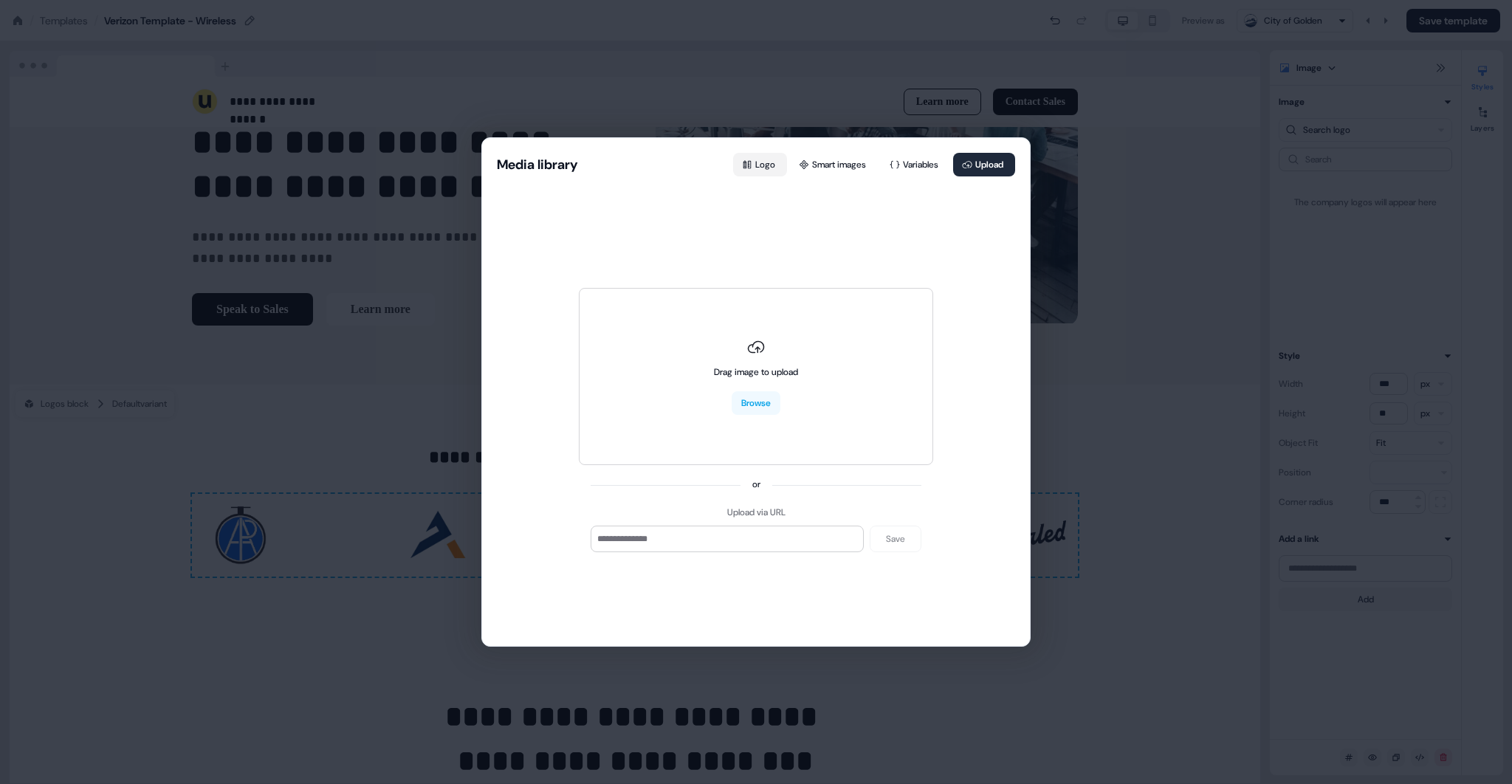 click on "Logo" at bounding box center [760, 165] 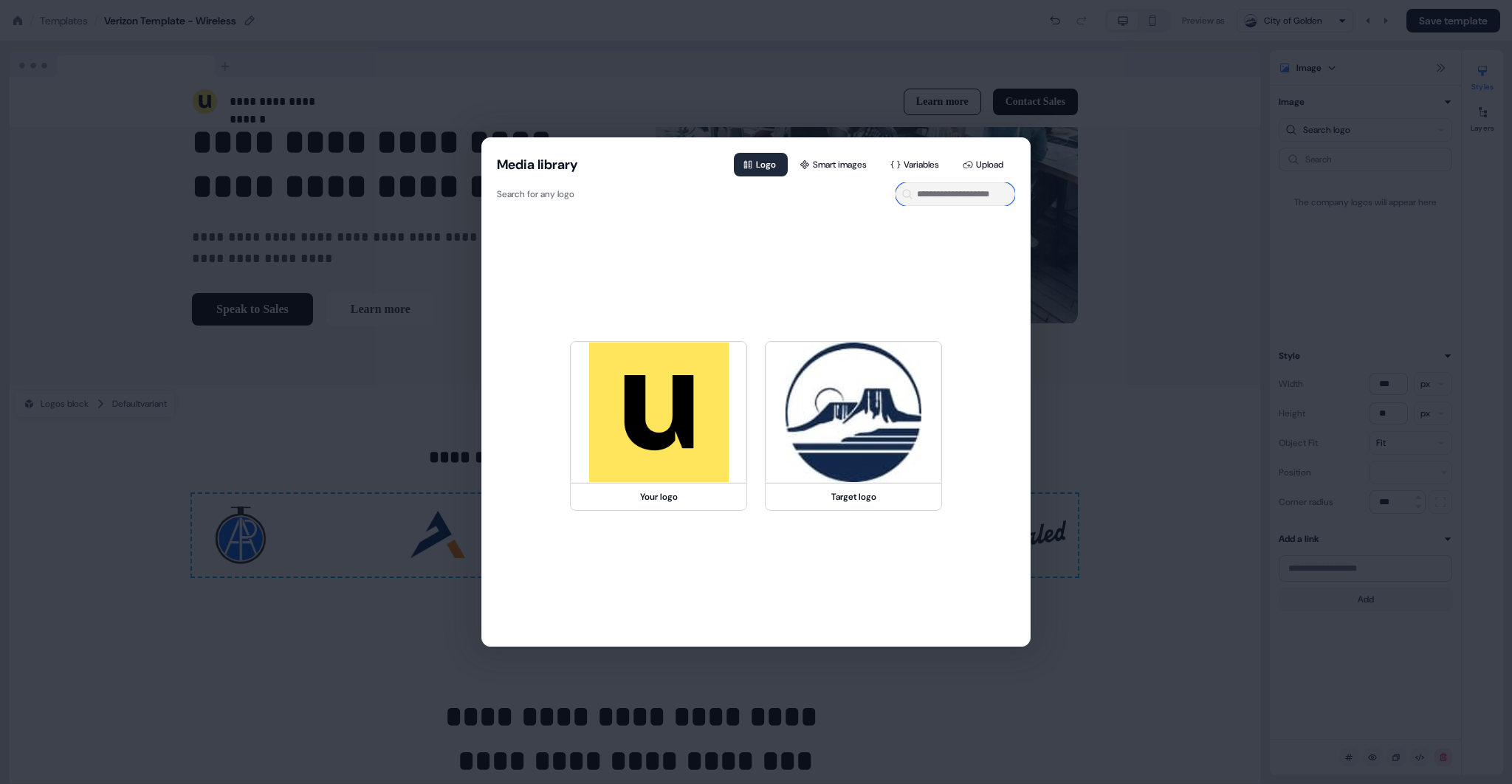 click at bounding box center [955, 194] 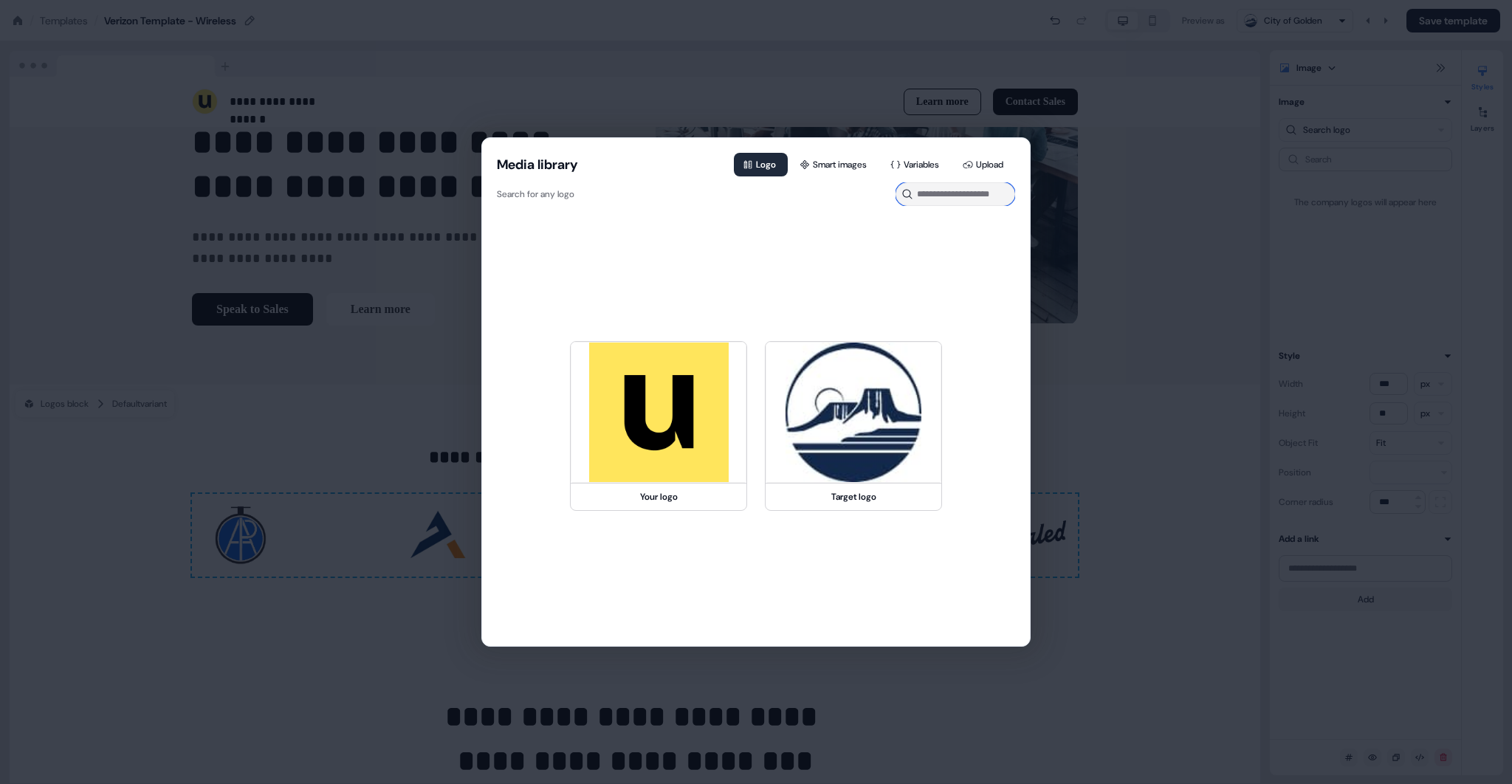 paste on "********" 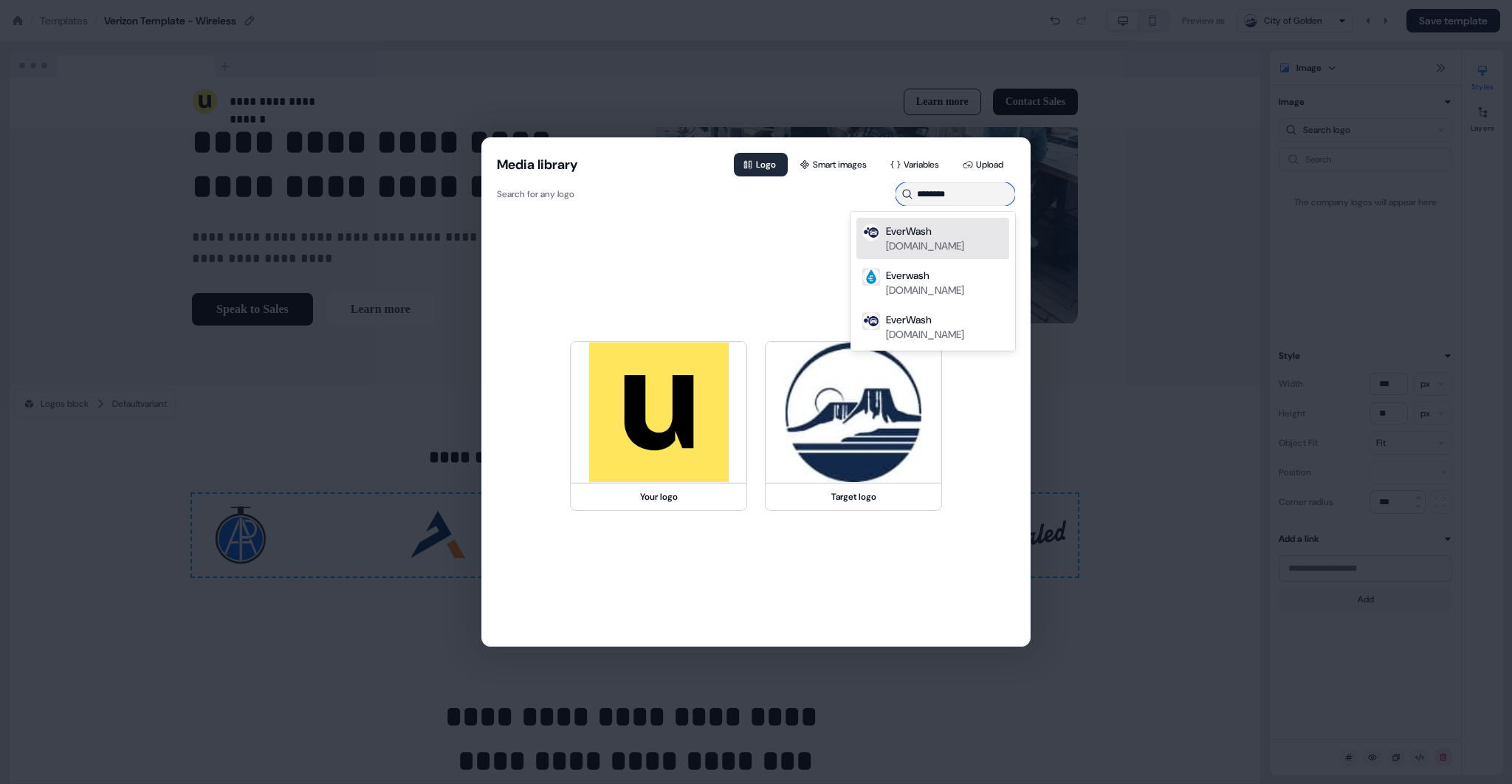 click on "EverWash" at bounding box center [909, 231] 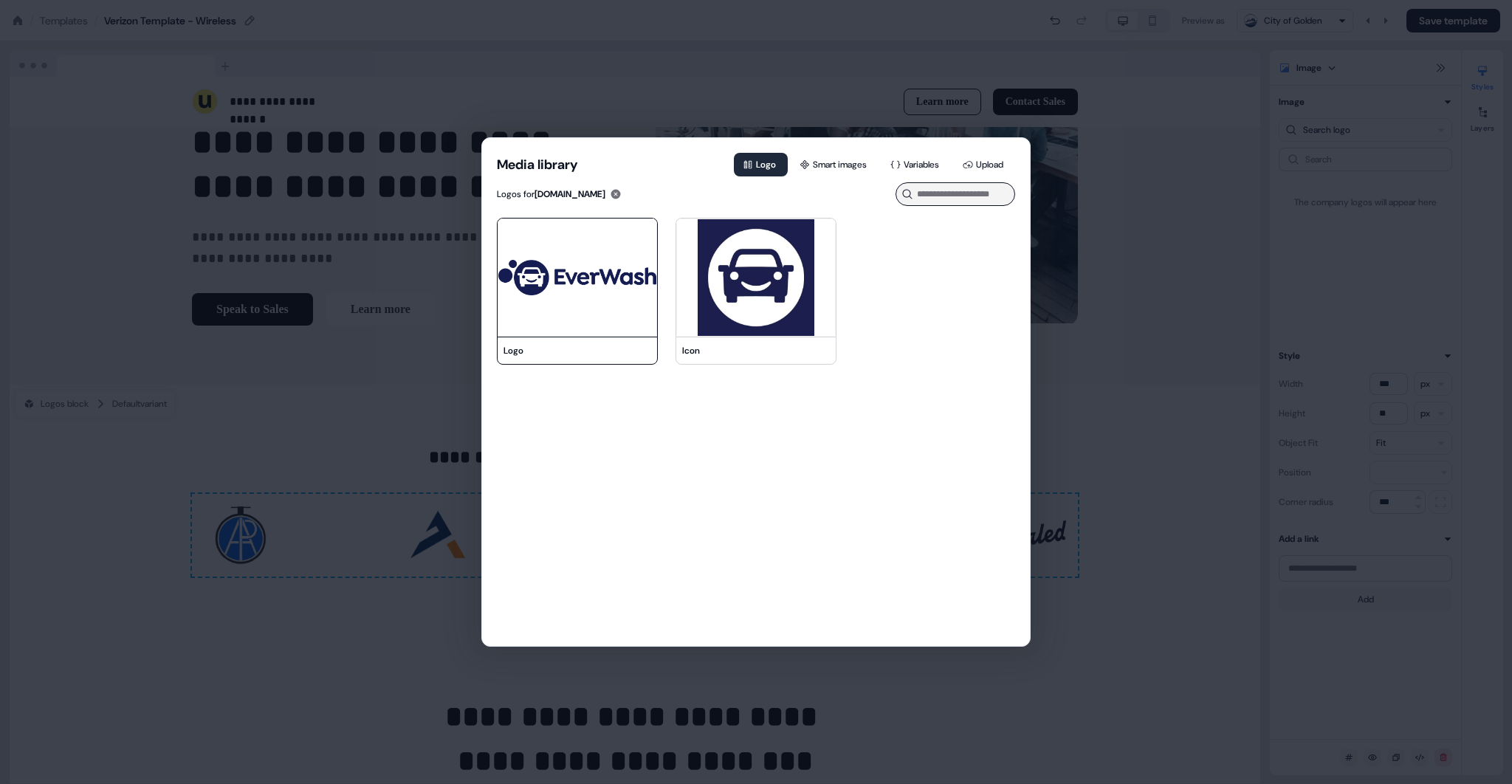 click at bounding box center [577, 278] 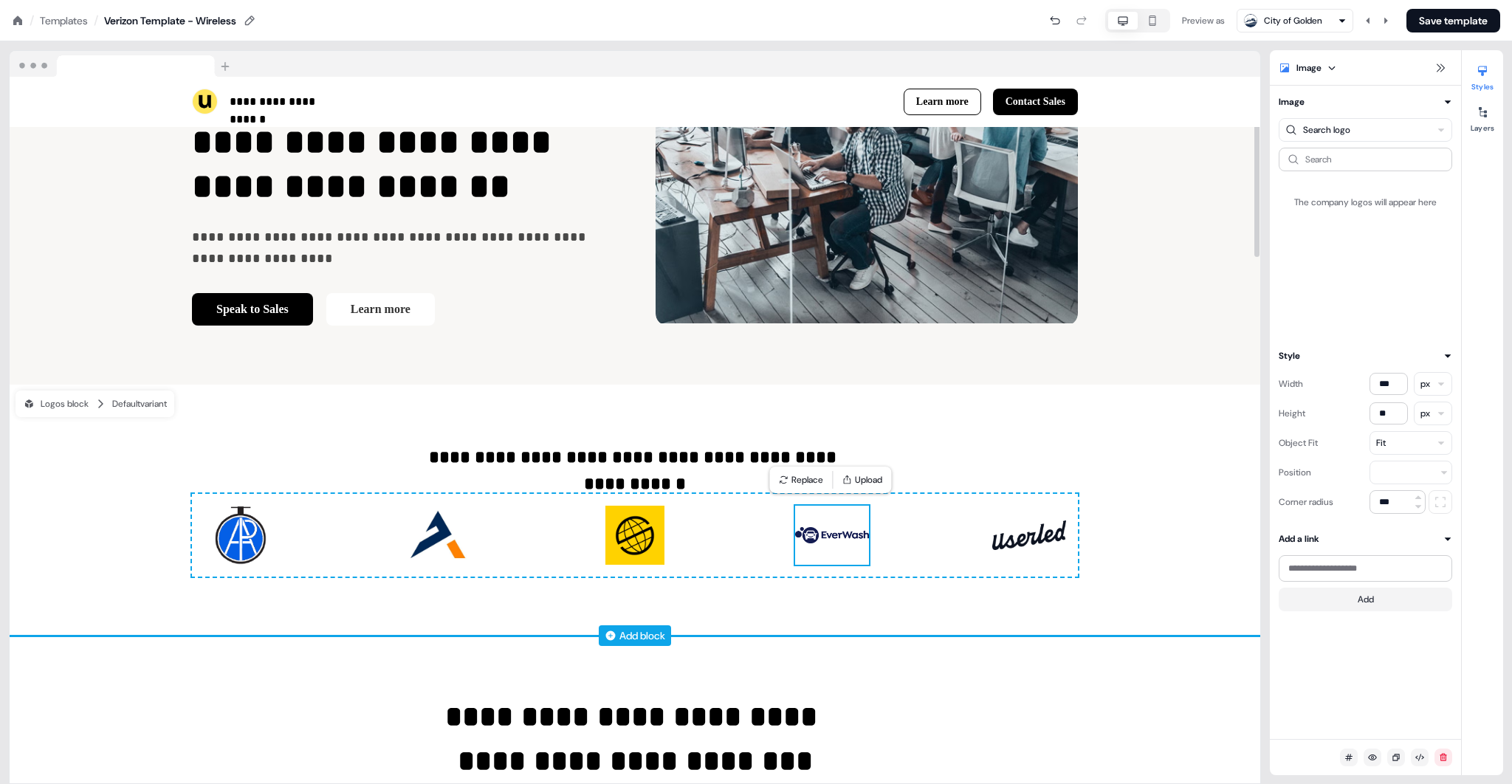 click on "Add block" at bounding box center [635, 636] 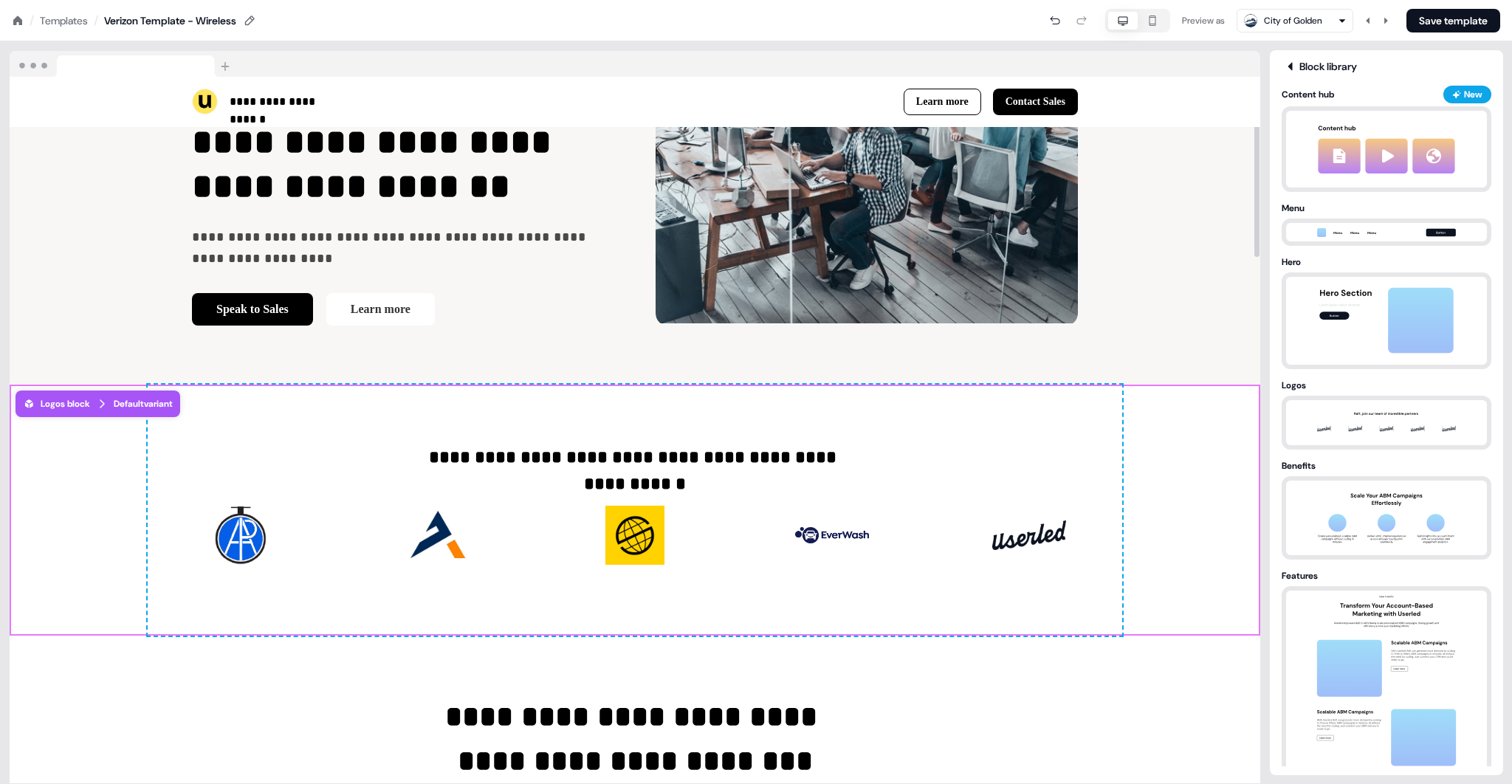 click at bounding box center [1029, 535] 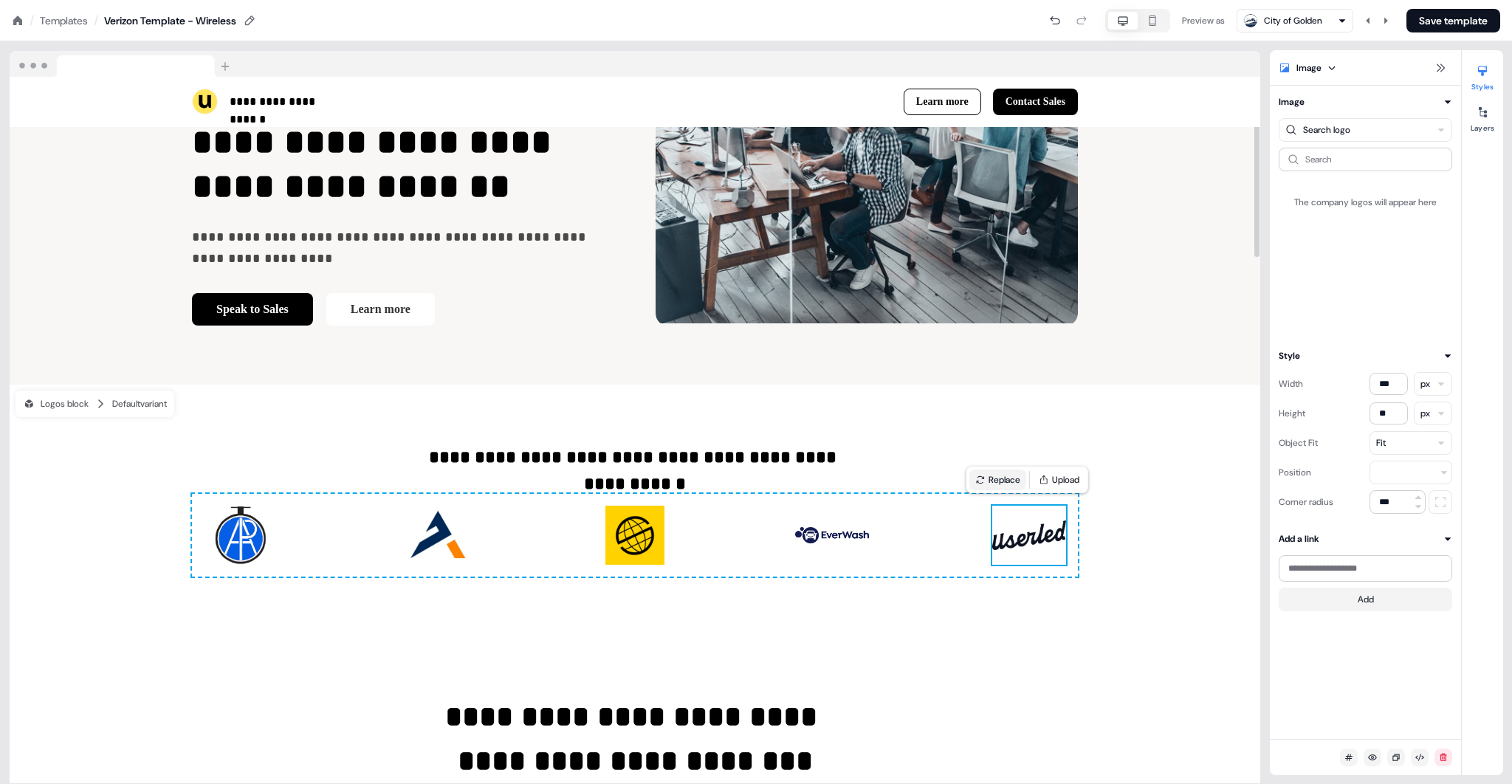 click on "Replace" at bounding box center [997, 480] 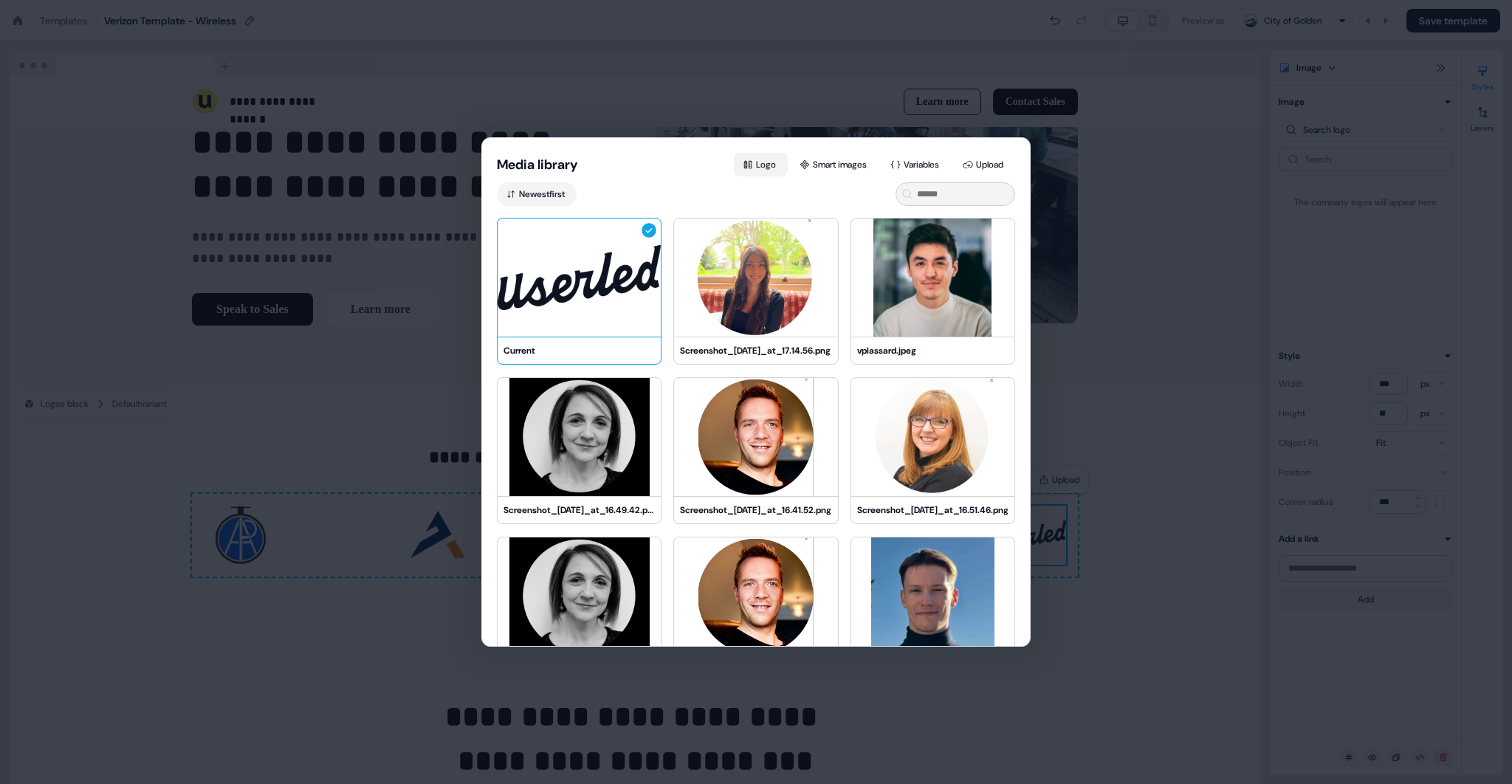 click on "Logo" at bounding box center (760, 165) 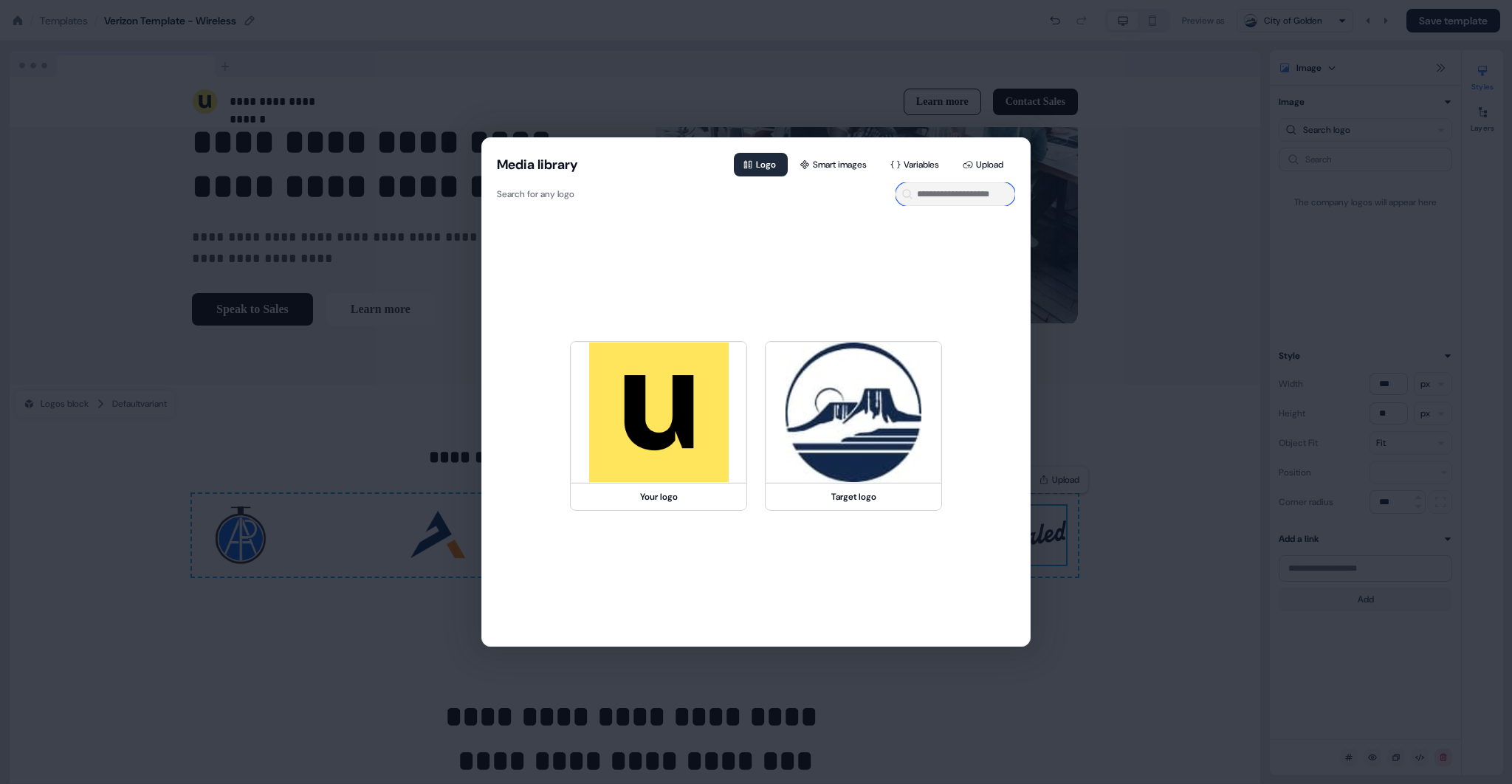 click at bounding box center [955, 194] 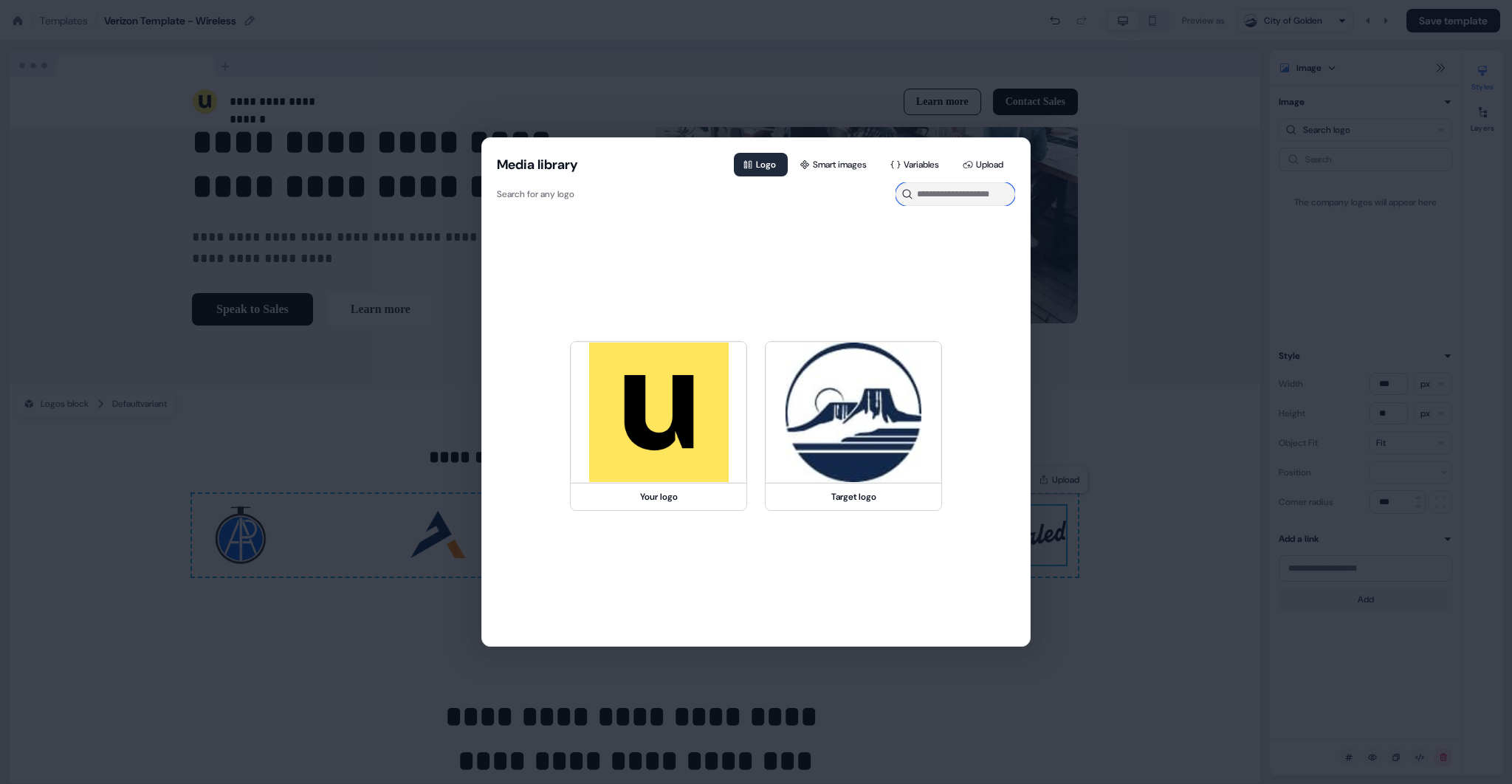 paste on "**********" 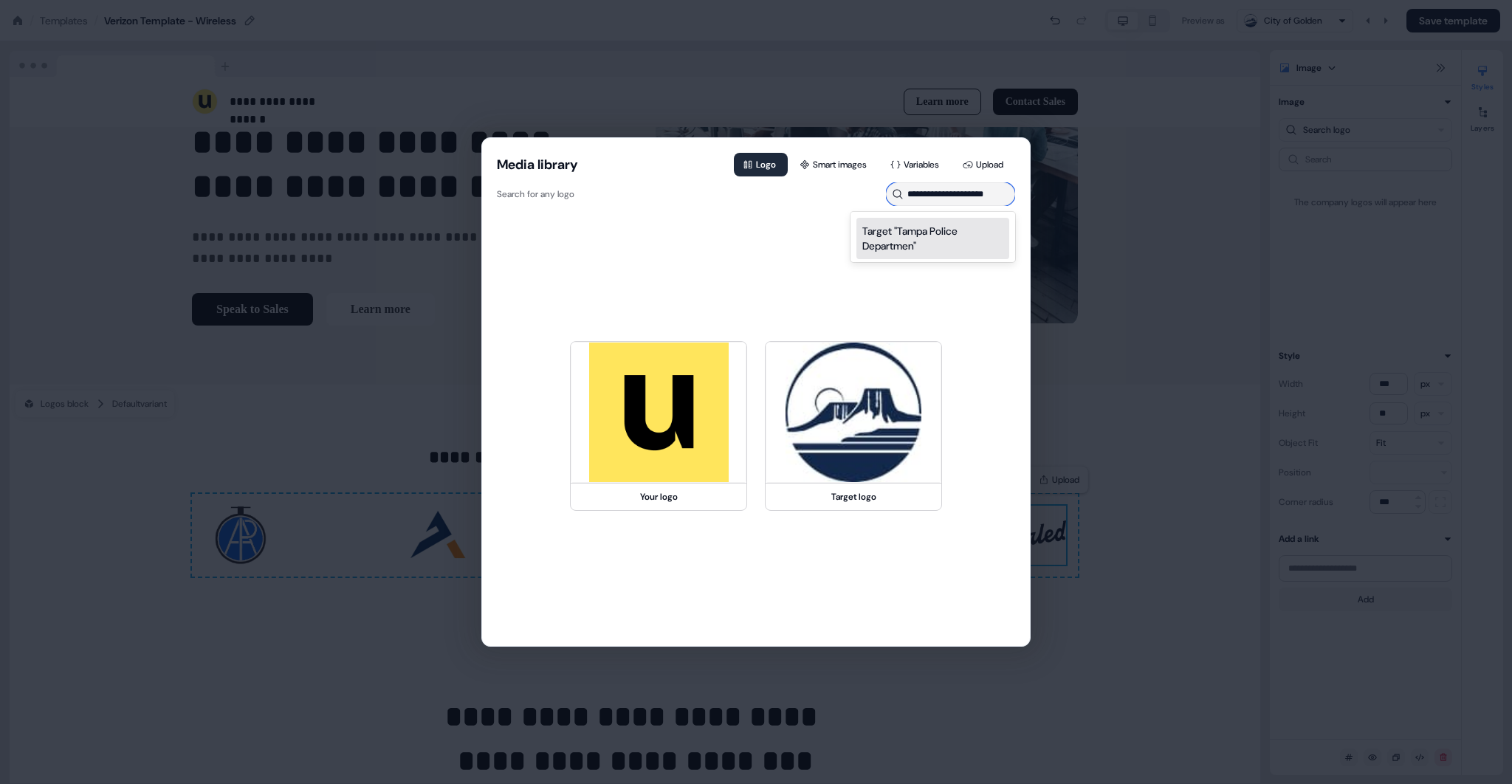scroll, scrollTop: 0, scrollLeft: 0, axis: both 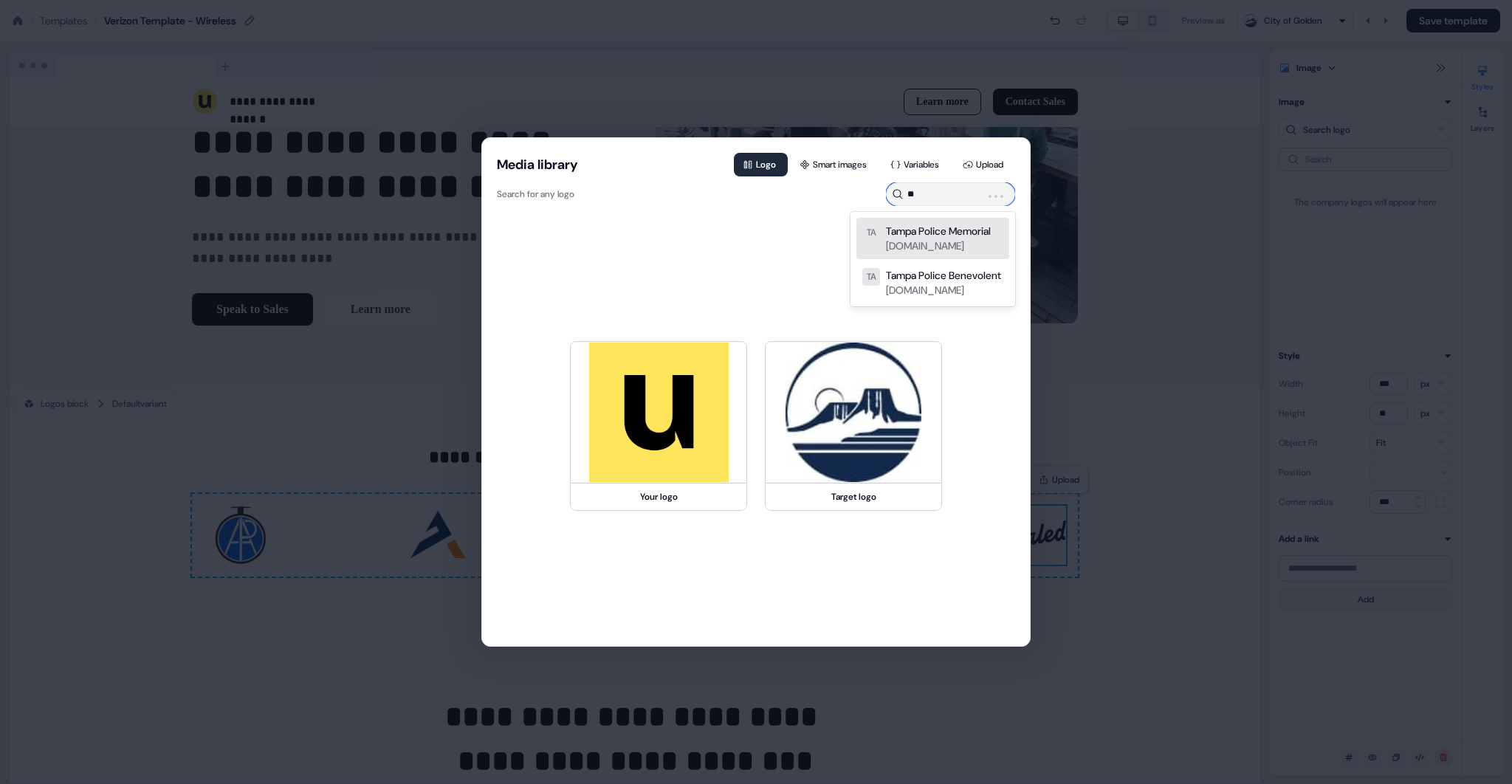 type on "*" 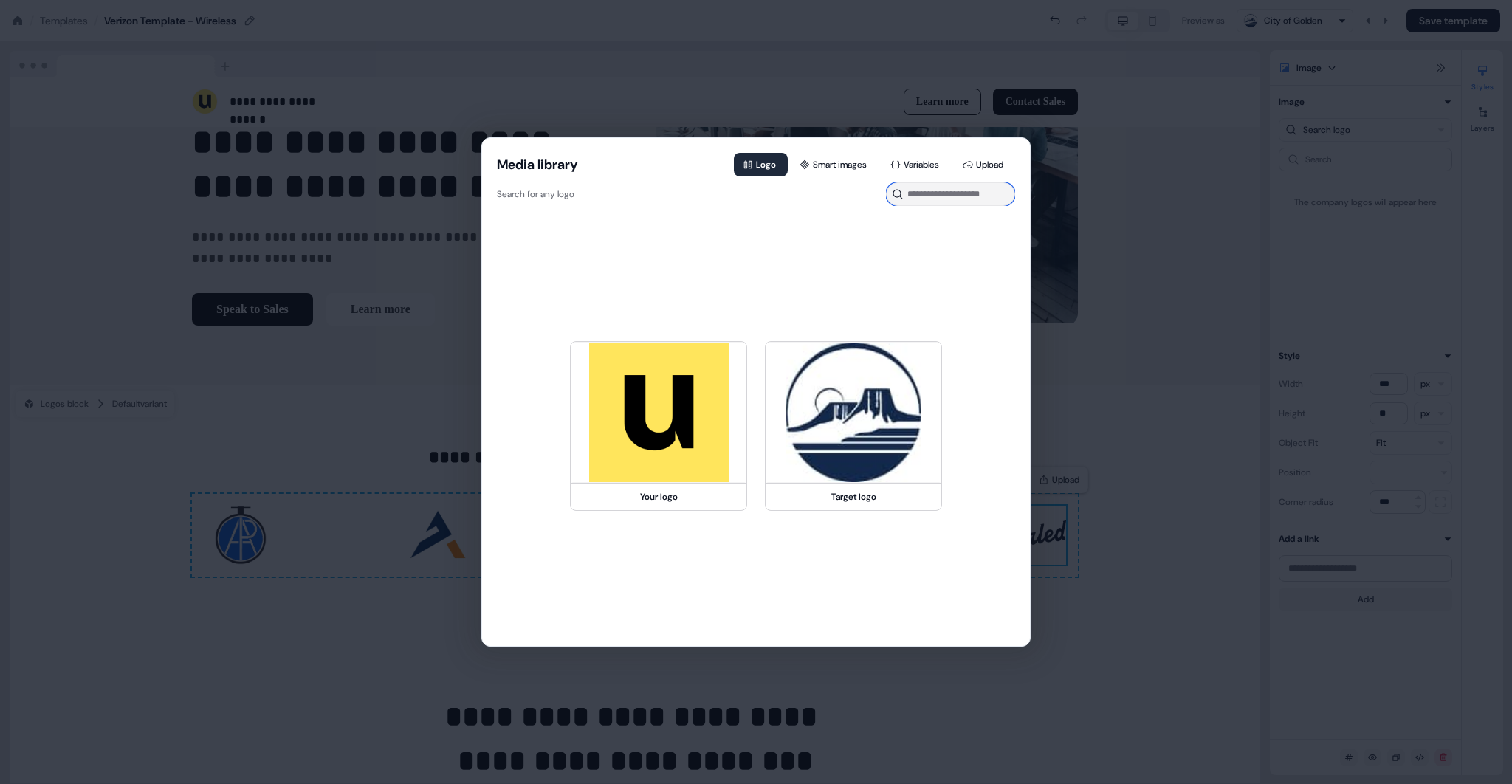 paste on "**********" 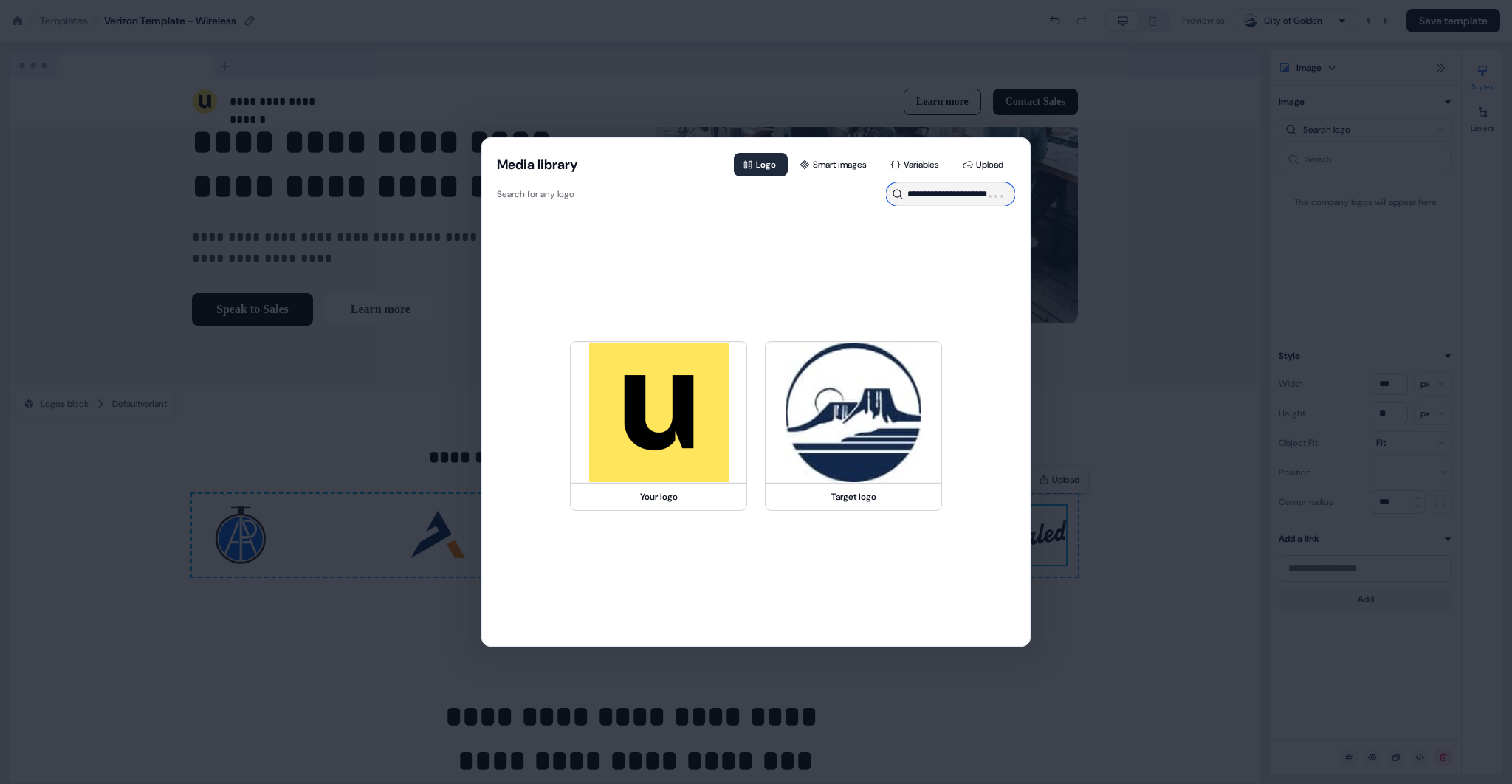 scroll, scrollTop: 0, scrollLeft: 0, axis: both 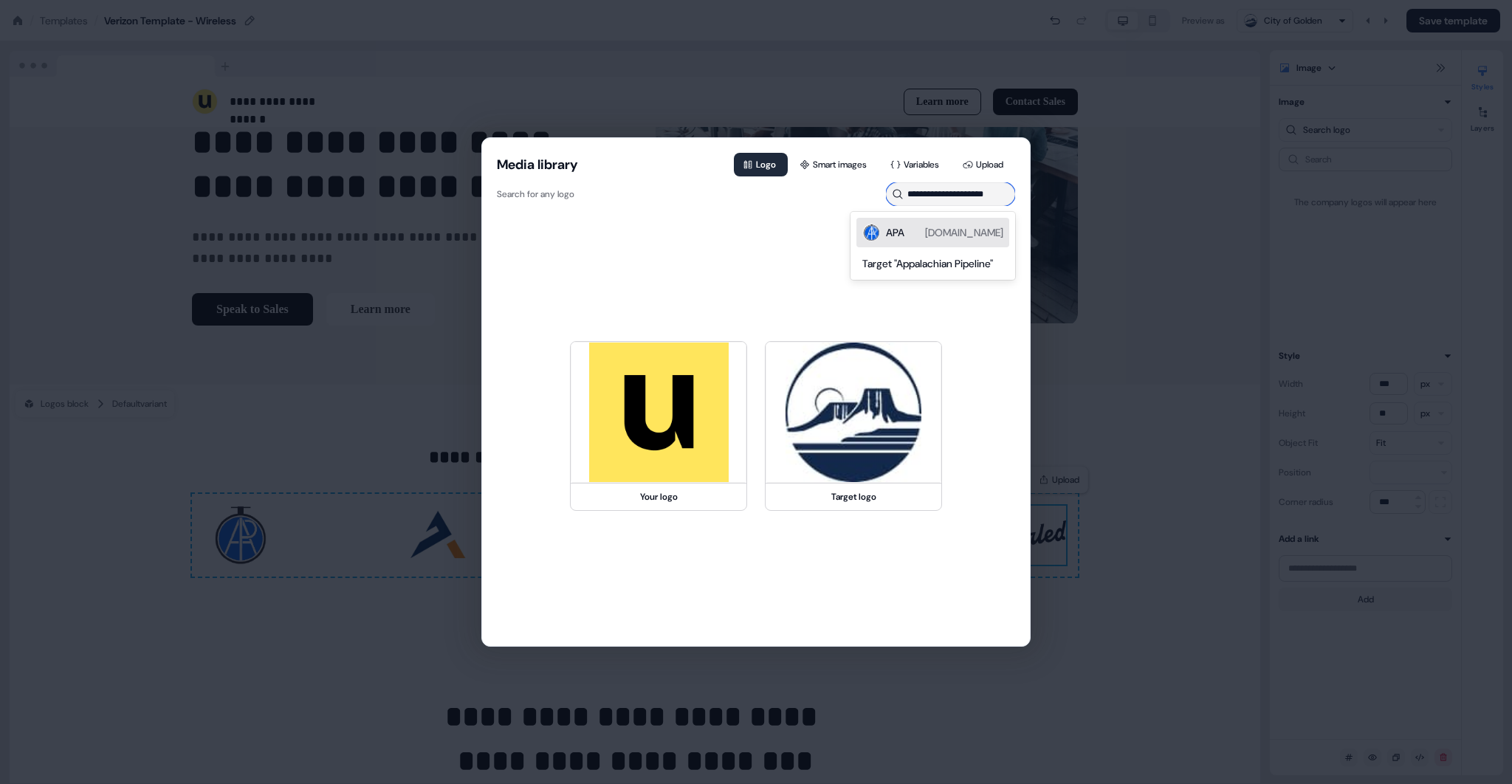 type on "**********" 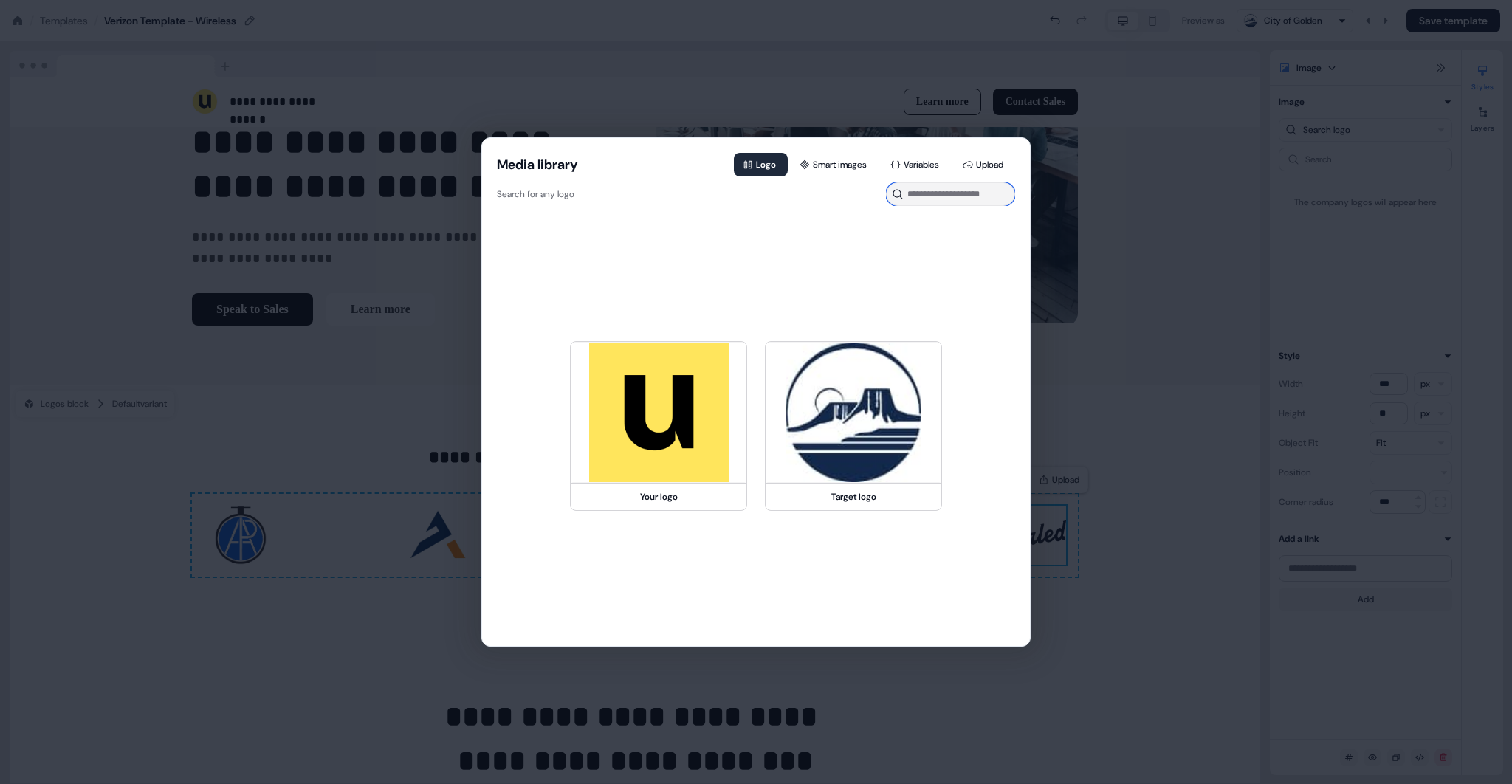 paste on "**********" 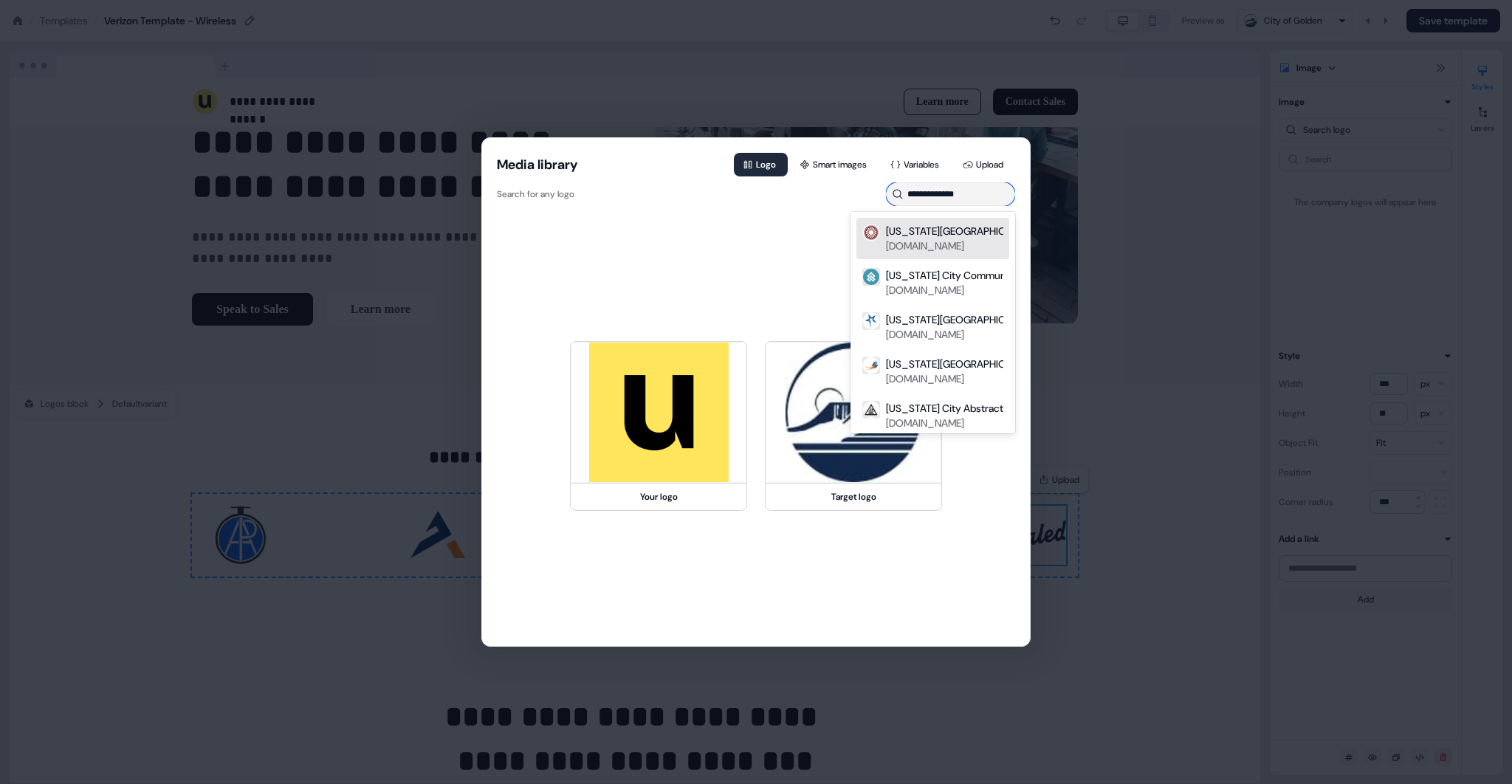 click on "Oklahoma City Community College" at bounding box center [963, 231] 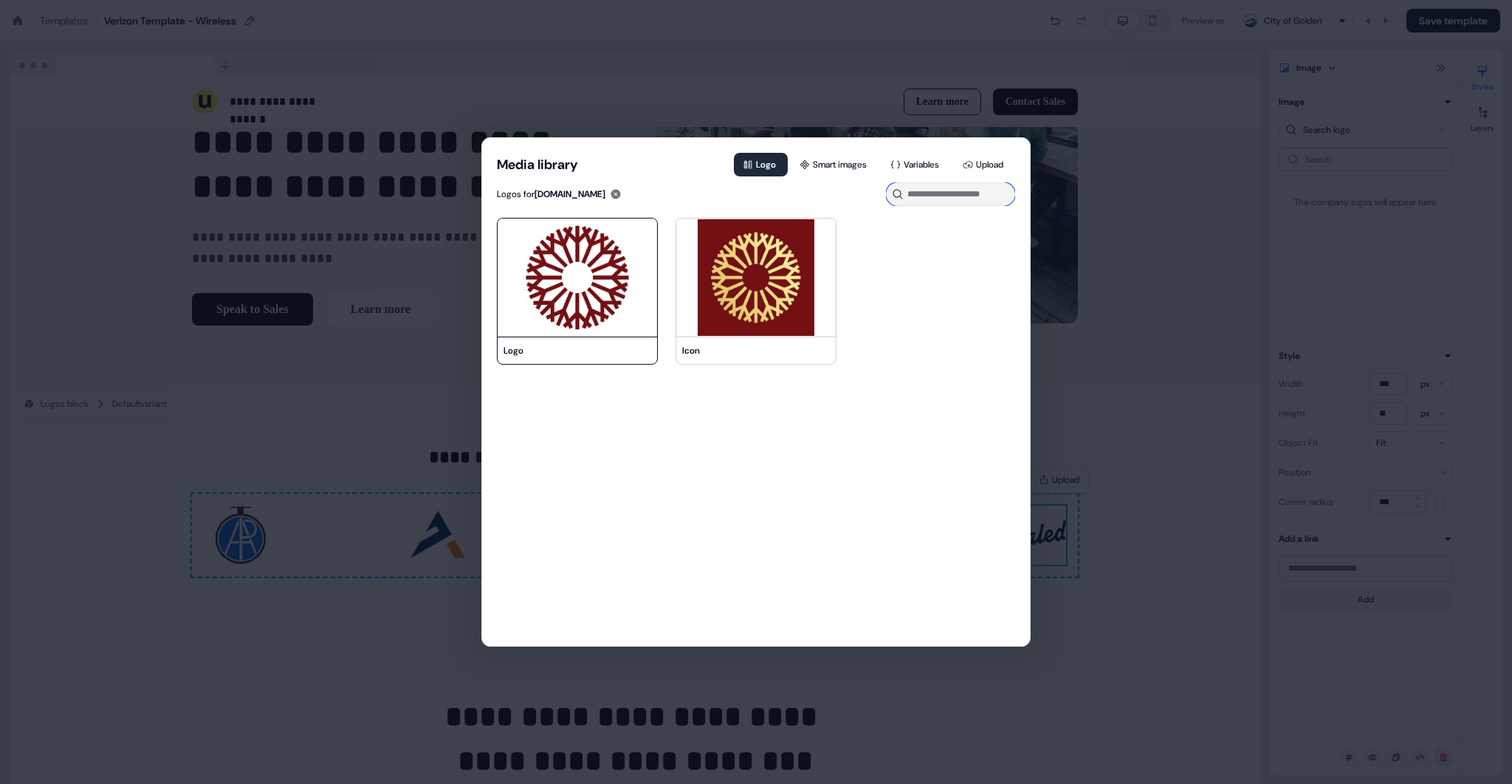type 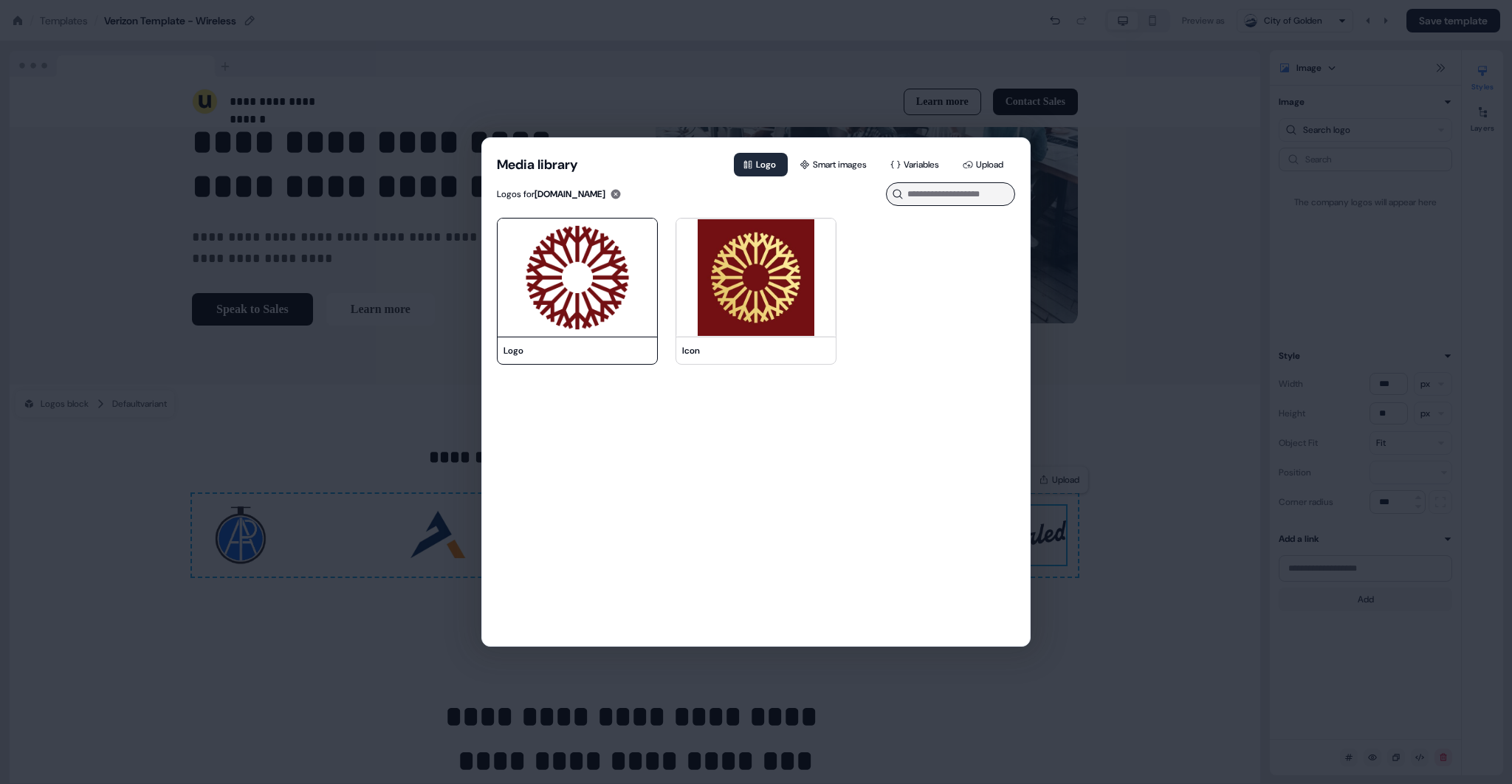 click at bounding box center (577, 278) 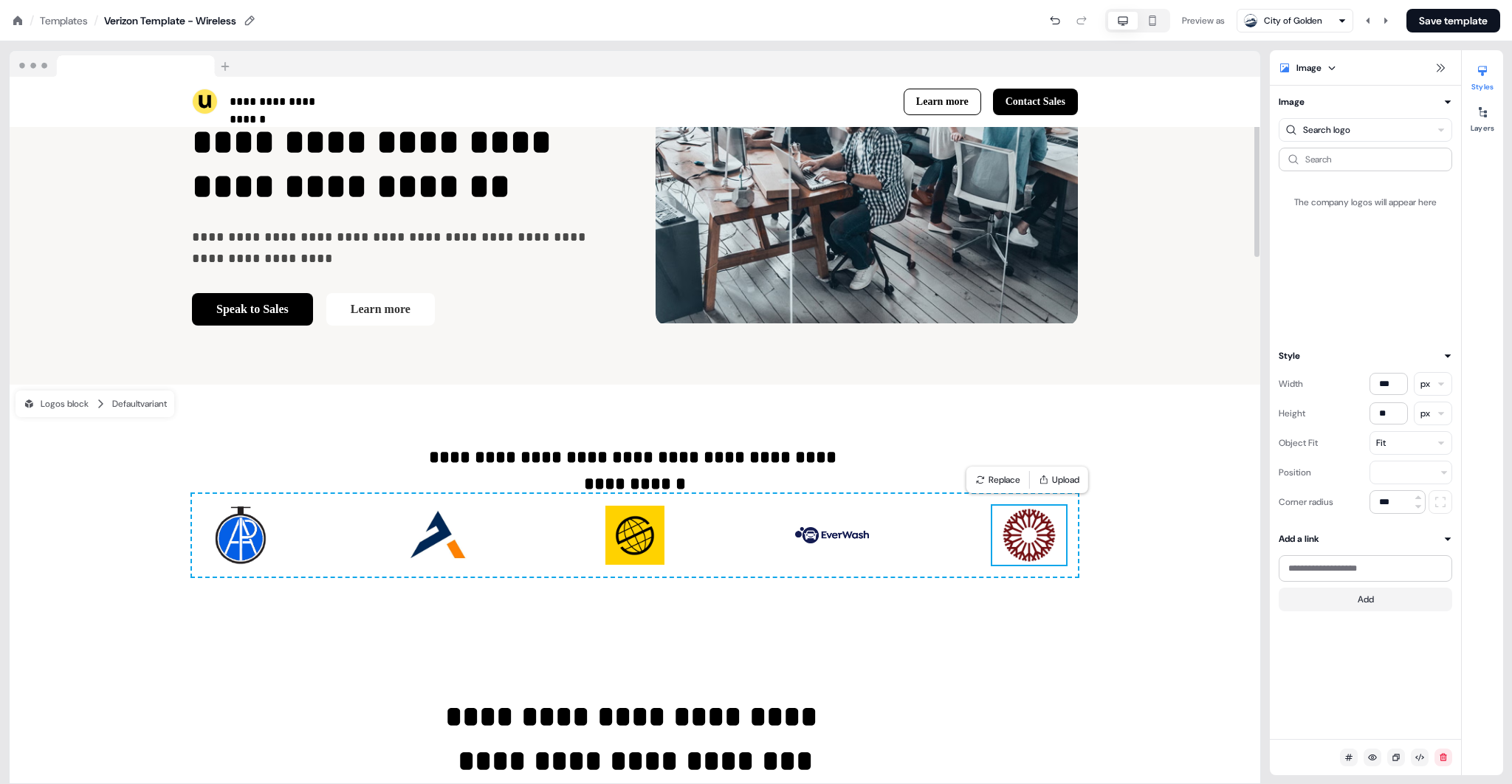 click on "**********" at bounding box center [635, 510] 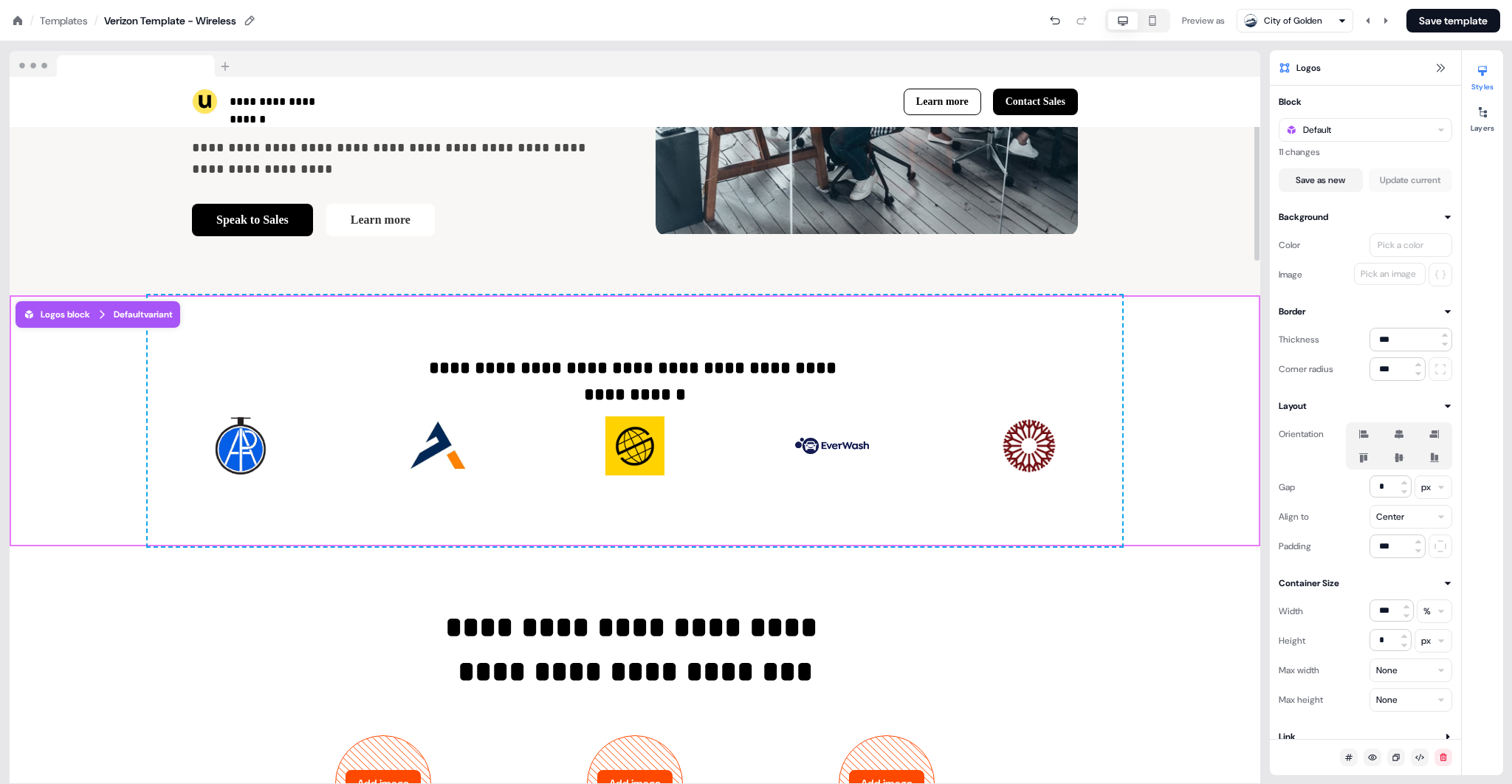 scroll, scrollTop: 588, scrollLeft: 0, axis: vertical 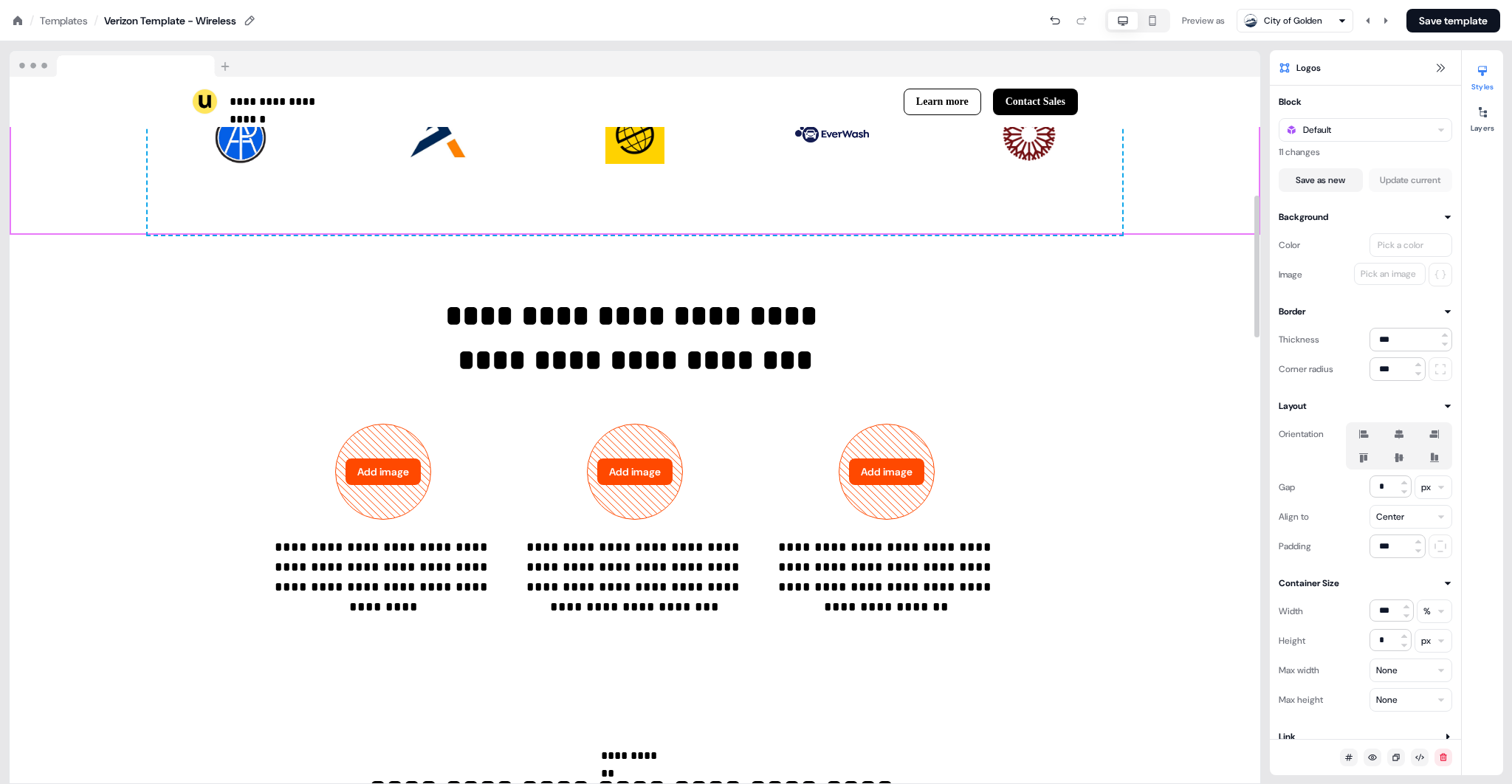 click on "**********" at bounding box center (635, 455) 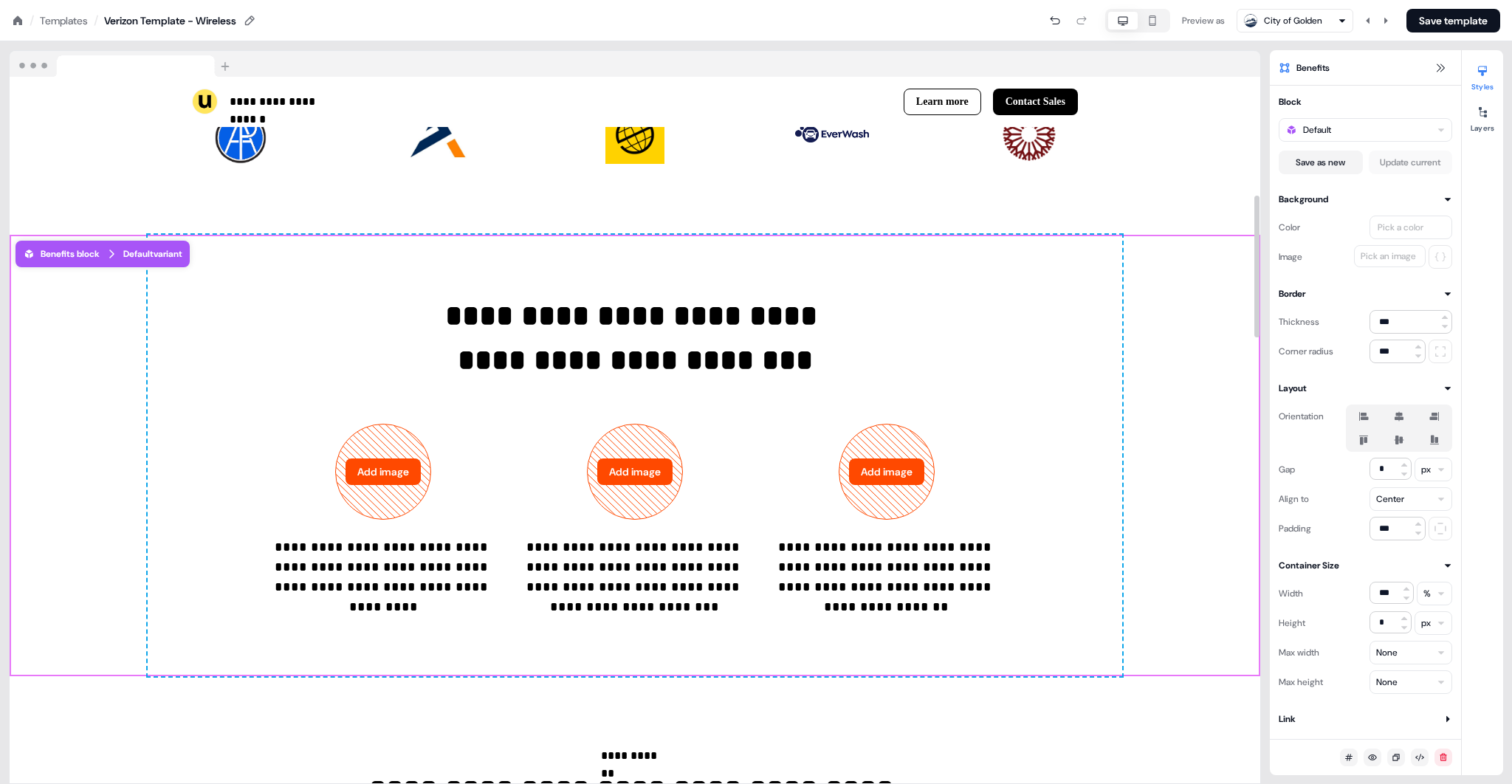click on "**********" at bounding box center [635, 455] 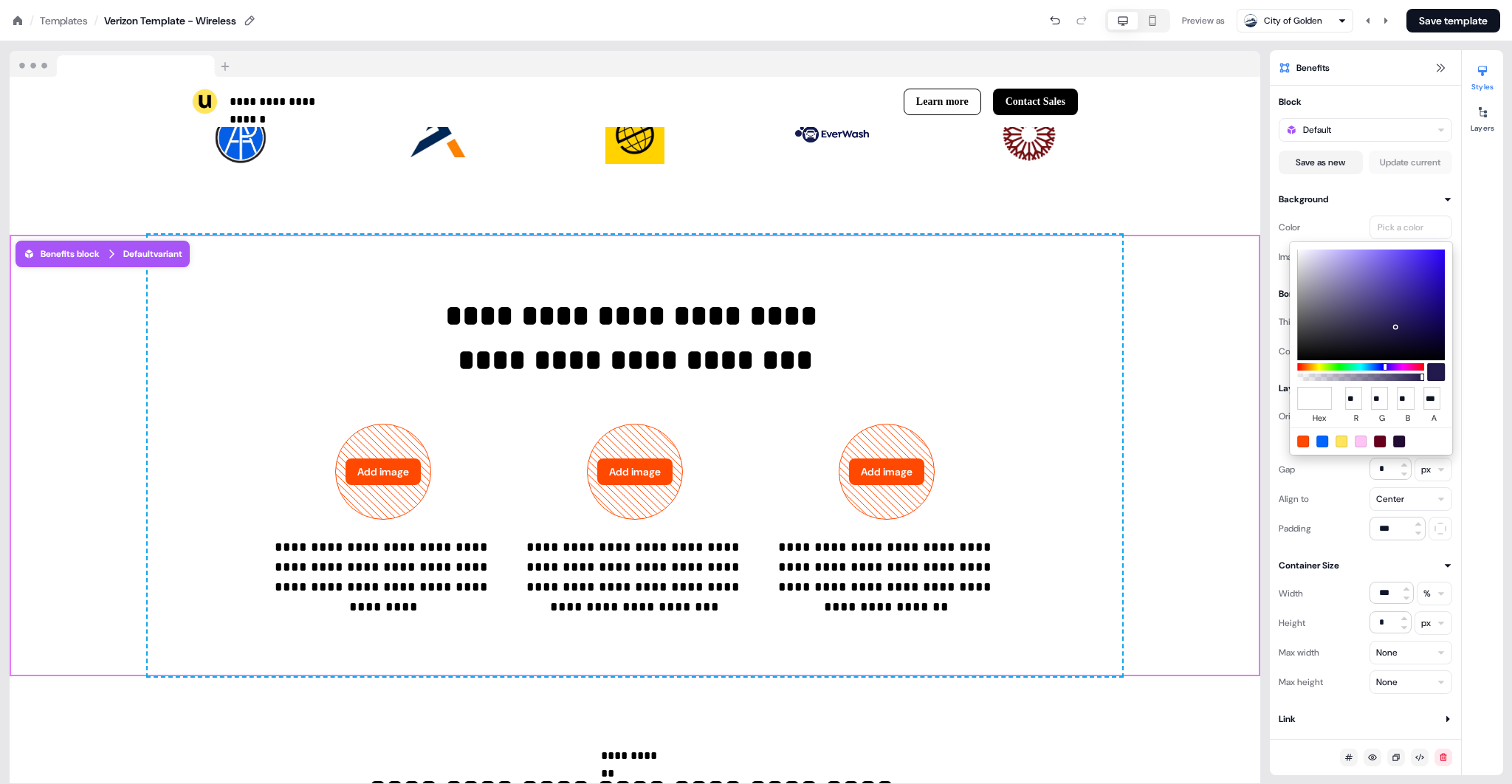 type on "*******" 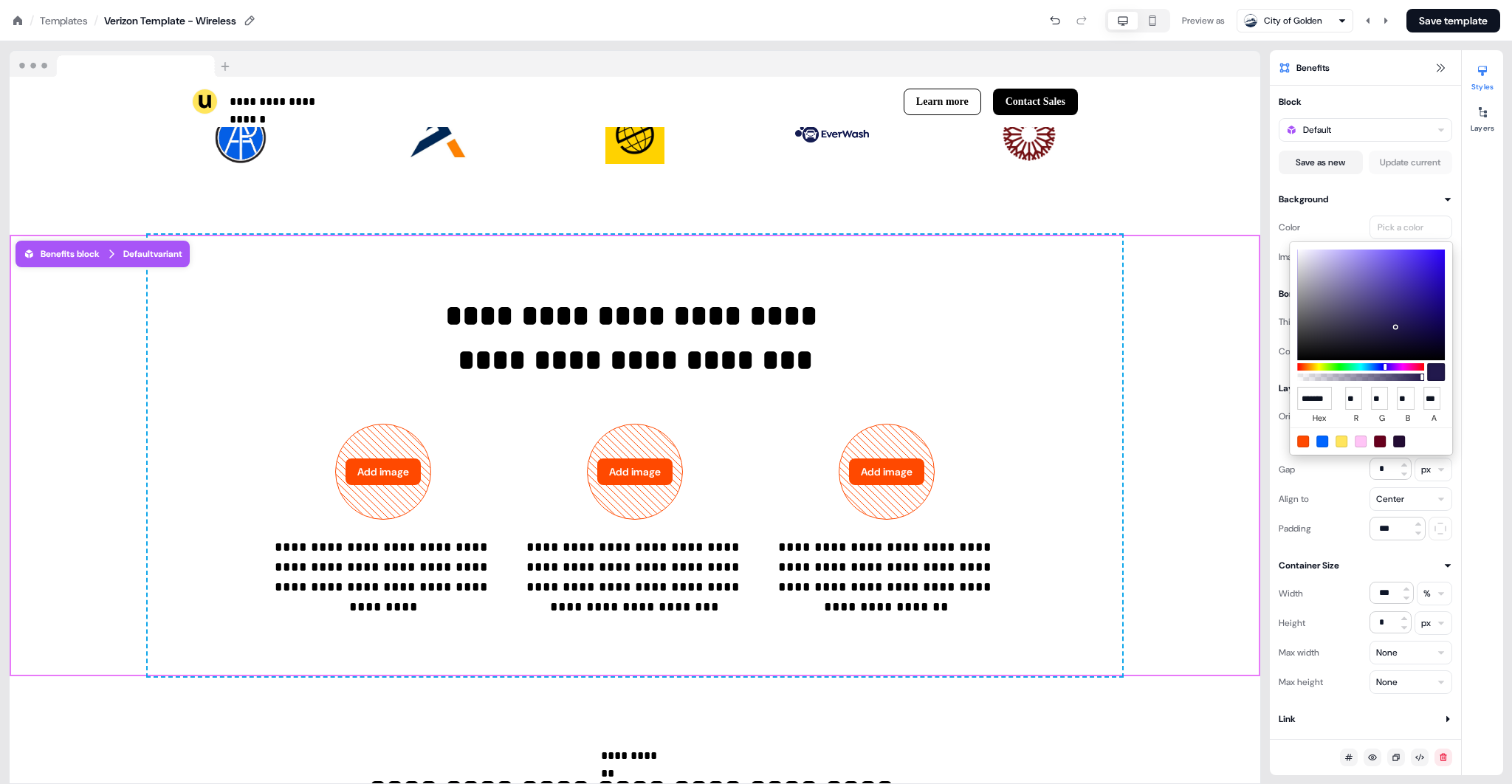 scroll, scrollTop: 0, scrollLeft: 3, axis: horizontal 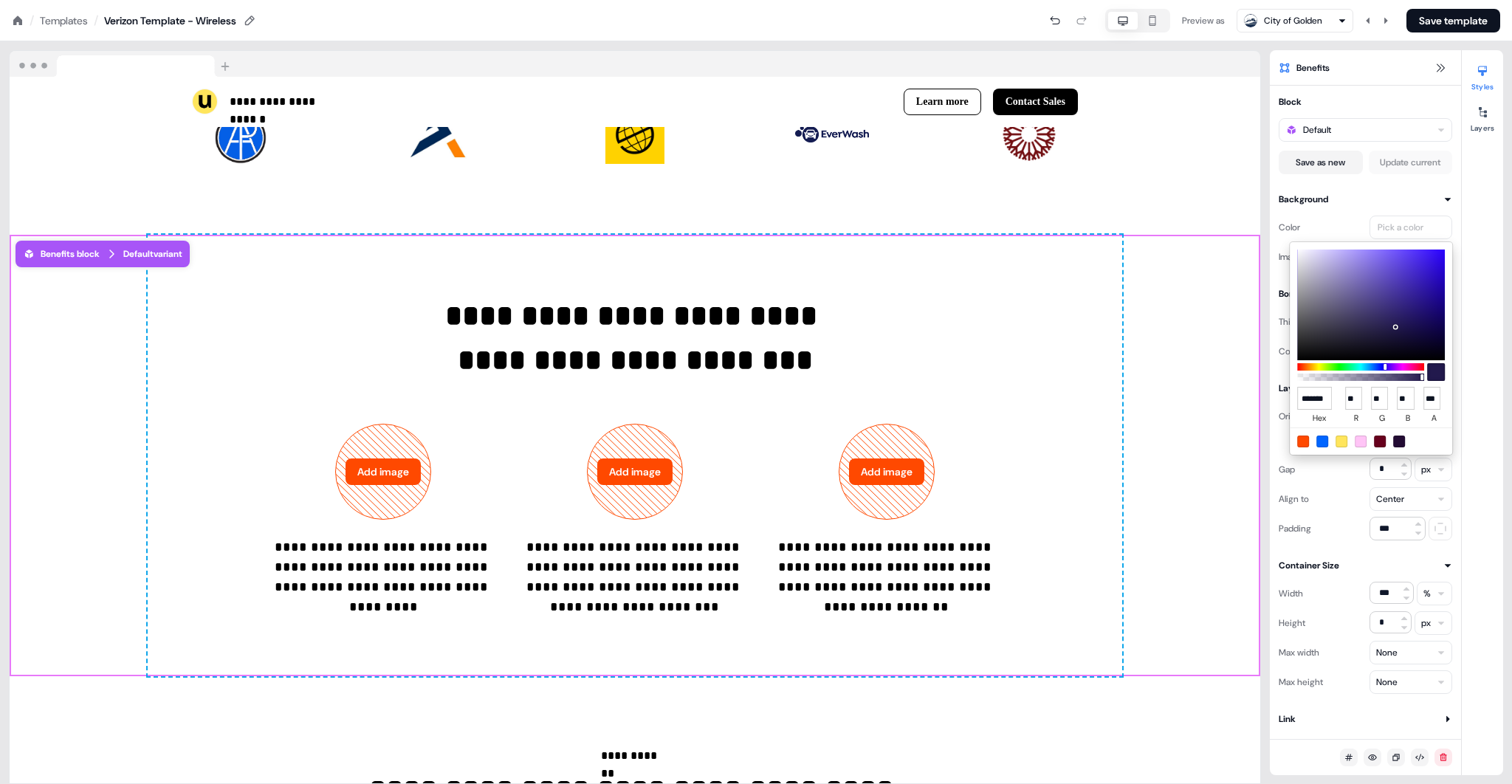 type on "***" 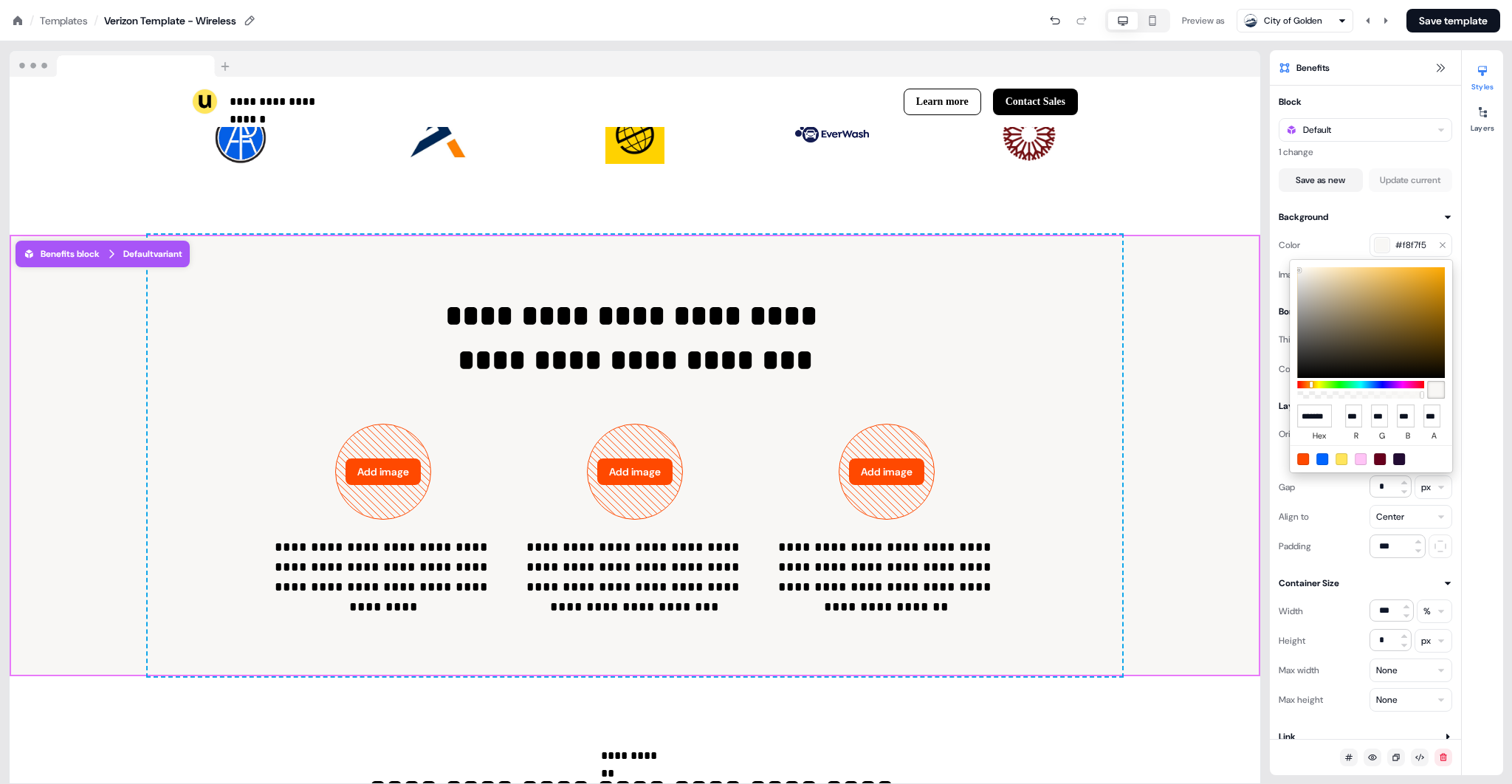 type on "******" 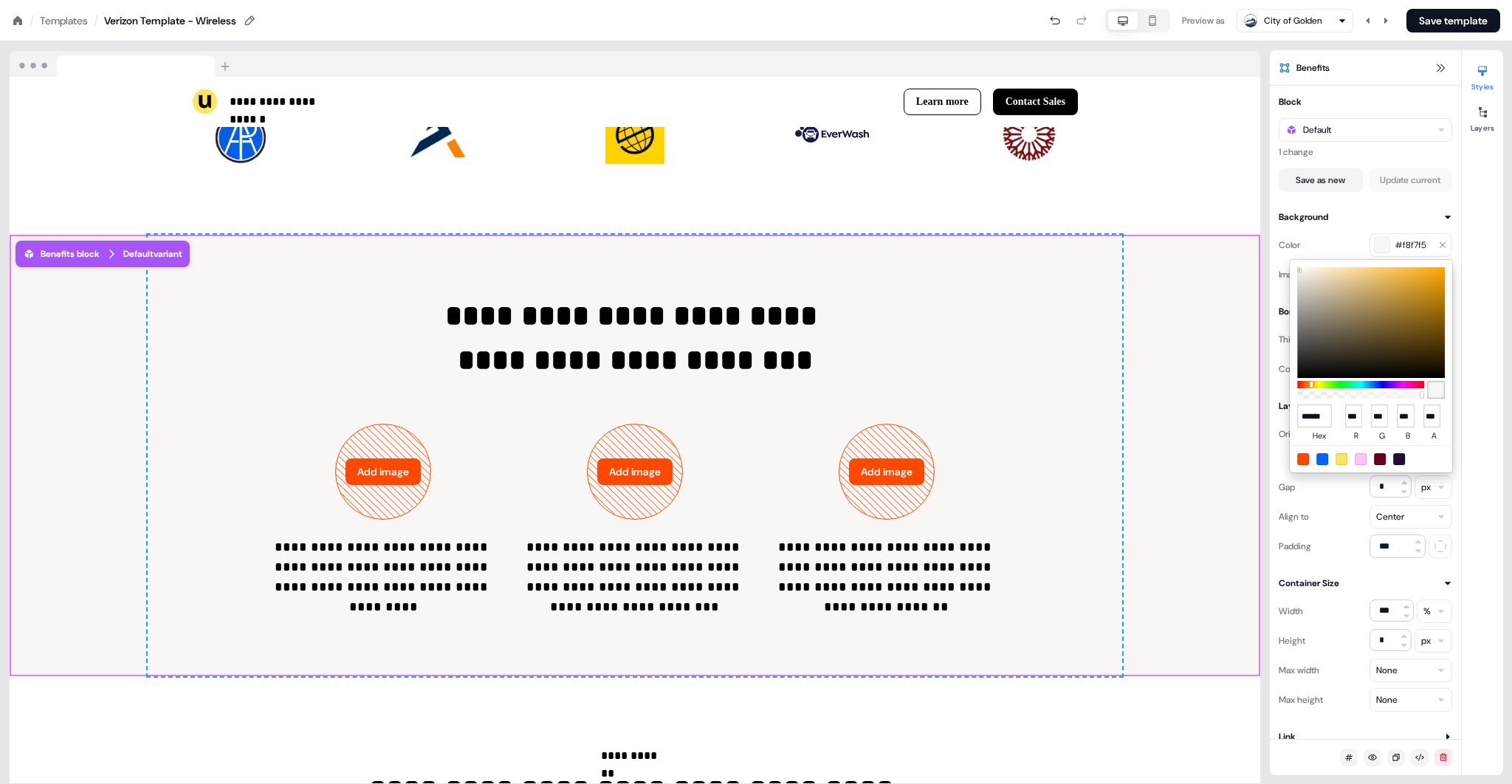 click on "**********" at bounding box center [756, 0] 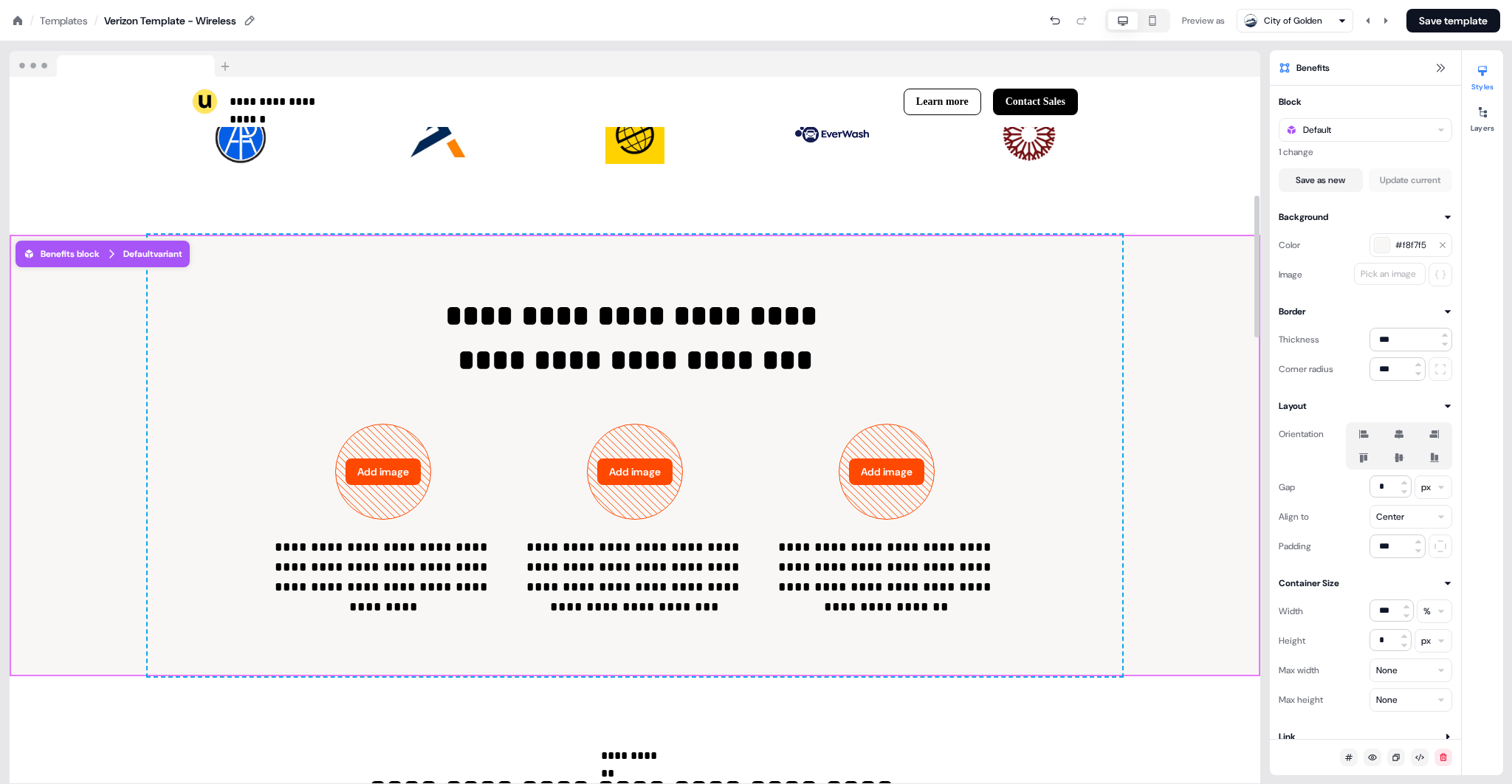 click on "**********" at bounding box center (635, 1367) 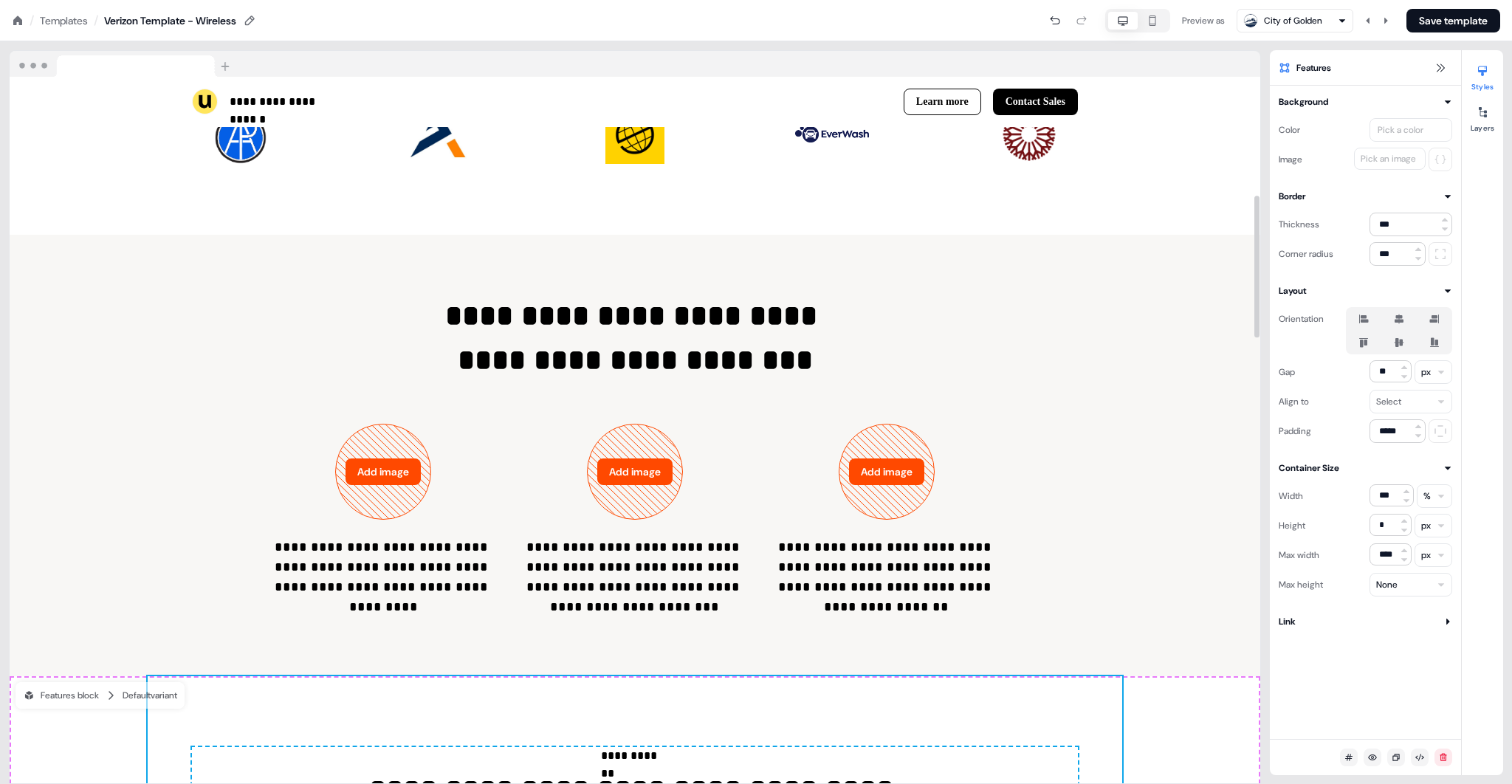 scroll, scrollTop: 588, scrollLeft: 0, axis: vertical 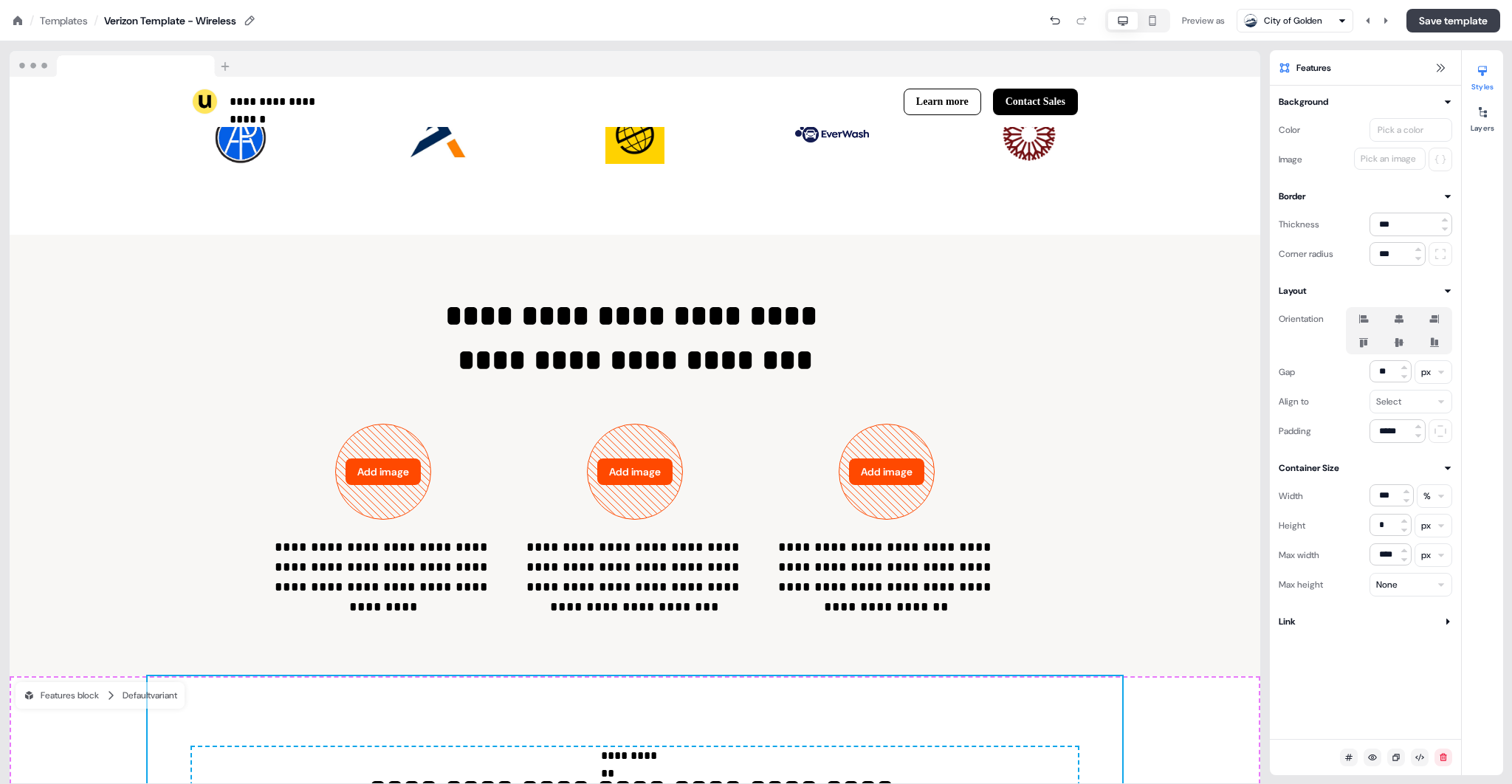 click on "Save template" at bounding box center [1453, 21] 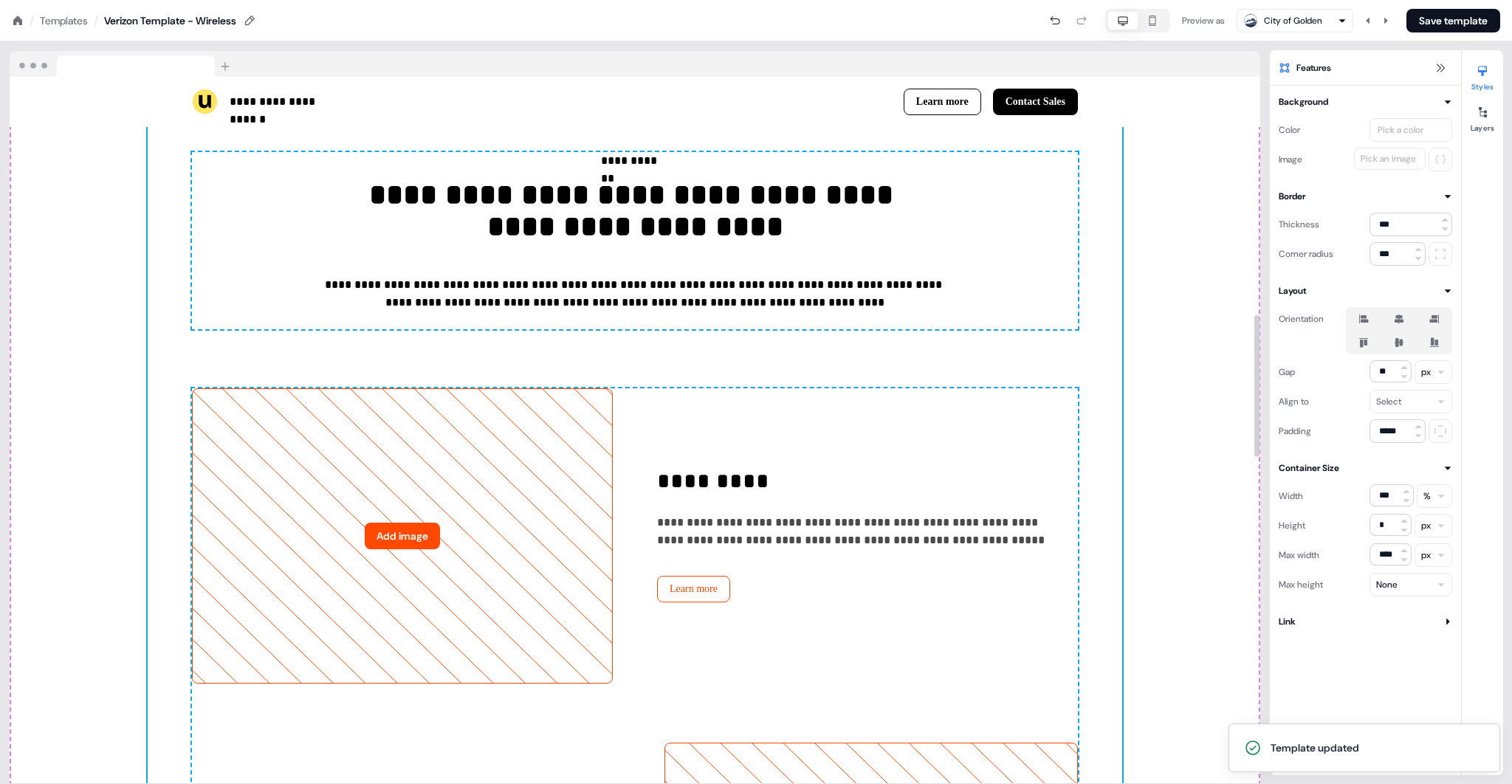 scroll, scrollTop: 1183, scrollLeft: 0, axis: vertical 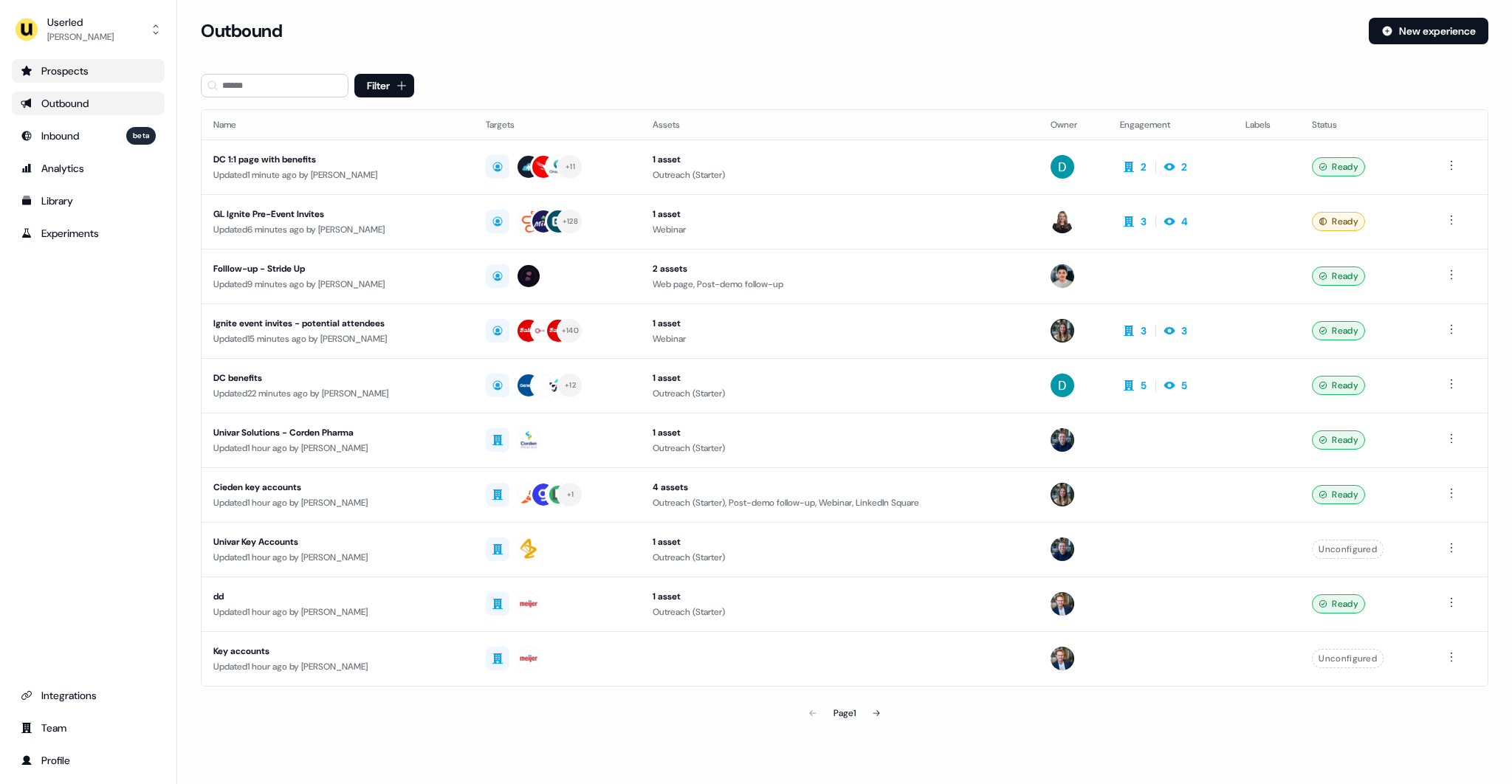 click on "Prospects" at bounding box center (88, 71) 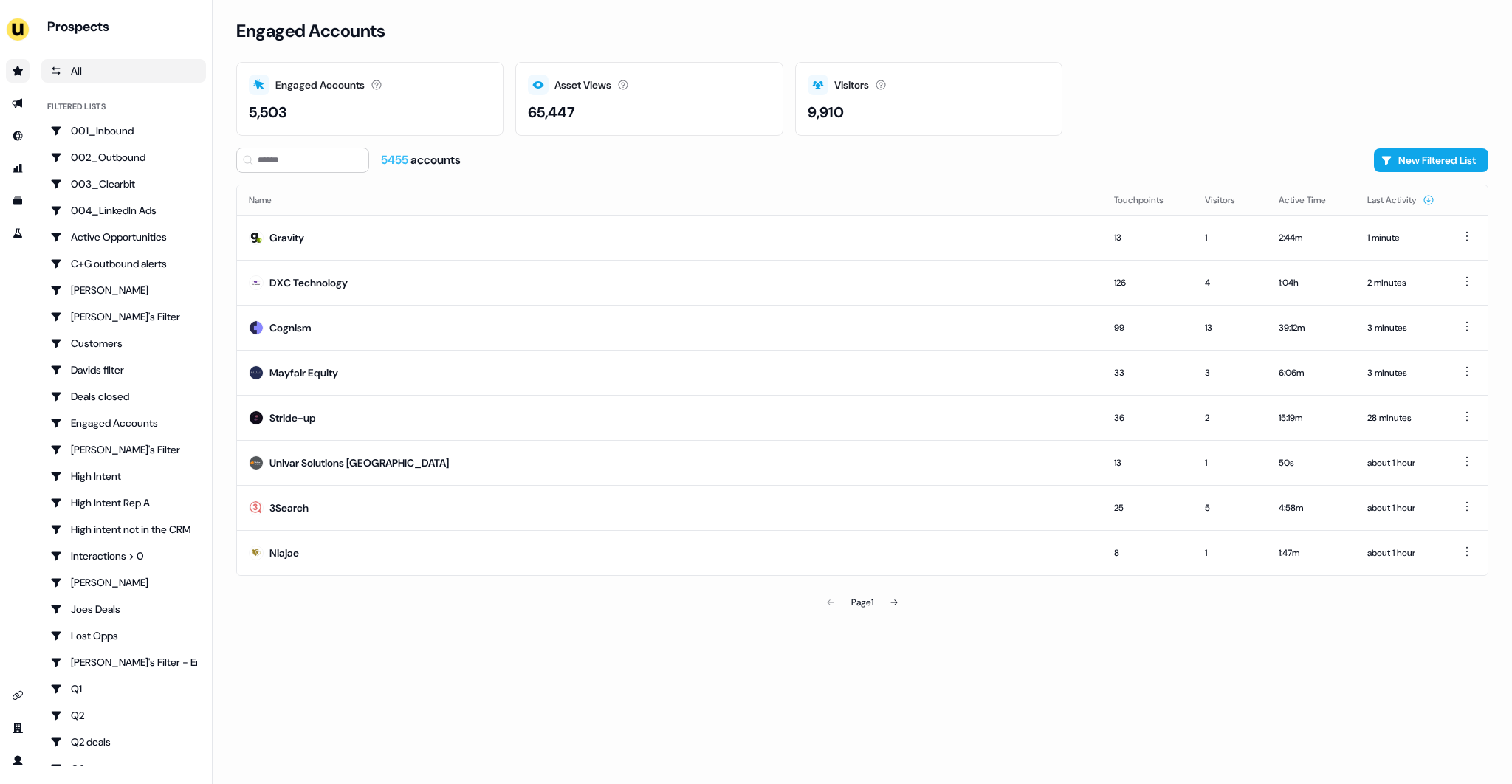 click 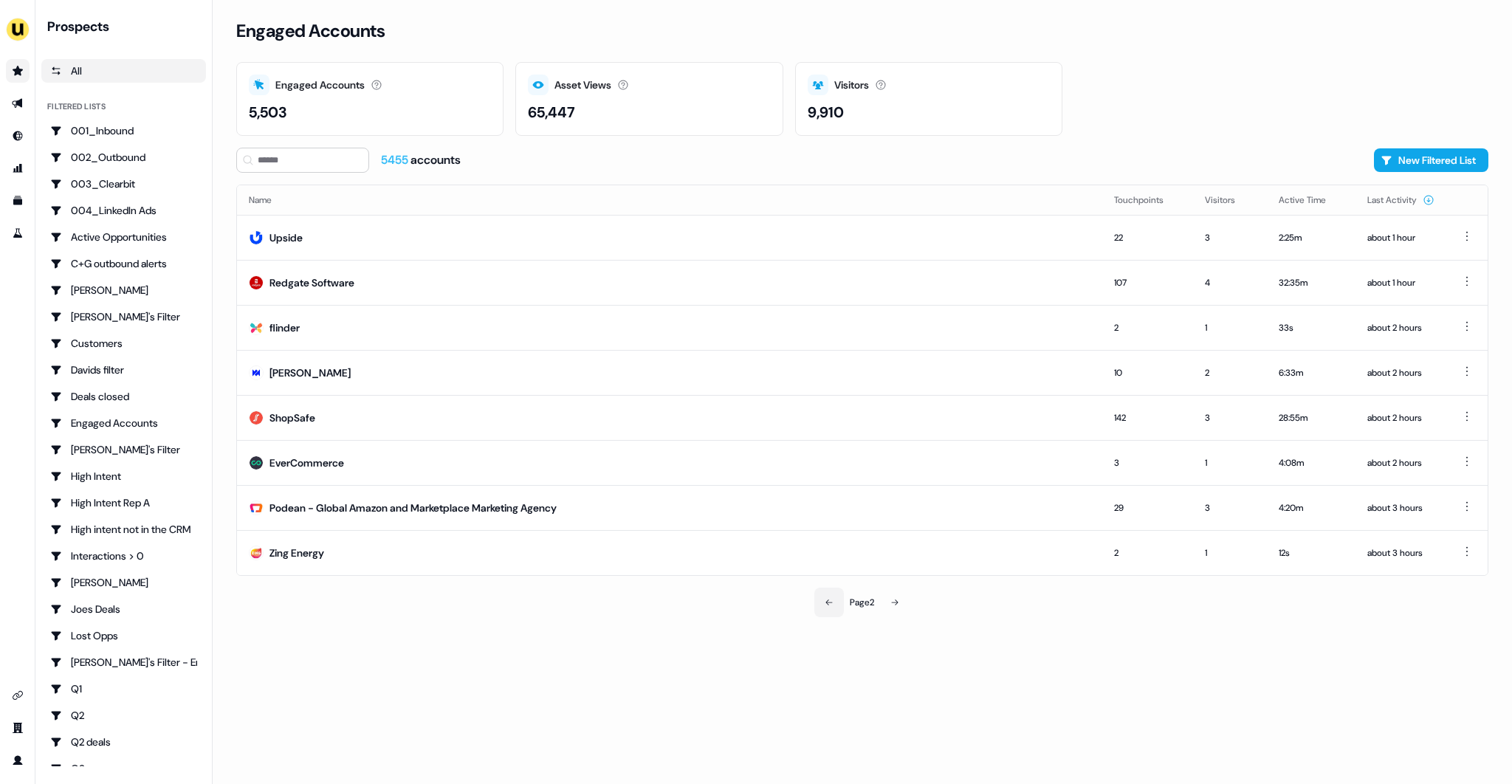 click 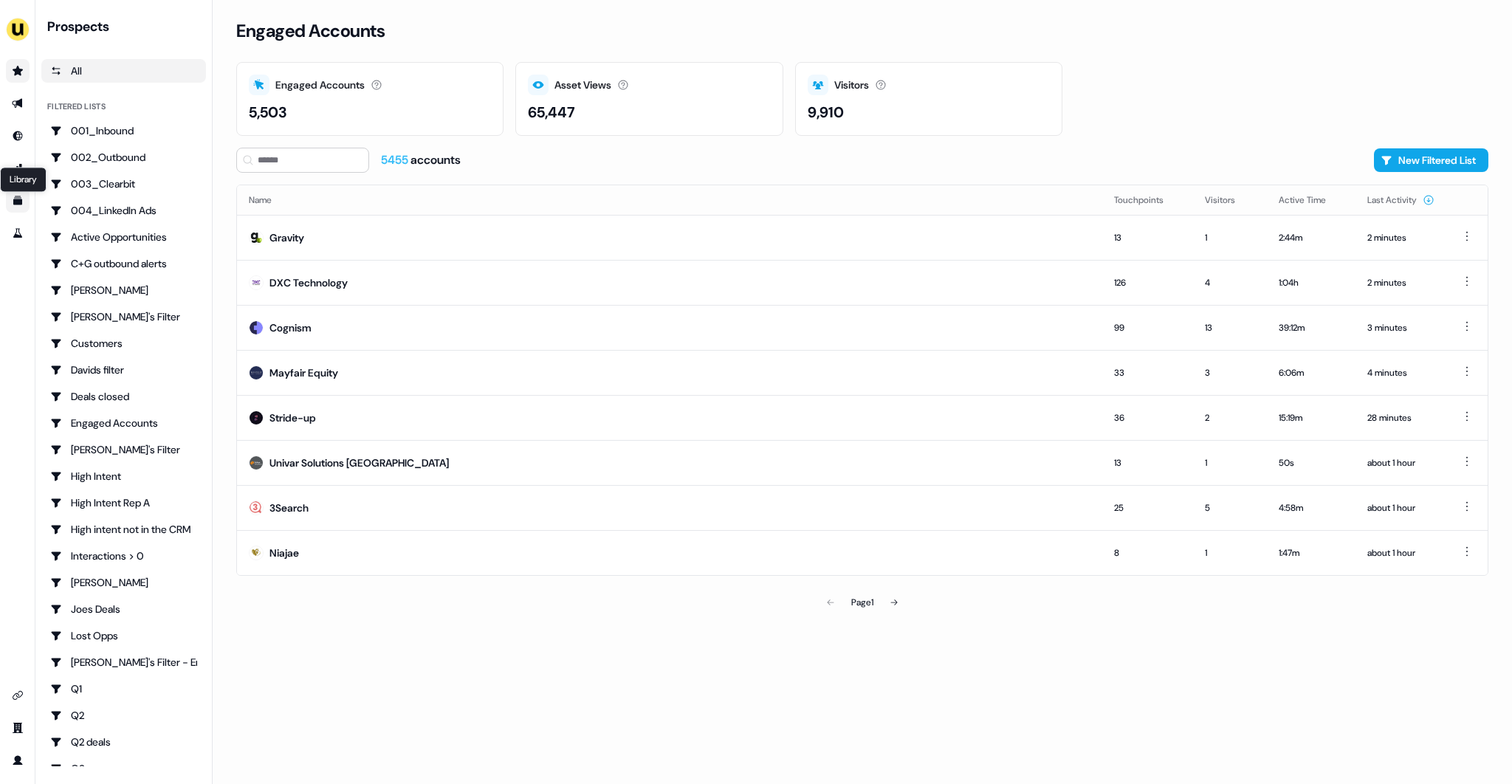 click 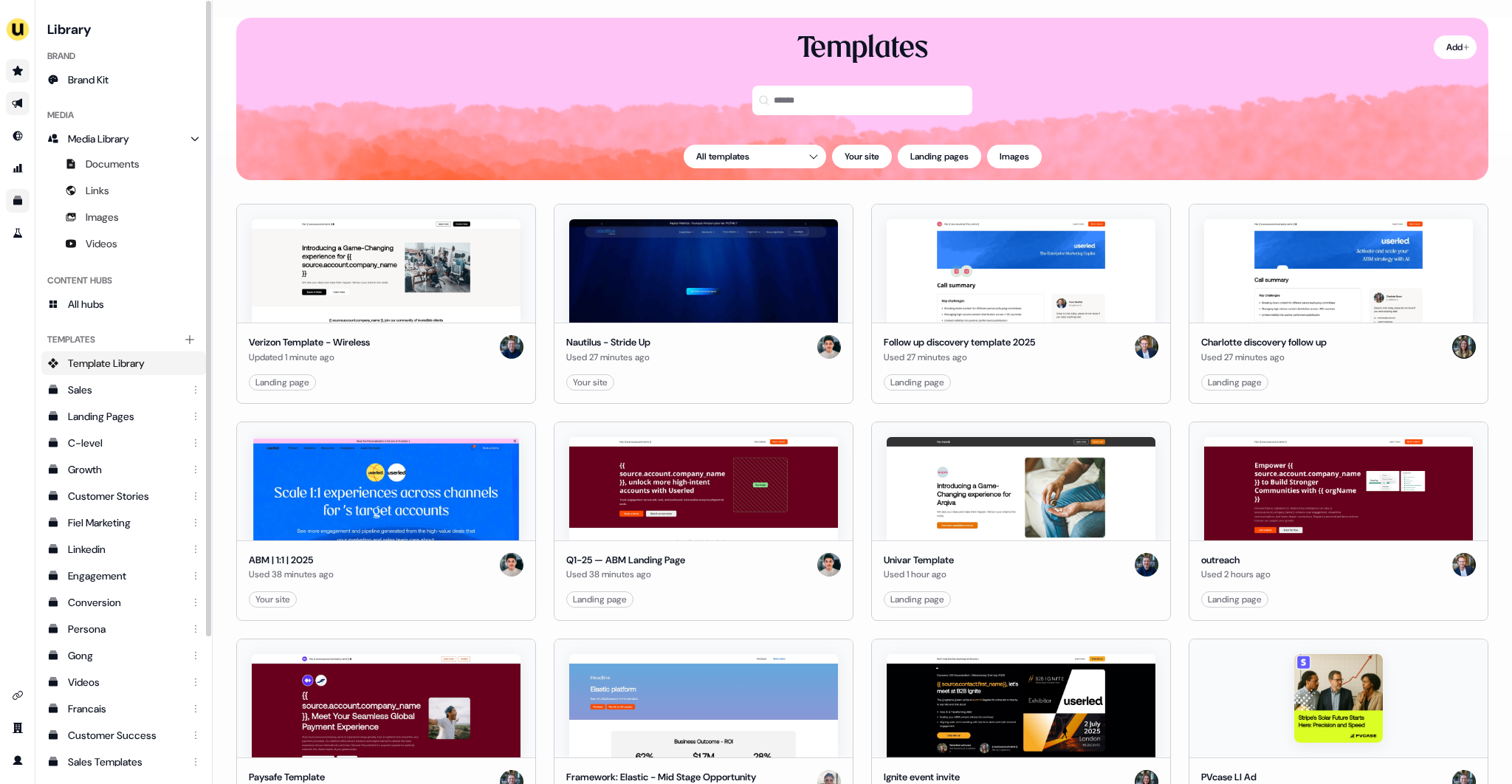 click 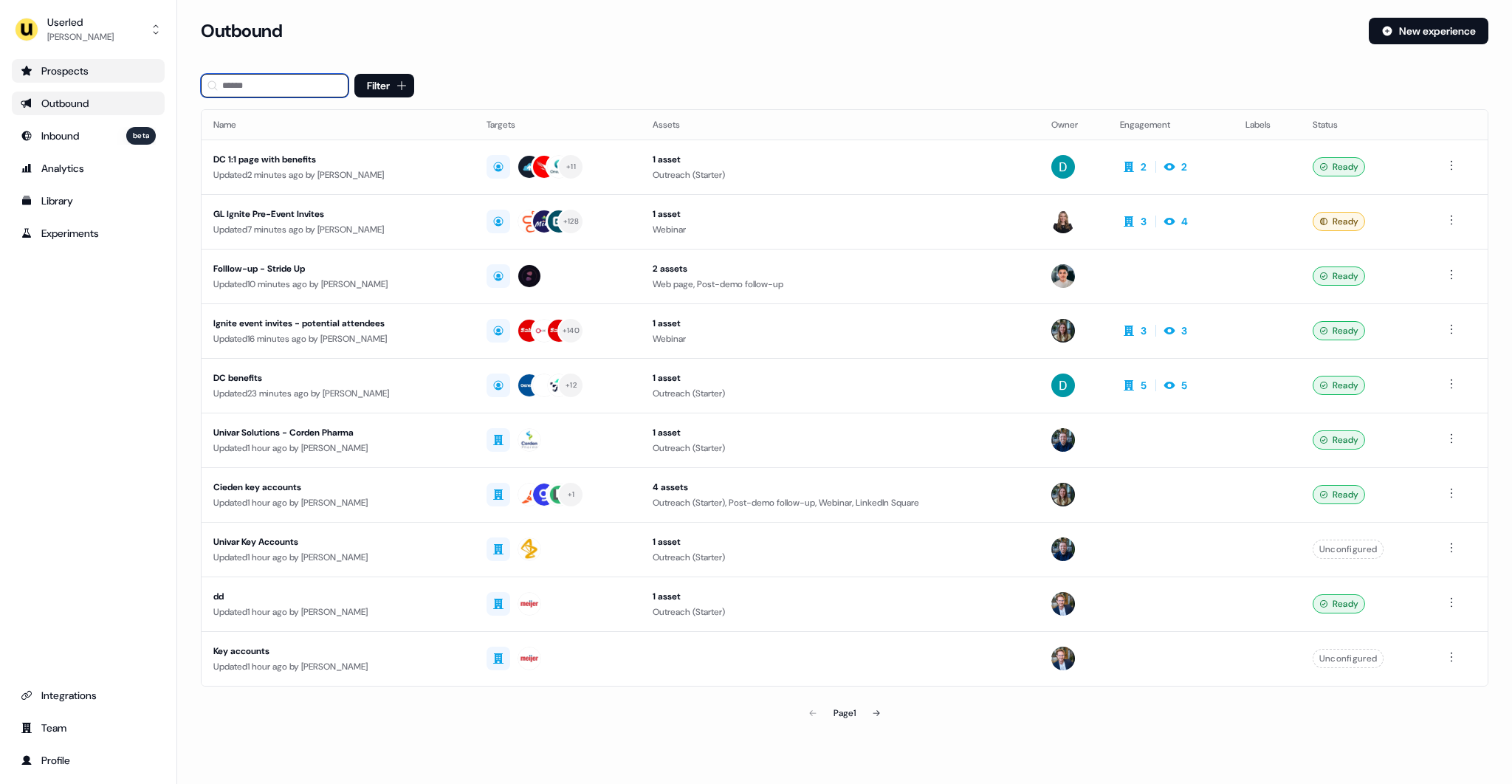 click at bounding box center (275, 86) 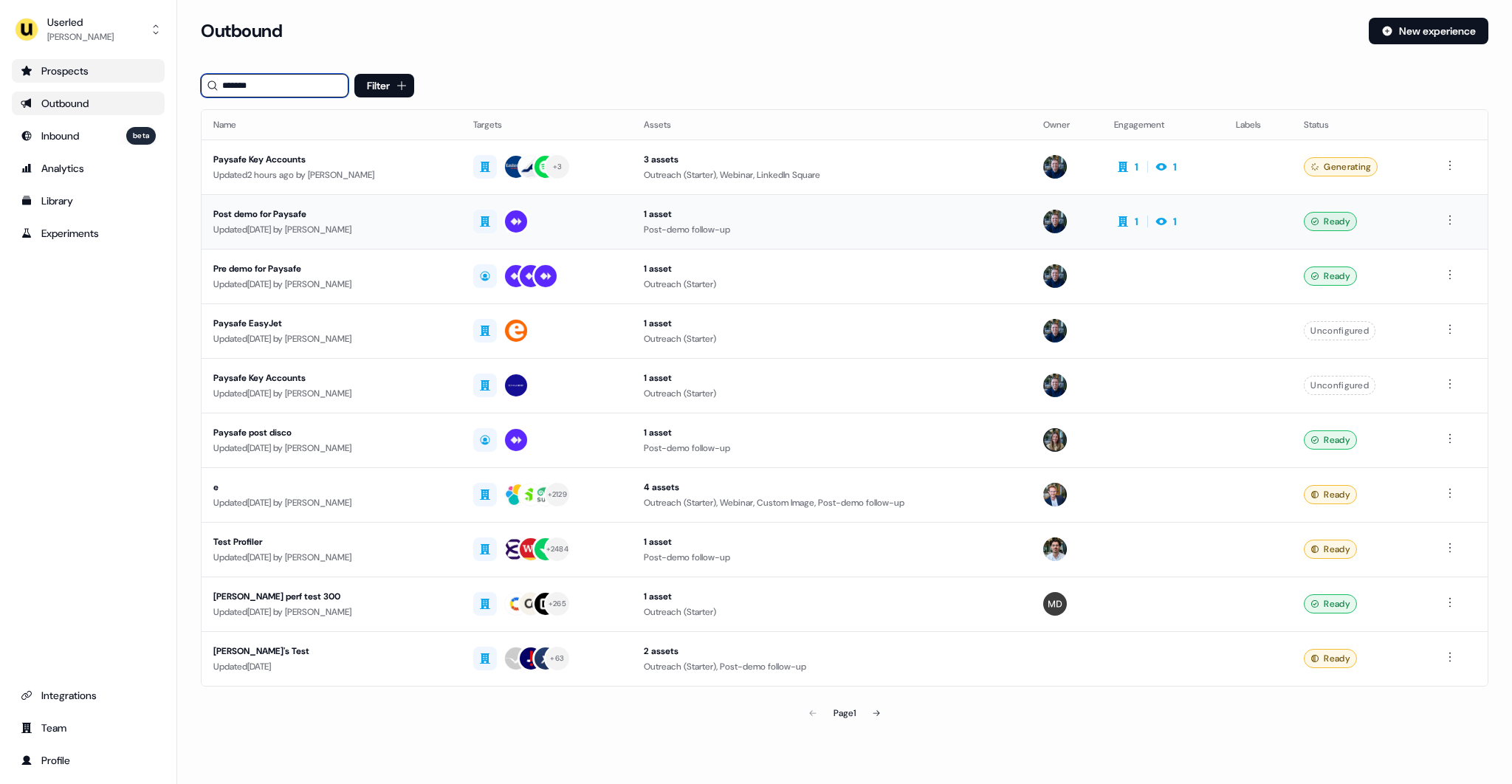 type on "*******" 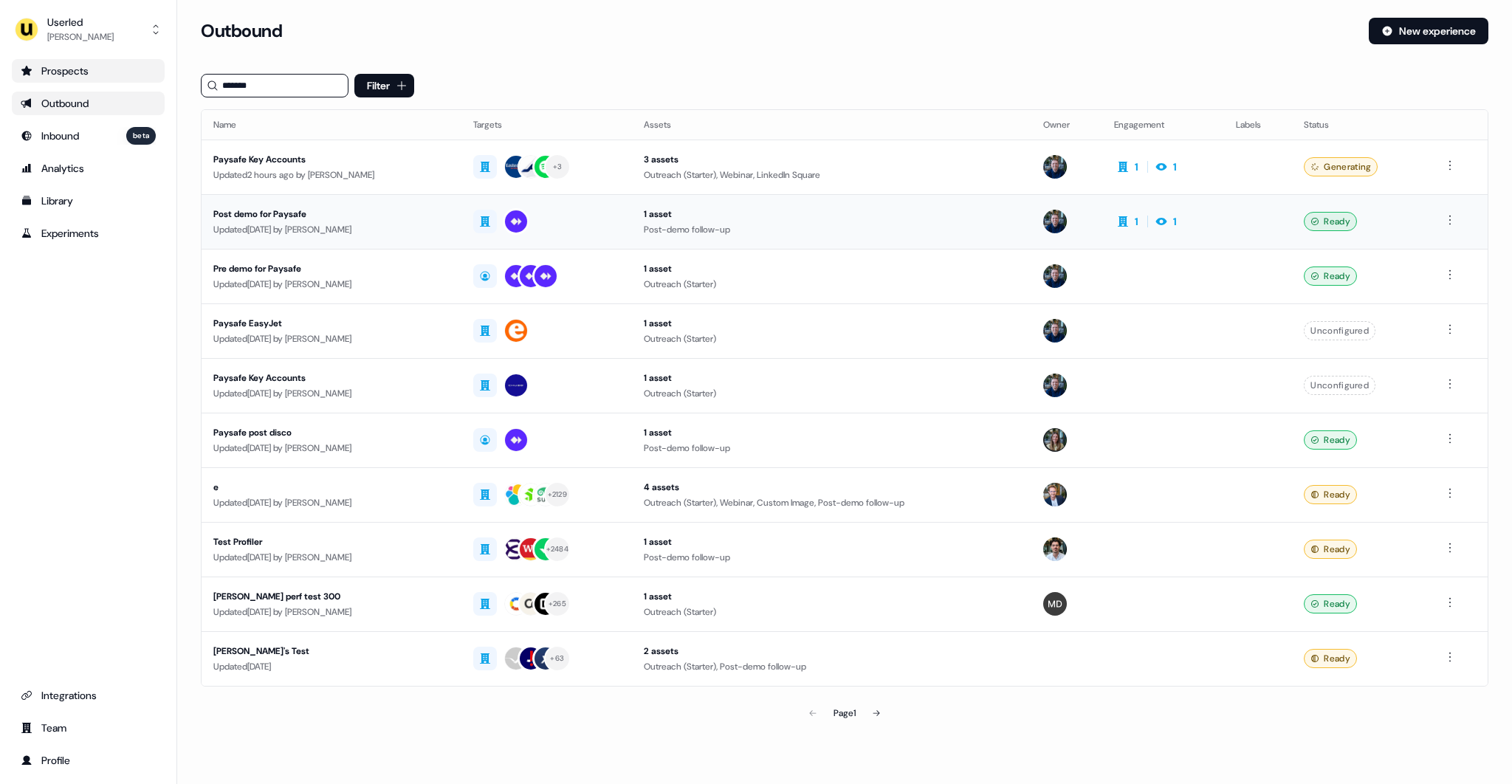 click on "Updated  1 day ago   by   James Johnson" at bounding box center (331, 230) 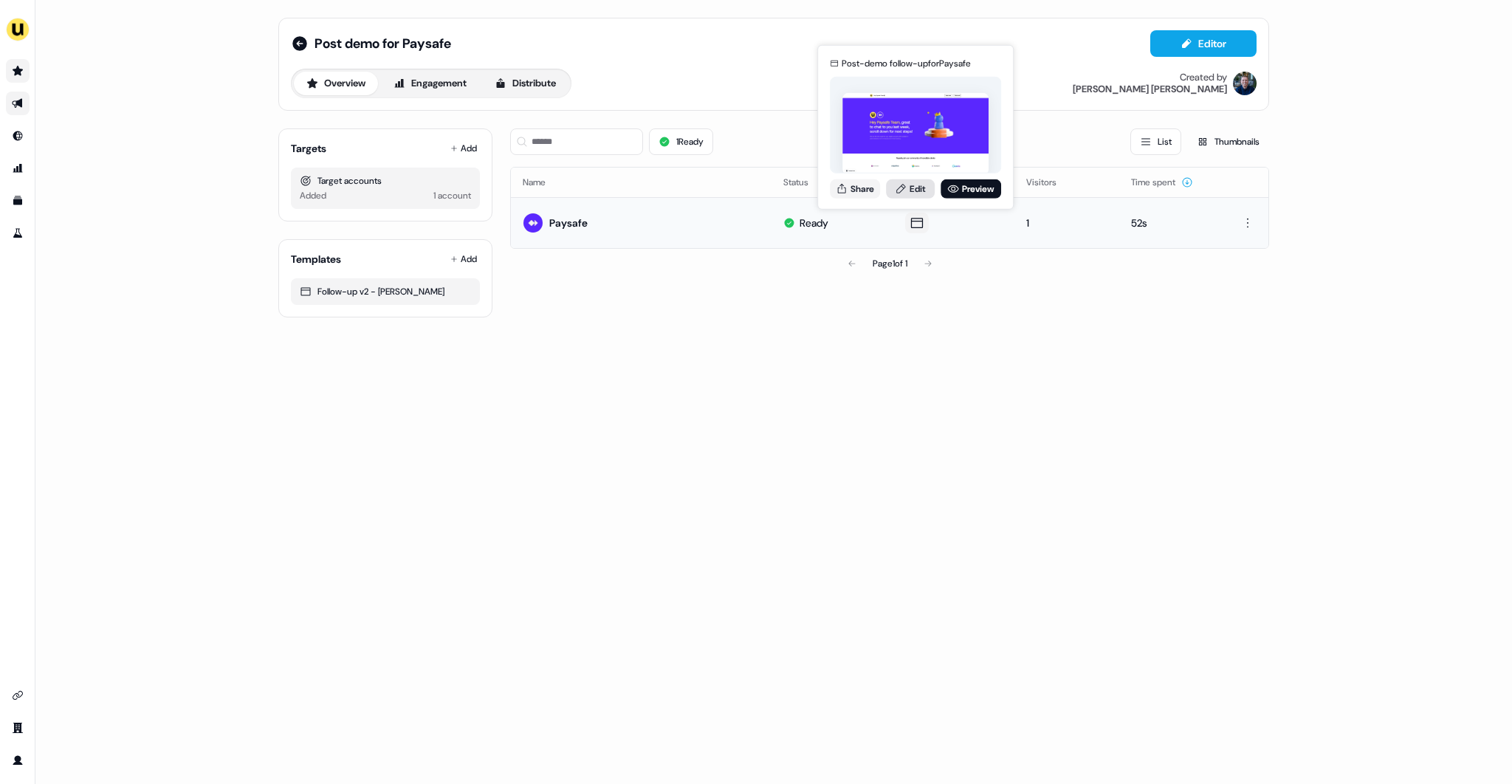 click on "Edit" at bounding box center [910, 188] 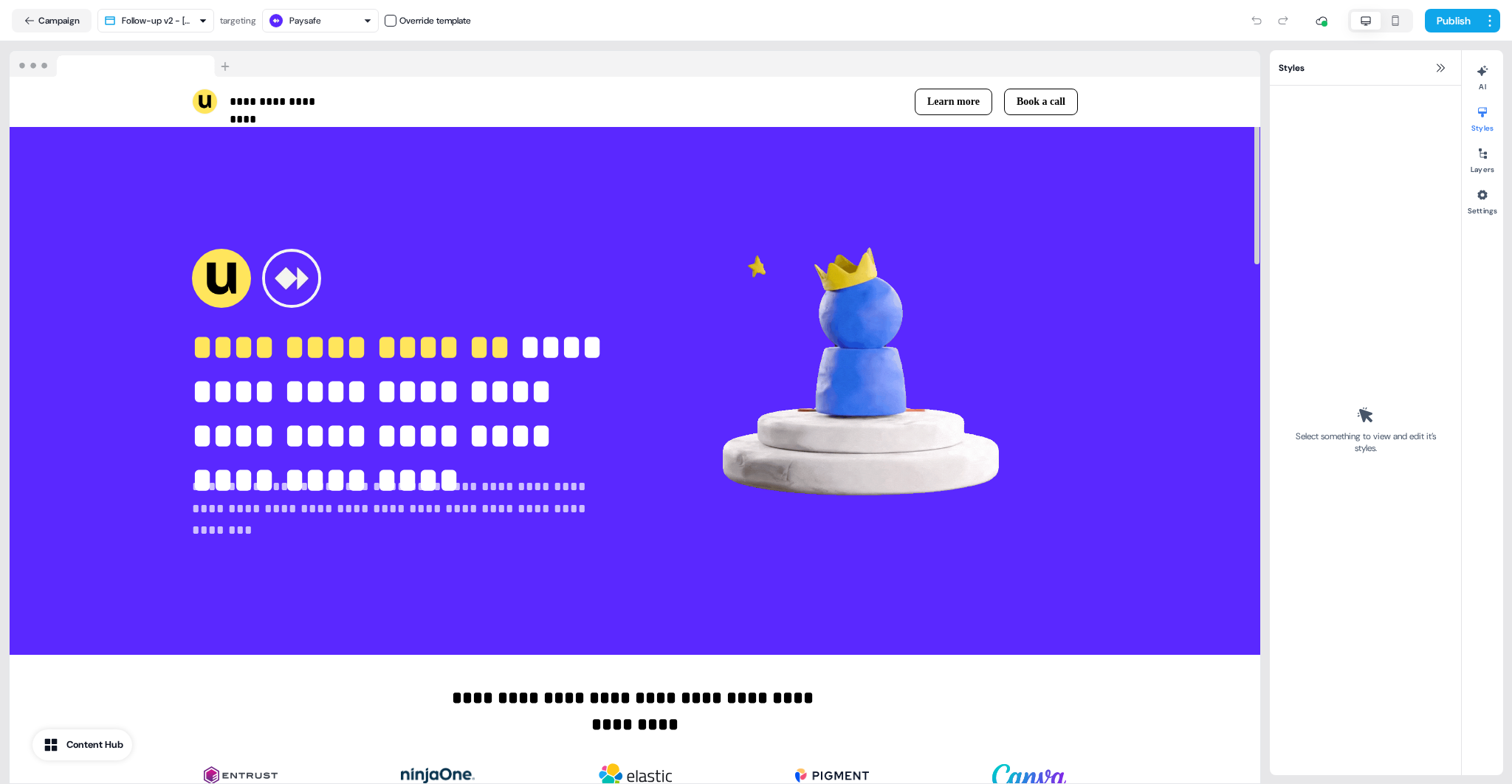 scroll, scrollTop: 0, scrollLeft: 0, axis: both 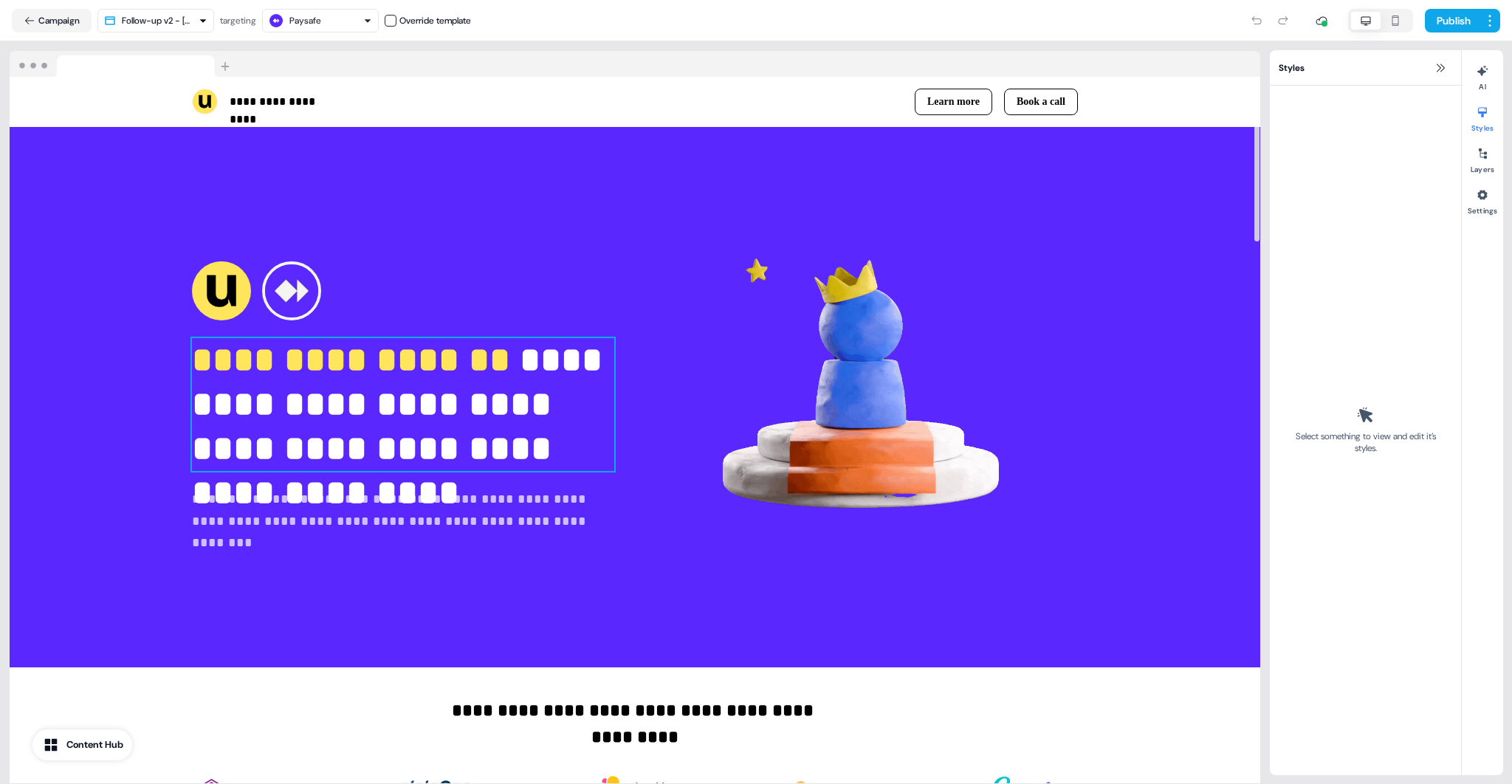 click on "**********" at bounding box center (403, 405) 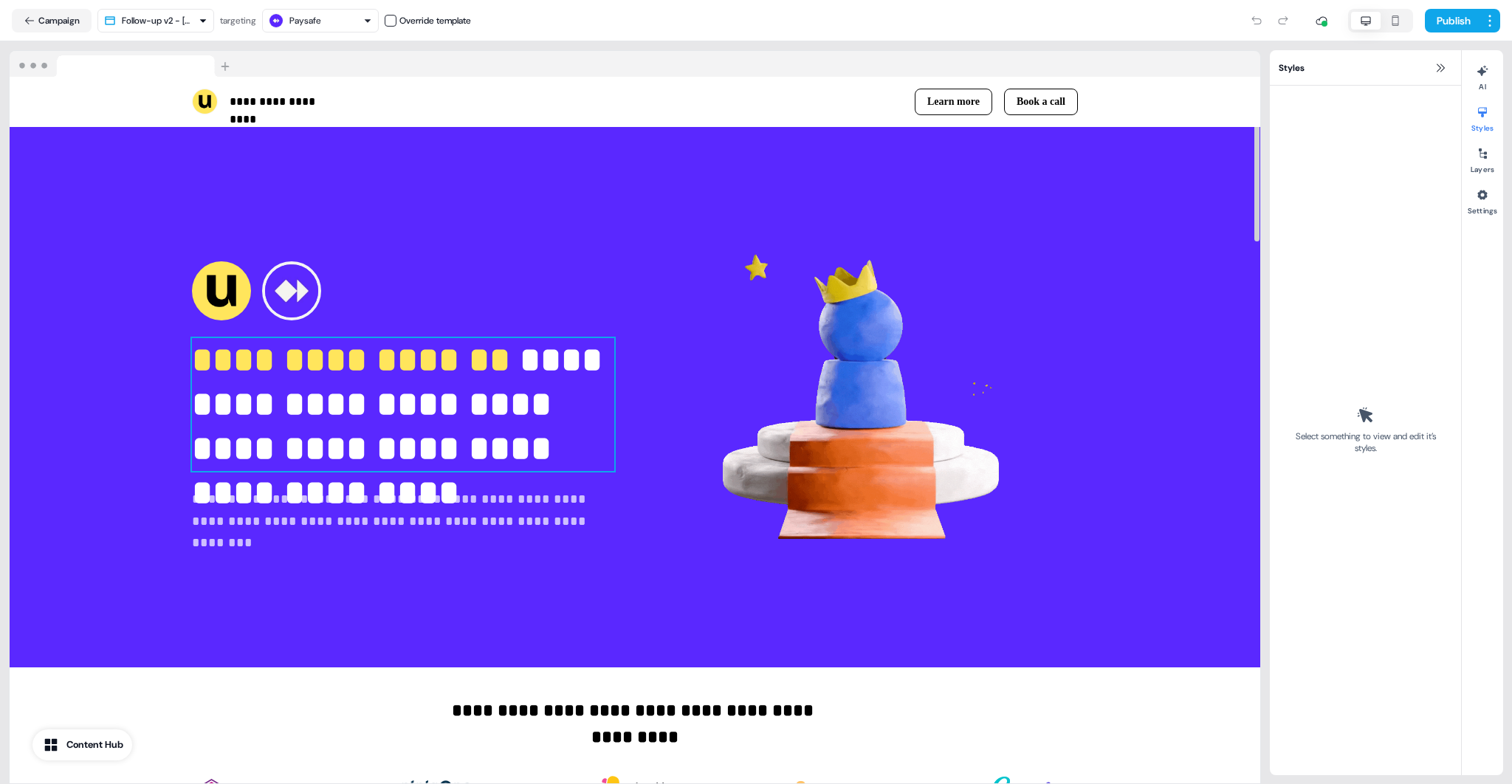 click on "**********" at bounding box center [403, 405] 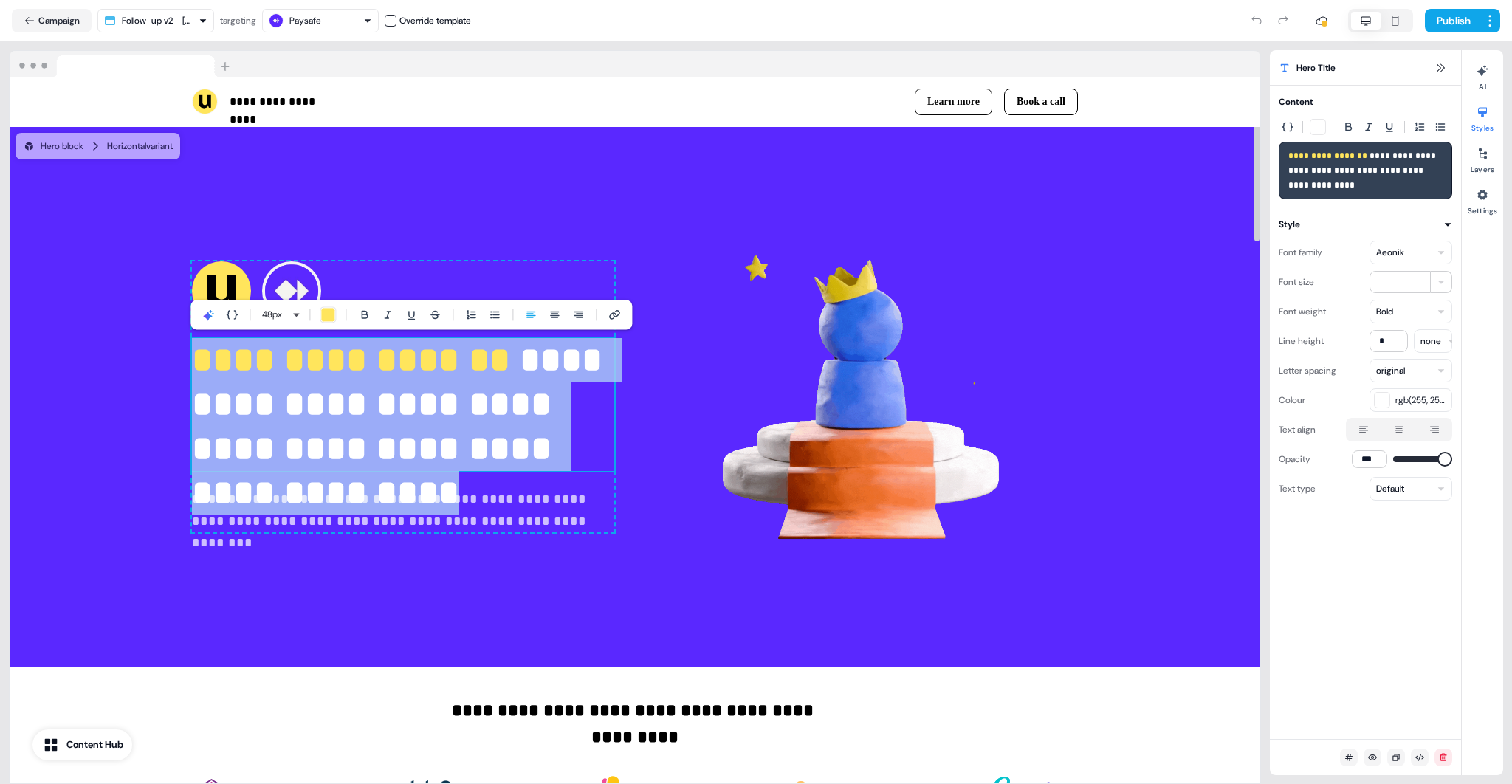 click on "**********" at bounding box center [403, 405] 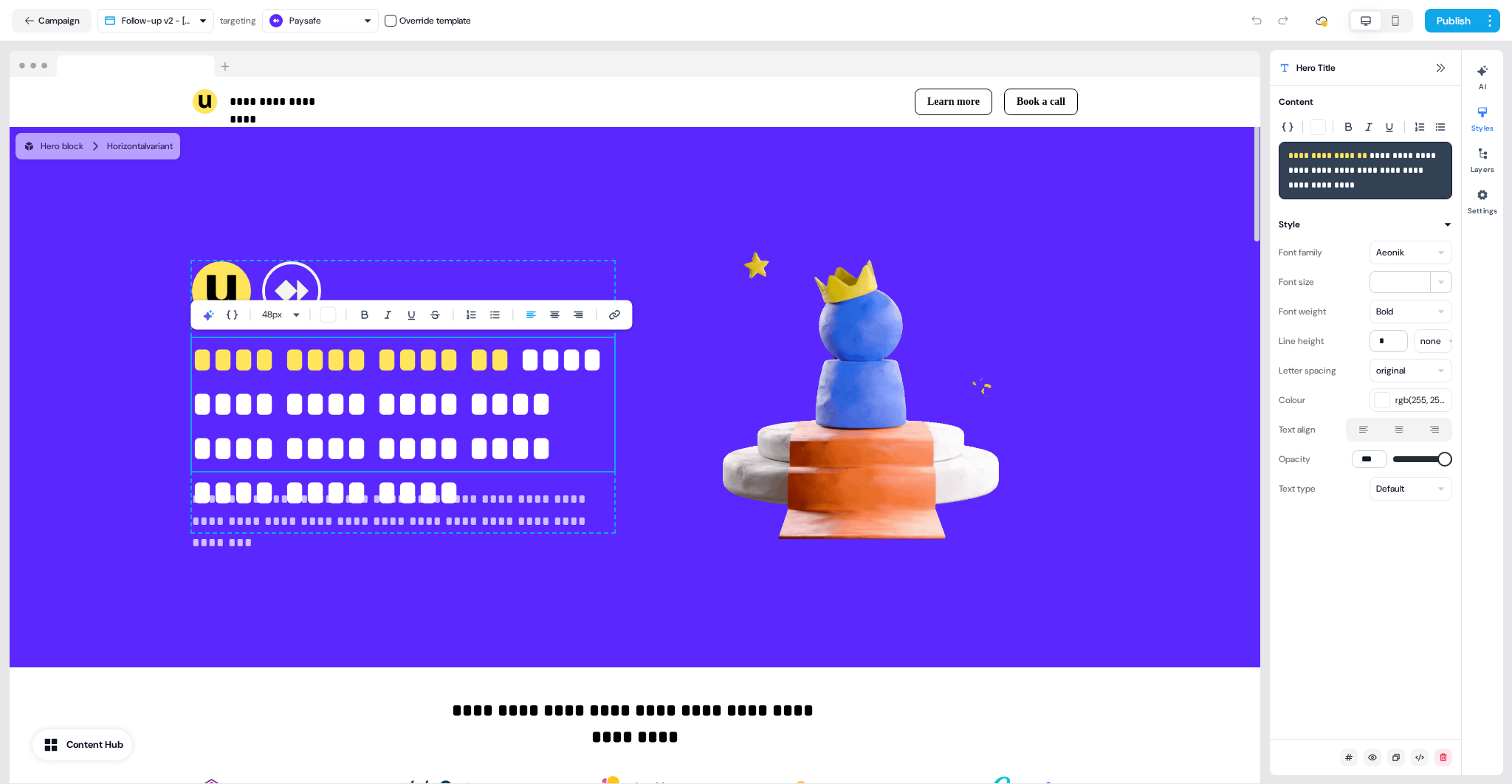 type 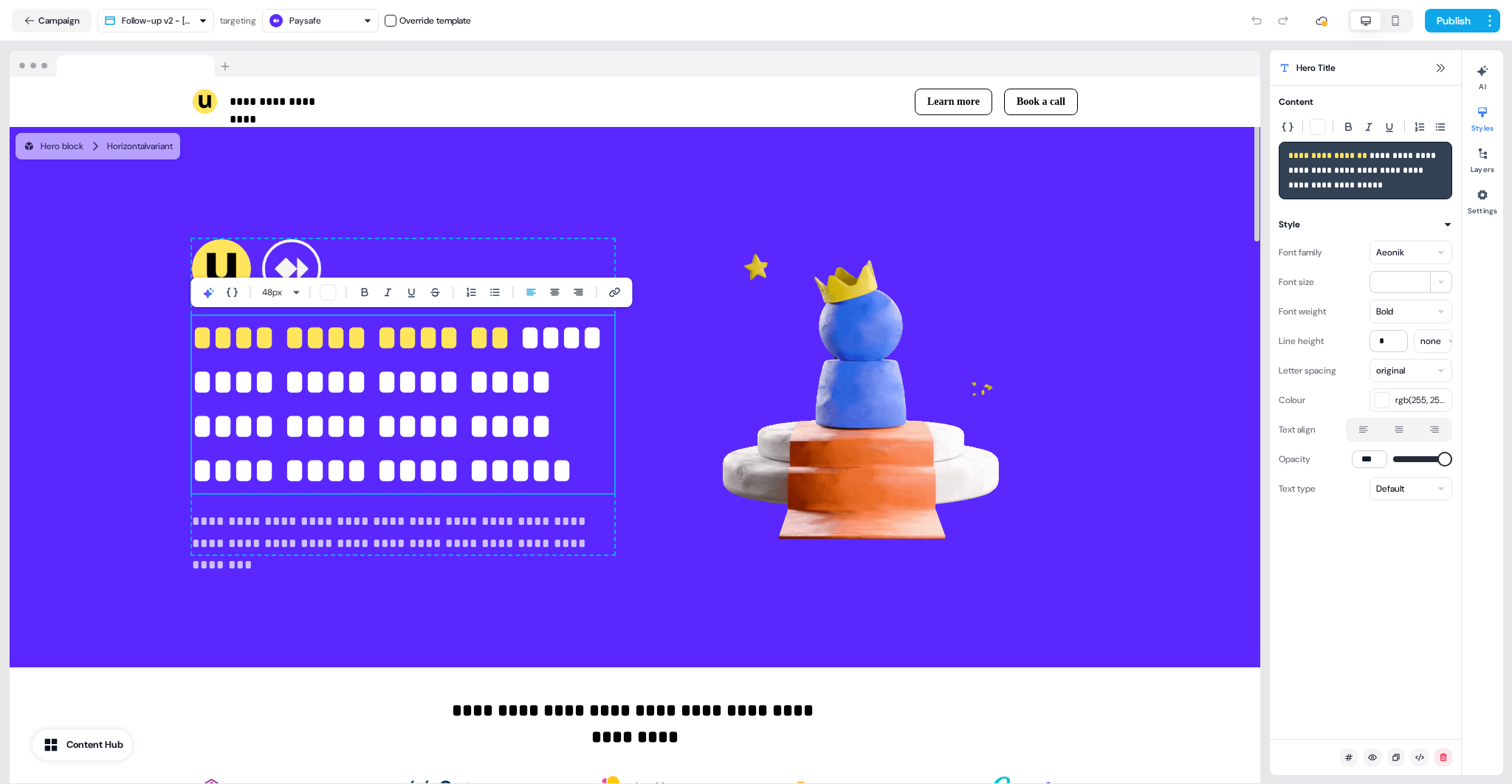 click on "**********" at bounding box center (403, 405) 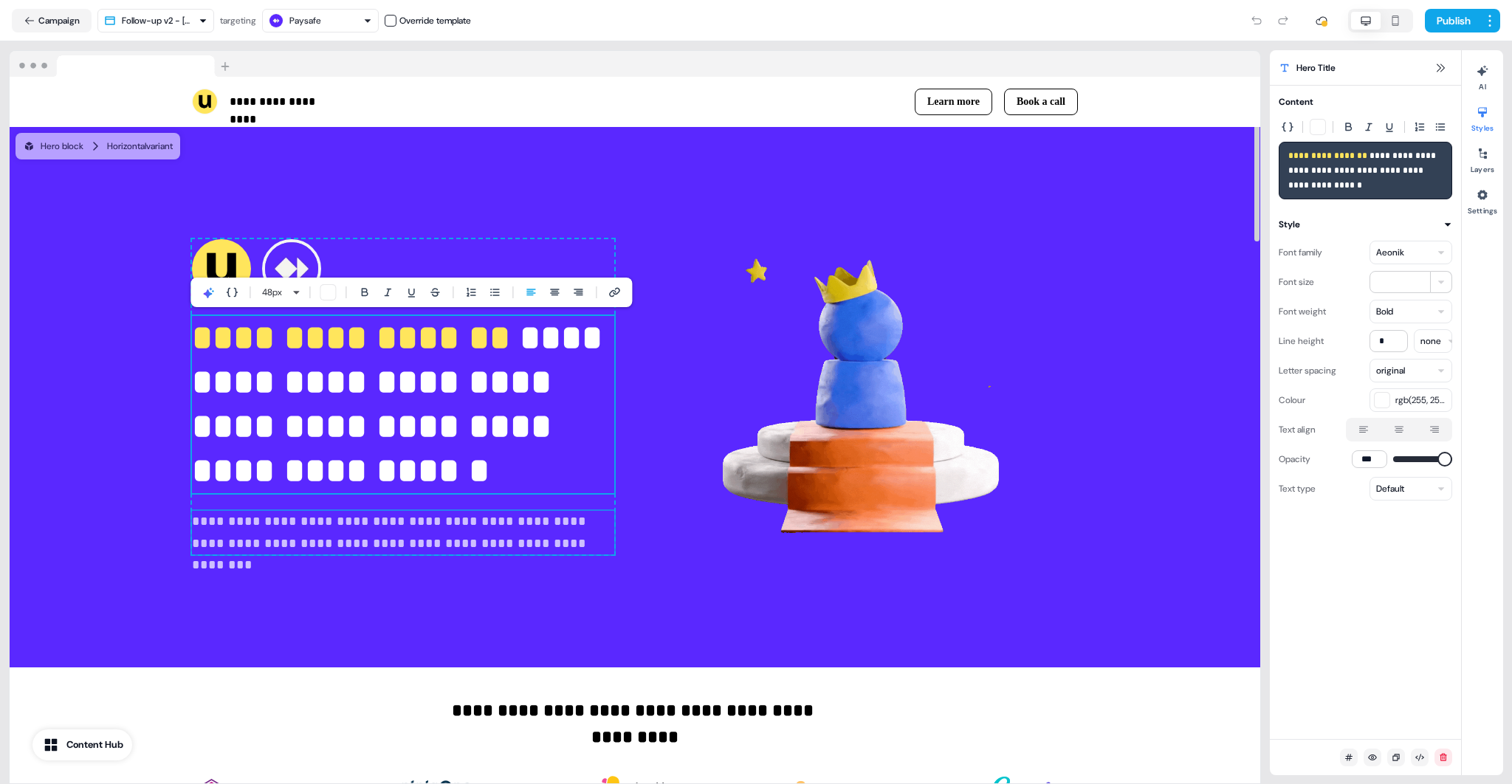 click on "**********" at bounding box center (403, 532) 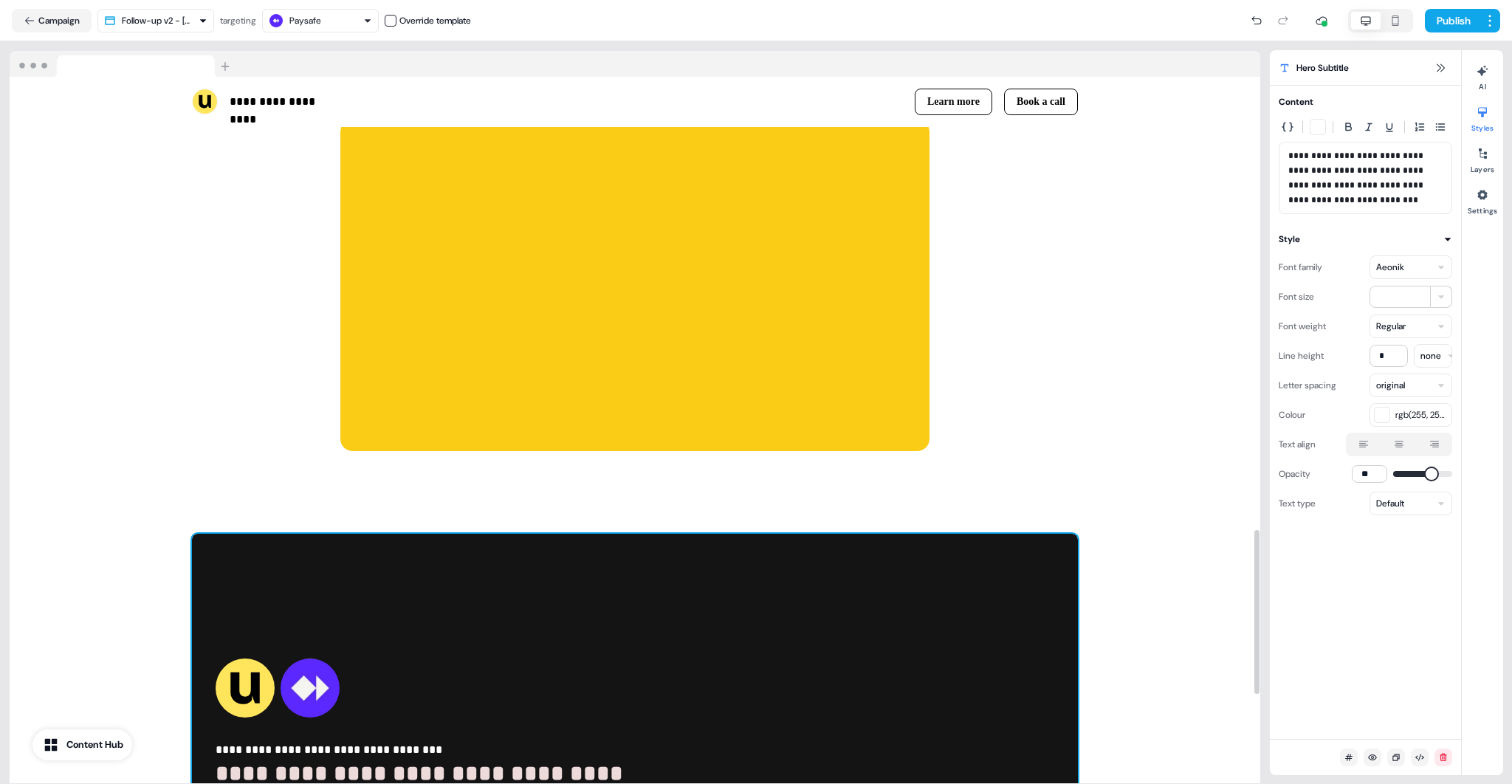 scroll, scrollTop: 1928, scrollLeft: 0, axis: vertical 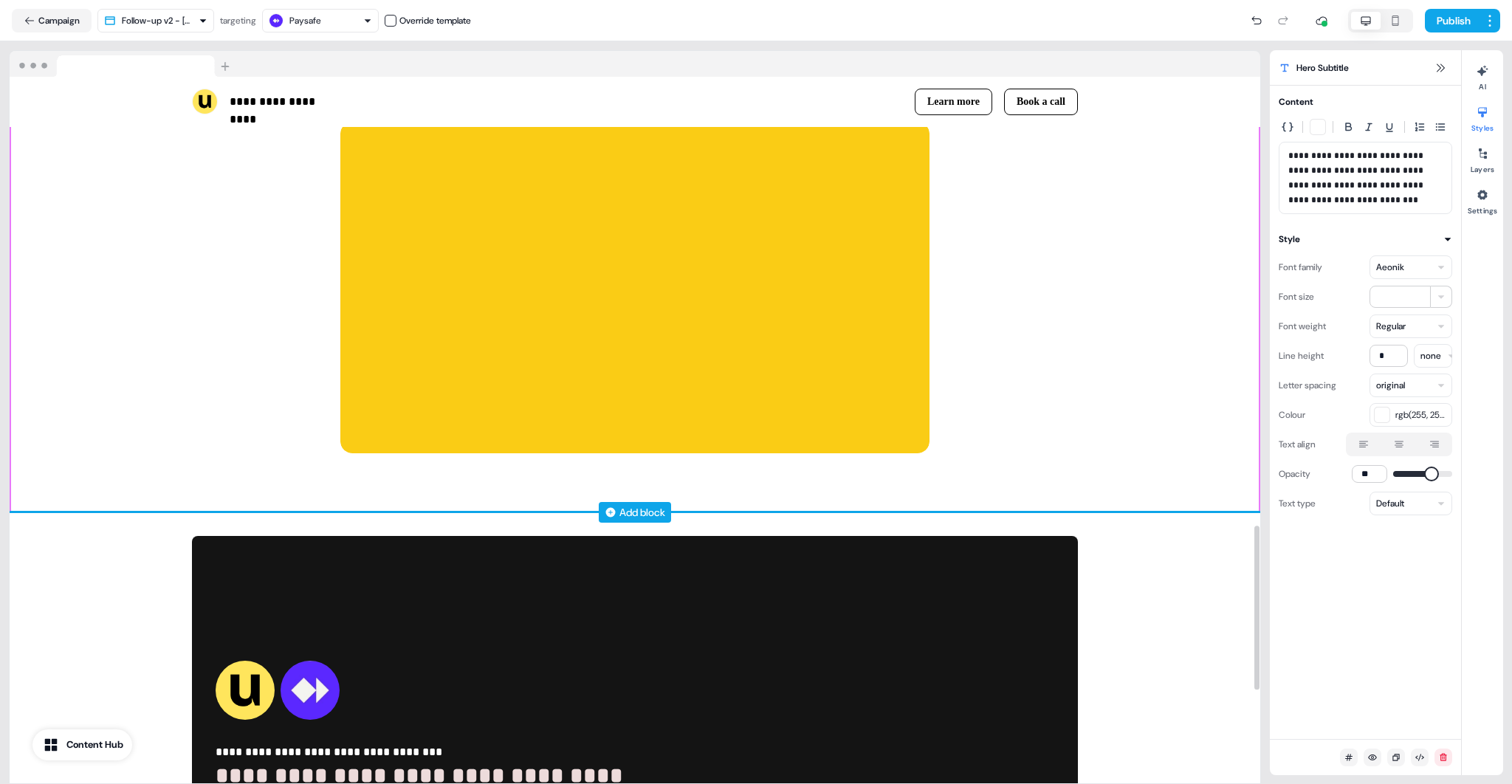 click on "Add block" at bounding box center (642, 512) 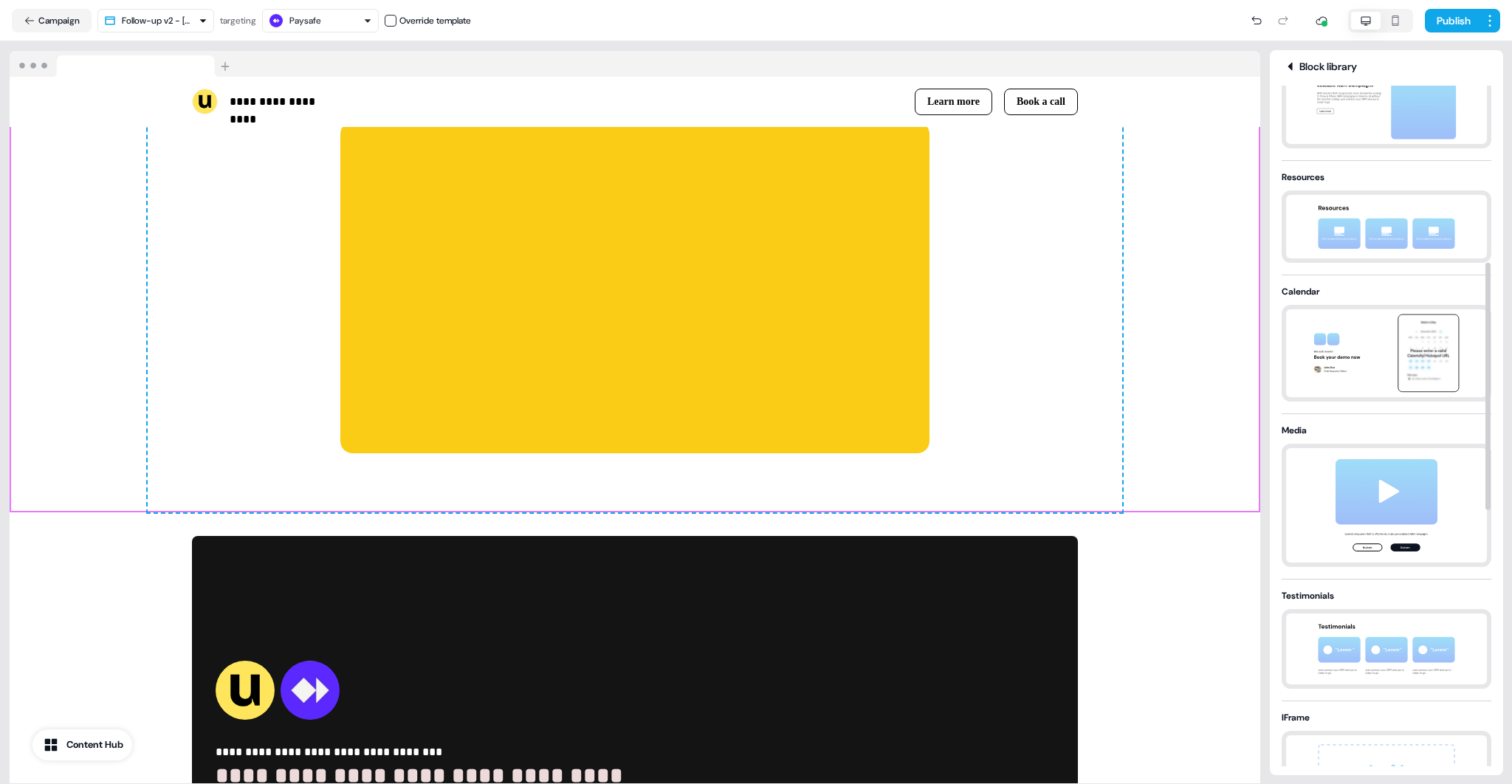 scroll, scrollTop: 735, scrollLeft: 0, axis: vertical 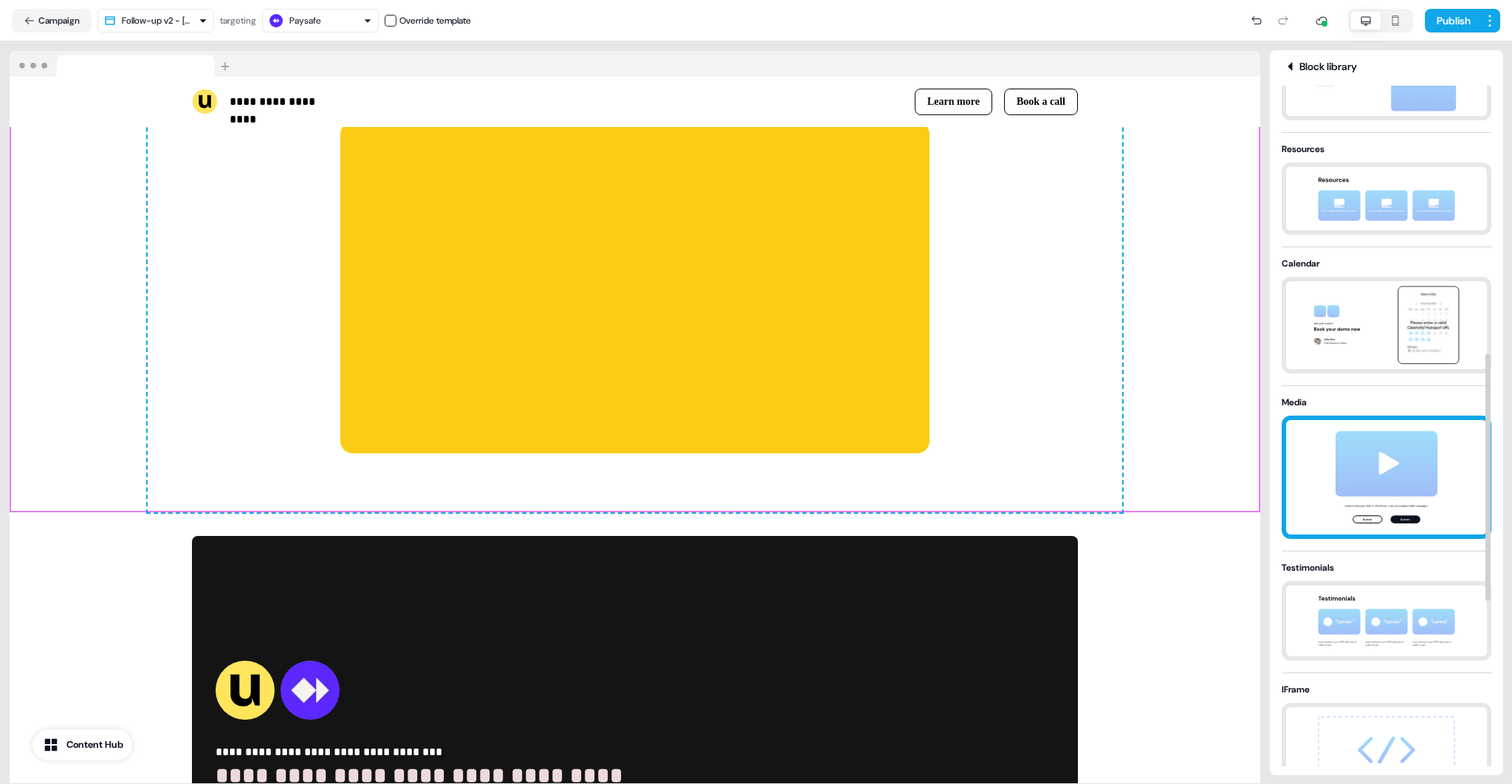 click at bounding box center (1386, 477) 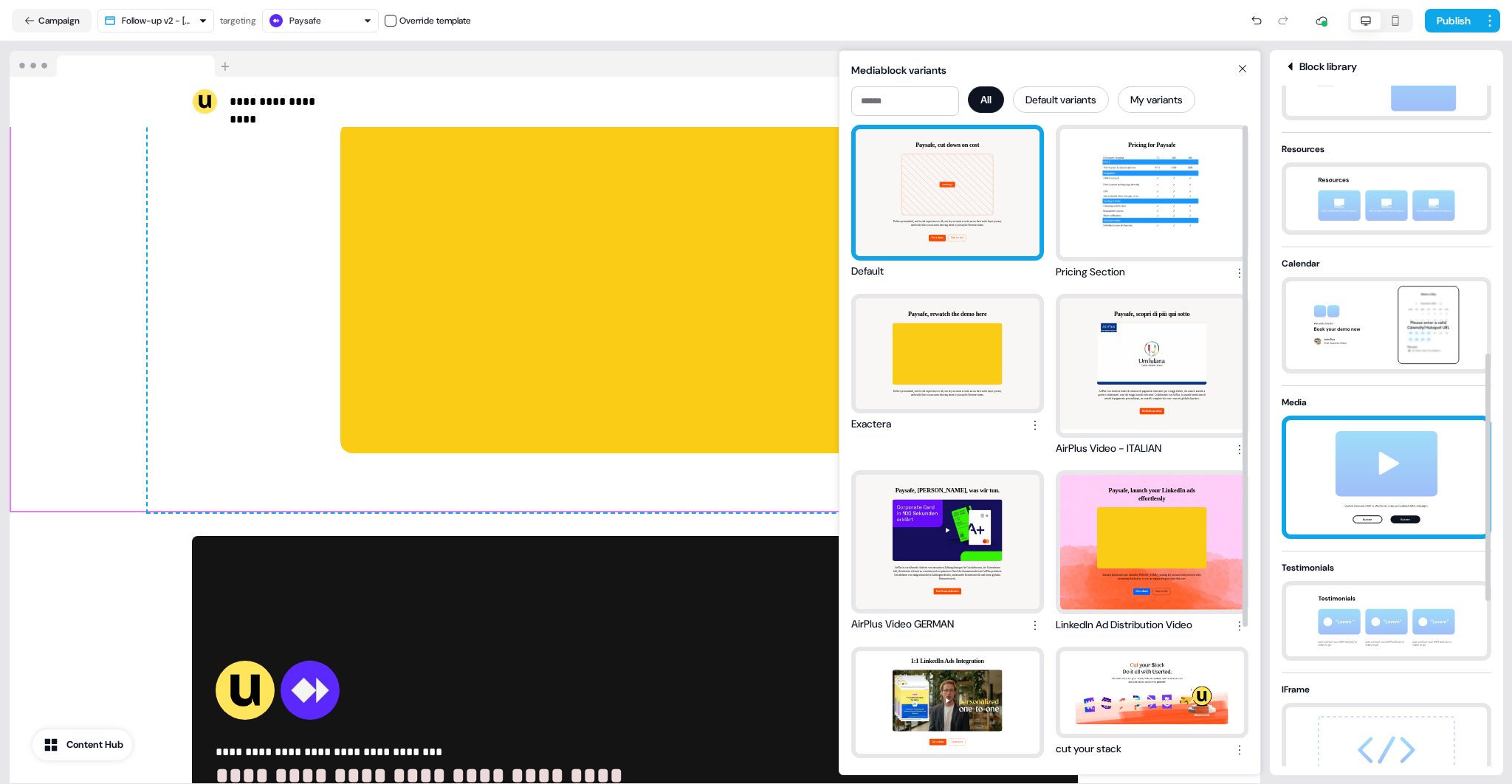 click on "Paysafe, cut down on cost Add image Deliver personalised, end-to-end experiences to all your key accounts at scale across their entire buyer journey and notify Sales on accounts showing intent to join up the Revenue teams. Get a demo Start for free" at bounding box center (947, 193) 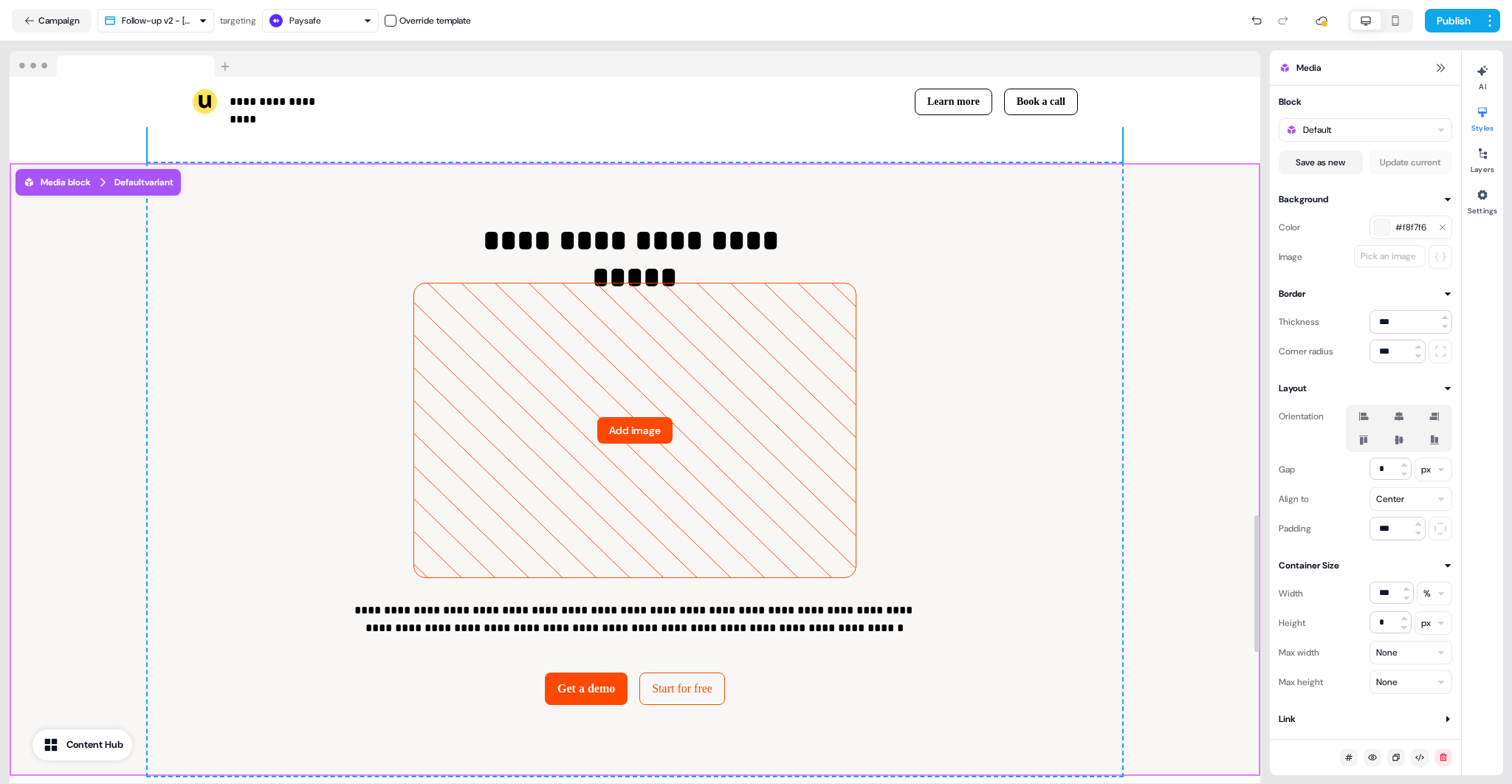 scroll, scrollTop: 2280, scrollLeft: 0, axis: vertical 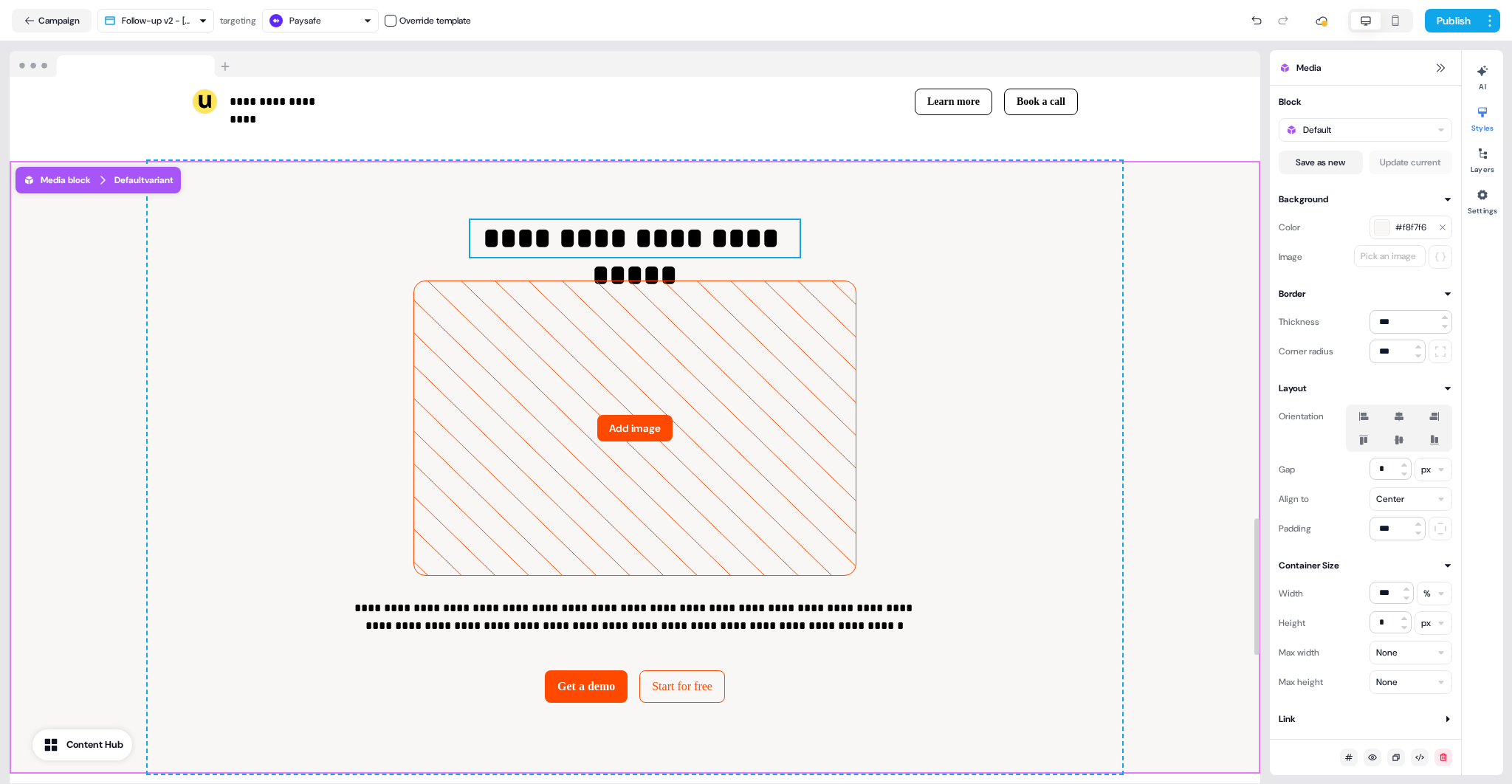 click on "**********" at bounding box center [635, 238] 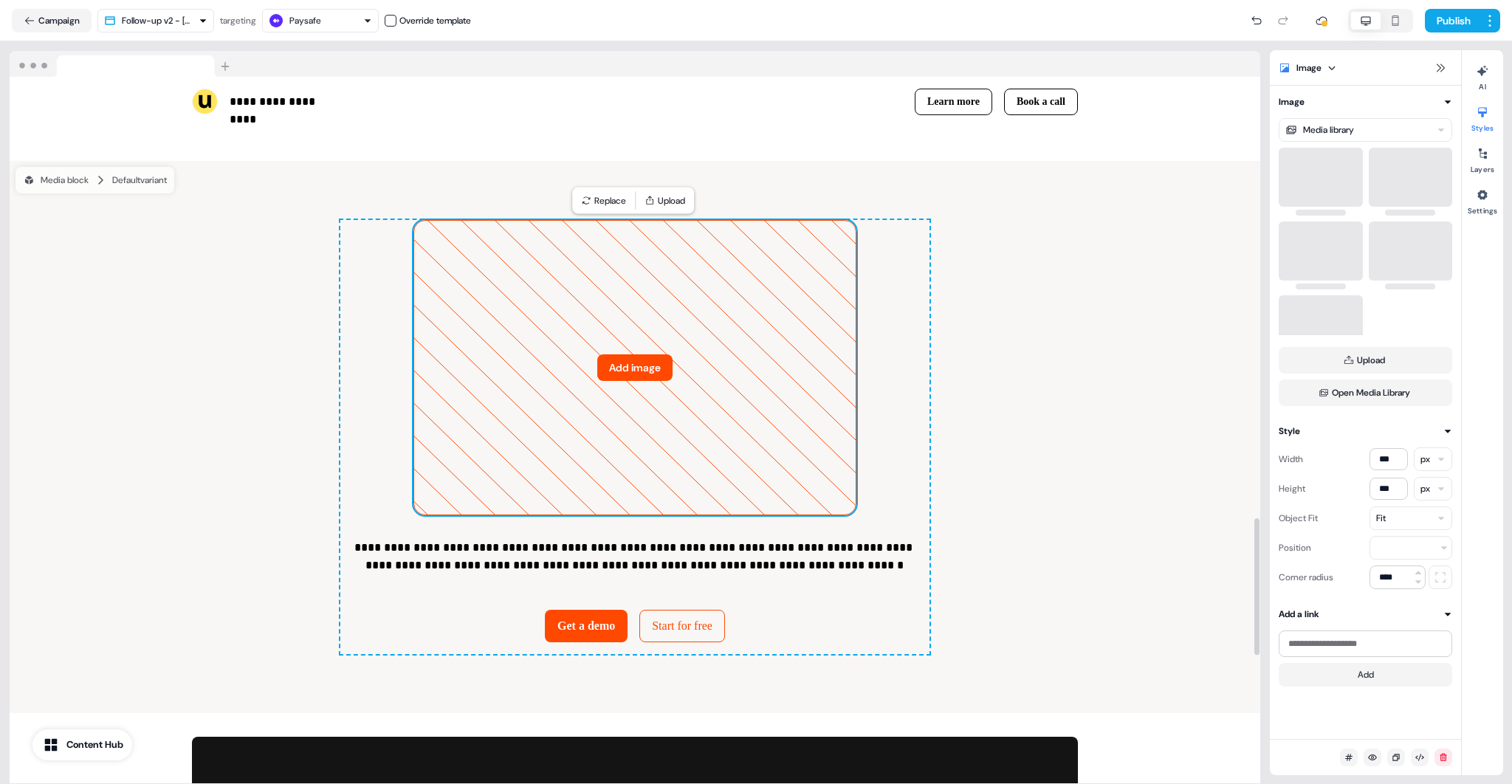 scroll, scrollTop: 2286, scrollLeft: 0, axis: vertical 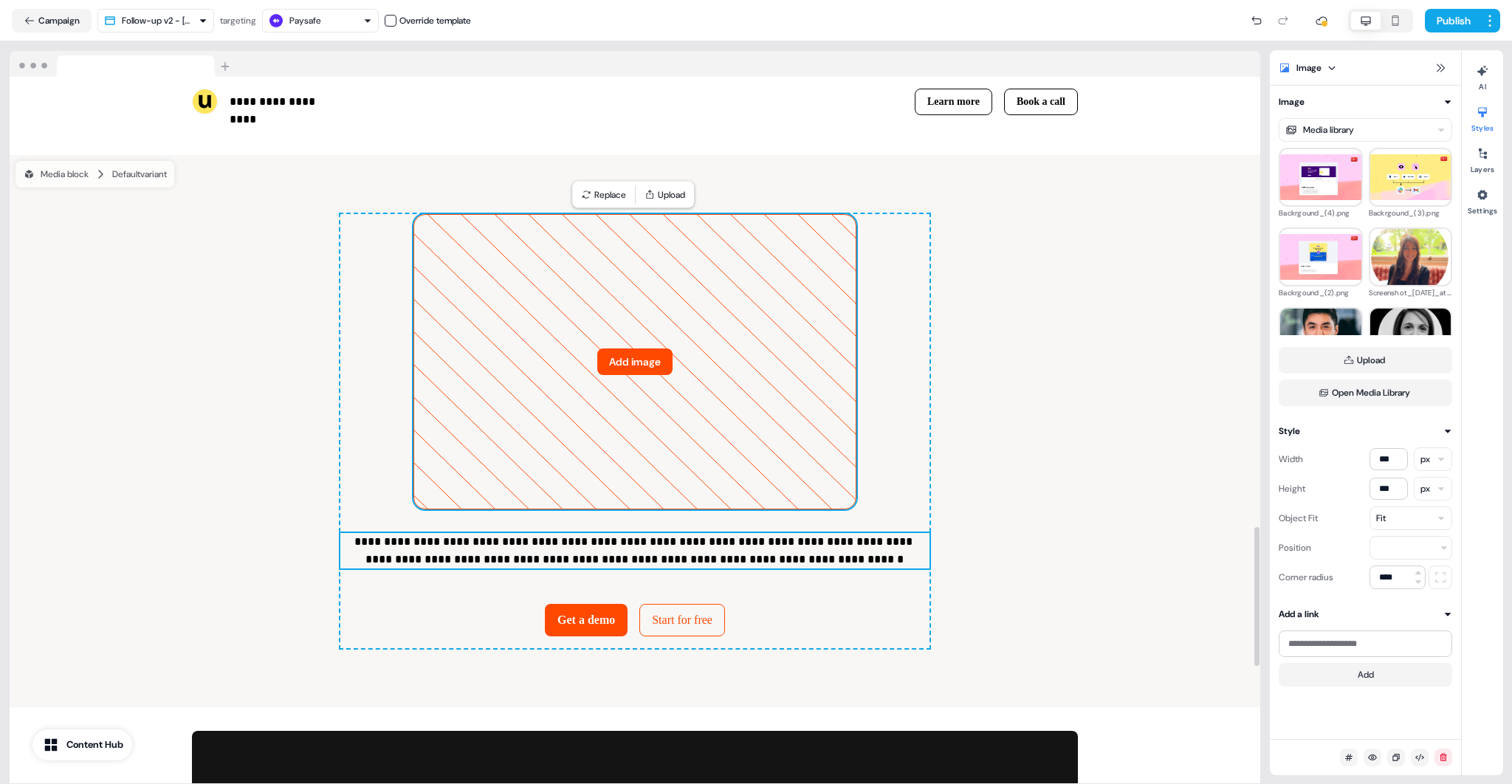 click on "**********" at bounding box center [634, 551] 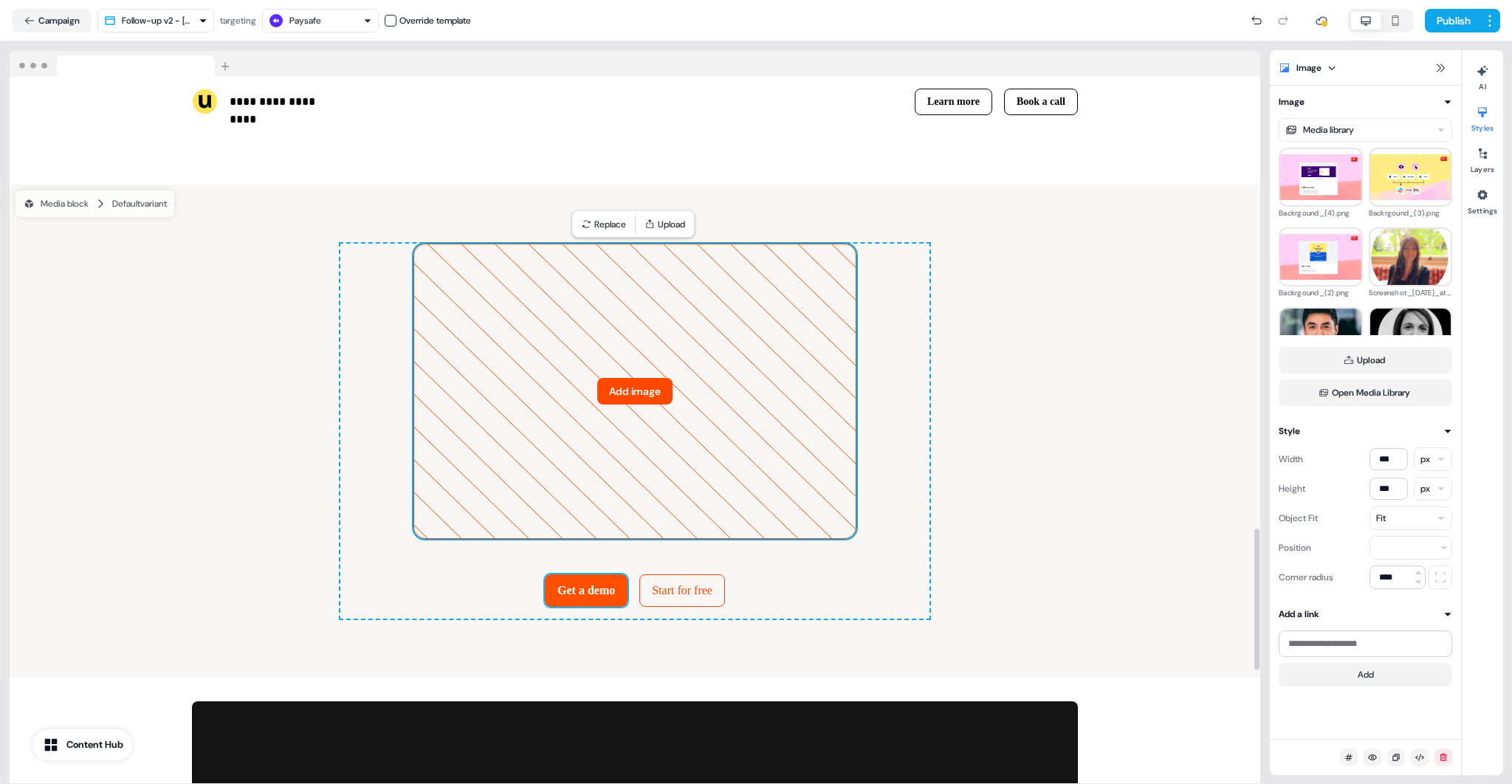 click on "Get a demo" at bounding box center [586, 591] 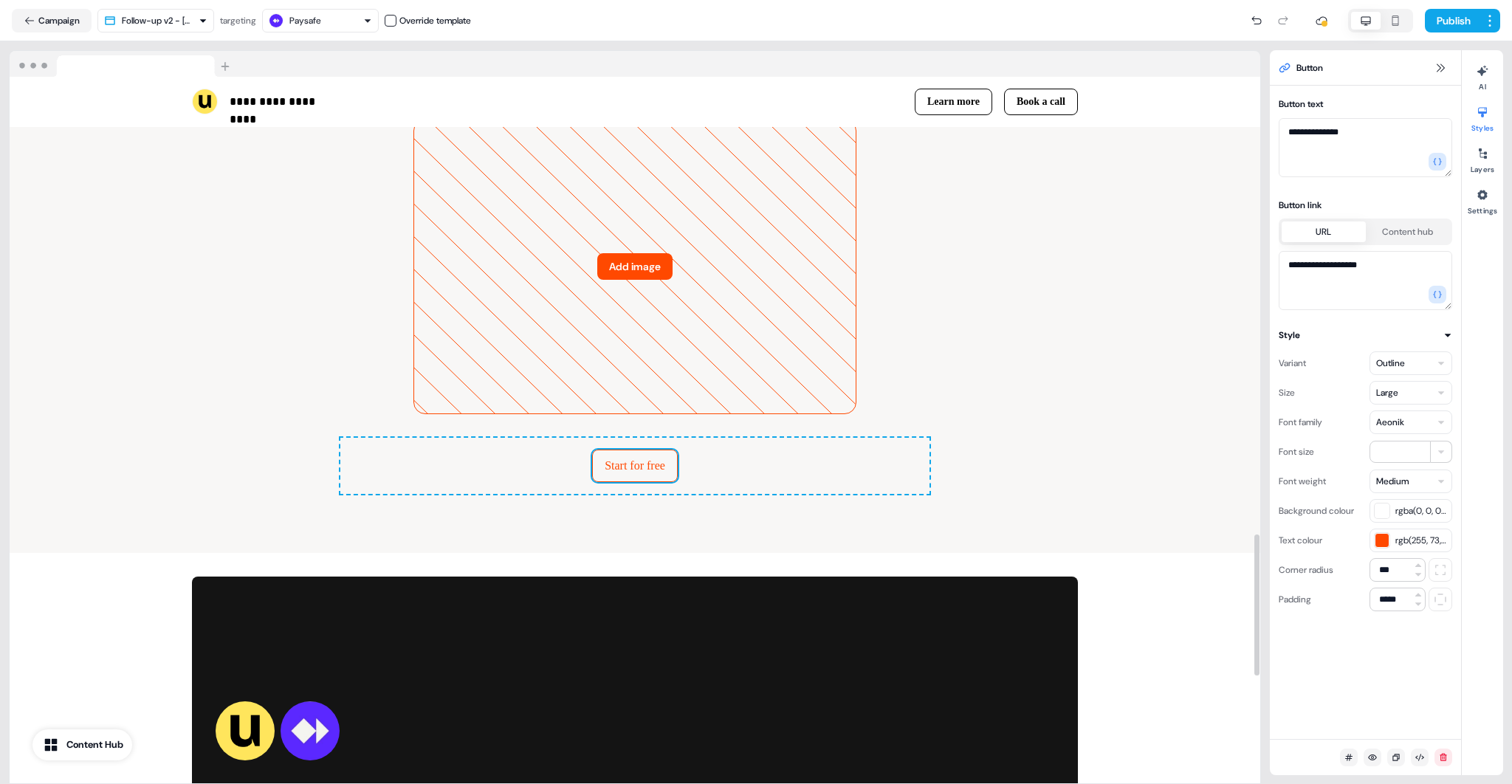 scroll, scrollTop: 2415, scrollLeft: 0, axis: vertical 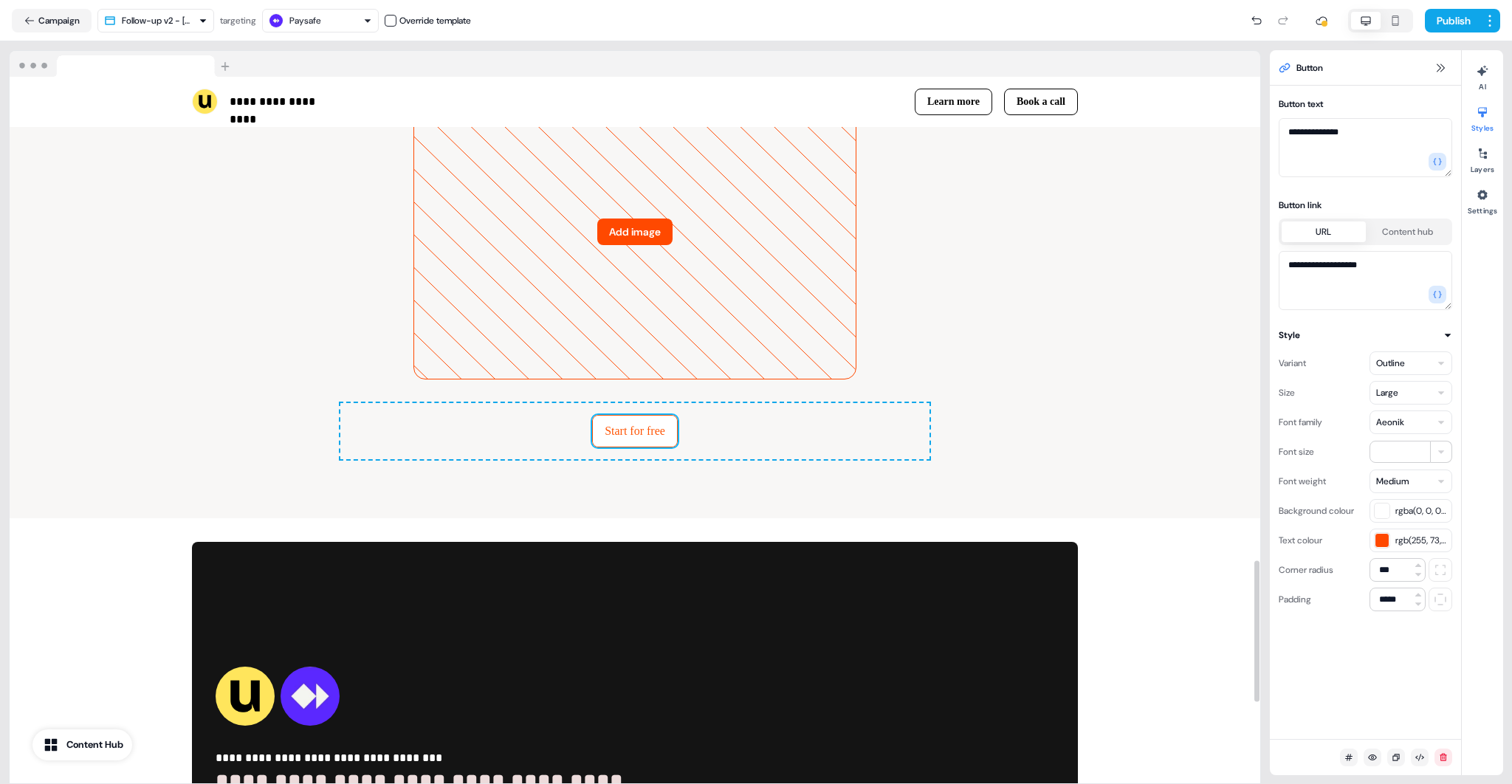 click on "Start for free" at bounding box center [635, 431] 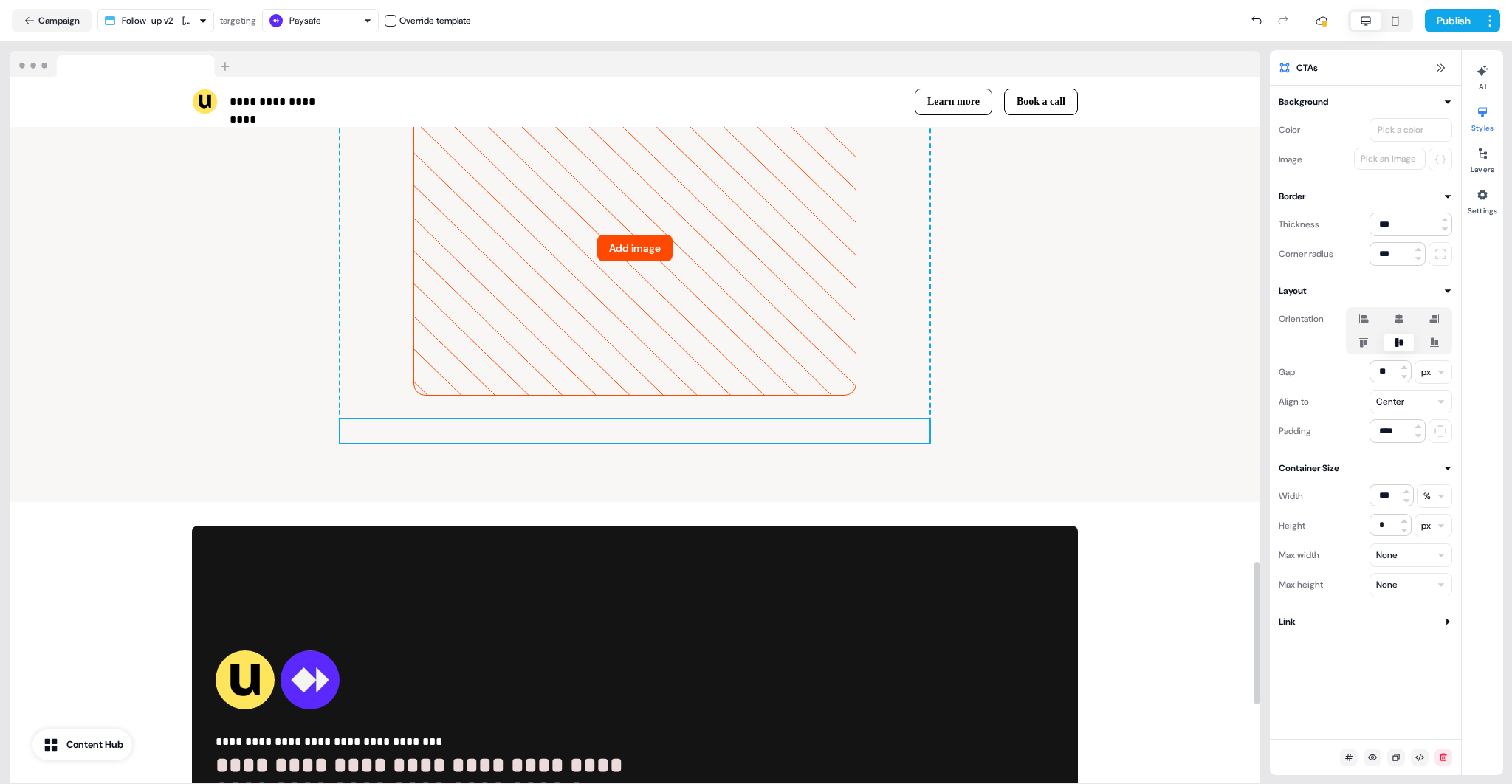 click on "To pick up a draggable item, press the space bar.
While dragging, use the arrow keys to move the item.
Press space again to drop the item in its new position, or press escape to cancel." at bounding box center (634, 431) 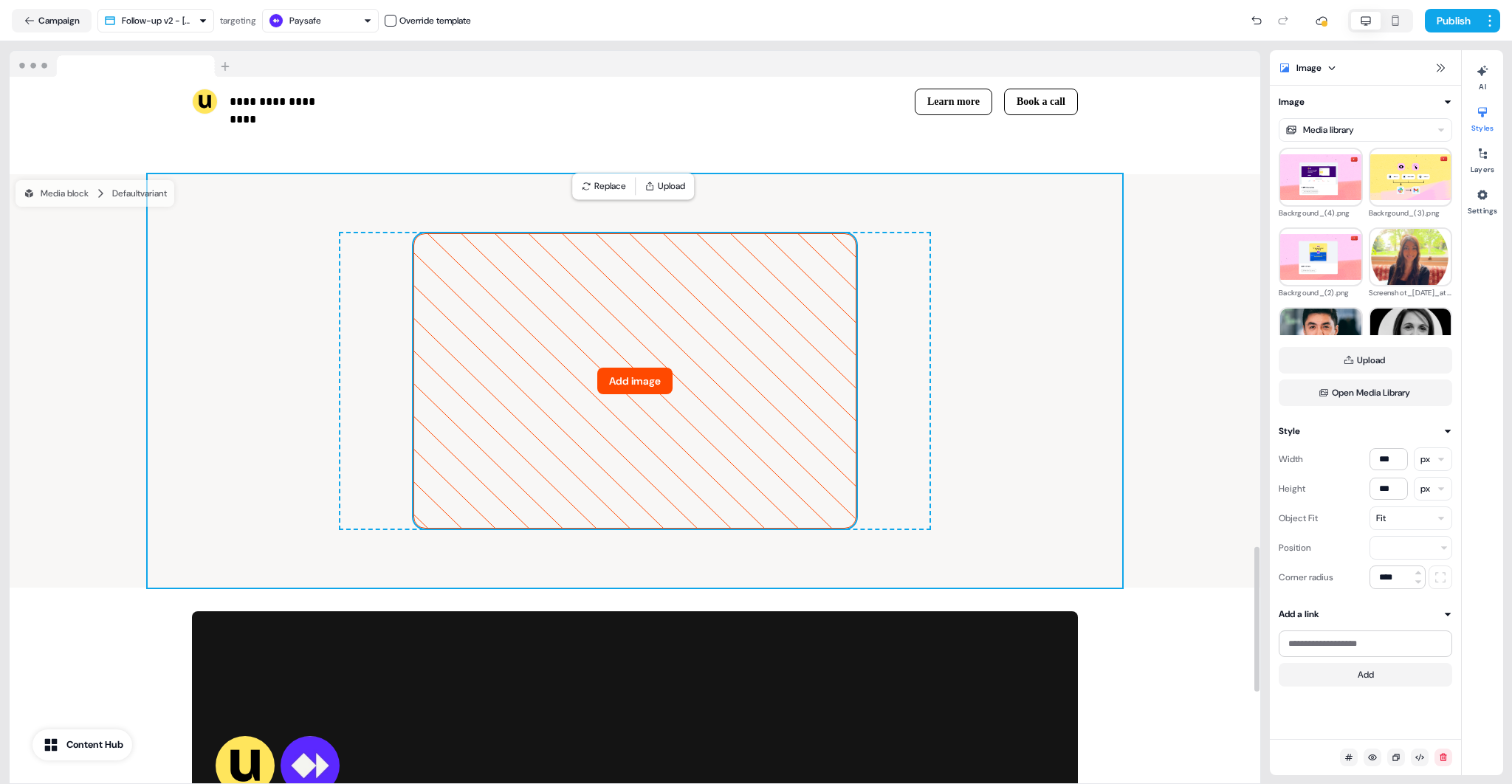 scroll, scrollTop: 2216, scrollLeft: 0, axis: vertical 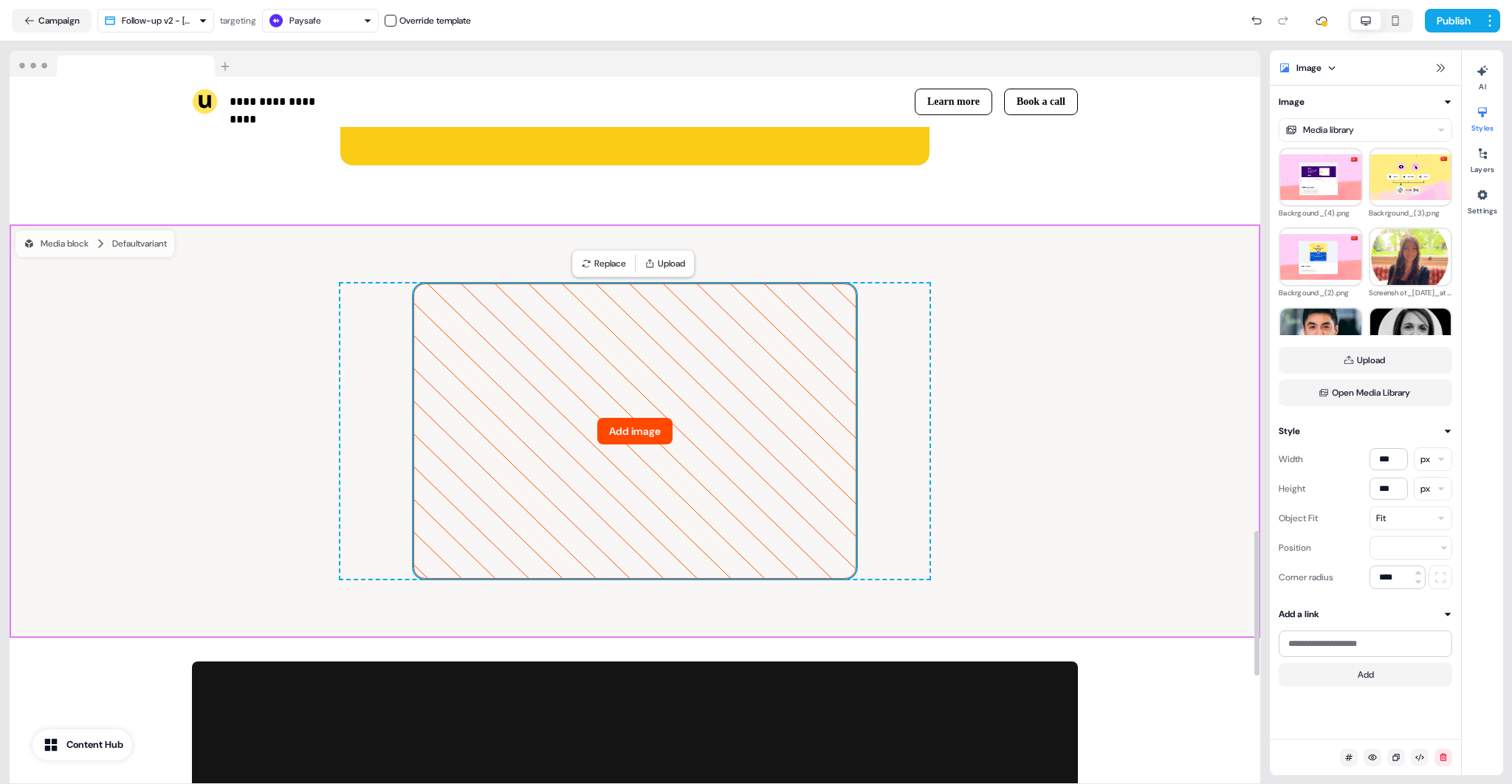 click on "Add image
To pick up a draggable item, press the space bar.
While dragging, use the arrow keys to move the item.
Press space again to drop the item in its new position, or press escape to cancel.
To pick up a draggable item, press the space bar.
While dragging, use the arrow keys to move the item.
Press space again to drop the item in its new position, or press escape to cancel.
Media   block Default  variant Add block
To pick up a draggable item, press the space bar.
While dragging, use the arrow keys to move the item.
Press space again to drop the item in its new position, or press escape to cancel." at bounding box center (635, 431) 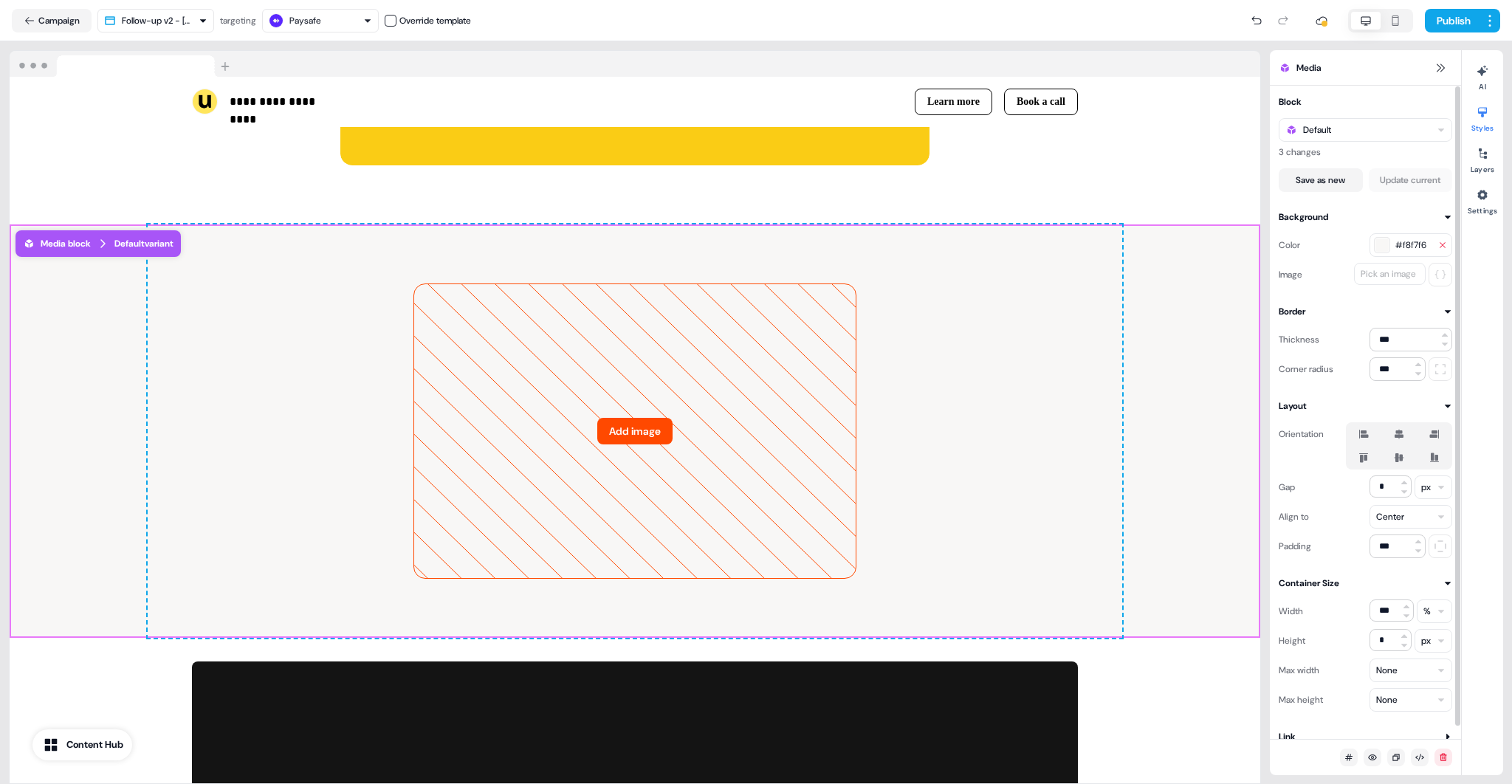 click 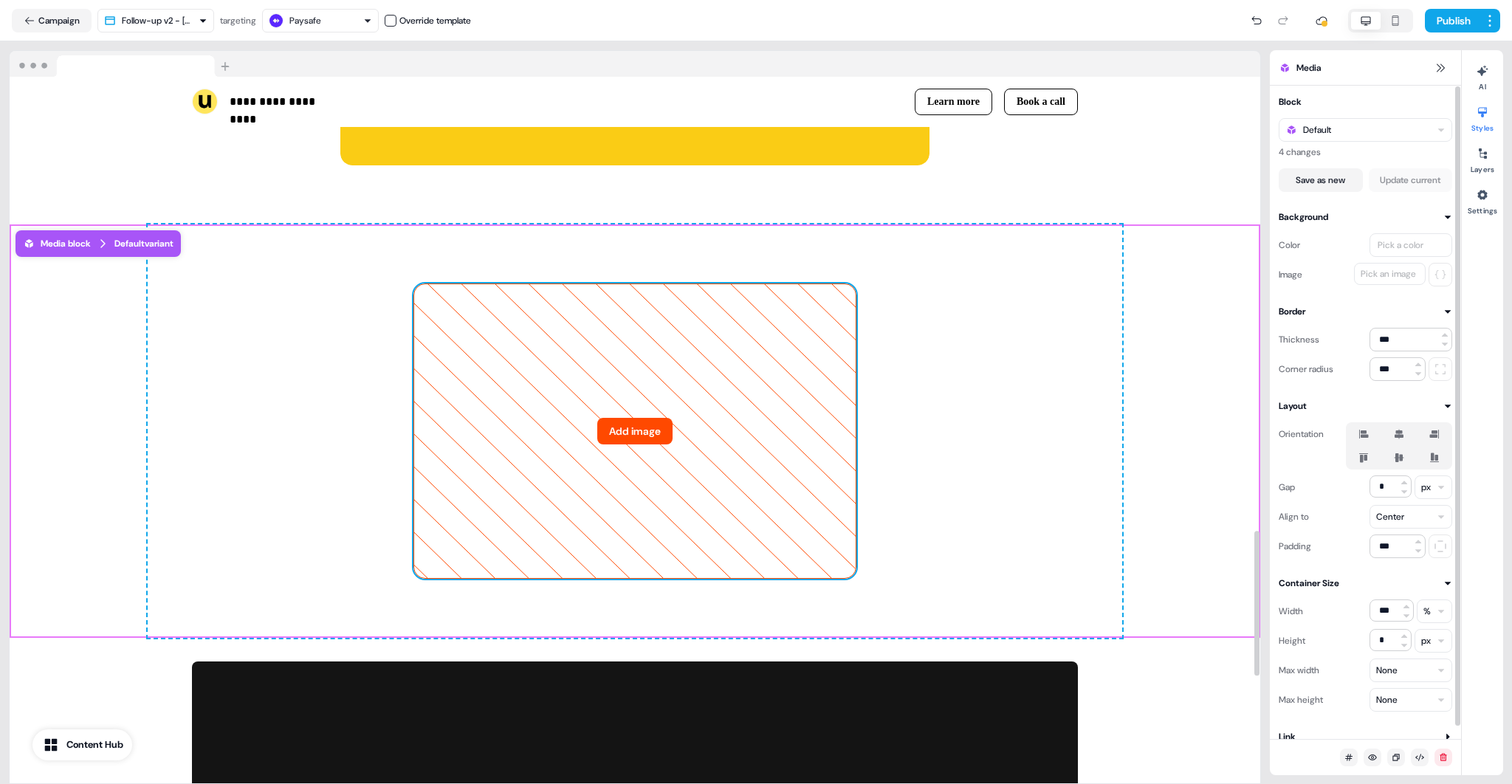 click 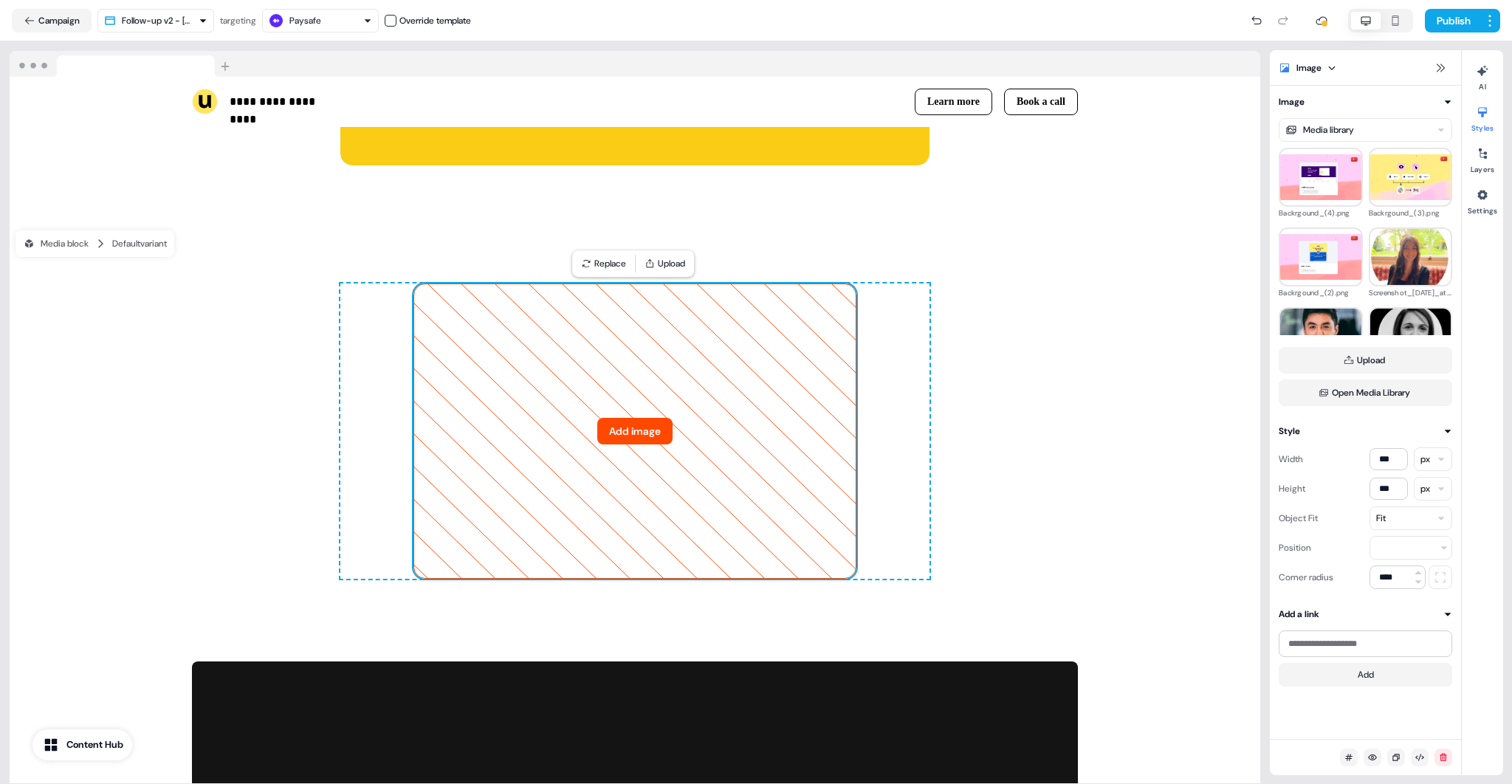 click on "**********" at bounding box center (756, 392) 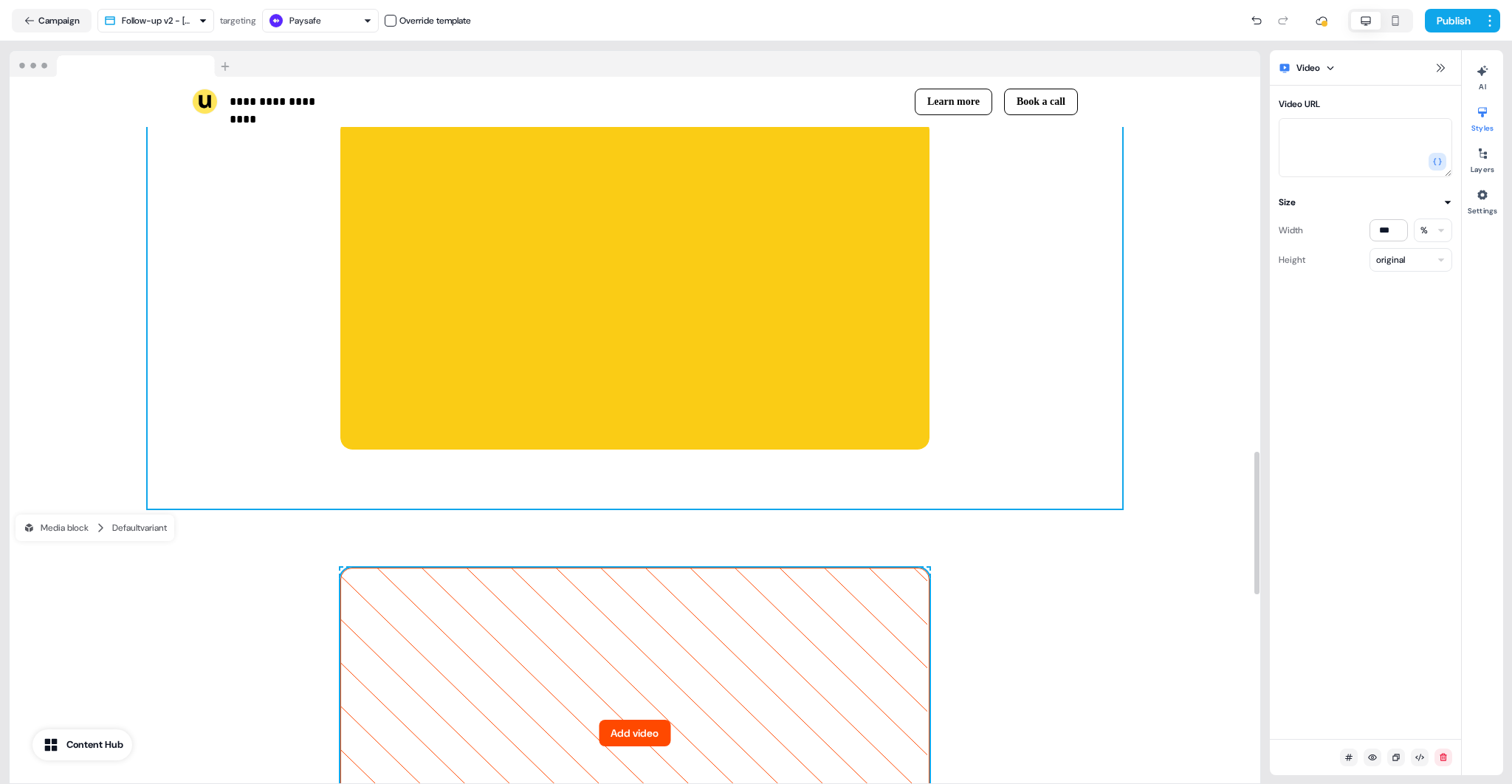 scroll, scrollTop: 2113, scrollLeft: 0, axis: vertical 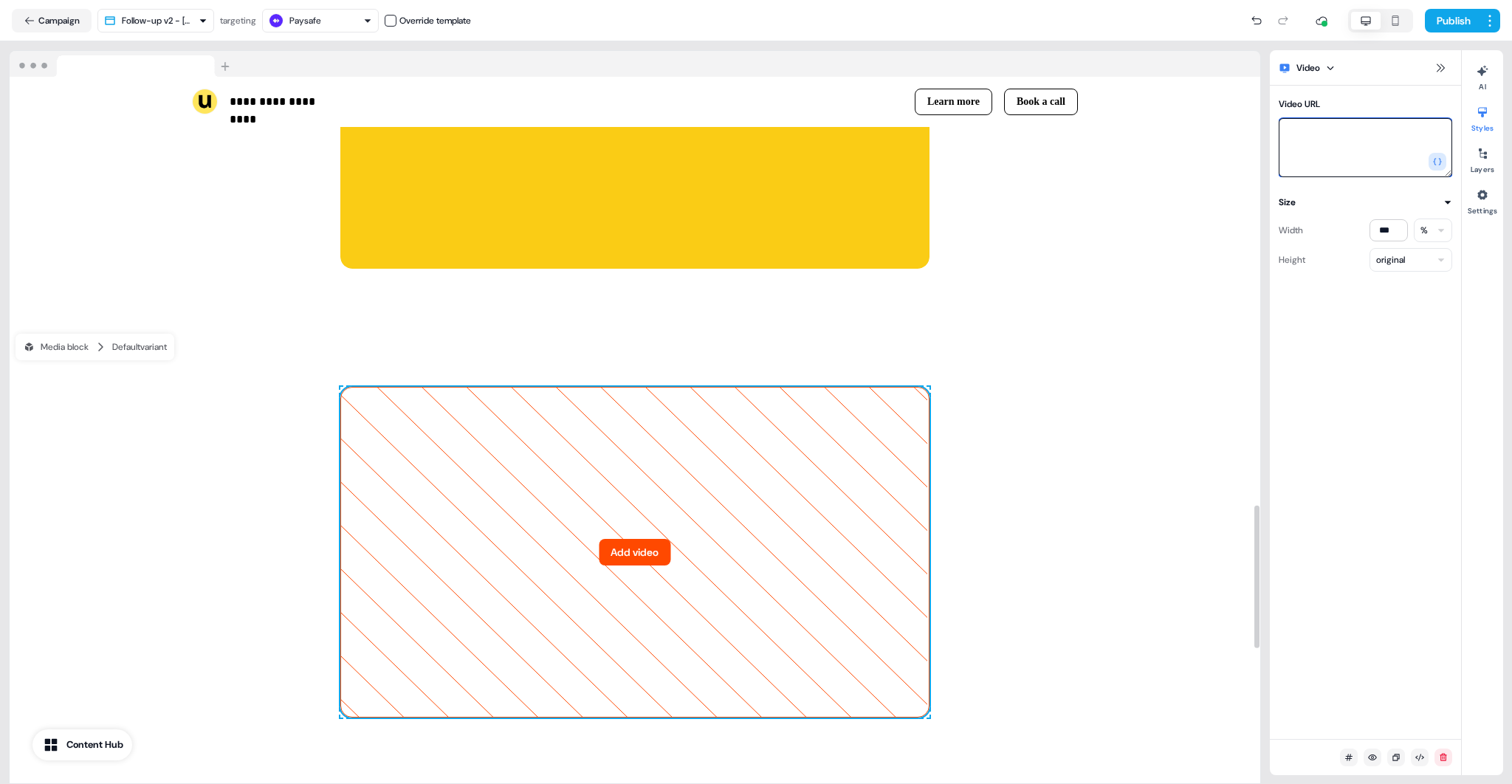 click on "Video URL" at bounding box center [1365, 148] 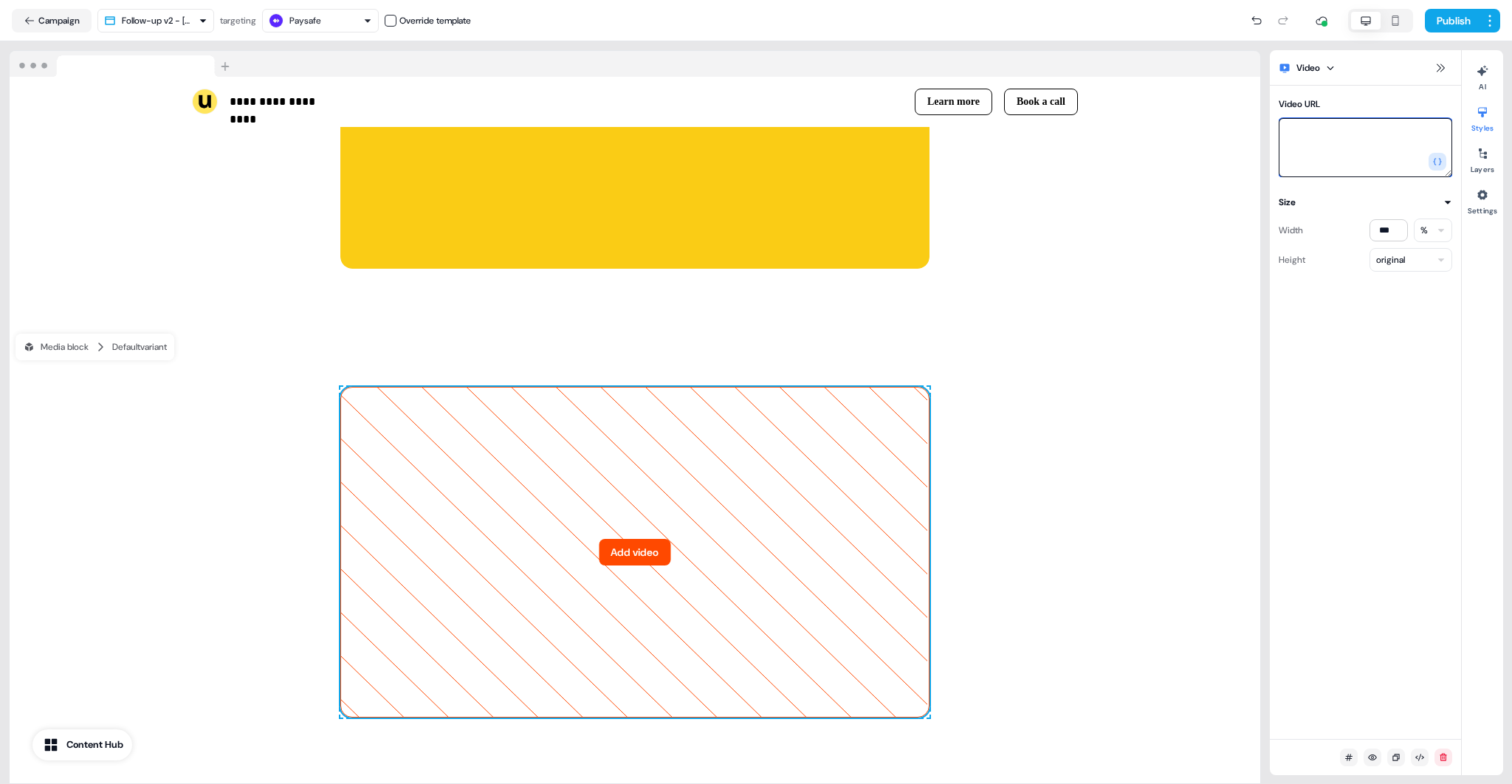 paste on "**********" 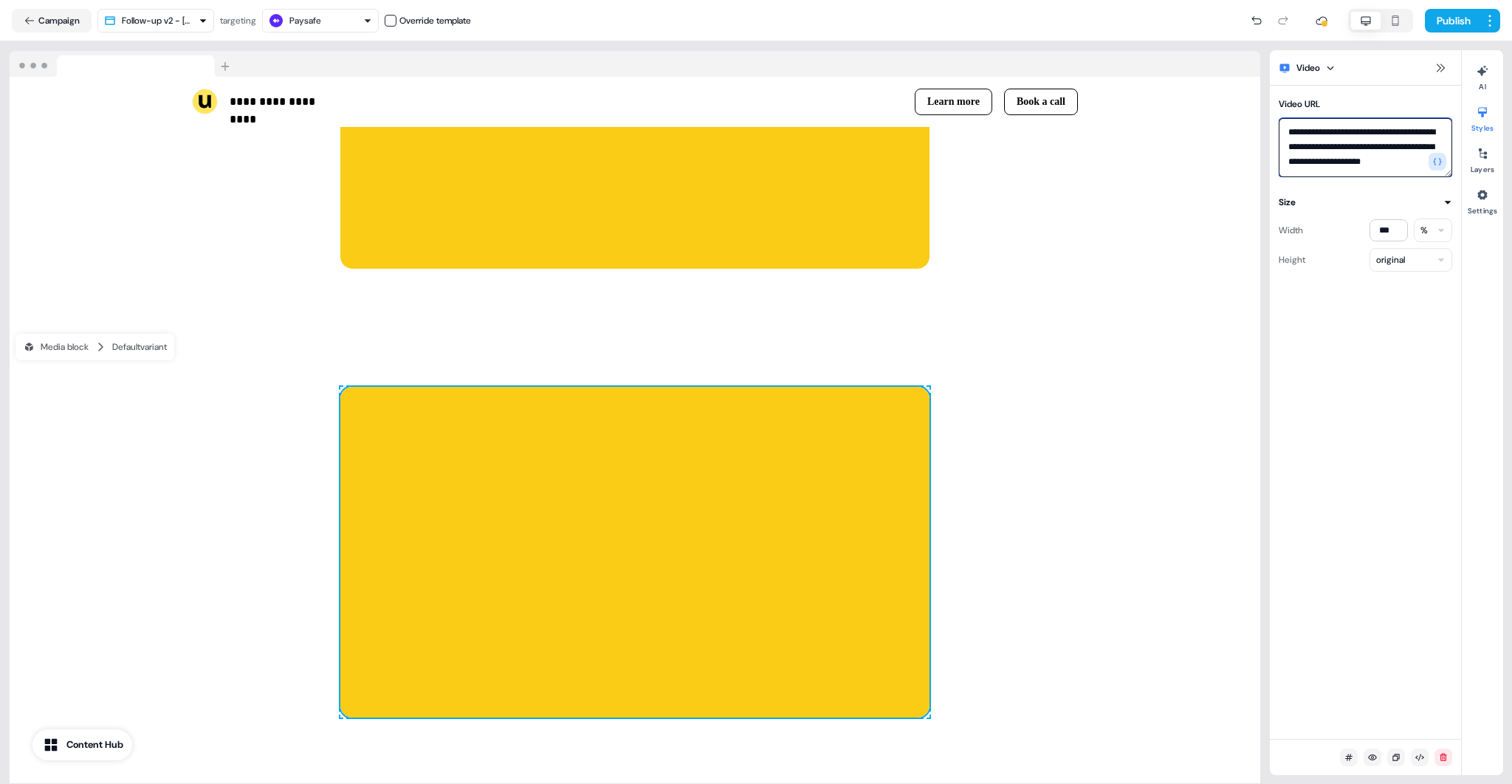scroll, scrollTop: 5, scrollLeft: 0, axis: vertical 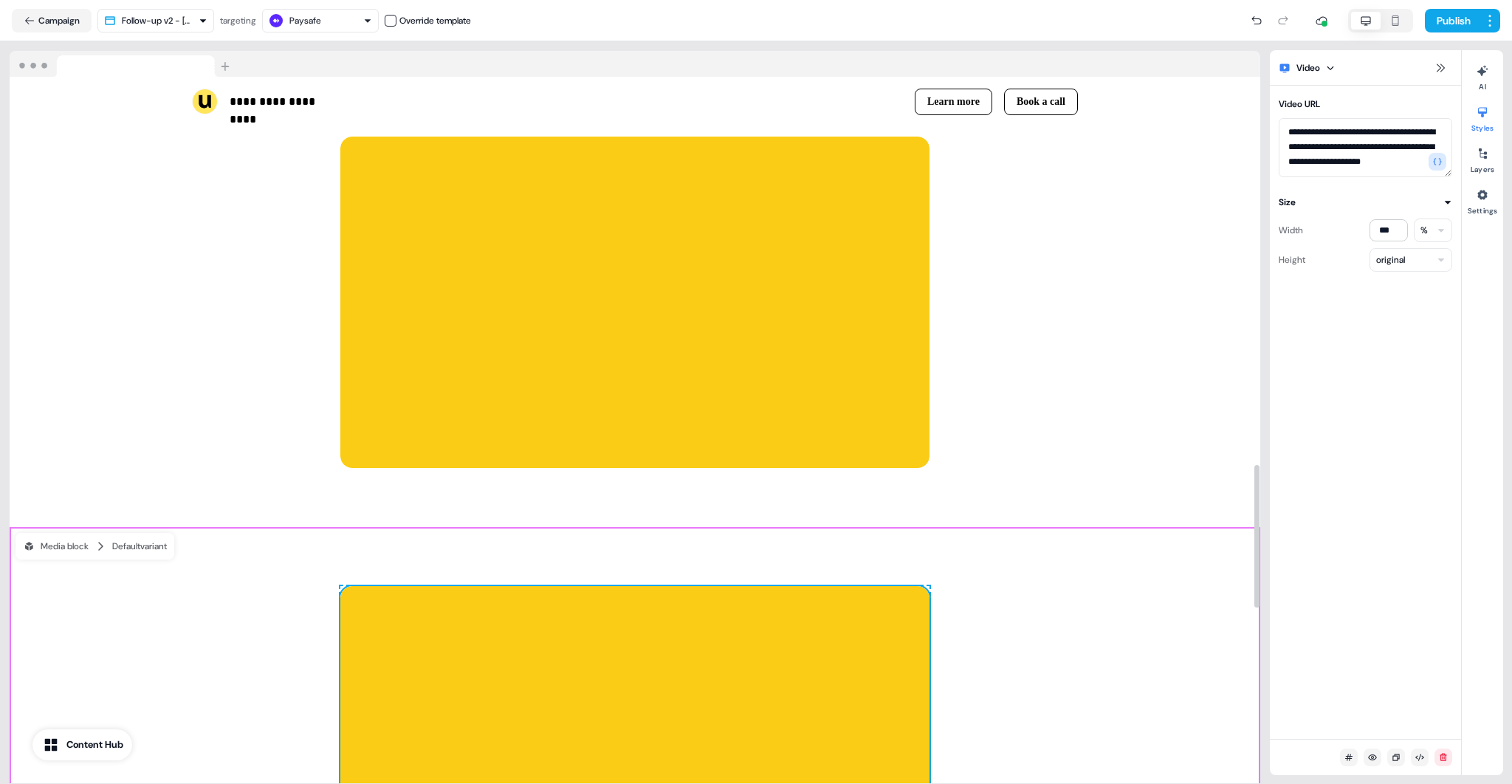 click on "To pick up a draggable item, press the space bar.
While dragging, use the arrow keys to move the item.
Press space again to drop the item in its new position, or press escape to cancel.
To pick up a draggable item, press the space bar.
While dragging, use the arrow keys to move the item.
Press space again to drop the item in its new position, or press escape to cancel.
Media   block Default  variant Add block
To pick up a draggable item, press the space bar.
While dragging, use the arrow keys to move the item.
Press space again to drop the item in its new position, or press escape to cancel." at bounding box center [635, 752] 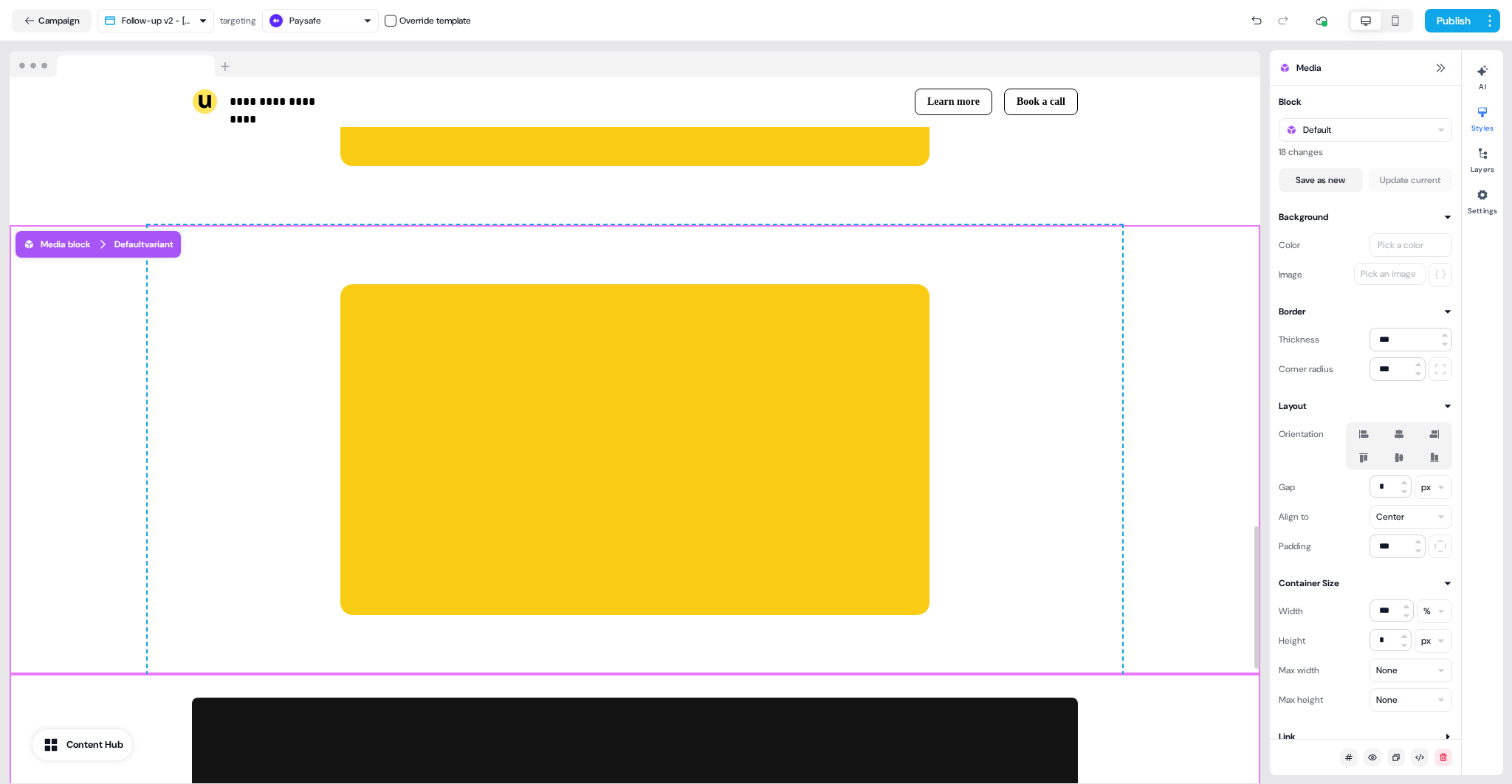 scroll, scrollTop: 2149, scrollLeft: 0, axis: vertical 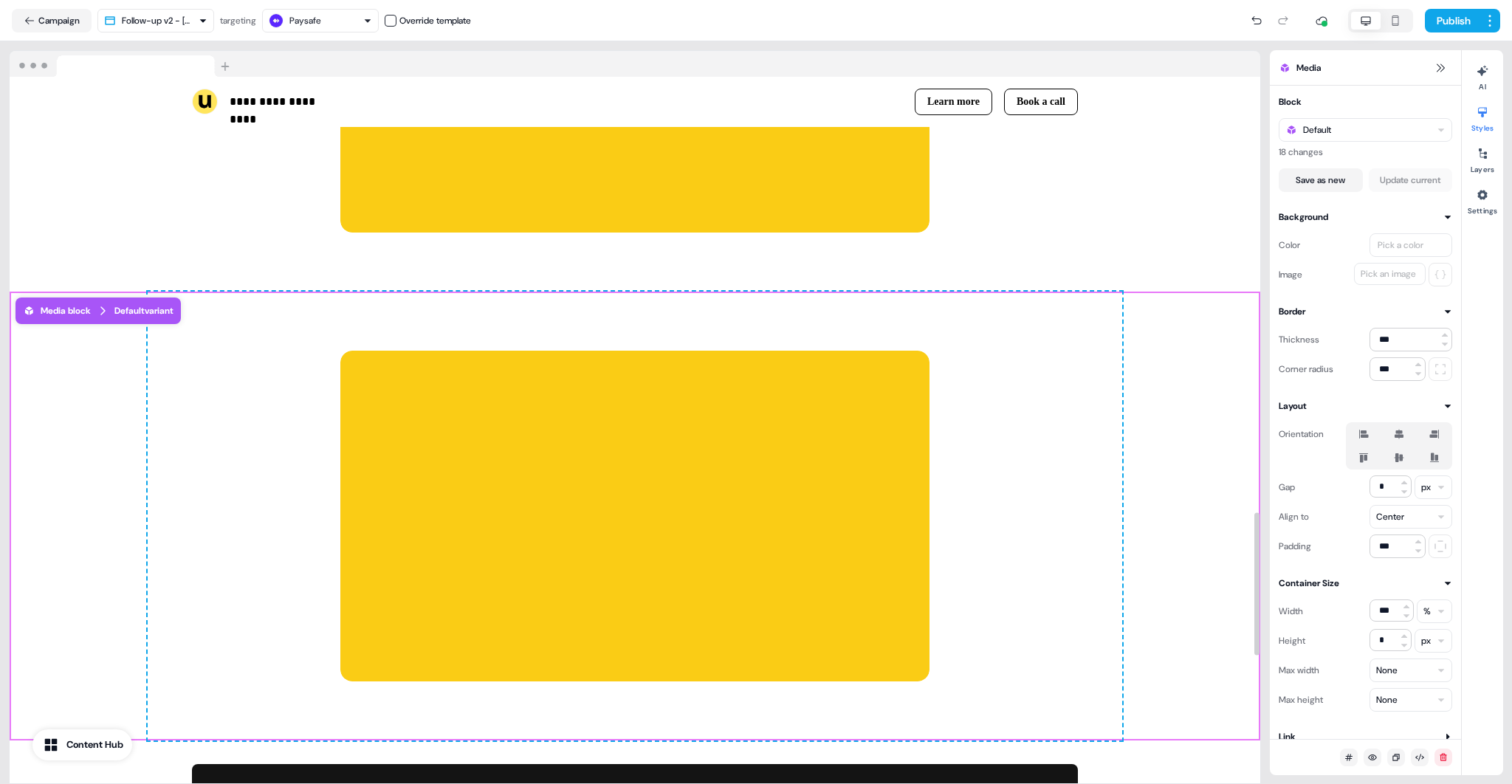 click on "To pick up a draggable item, press the space bar.
While dragging, use the arrow keys to move the item.
Press space again to drop the item in its new position, or press escape to cancel.
To pick up a draggable item, press the space bar.
While dragging, use the arrow keys to move the item.
Press space again to drop the item in its new position, or press escape to cancel." at bounding box center (635, 516) 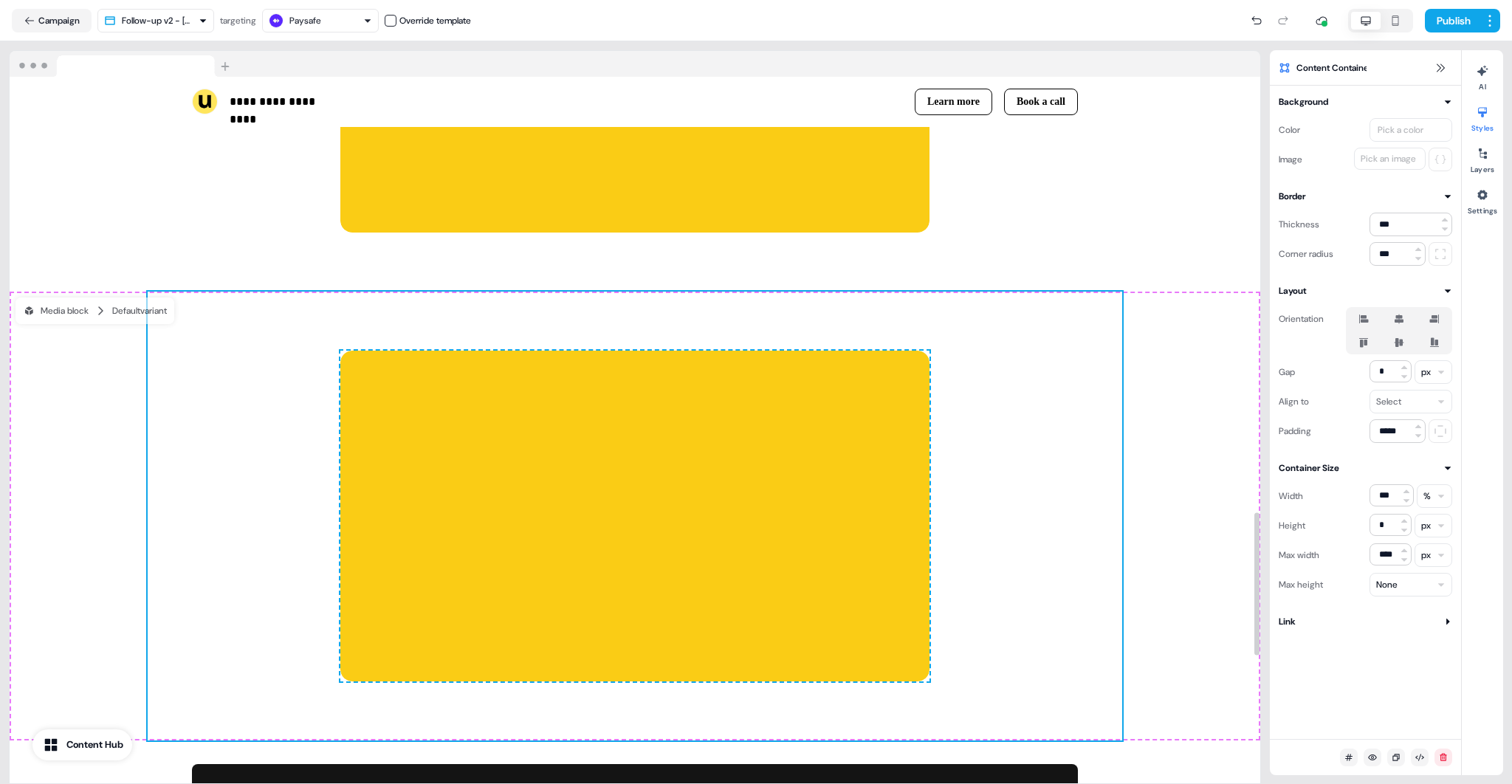 click on "To pick up a draggable item, press the space bar.
While dragging, use the arrow keys to move the item.
Press space again to drop the item in its new position, or press escape to cancel.
To pick up a draggable item, press the space bar.
While dragging, use the arrow keys to move the item.
Press space again to drop the item in its new position, or press escape to cancel.
Media   block Default  variant Add block
To pick up a draggable item, press the space bar.
While dragging, use the arrow keys to move the item.
Press space again to drop the item in its new position, or press escape to cancel." at bounding box center (635, 516) 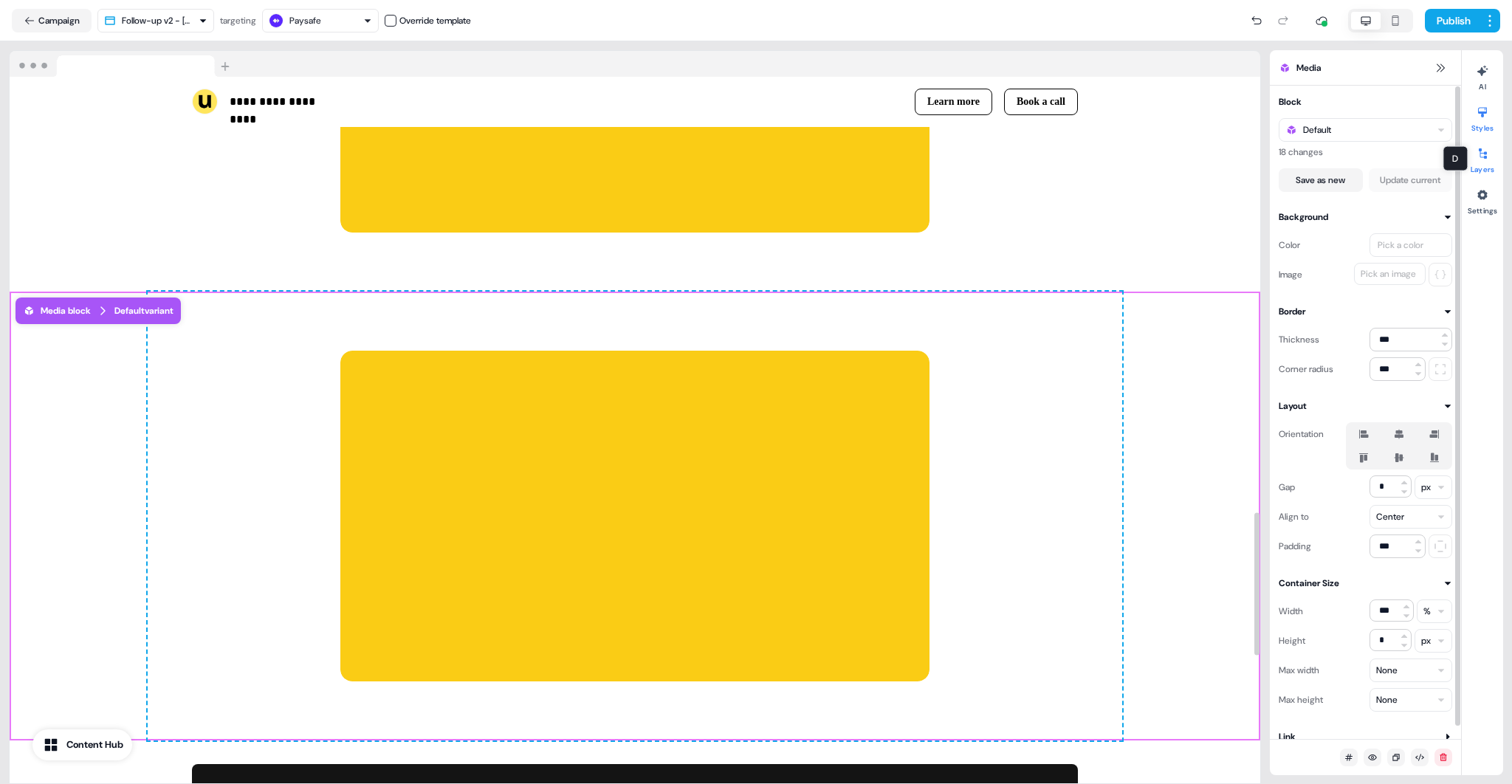 click at bounding box center [1482, 154] 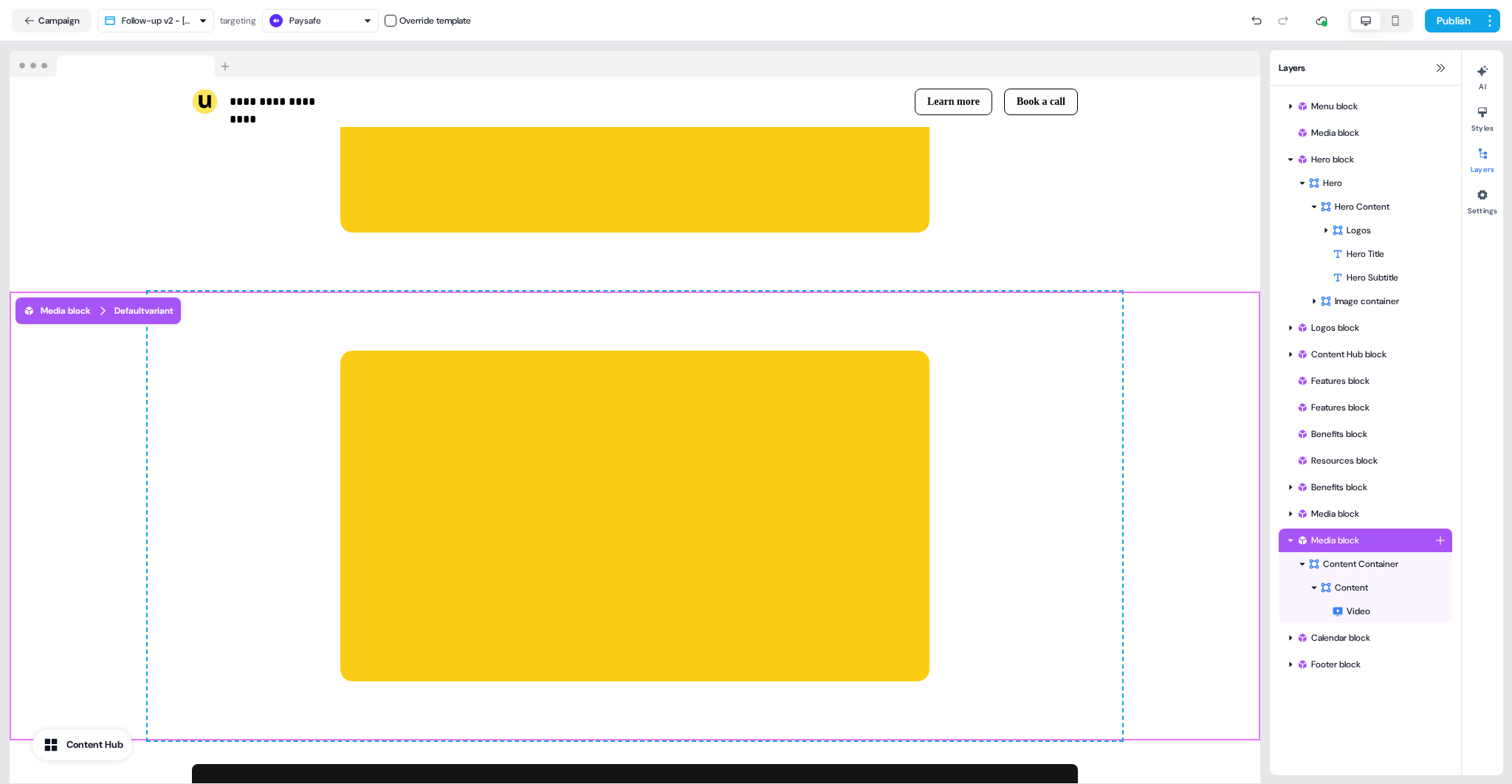 click on "**********" at bounding box center [756, 392] 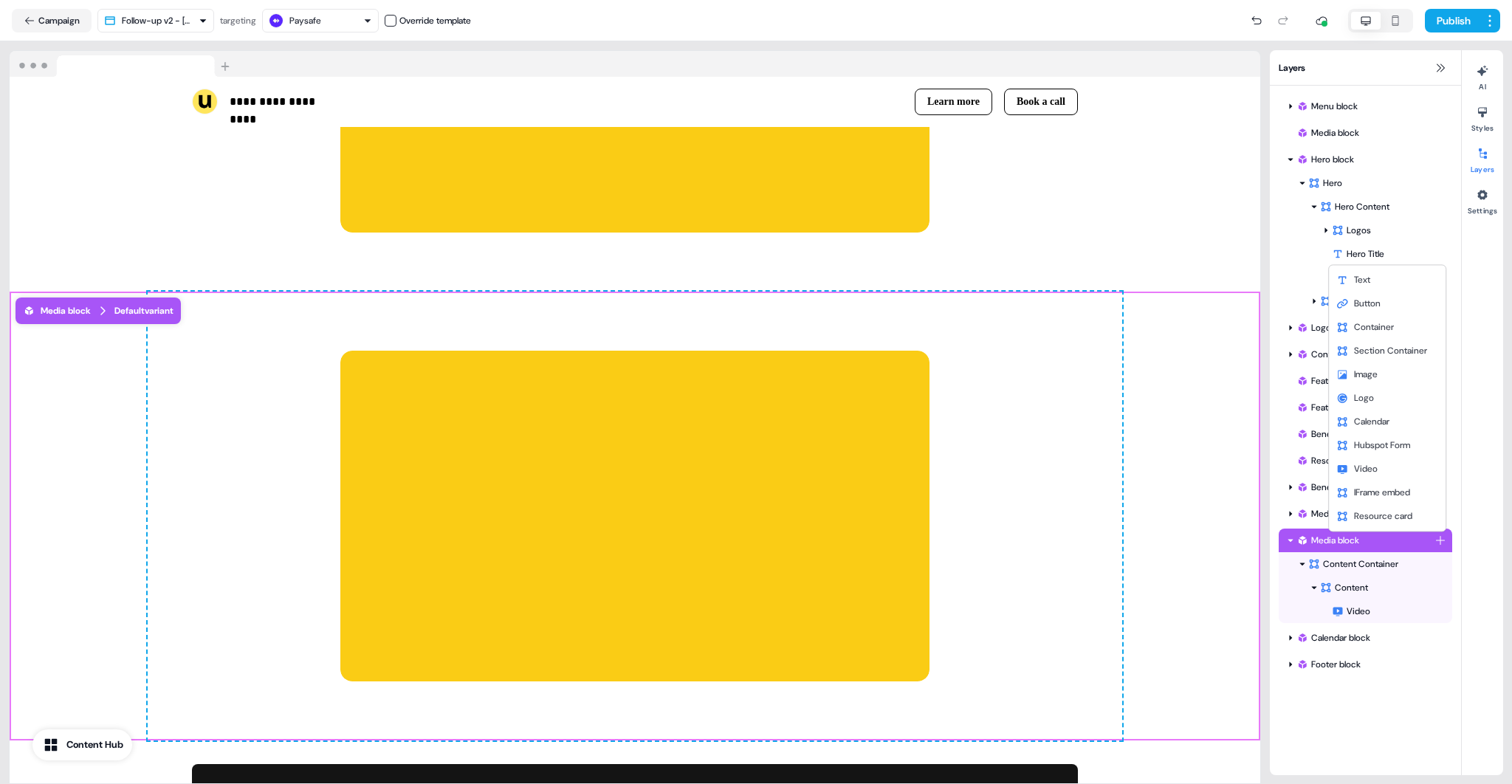 click on "**********" at bounding box center [756, 392] 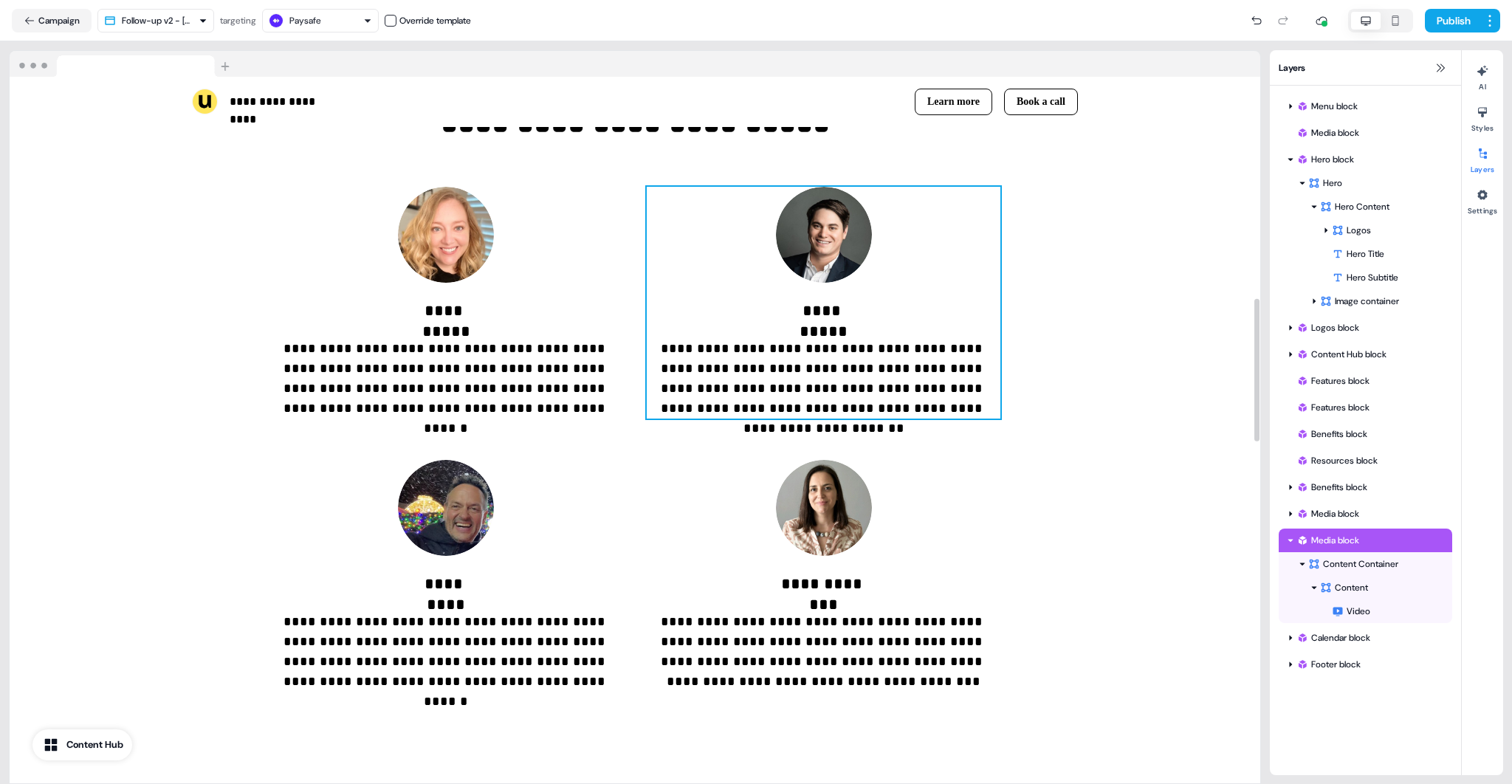 scroll, scrollTop: 1093, scrollLeft: 0, axis: vertical 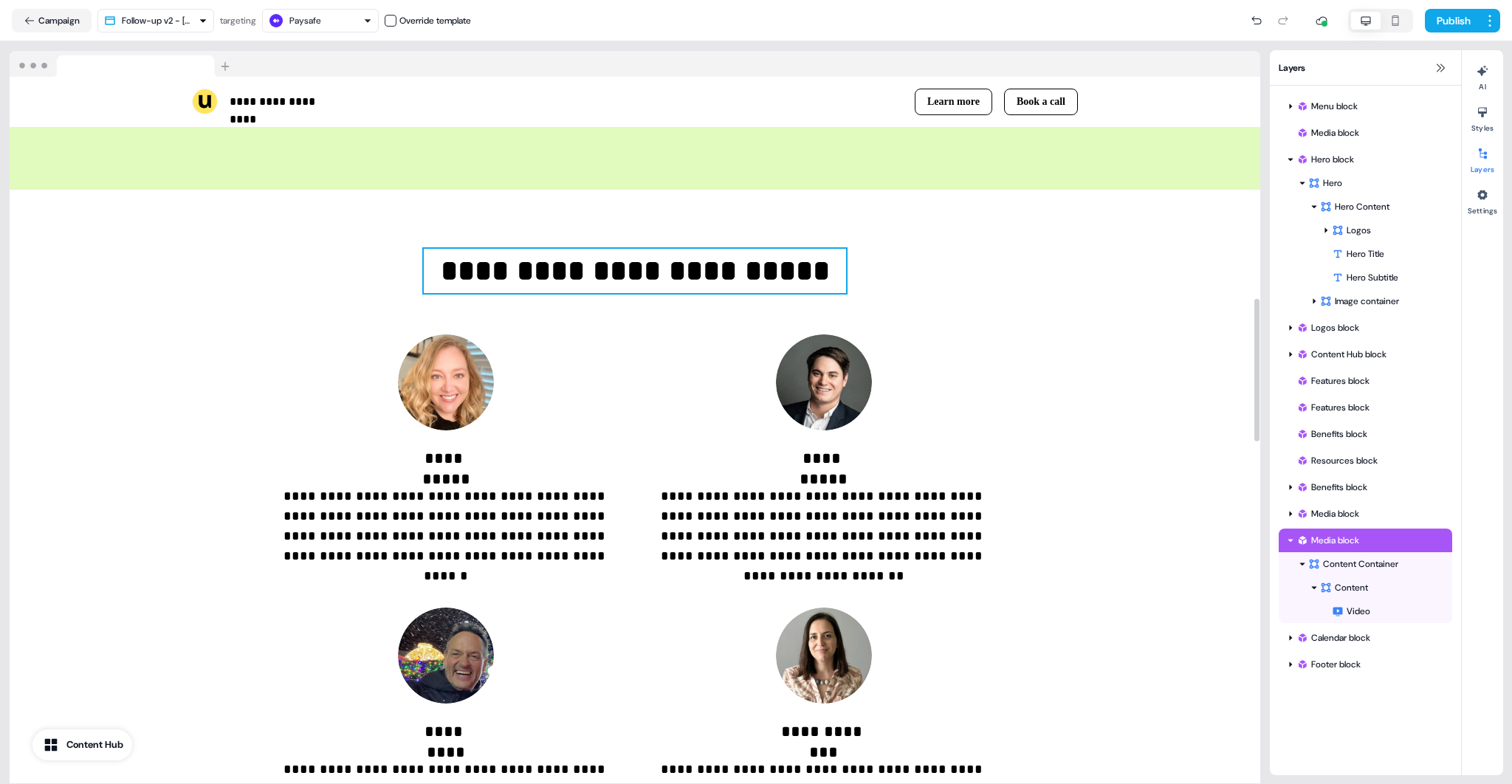 click on "**********" at bounding box center [635, 271] 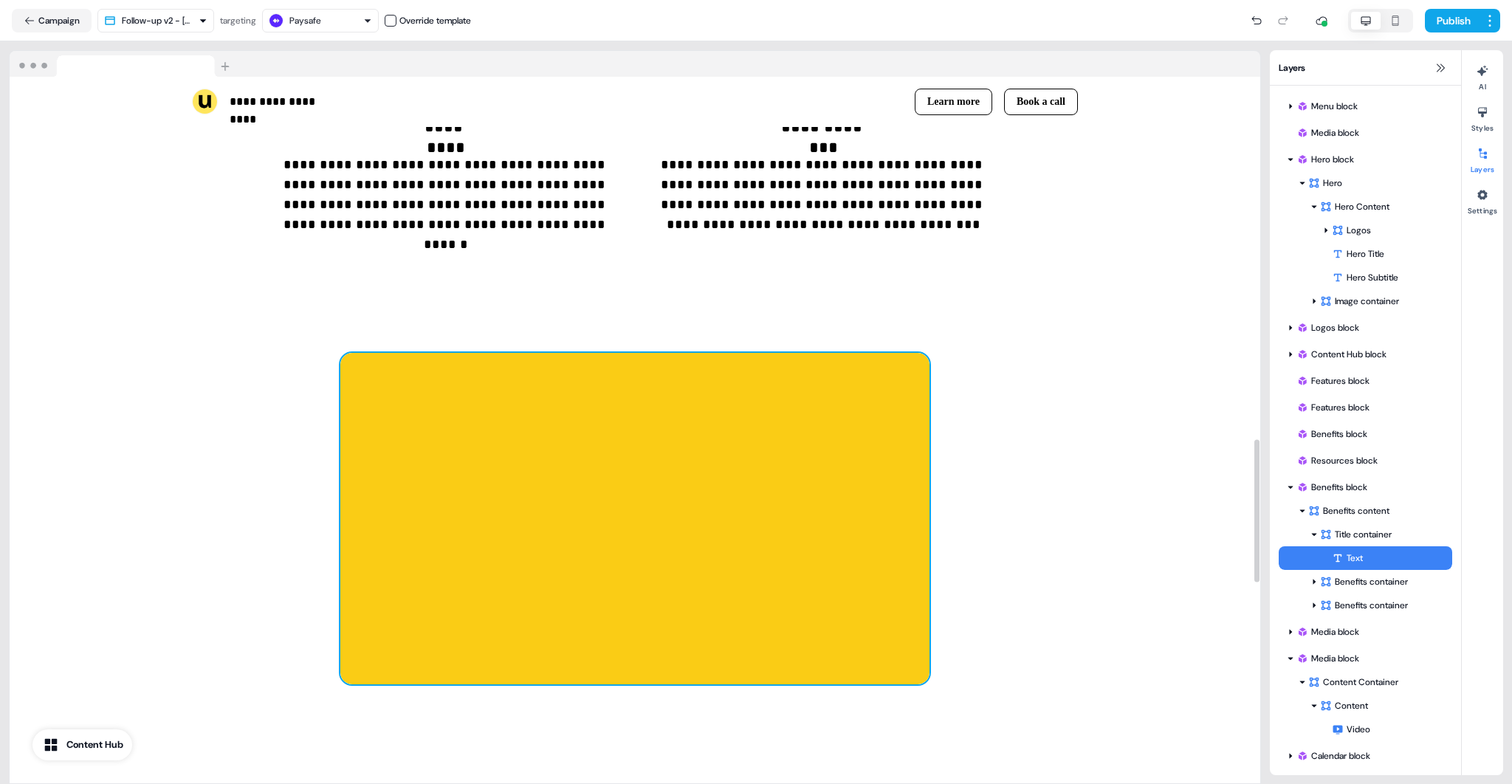 scroll, scrollTop: 1788, scrollLeft: 0, axis: vertical 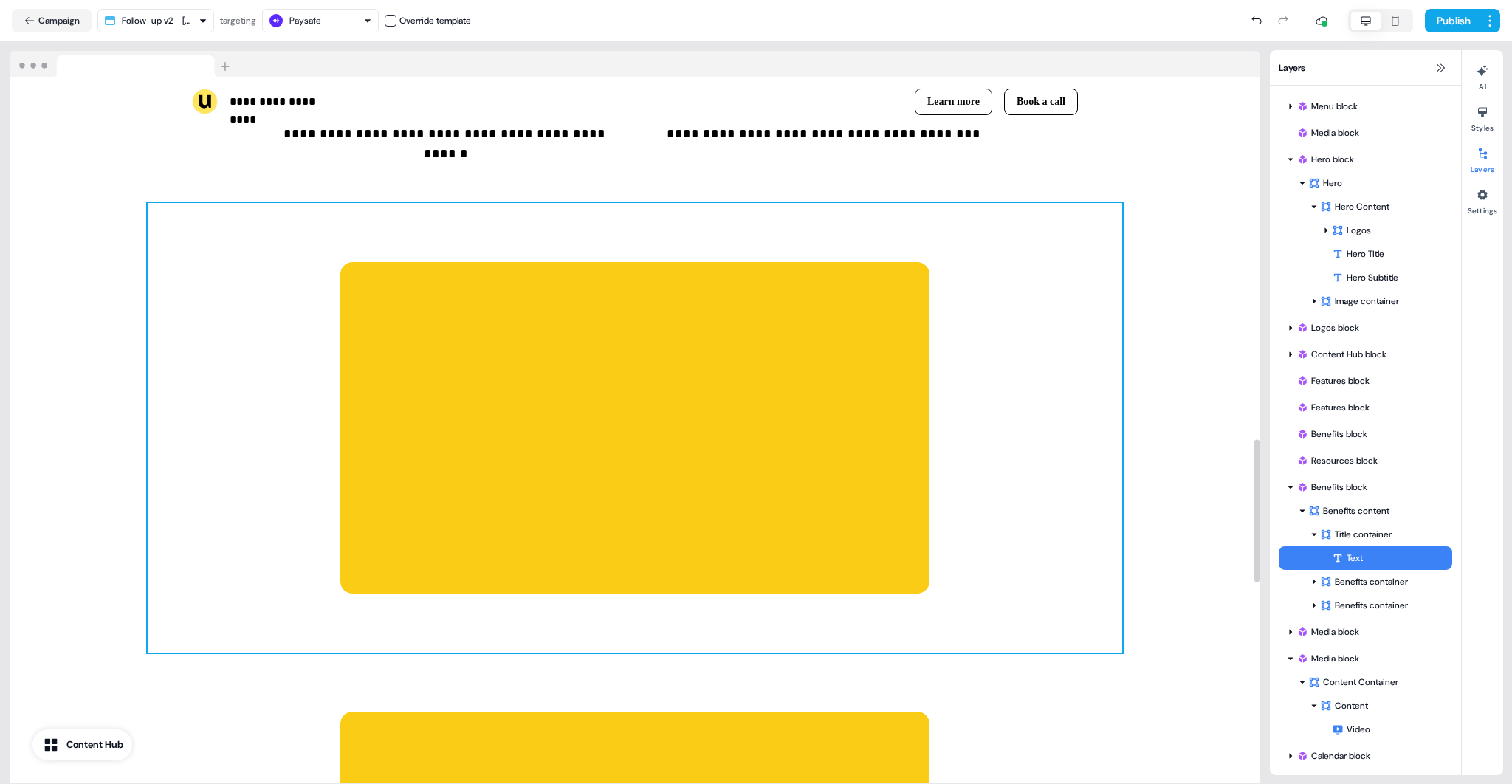 click on "To pick up a draggable item, press the space bar.
While dragging, use the arrow keys to move the item.
Press space again to drop the item in its new position, or press escape to cancel.
To pick up a draggable item, press the space bar.
While dragging, use the arrow keys to move the item.
Press space again to drop the item in its new position, or press escape to cancel." at bounding box center [635, 427] 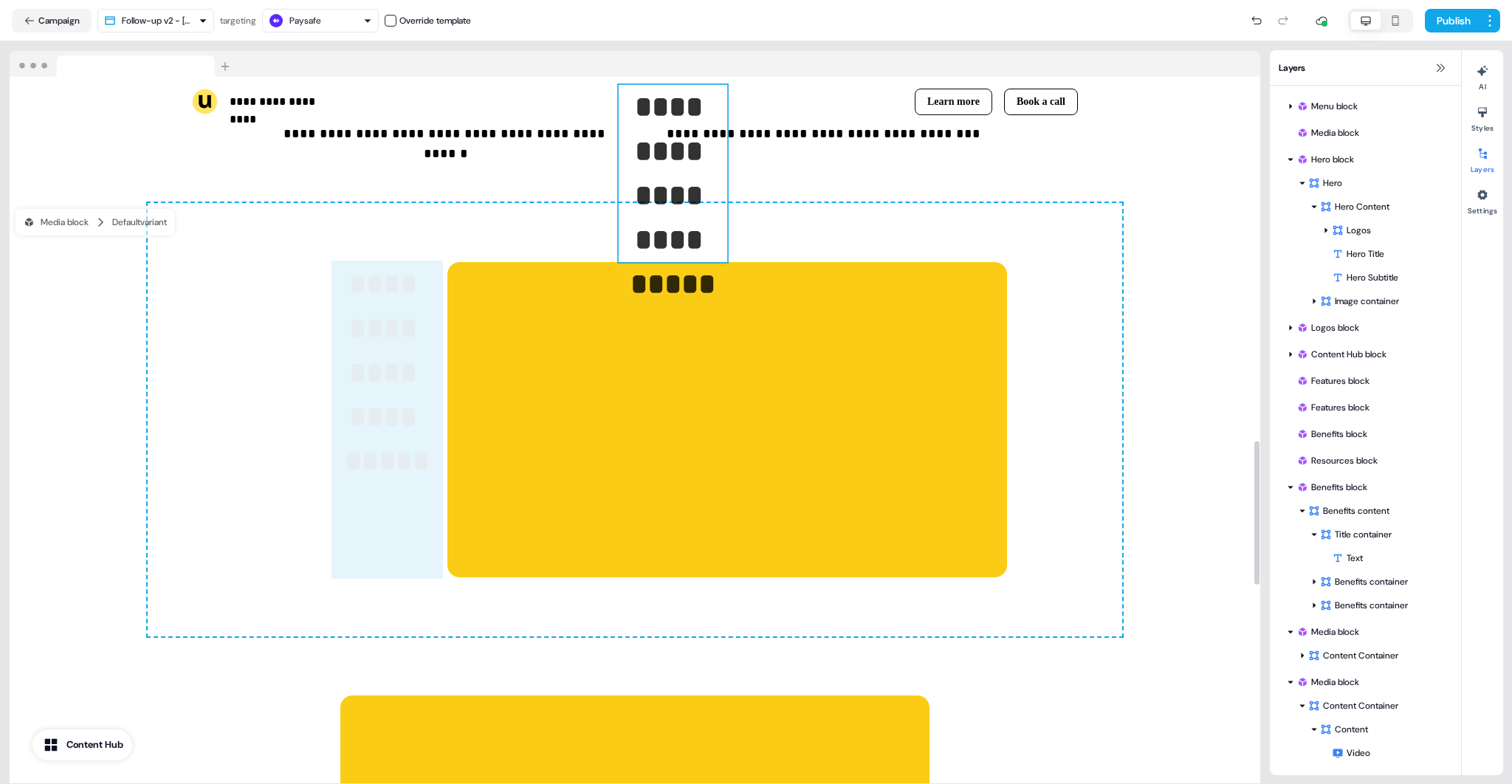 scroll, scrollTop: 1787, scrollLeft: 0, axis: vertical 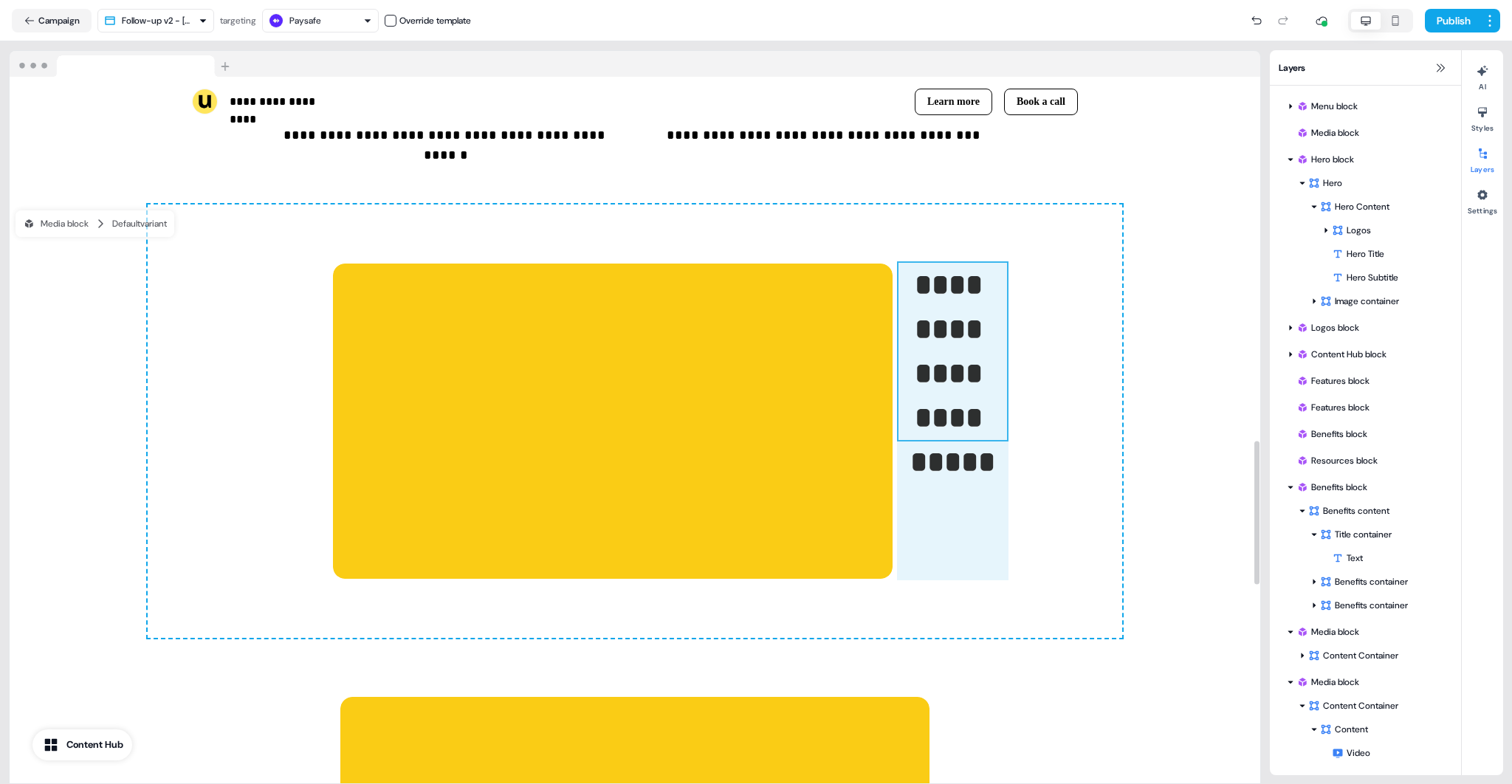 drag, startPoint x: 958, startPoint y: 386, endPoint x: 905, endPoint y: 326, distance: 80.05623 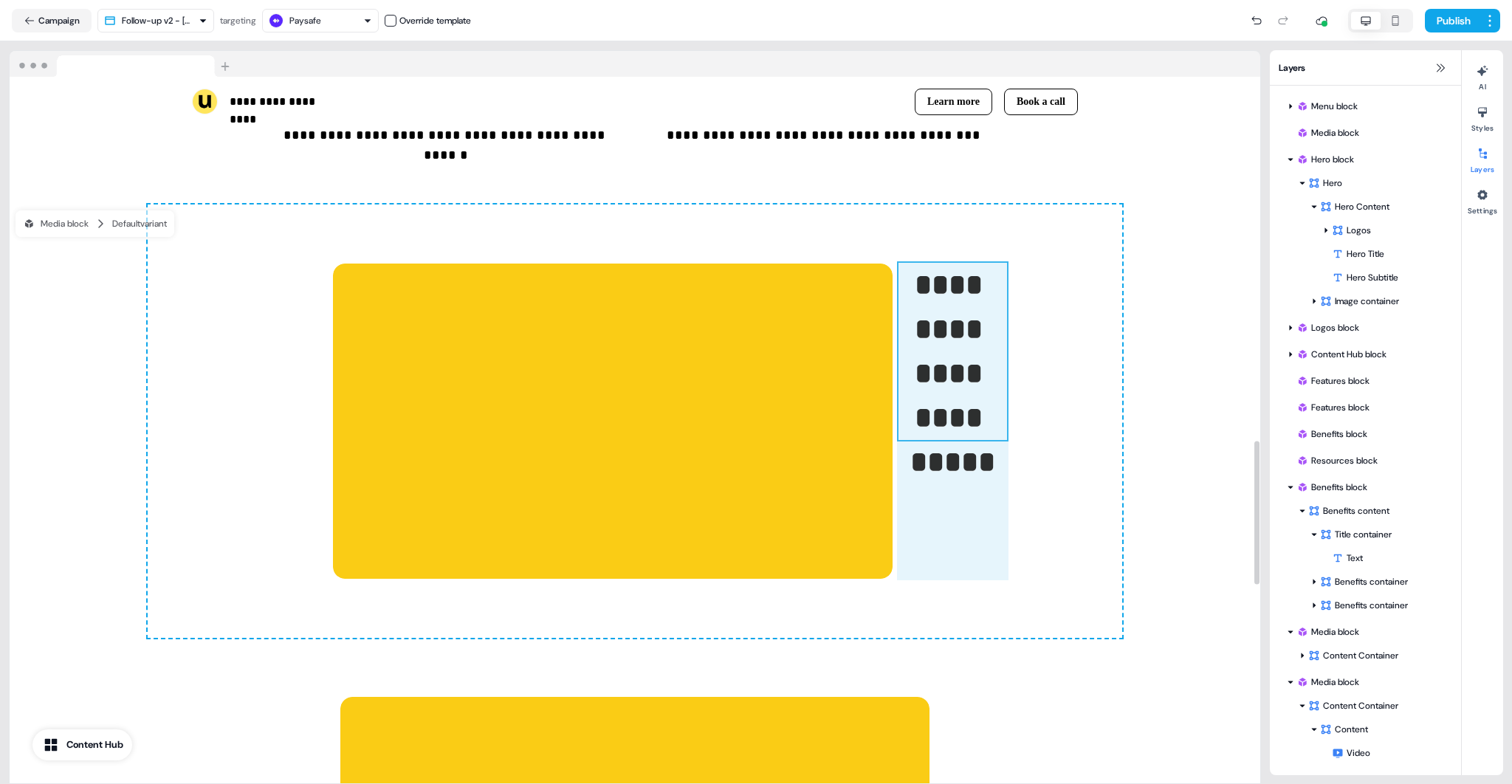 click on "**********" at bounding box center [635, 421] 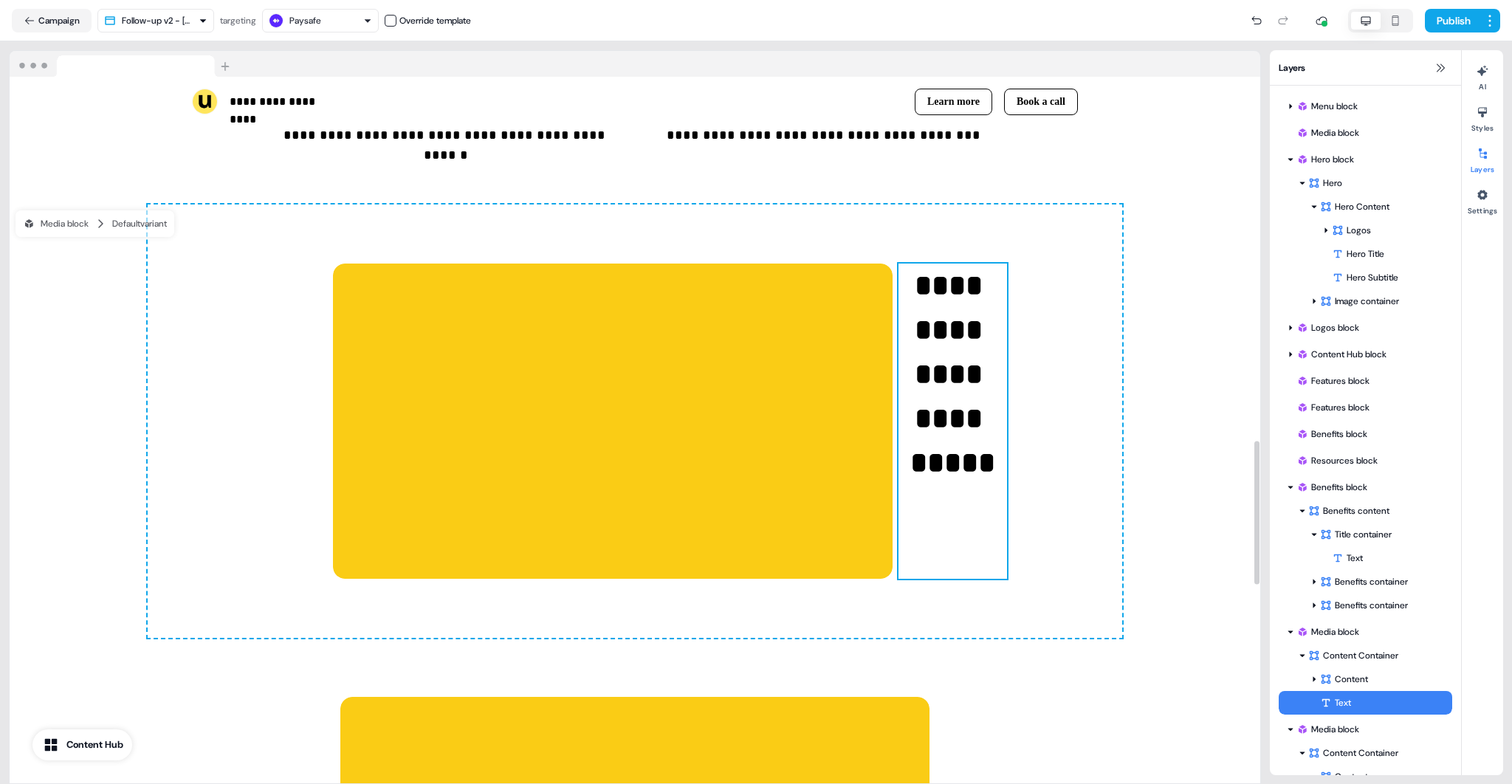 click on "**********" at bounding box center [635, 421] 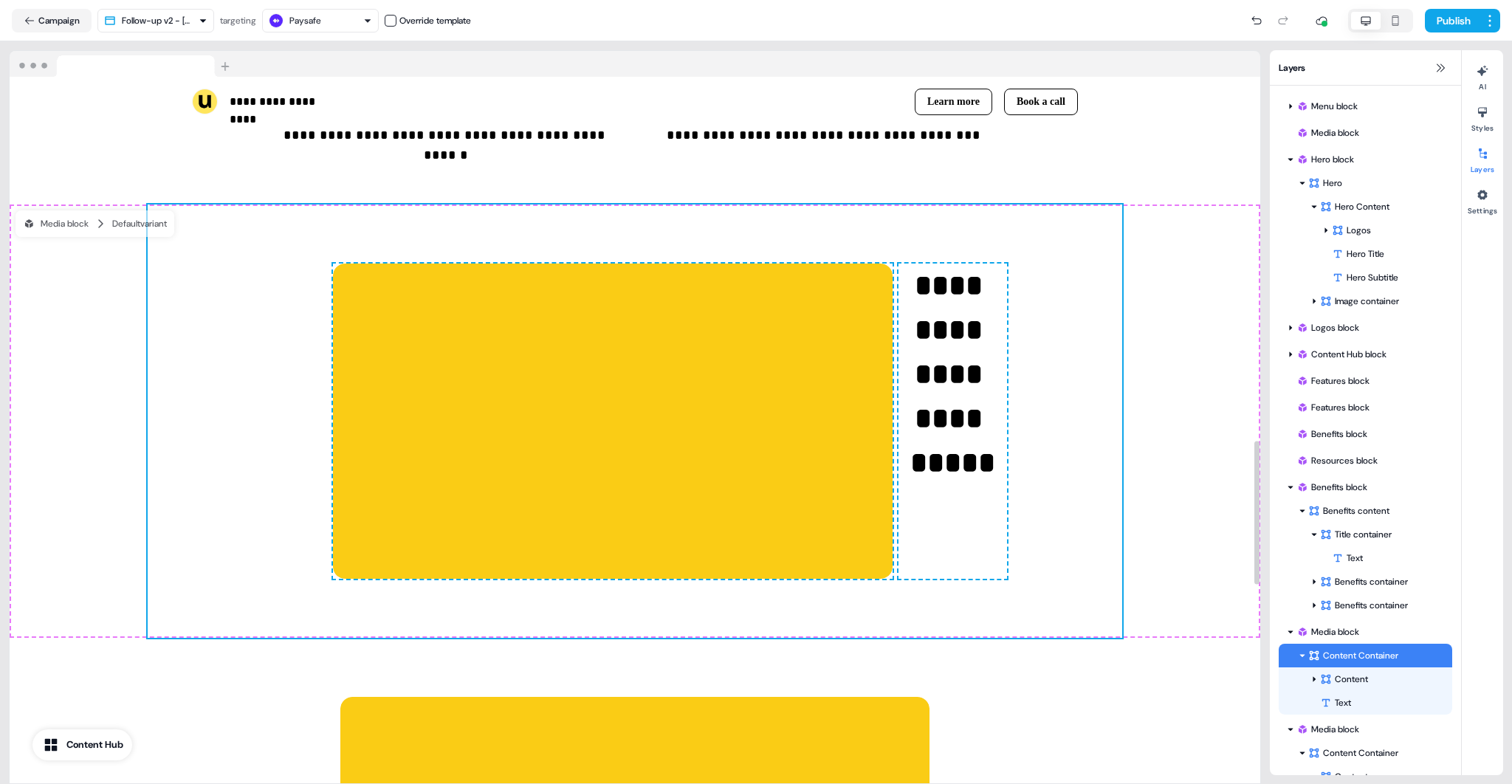 click on "**********" at bounding box center [635, 421] 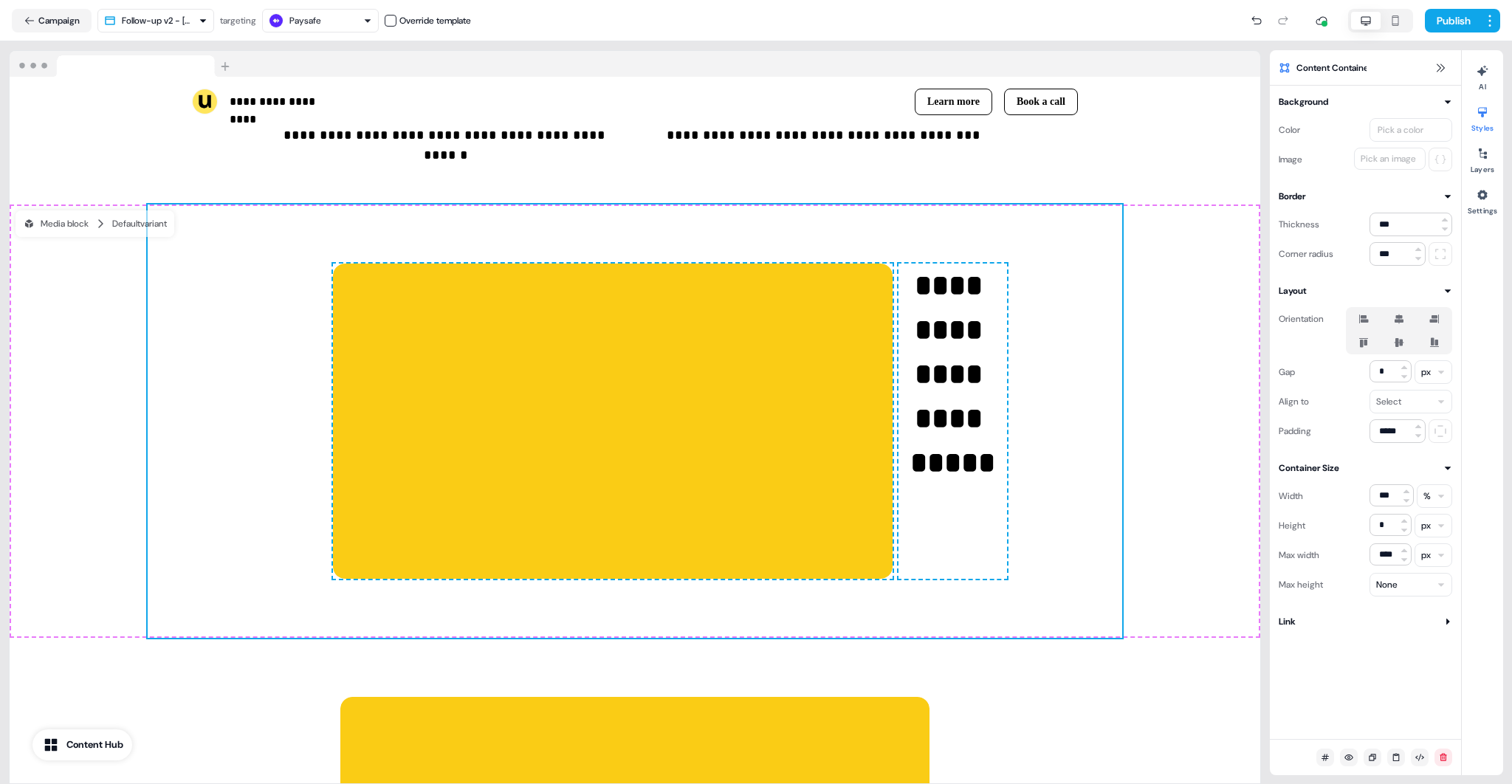 click 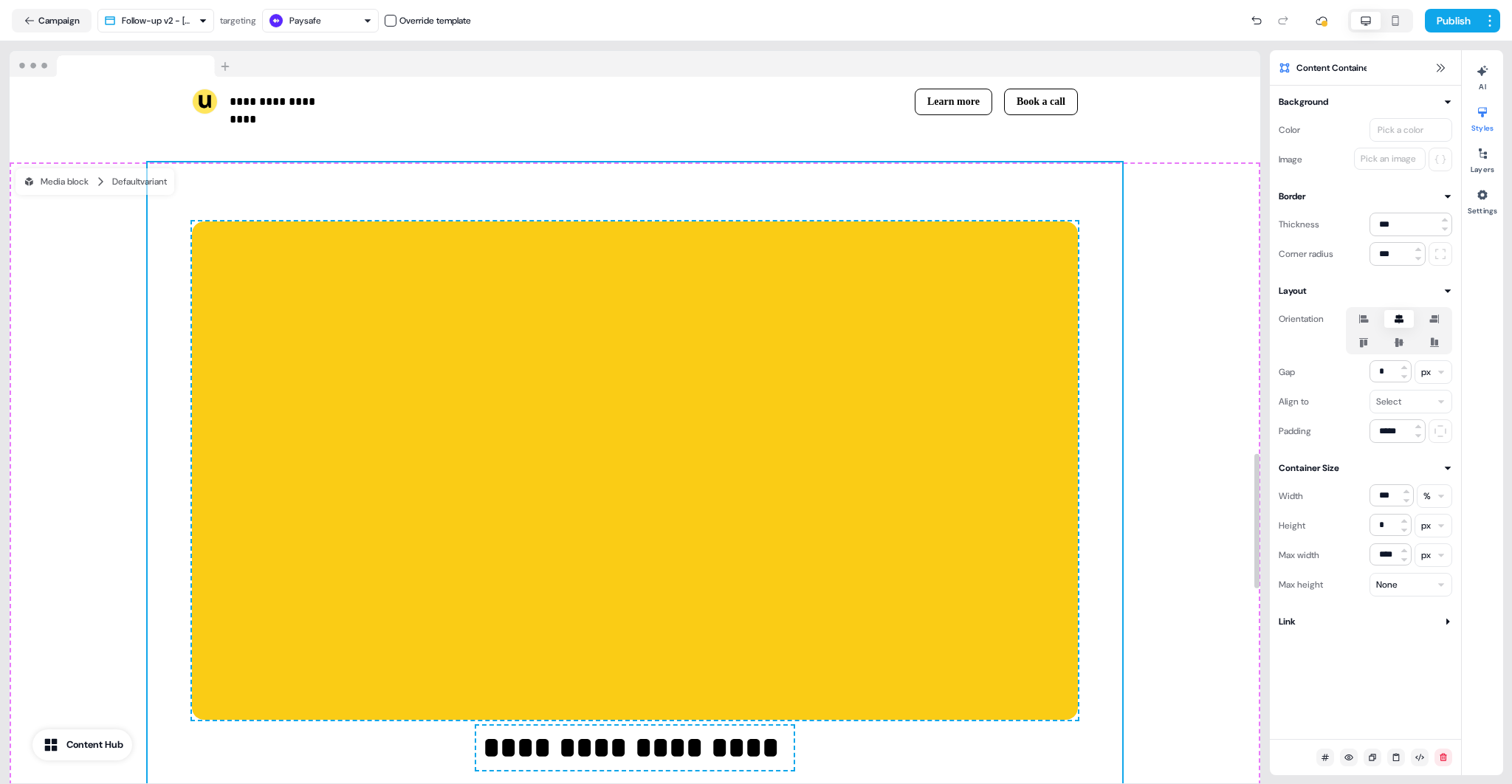 scroll, scrollTop: 1799, scrollLeft: 0, axis: vertical 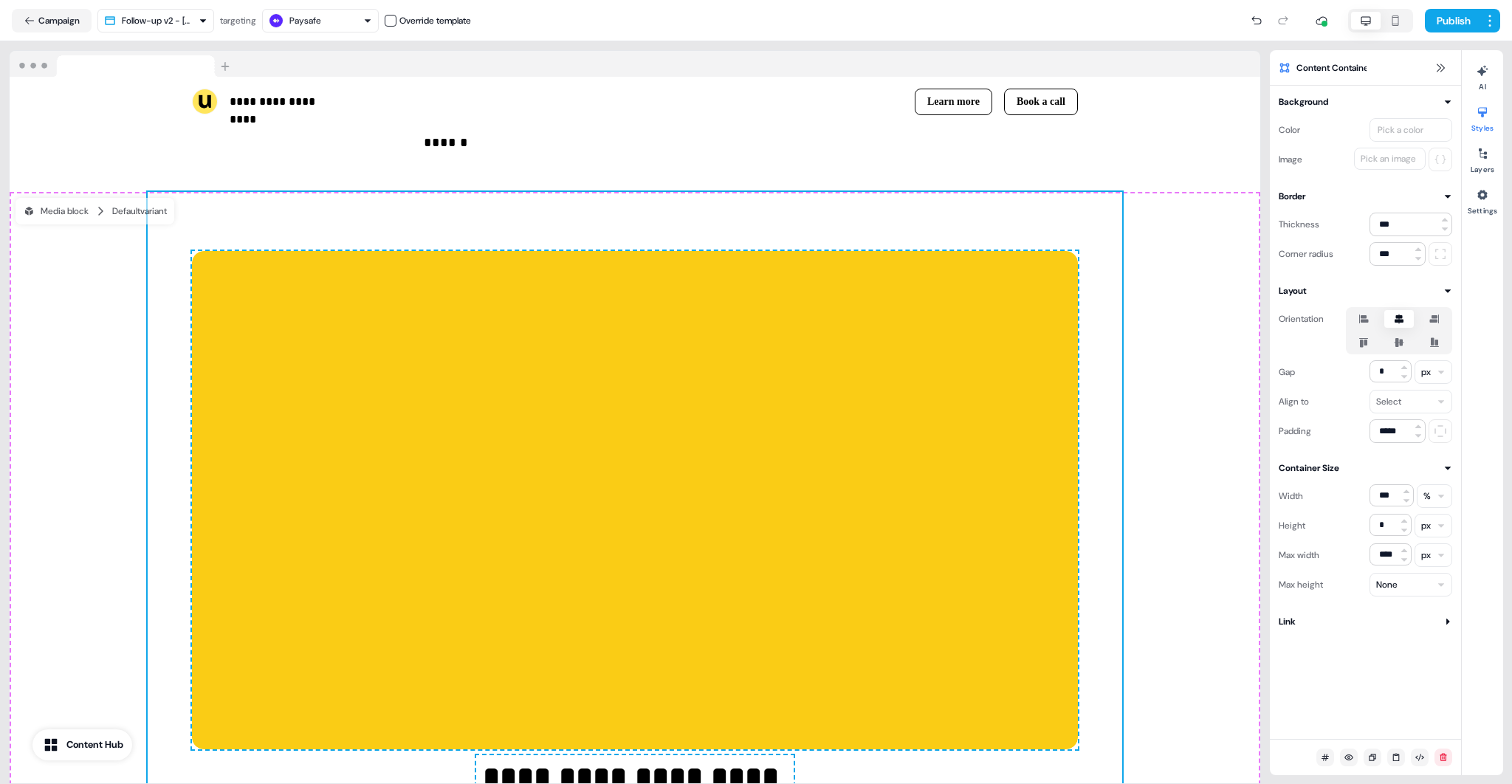click 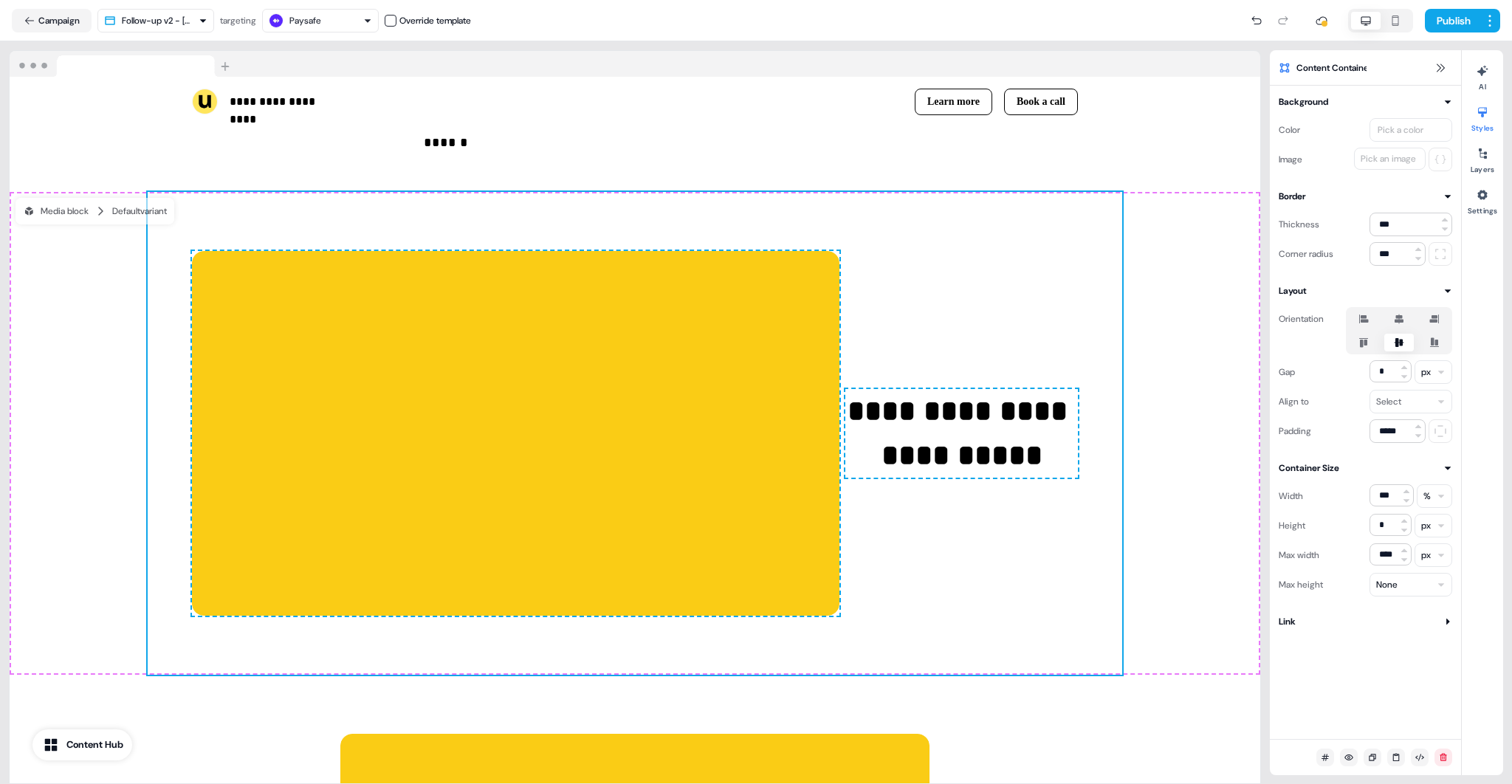 click 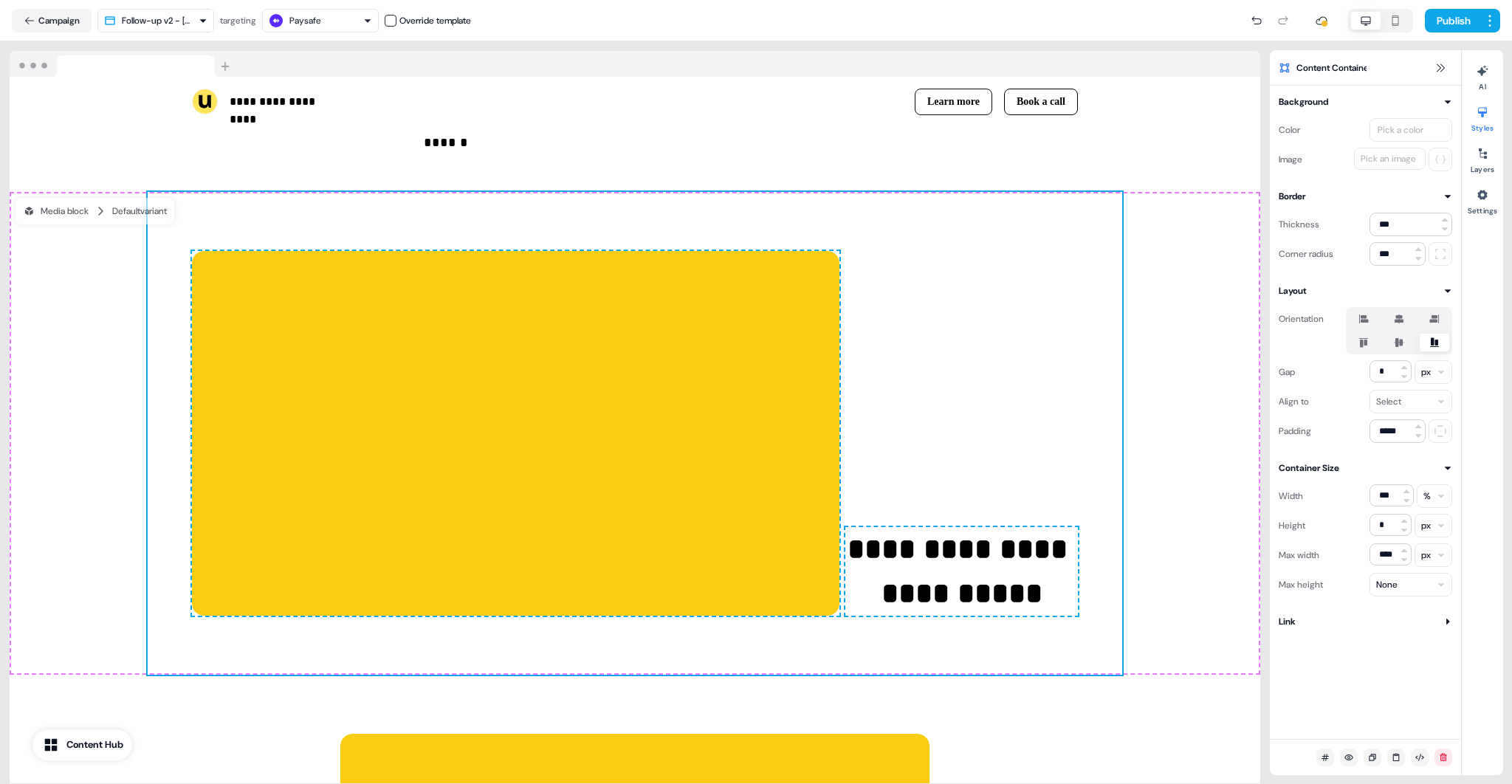 click 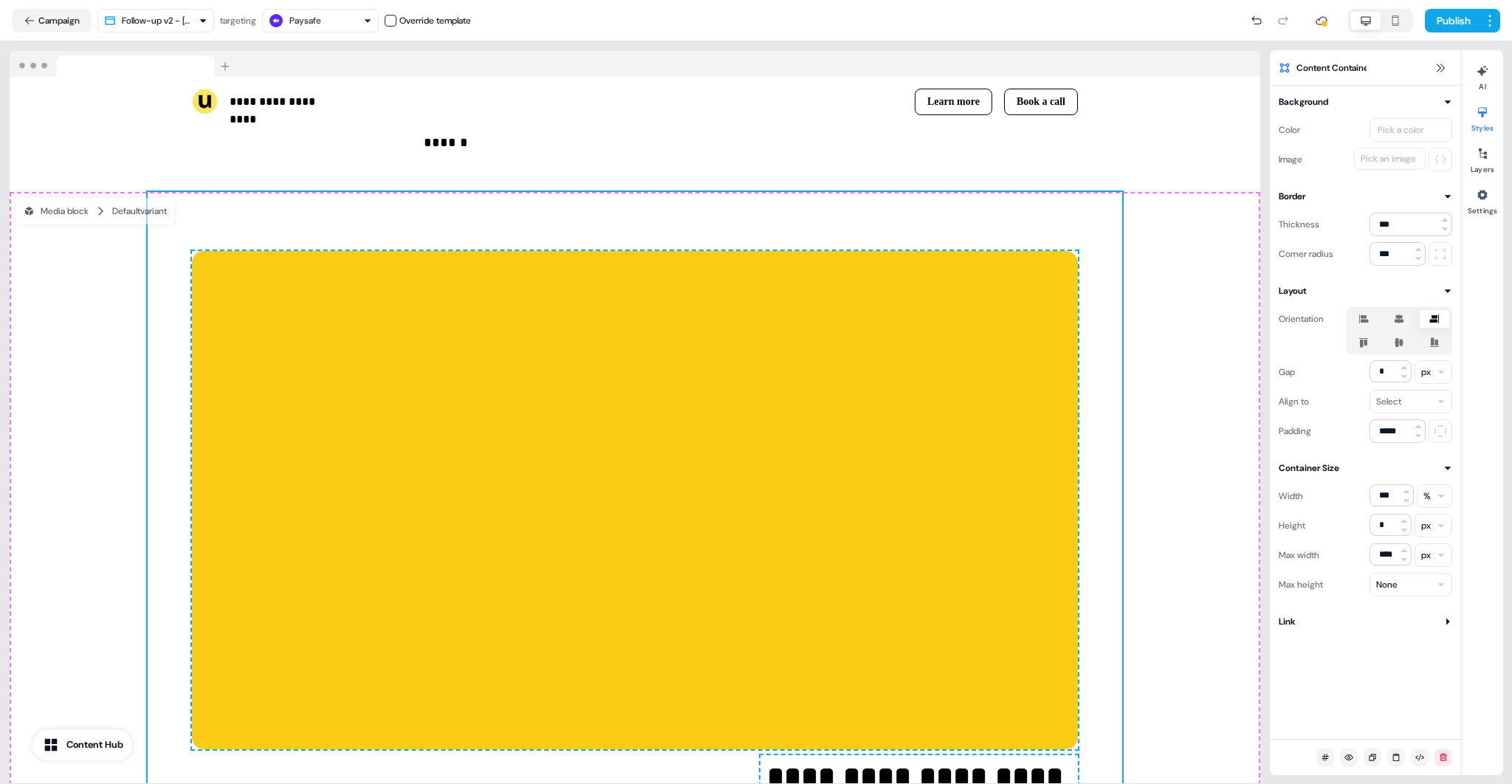 click 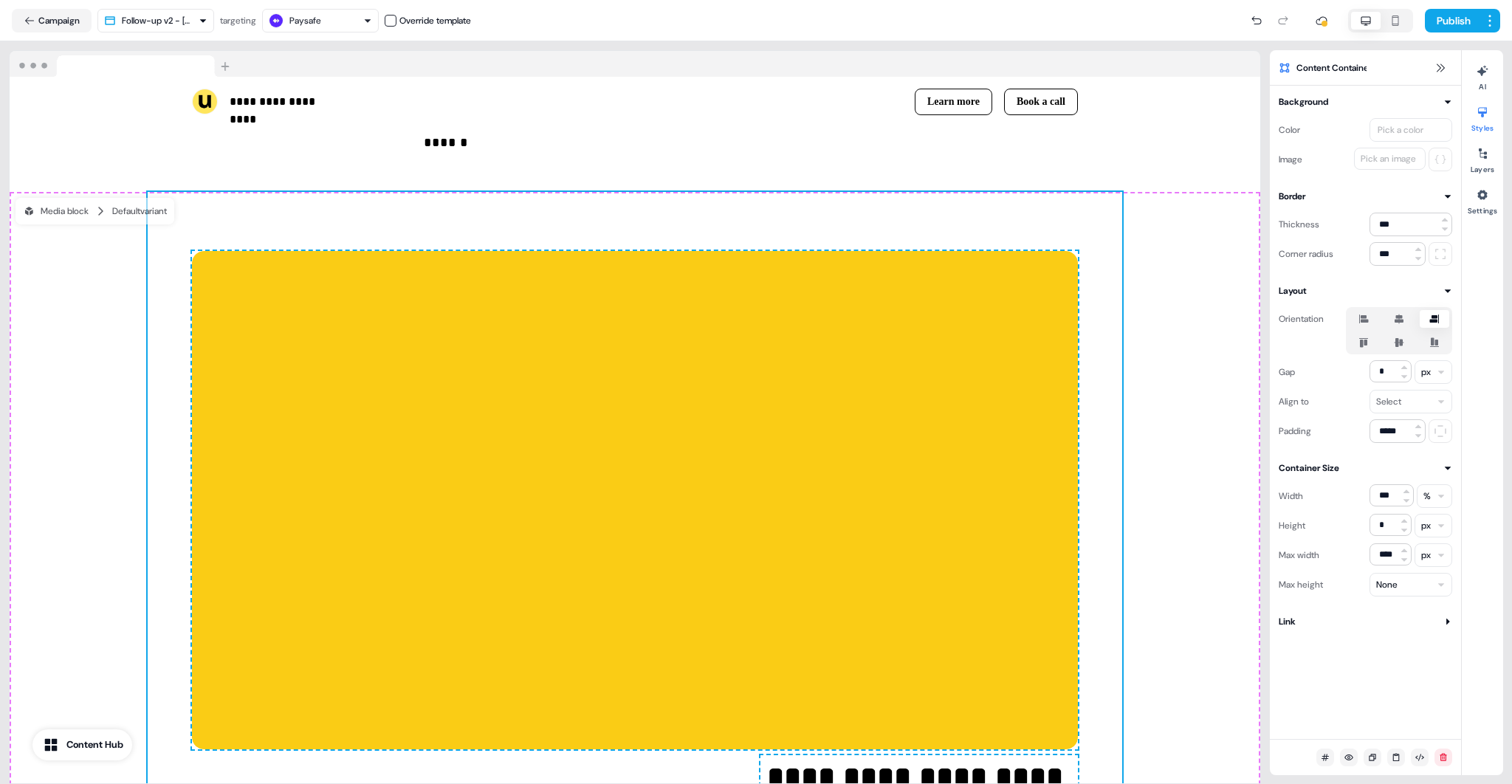 click at bounding box center (1364, 319) 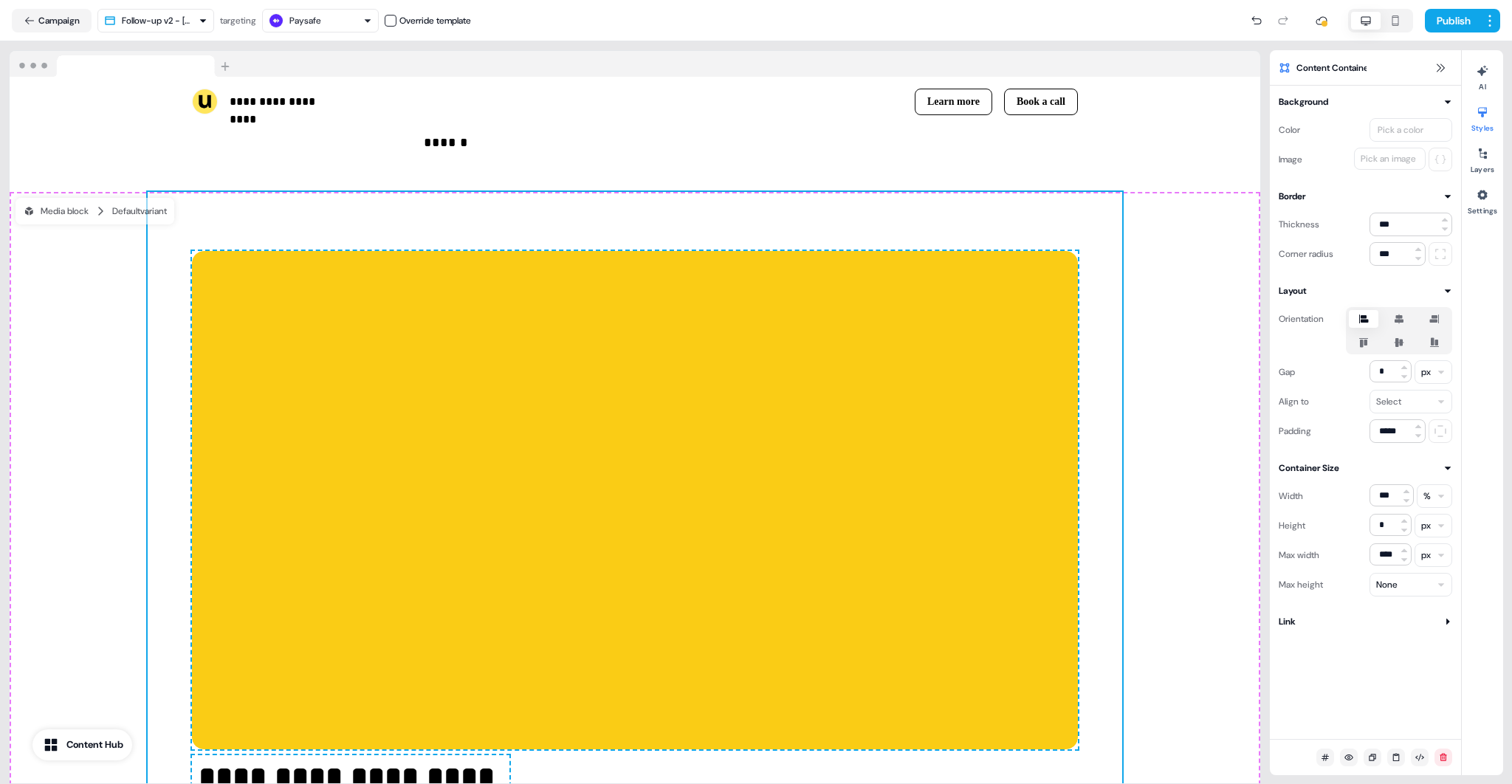 click at bounding box center [1399, 331] 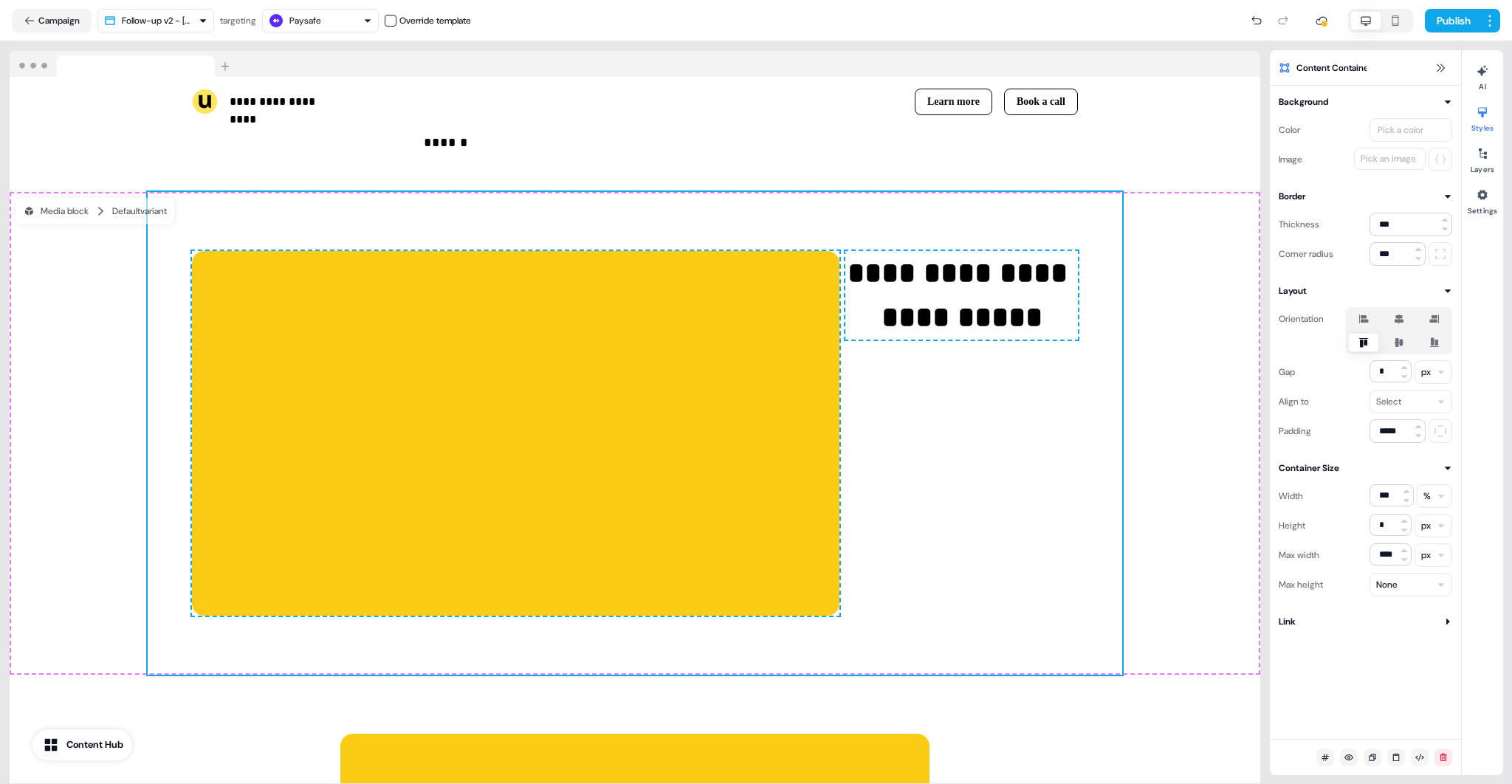 click 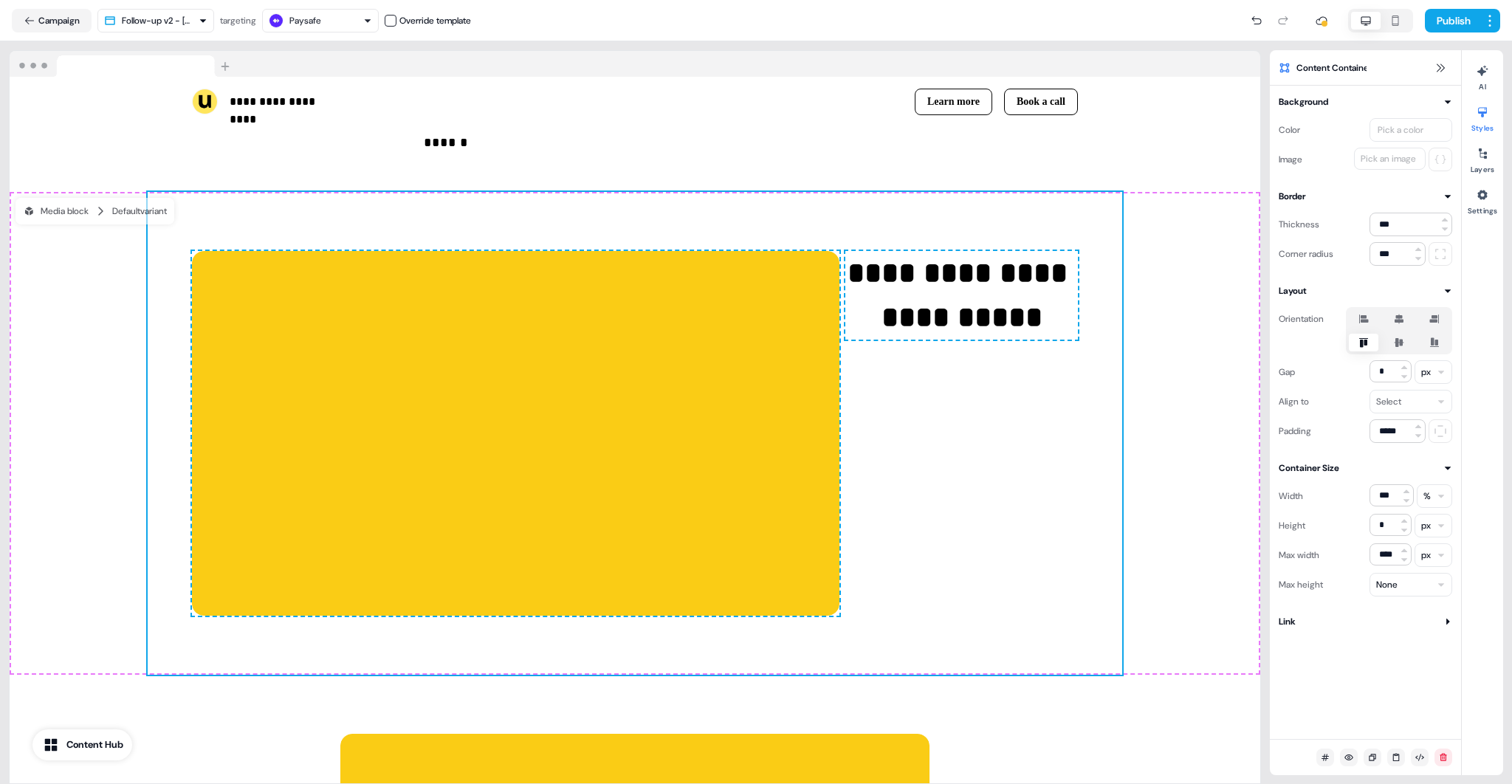 click at bounding box center (1399, 319) 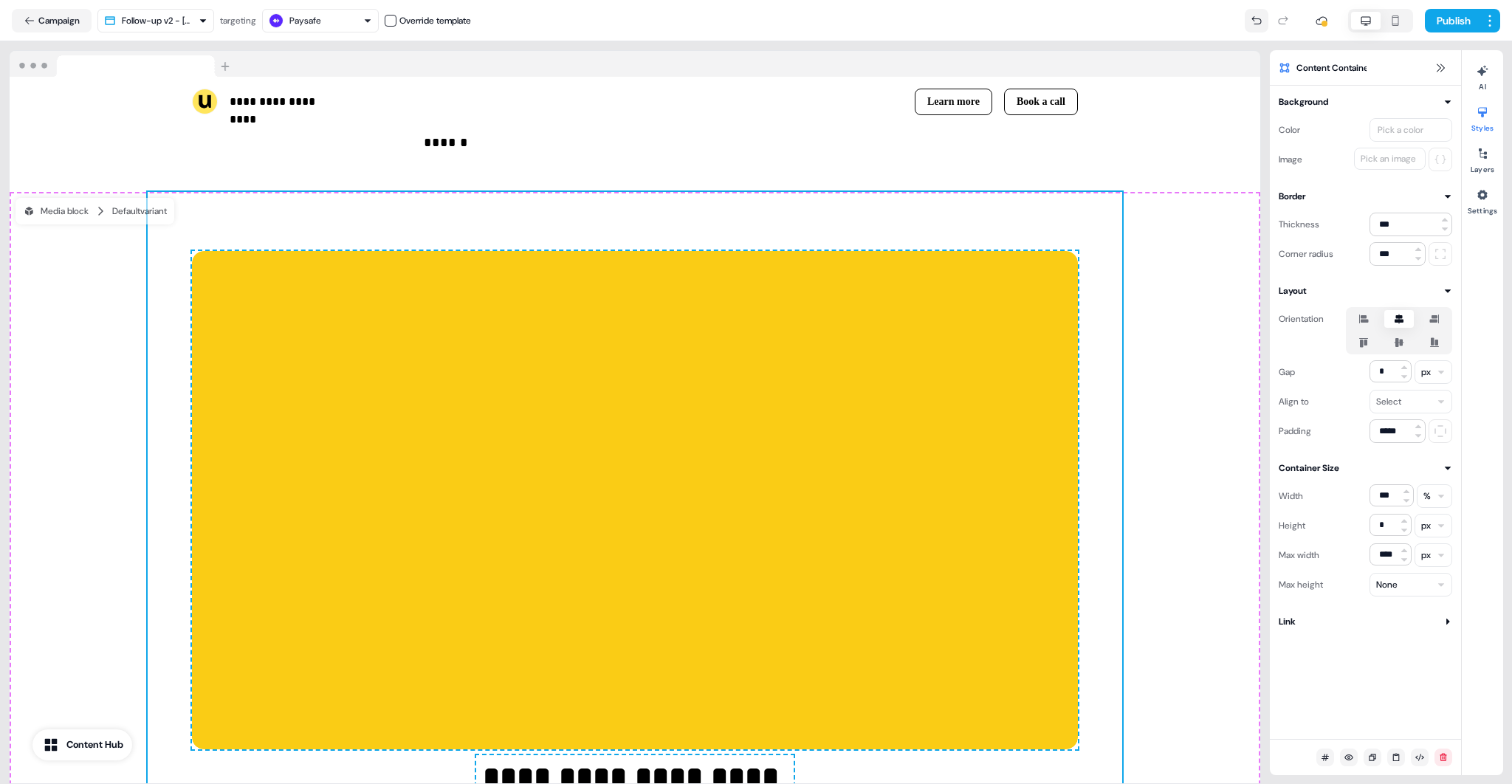 click 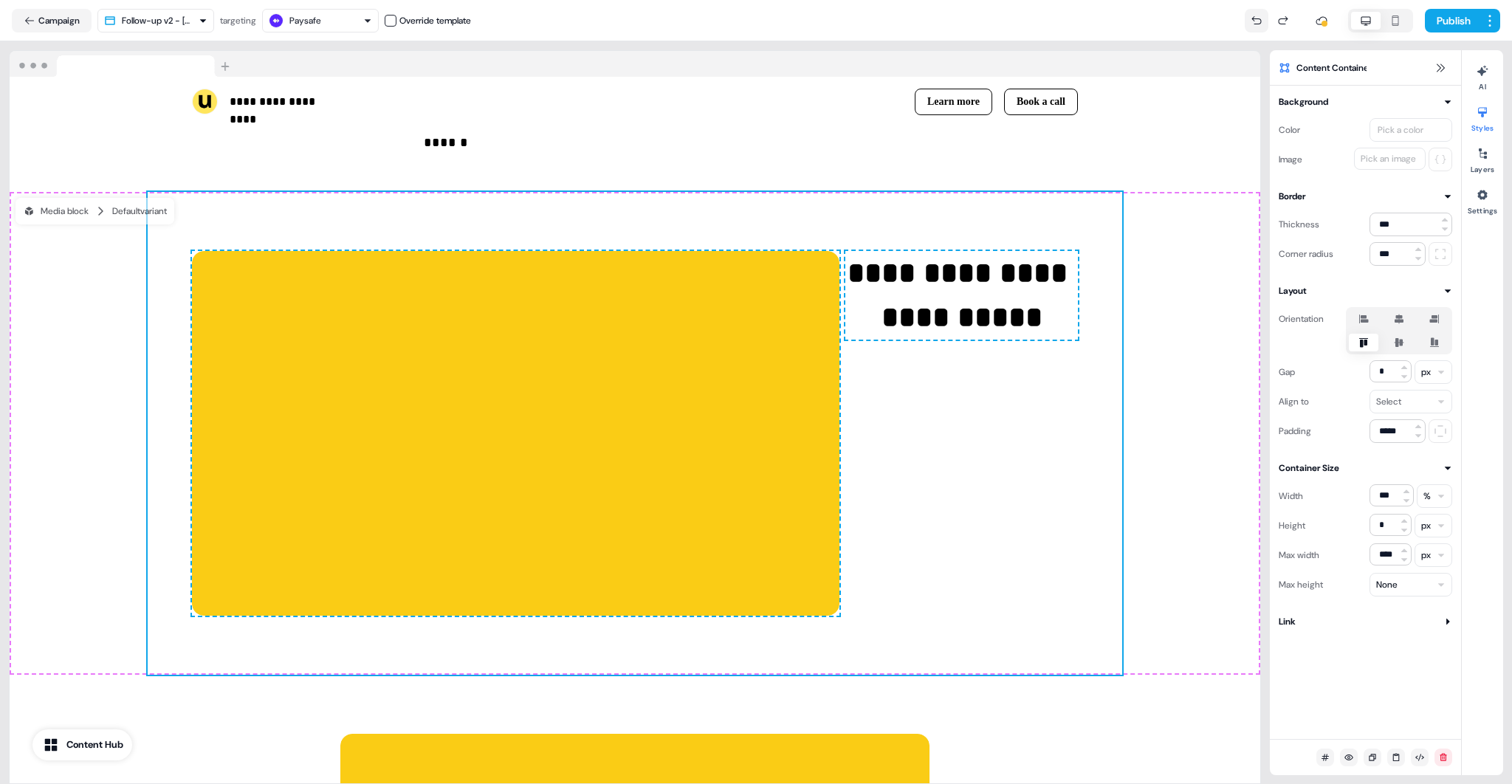 click 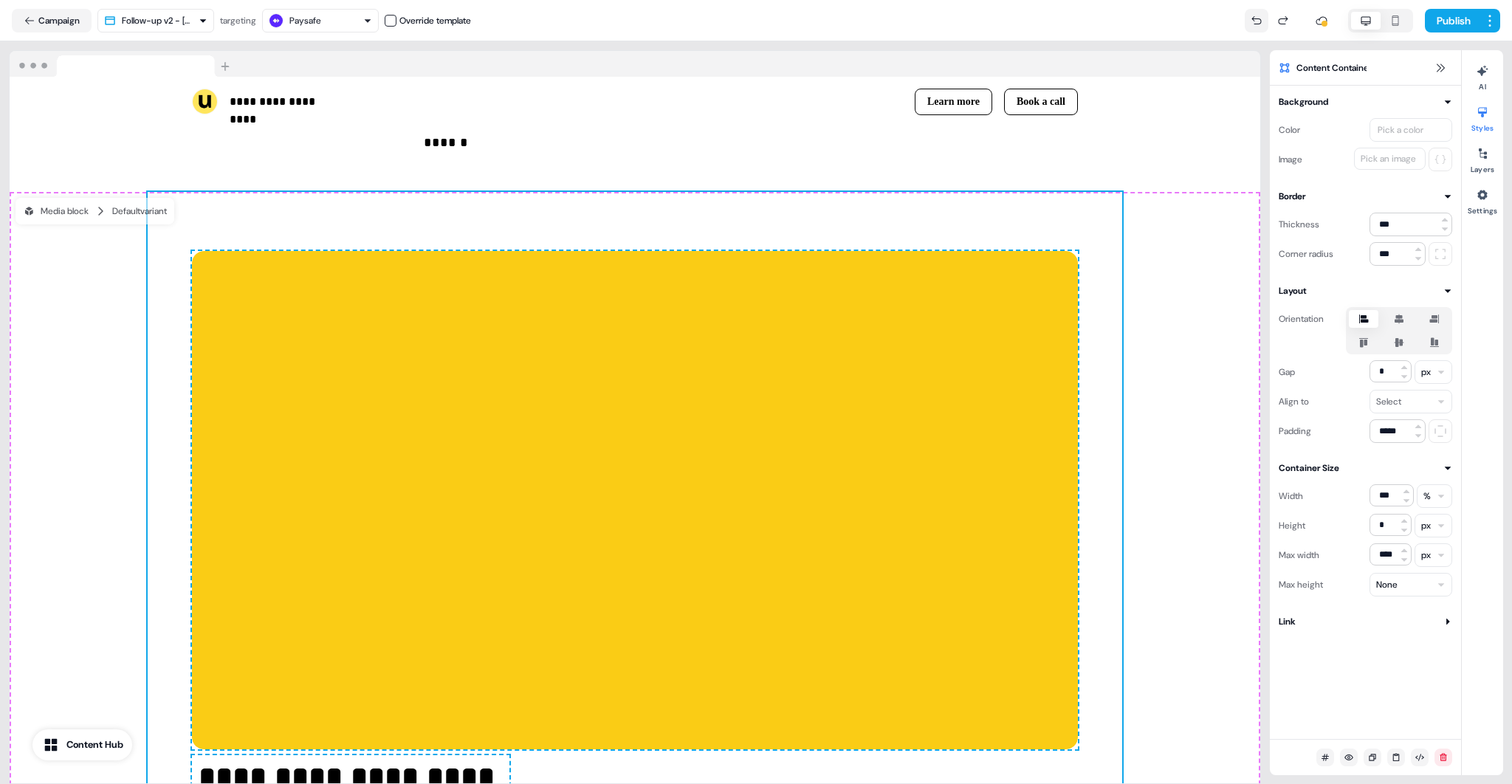 click 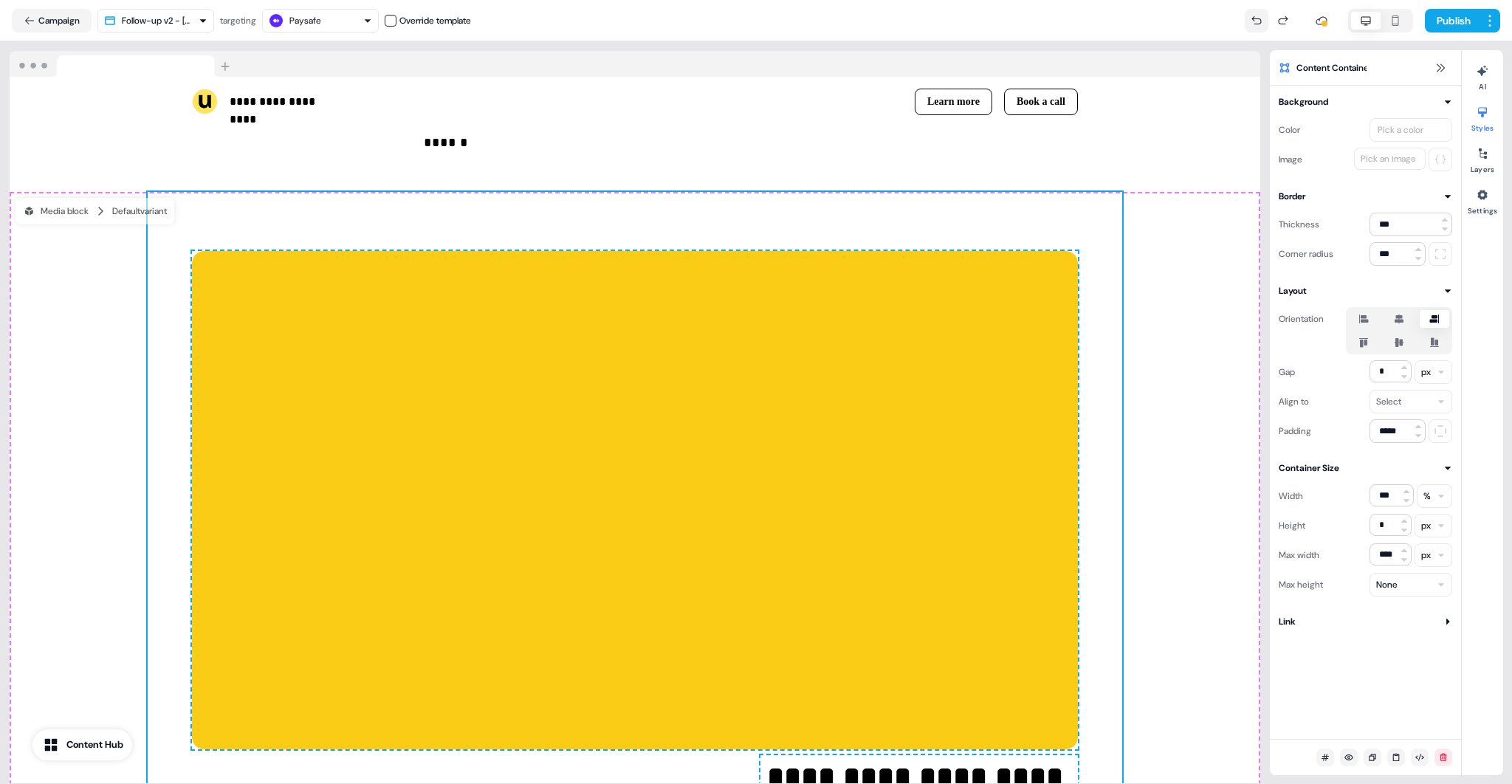 click 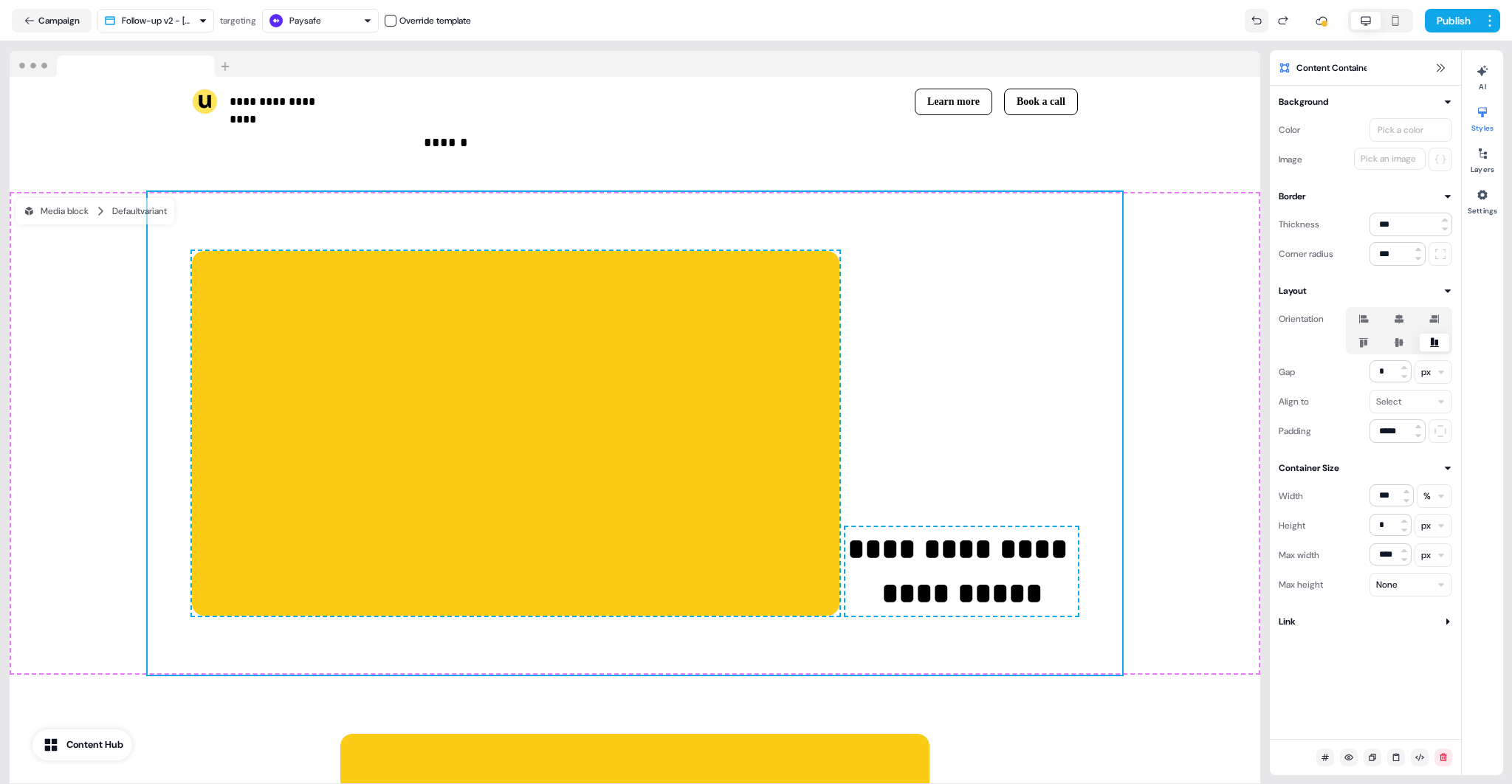 click 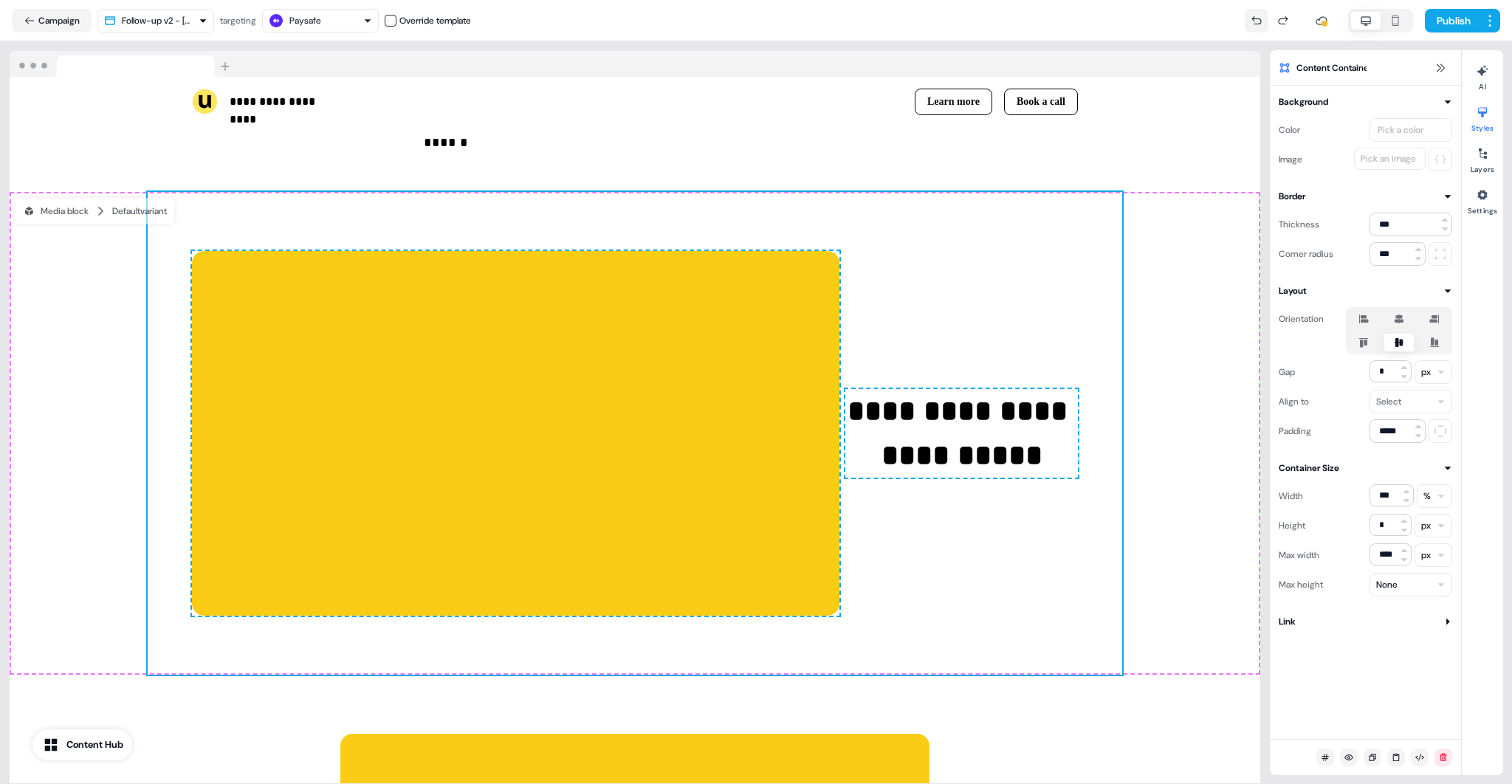 click 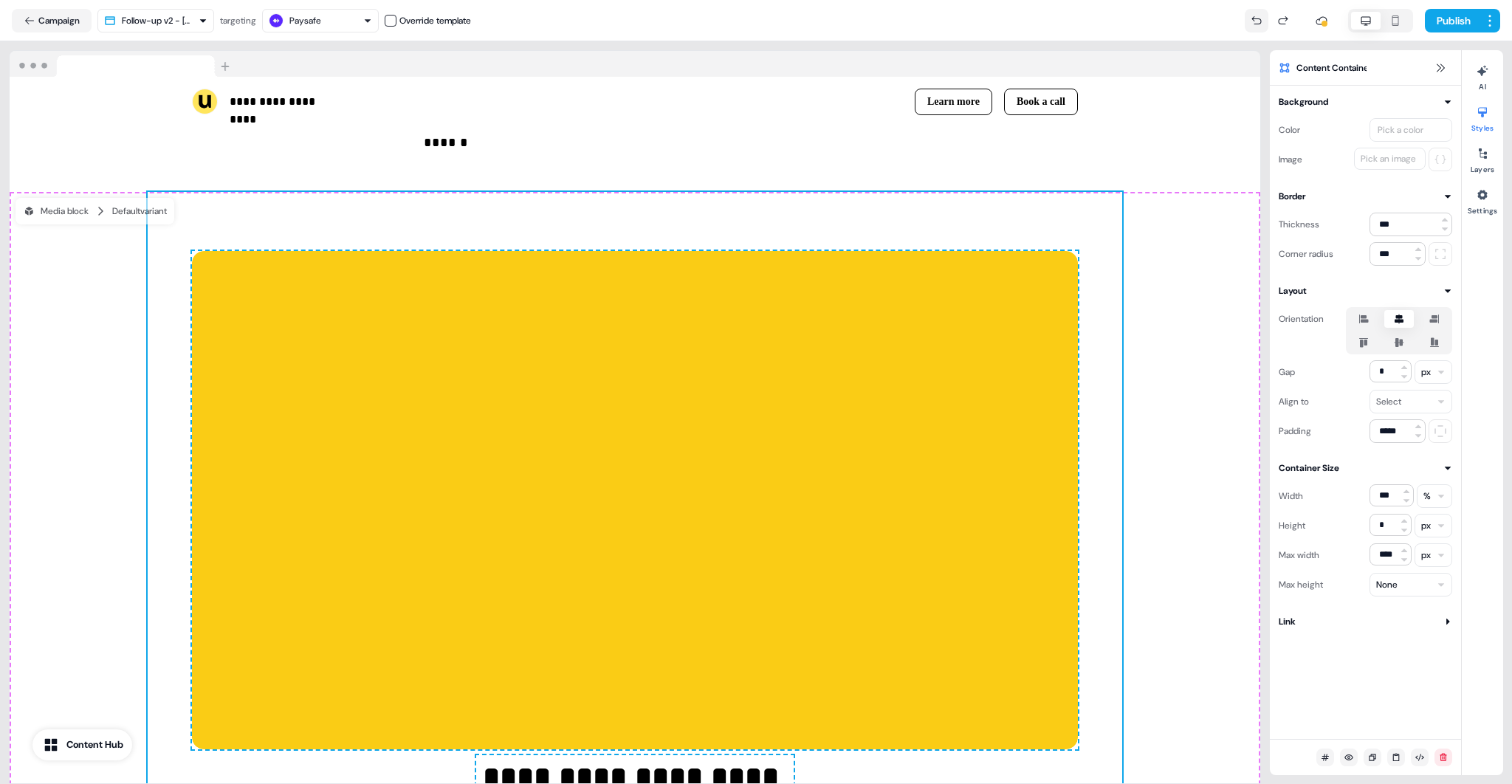 click 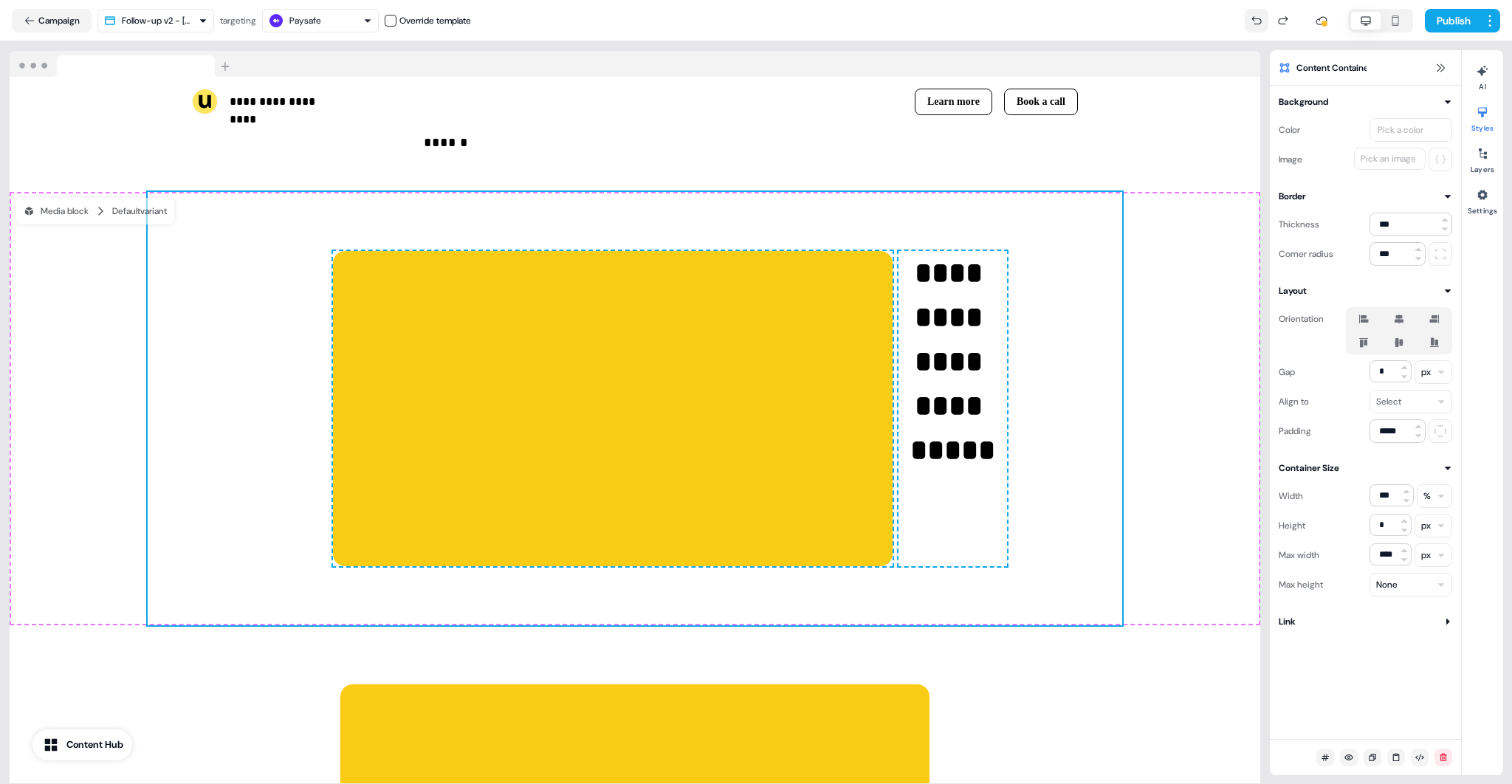 click 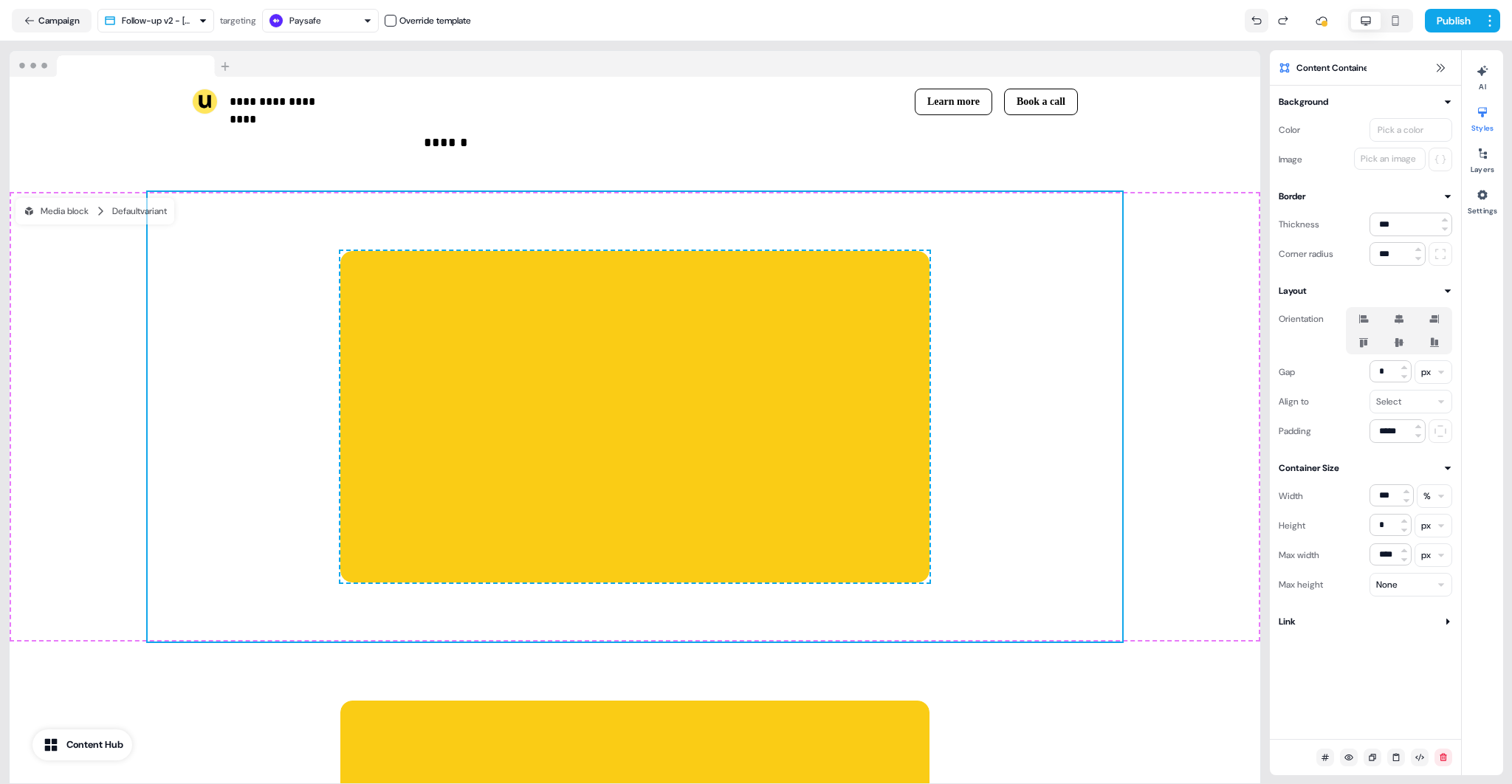 click 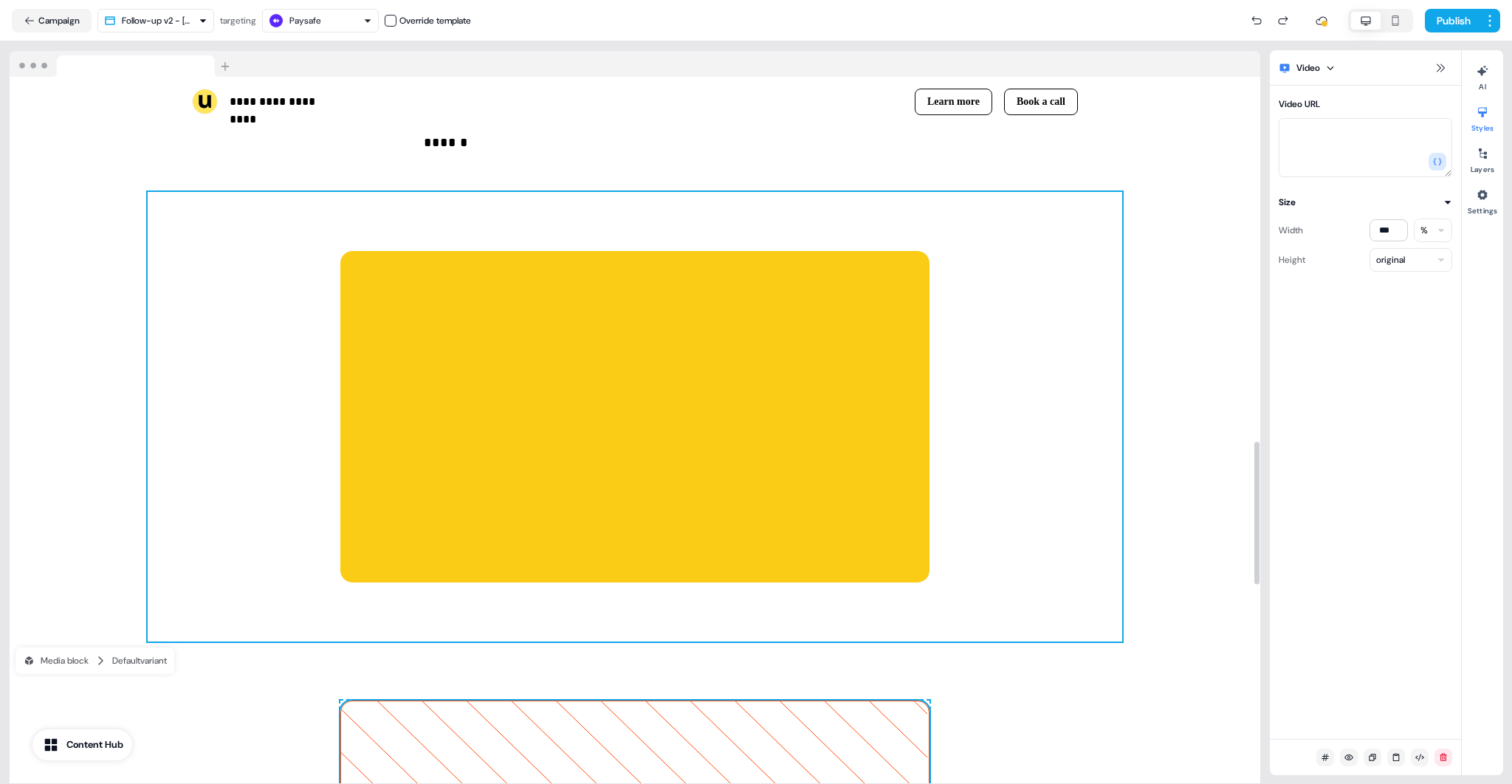 scroll, scrollTop: 2120, scrollLeft: 0, axis: vertical 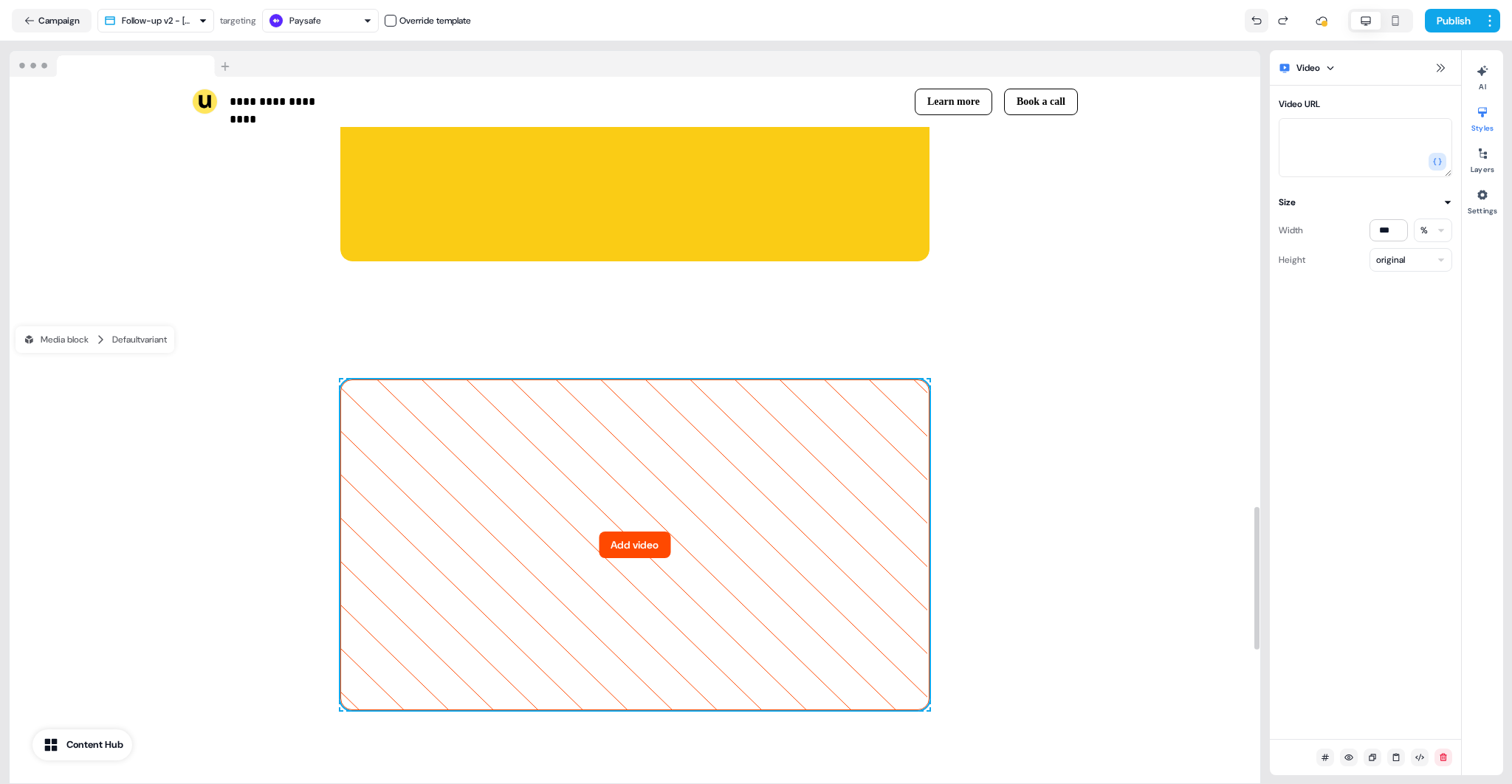 click 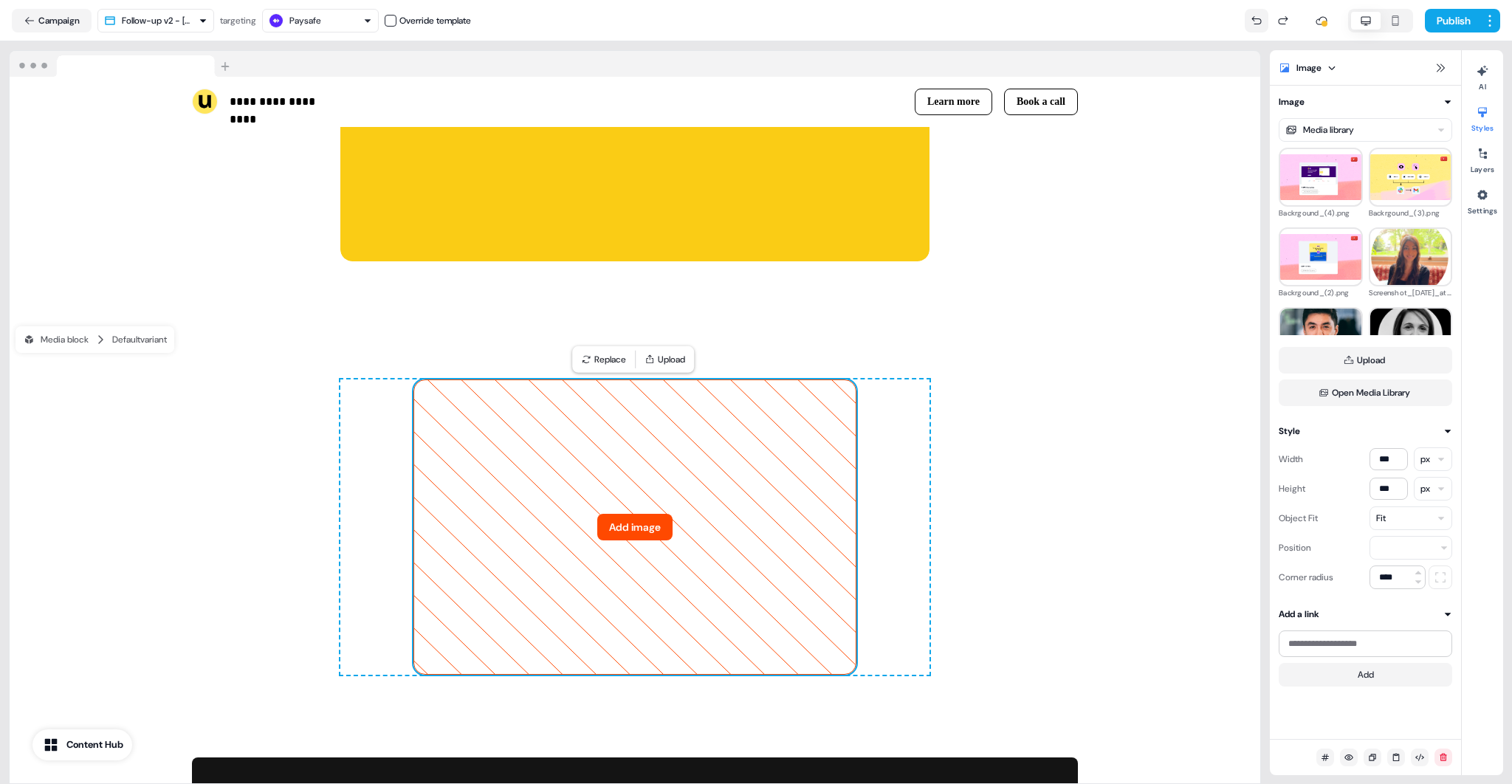 click 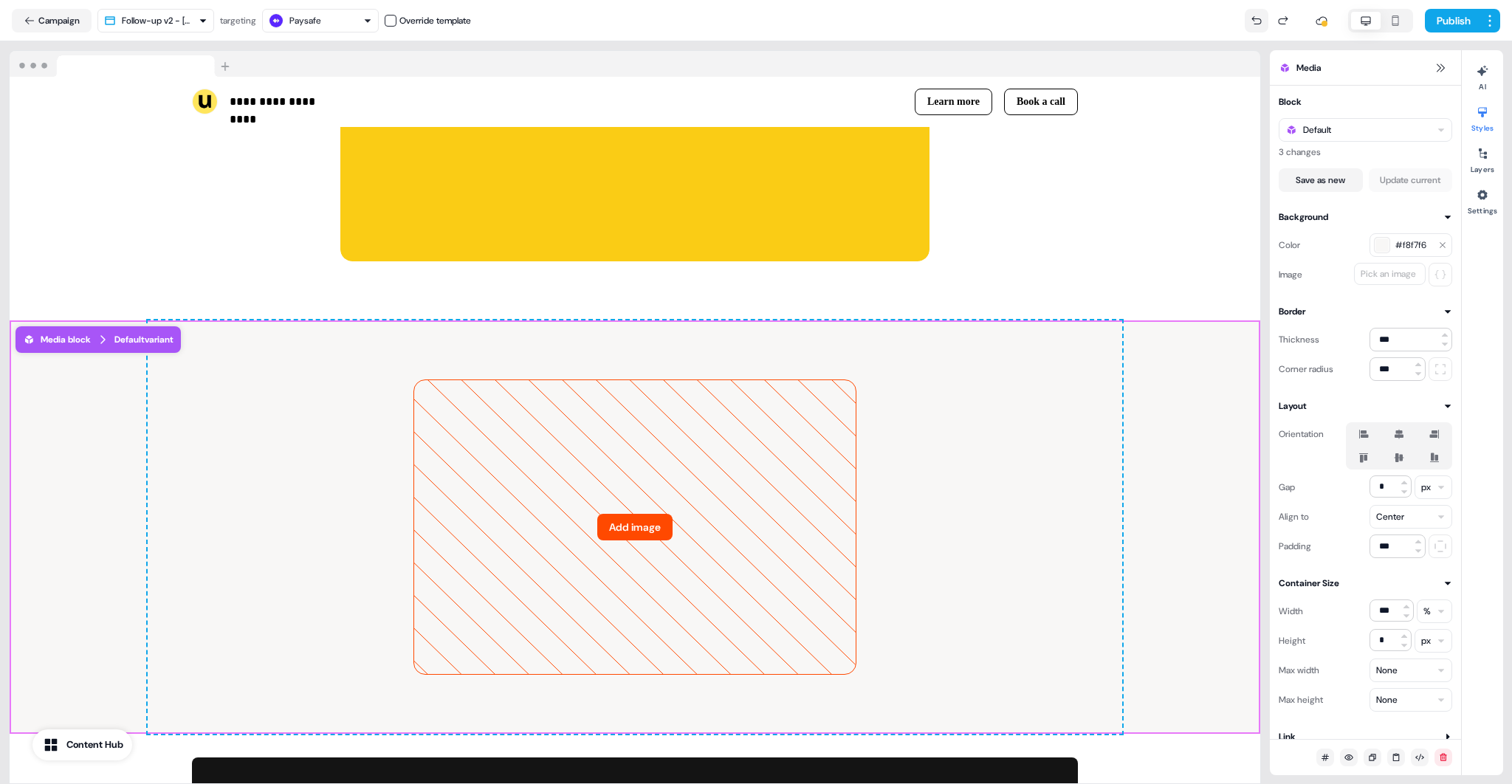 click 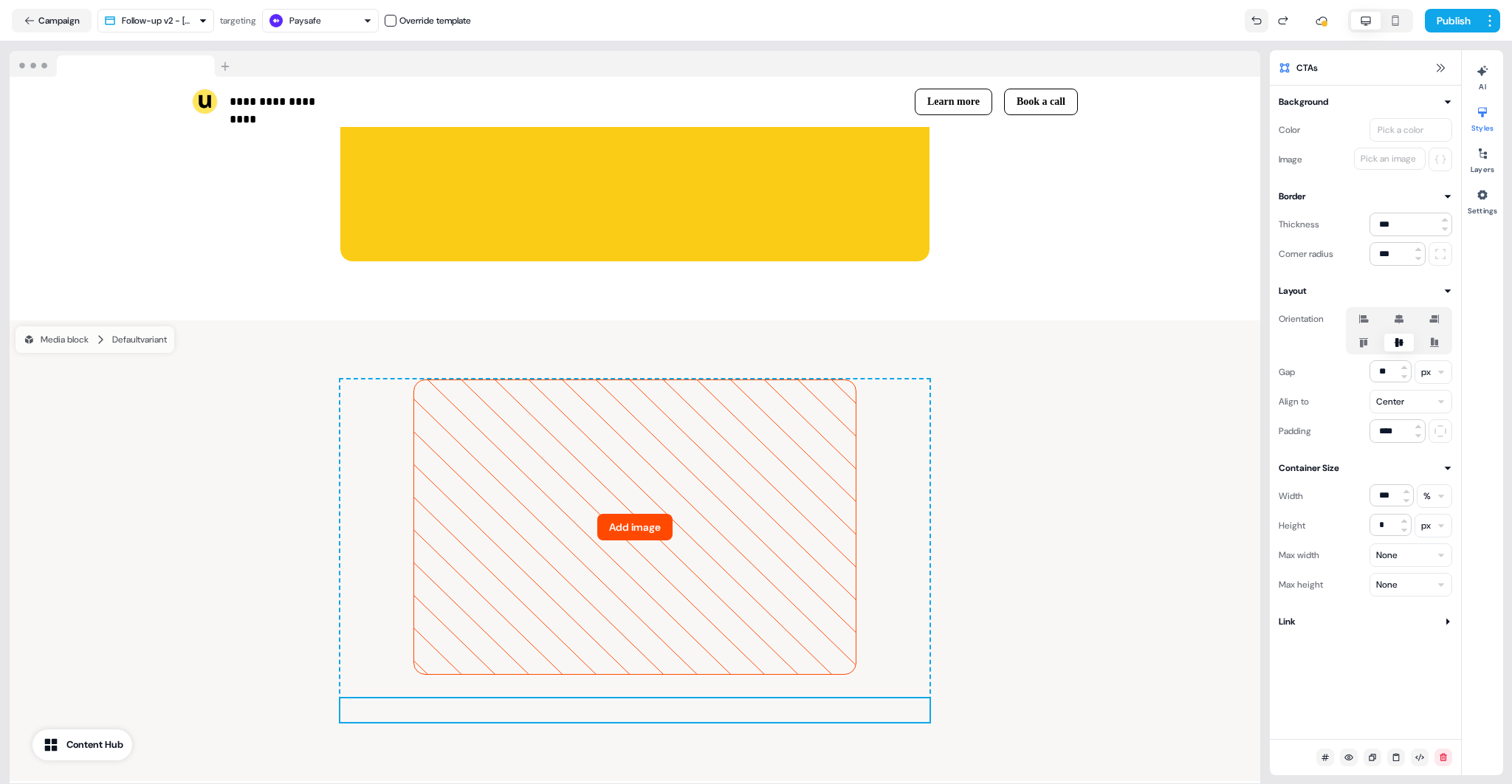 click 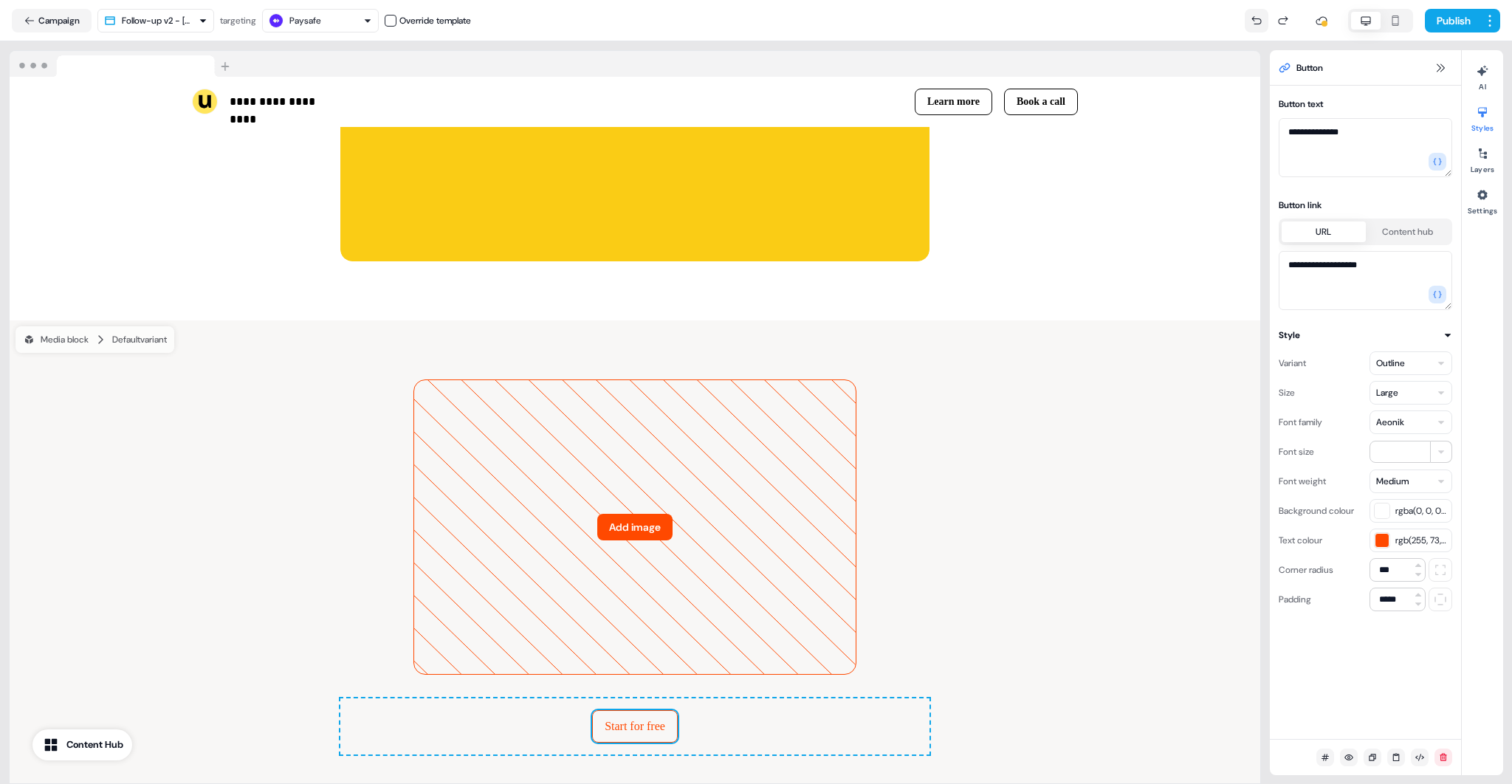 click 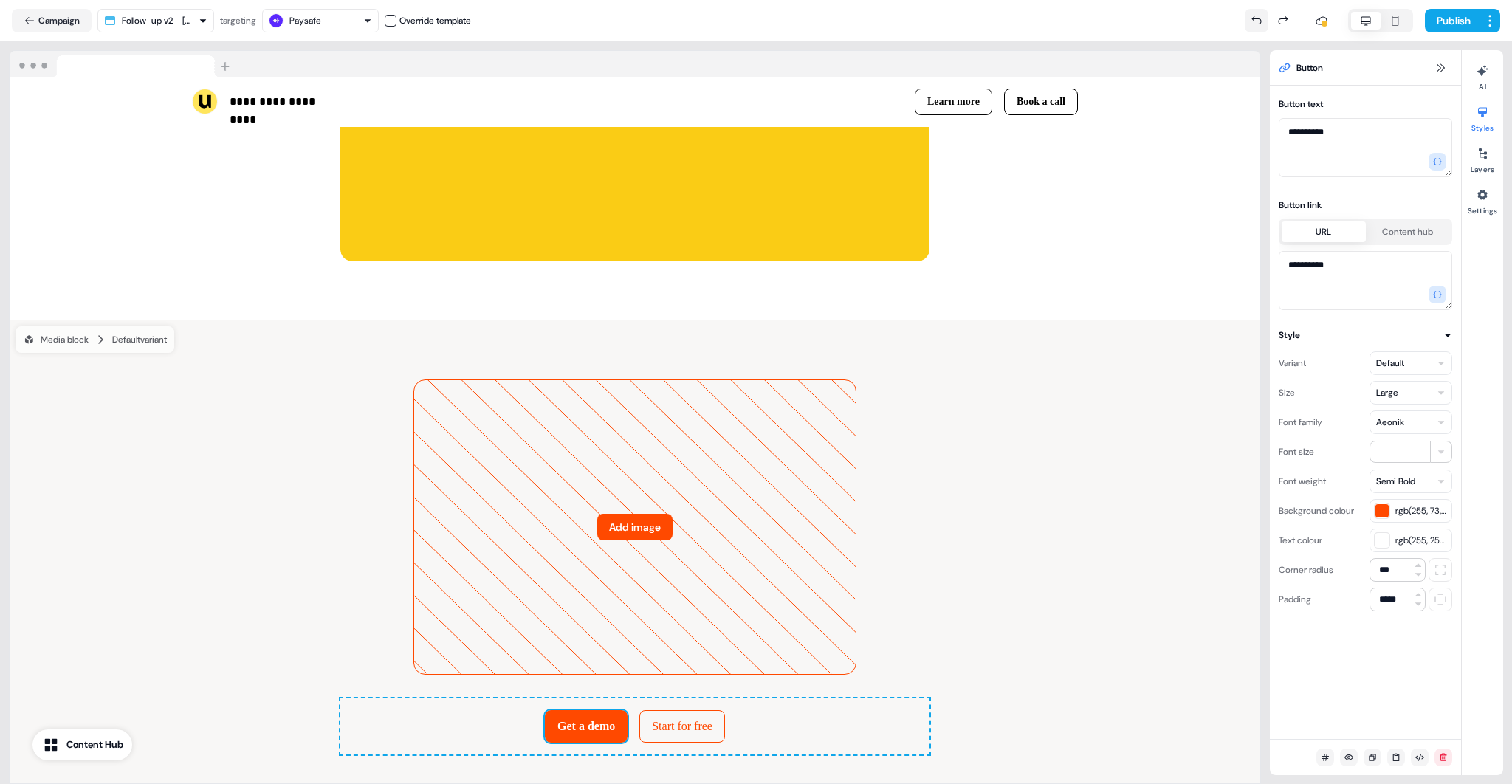 click 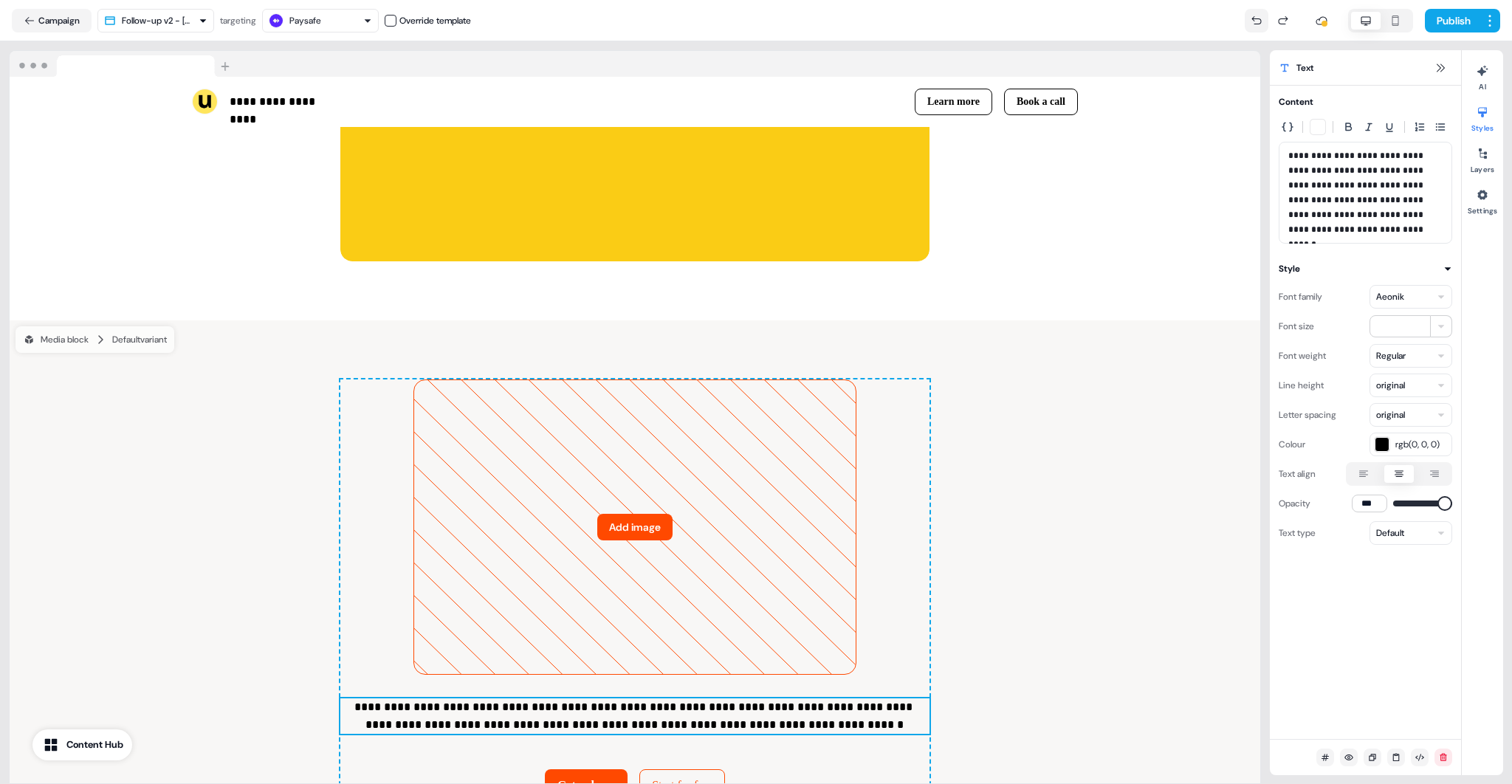 click 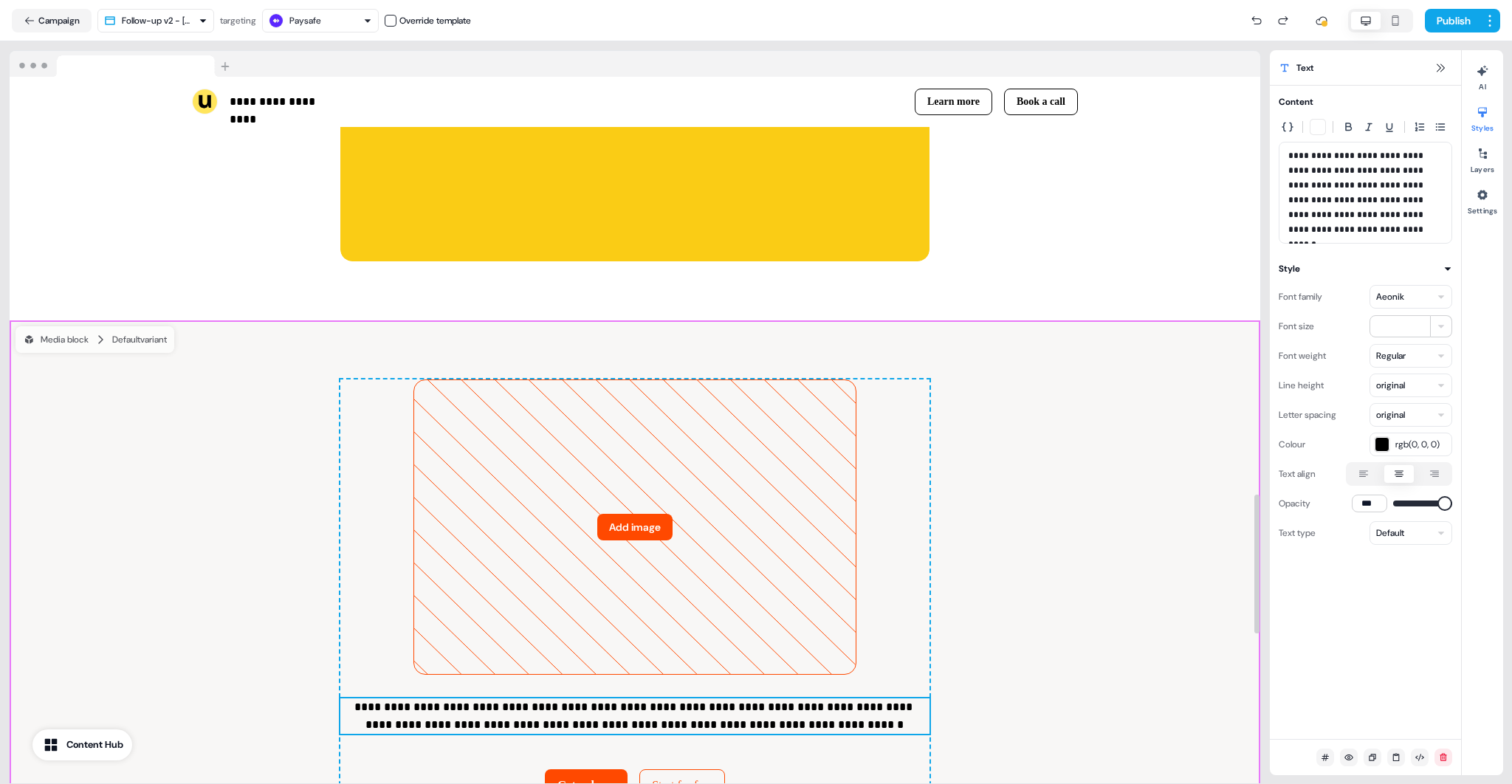 click on "**********" at bounding box center (635, 596) 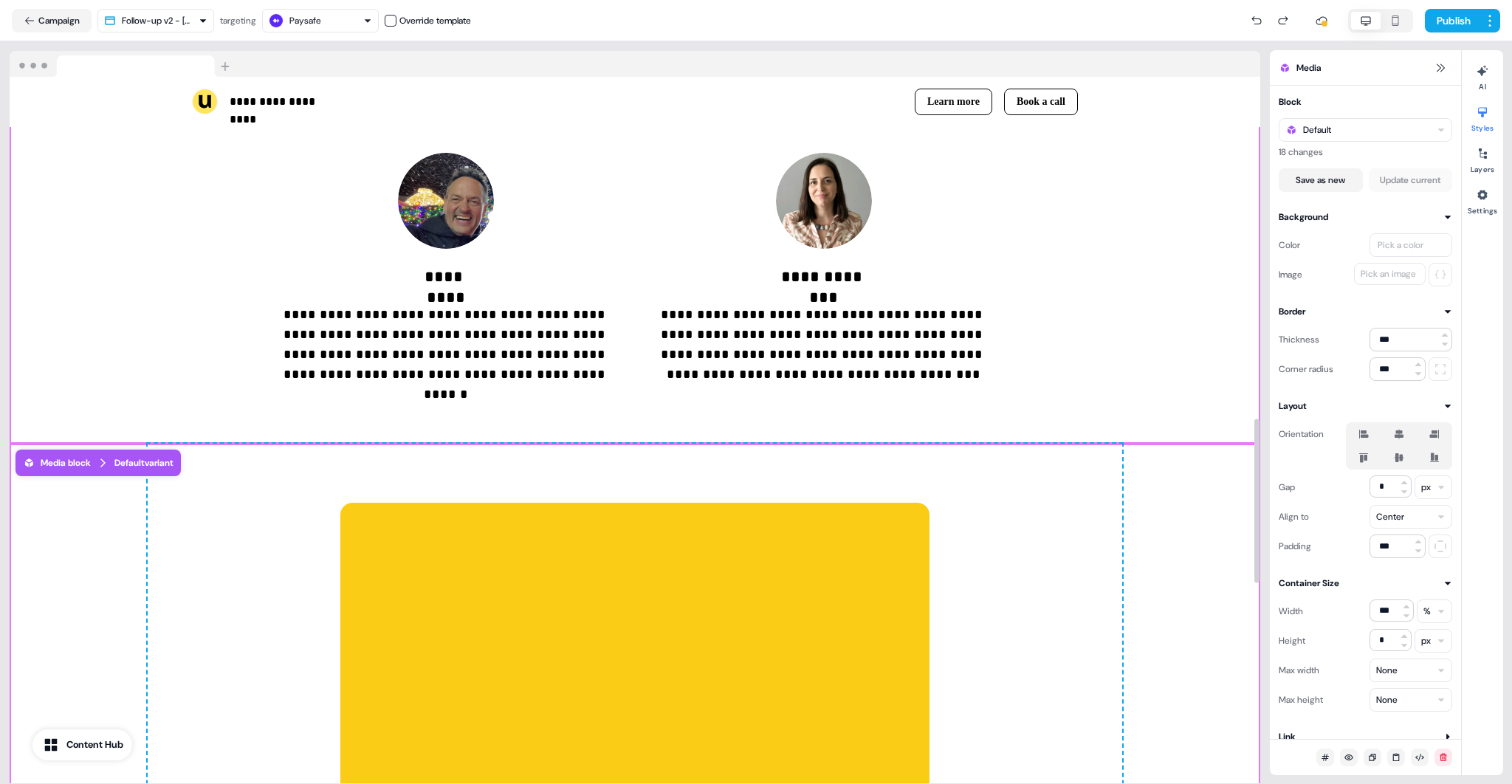 scroll, scrollTop: 1654, scrollLeft: 0, axis: vertical 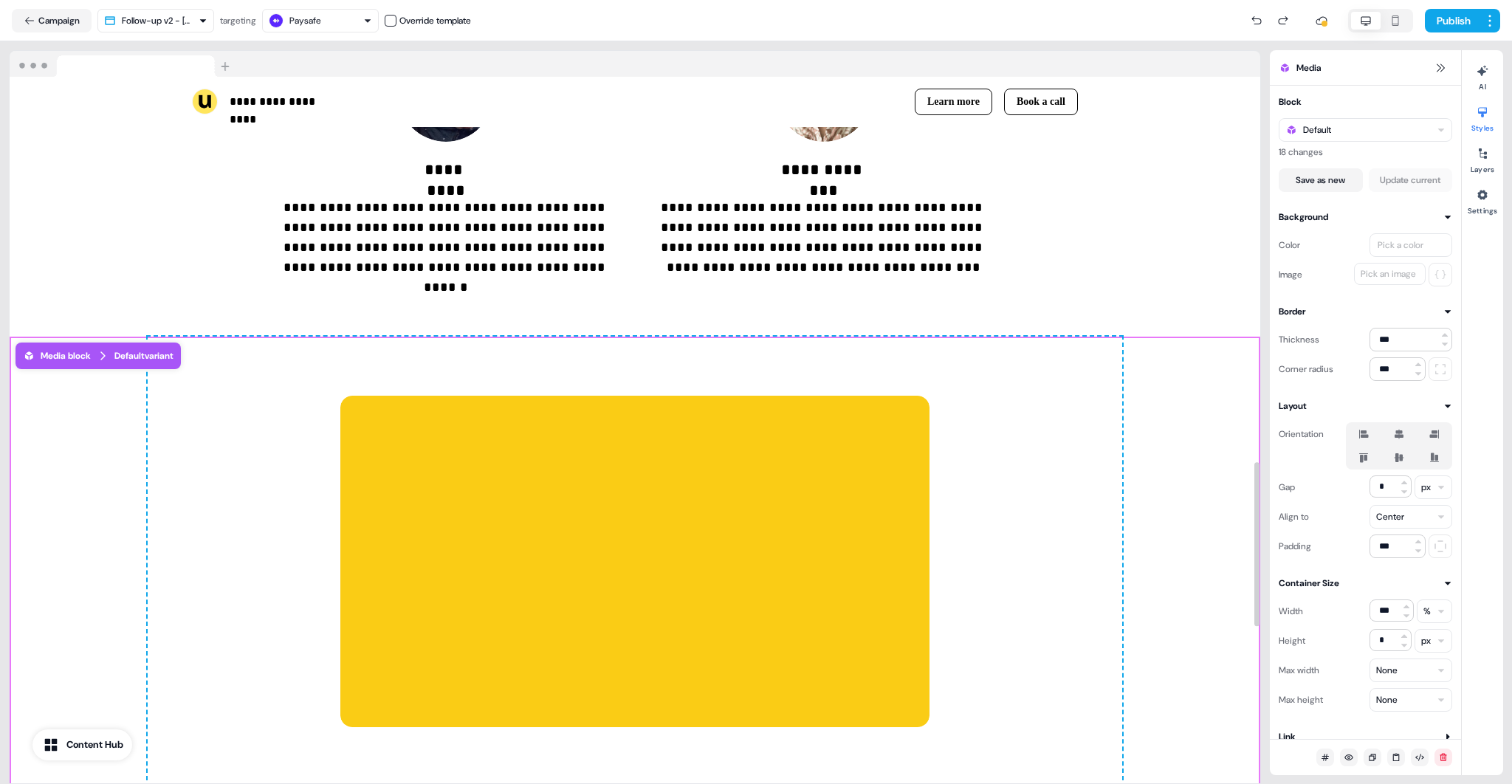 click on "To pick up a draggable item, press the space bar.
While dragging, use the arrow keys to move the item.
Press space again to drop the item in its new position, or press escape to cancel.
To pick up a draggable item, press the space bar.
While dragging, use the arrow keys to move the item.
Press space again to drop the item in its new position, or press escape to cancel.
Draggable item text-sGOSNV59FO-A16PlvqOWL was dropped over droppable area text-sGOSNV59FO-A16PlvqOWL Media   block Default  variant Add block
To pick up a draggable item, press the space bar.
While dragging, use the arrow keys to move the item.
Press space again to drop the item in its new position, or press escape to cancel." at bounding box center (635, 561) 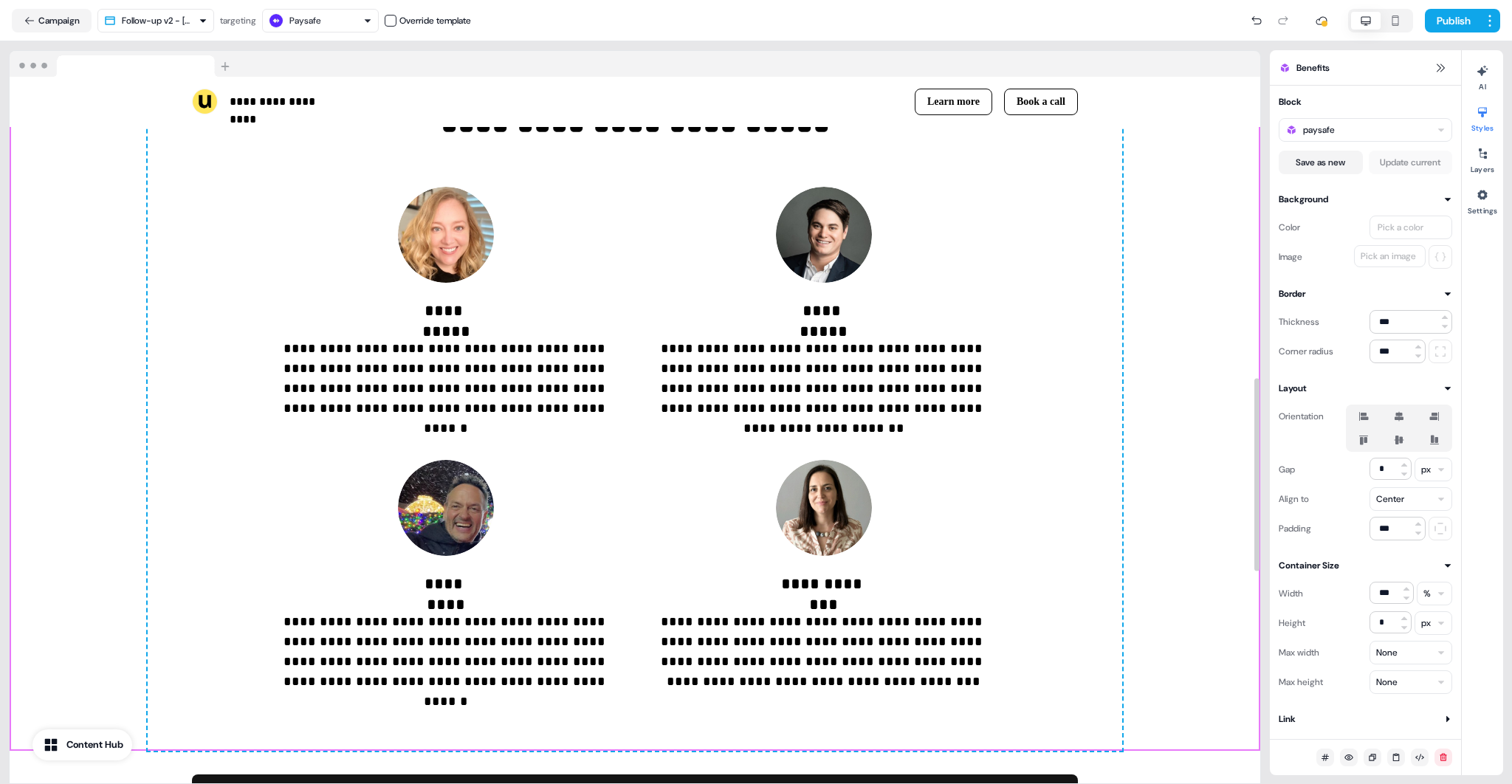 scroll, scrollTop: 1479, scrollLeft: 0, axis: vertical 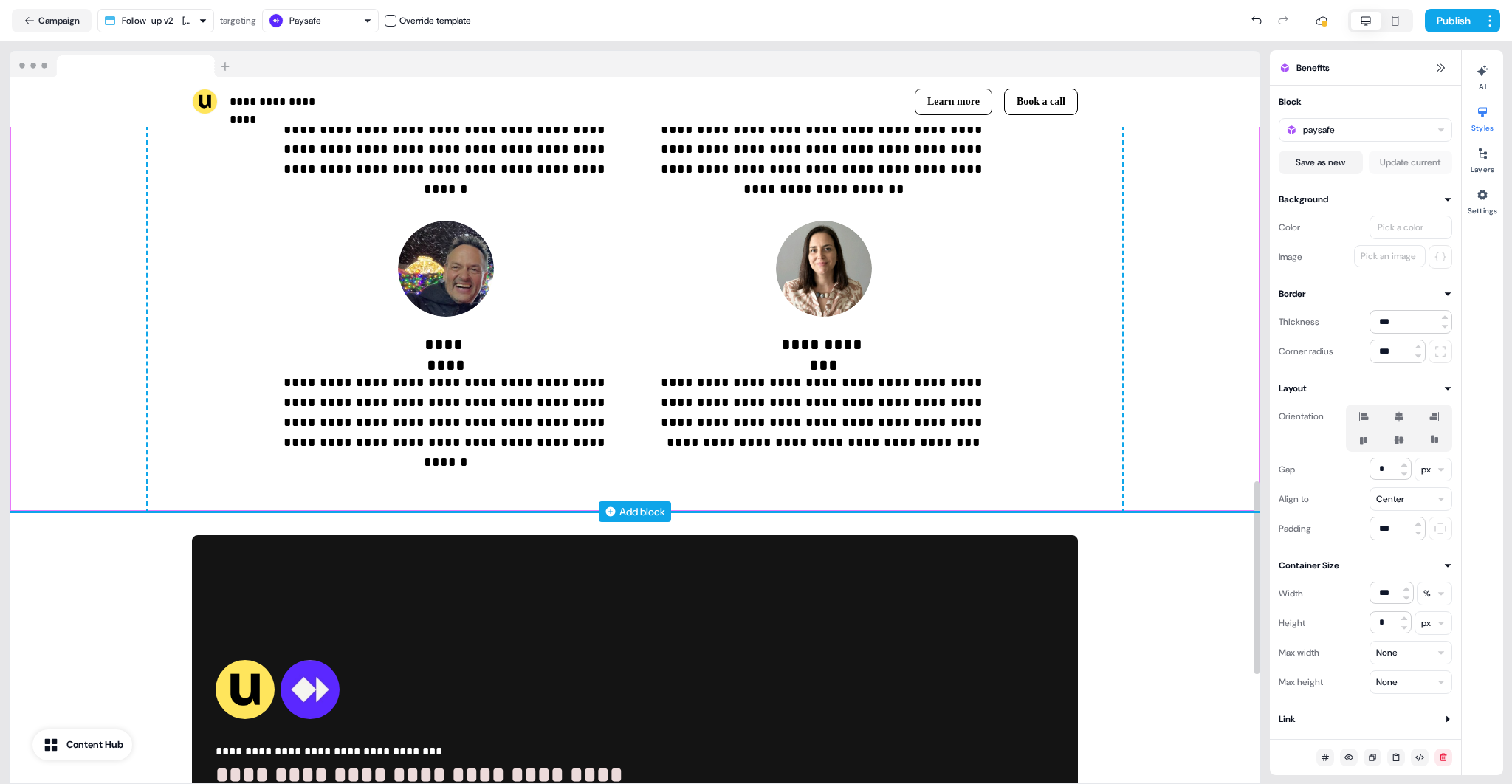 click on "Add block" at bounding box center (642, 512) 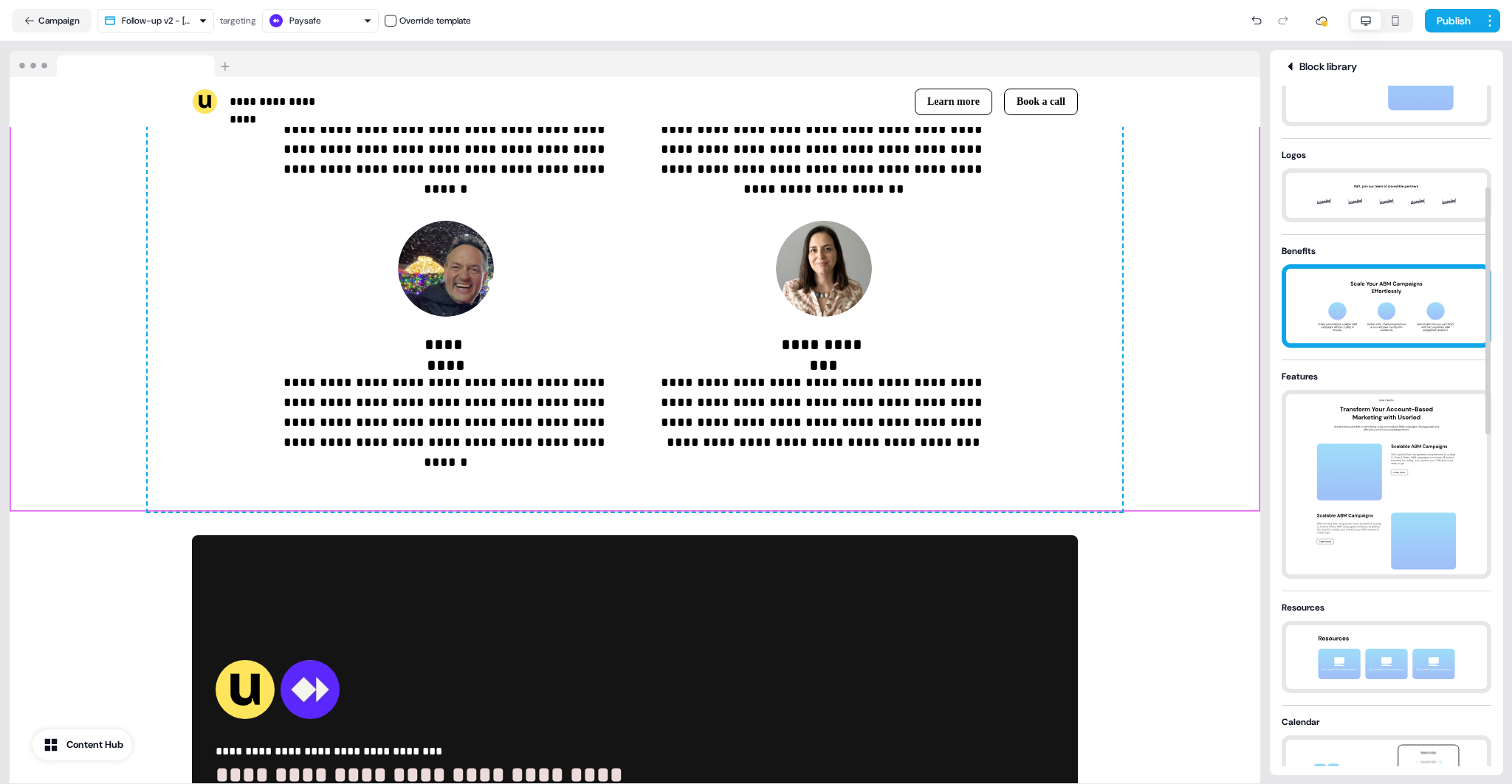 scroll, scrollTop: 627, scrollLeft: 0, axis: vertical 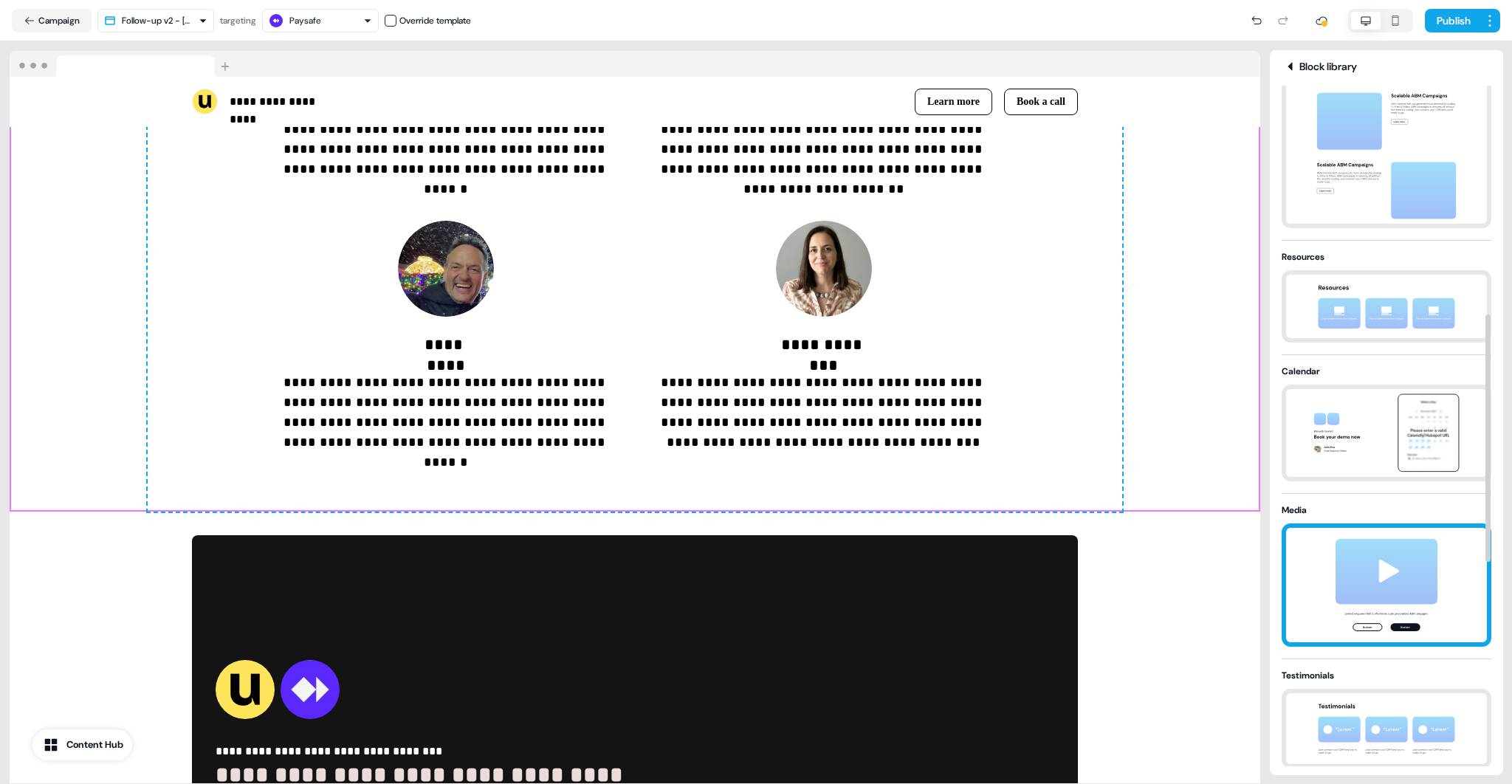 click at bounding box center [1386, 585] 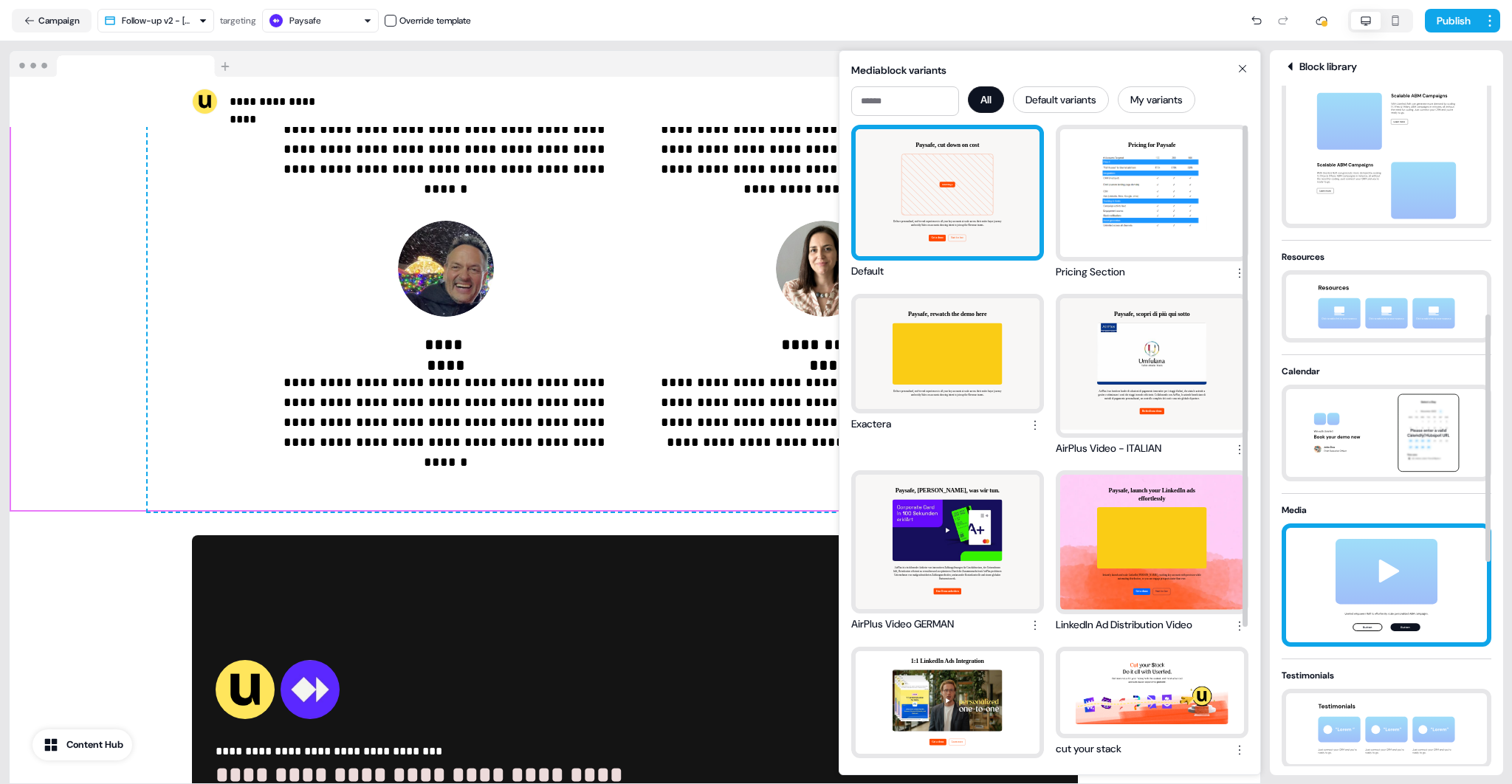 click on "Paysafe, cut down on cost Add image Deliver personalised, end-to-end experiences to all your key accounts at scale across their entire buyer journey and notify Sales on accounts showing intent to join up the Revenue teams. Get a demo Start for free" at bounding box center [947, 193] 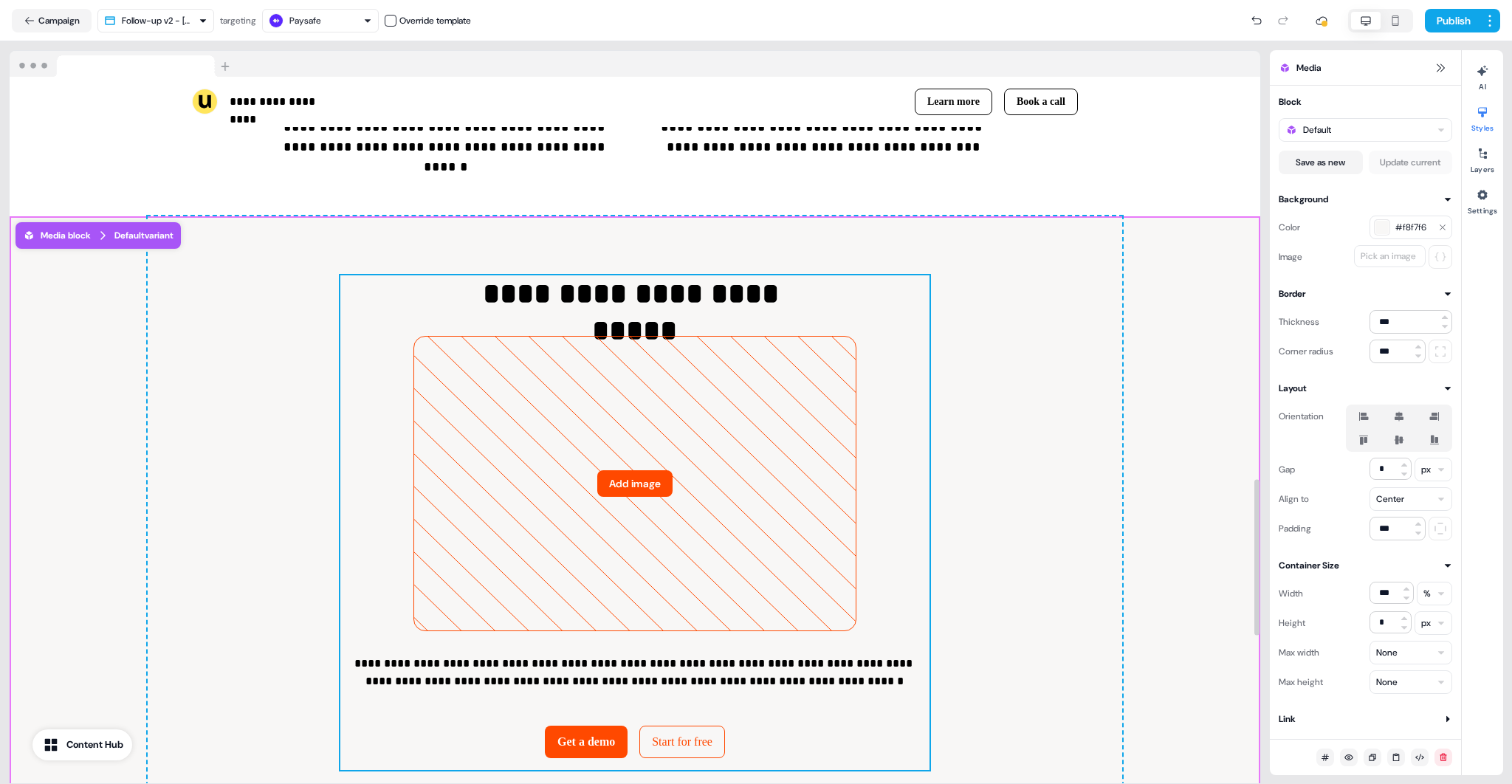 scroll, scrollTop: 1831, scrollLeft: 0, axis: vertical 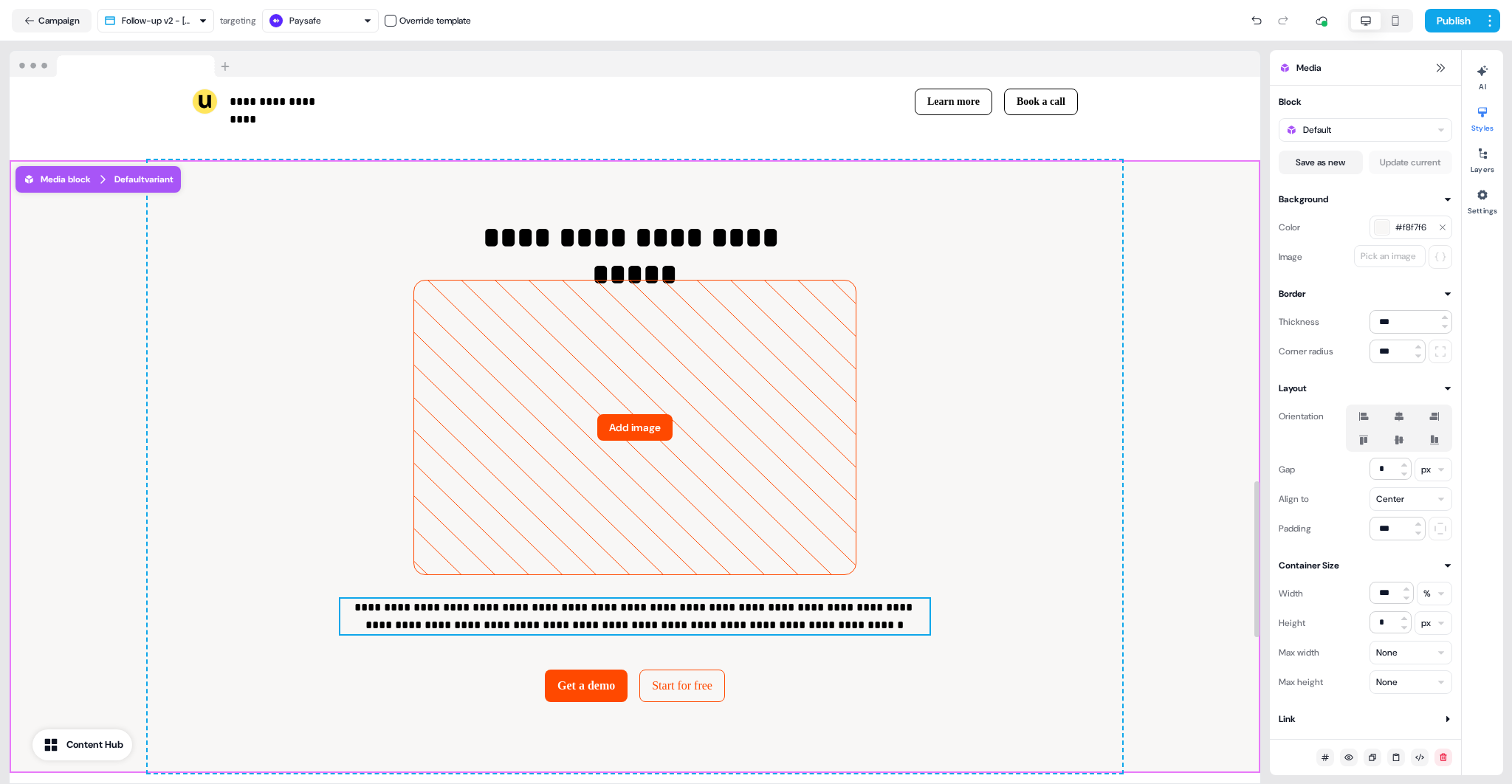 click on "**********" at bounding box center (634, 616) 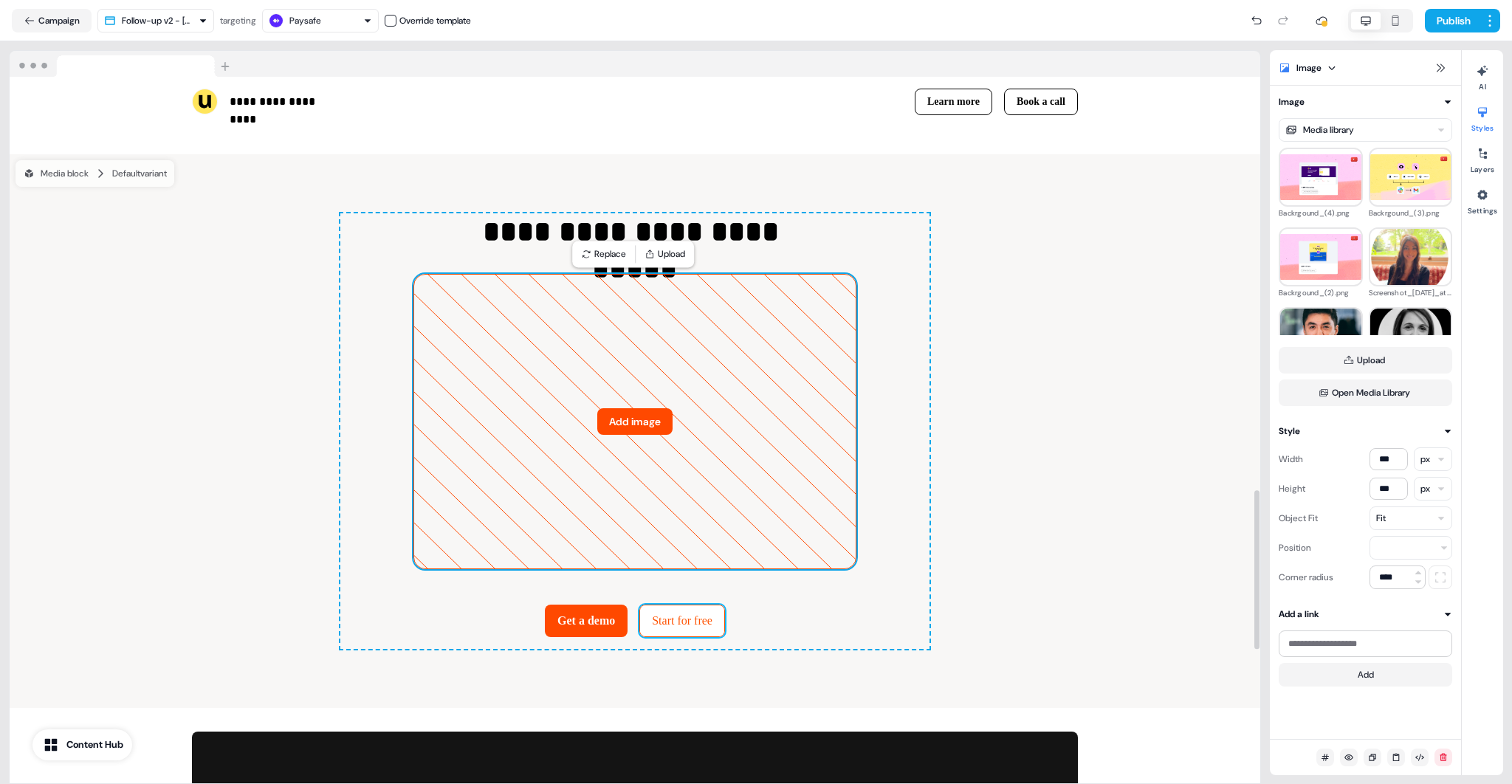 click on "Start for free" at bounding box center [682, 621] 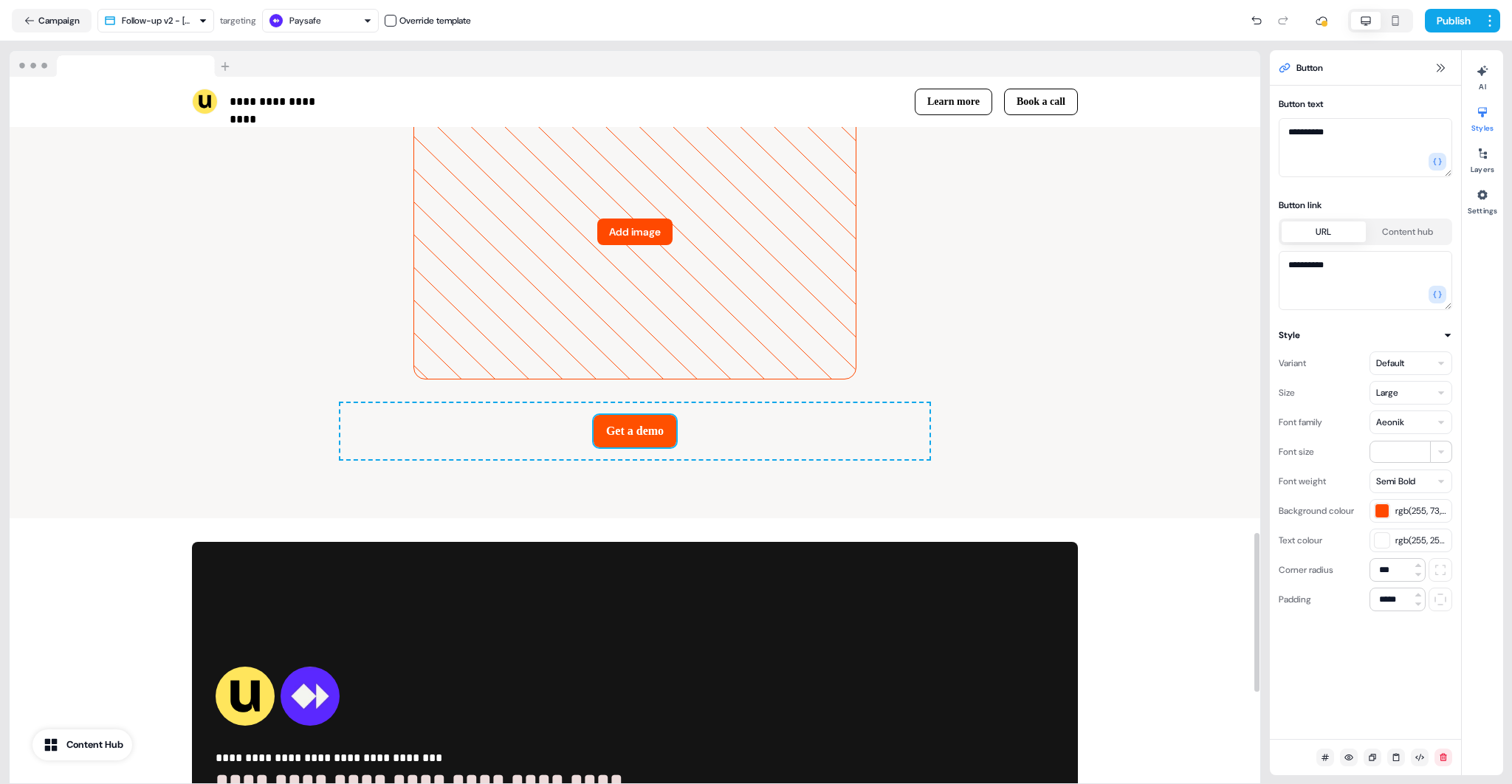 click on "Get a demo" at bounding box center (635, 431) 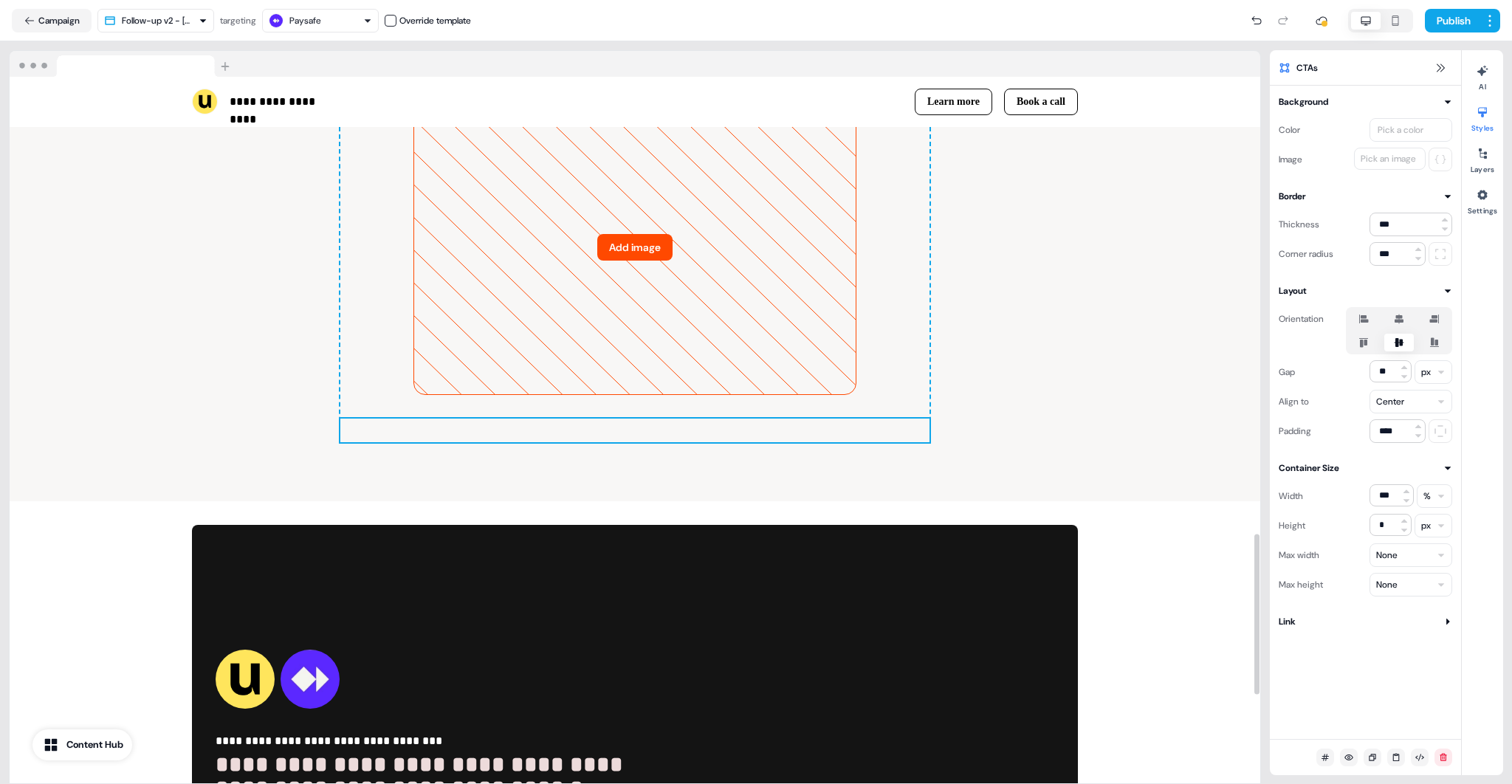 click on "To pick up a draggable item, press the space bar.
While dragging, use the arrow keys to move the item.
Press space again to drop the item in its new position, or press escape to cancel." at bounding box center (634, 430) 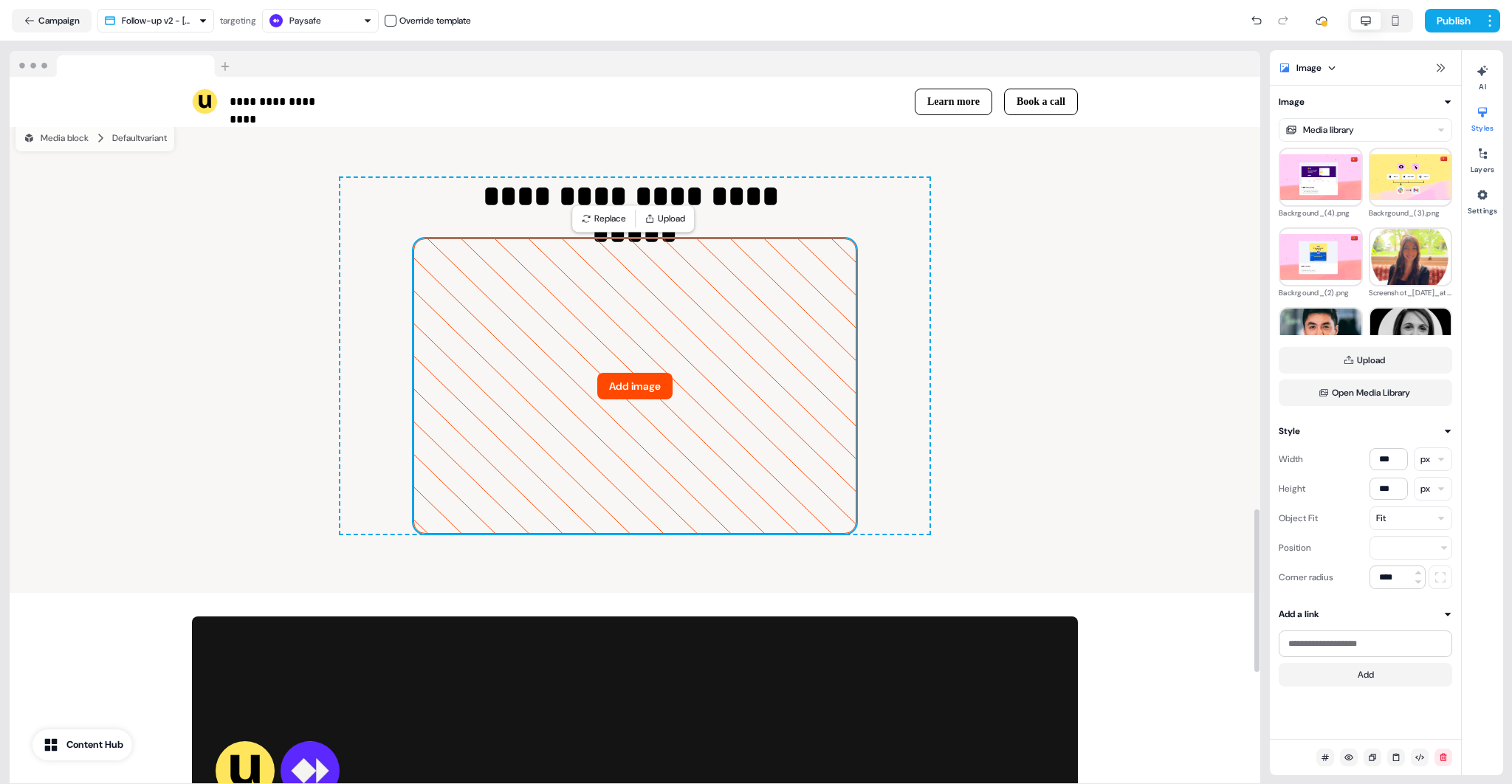 scroll, scrollTop: 1797, scrollLeft: 0, axis: vertical 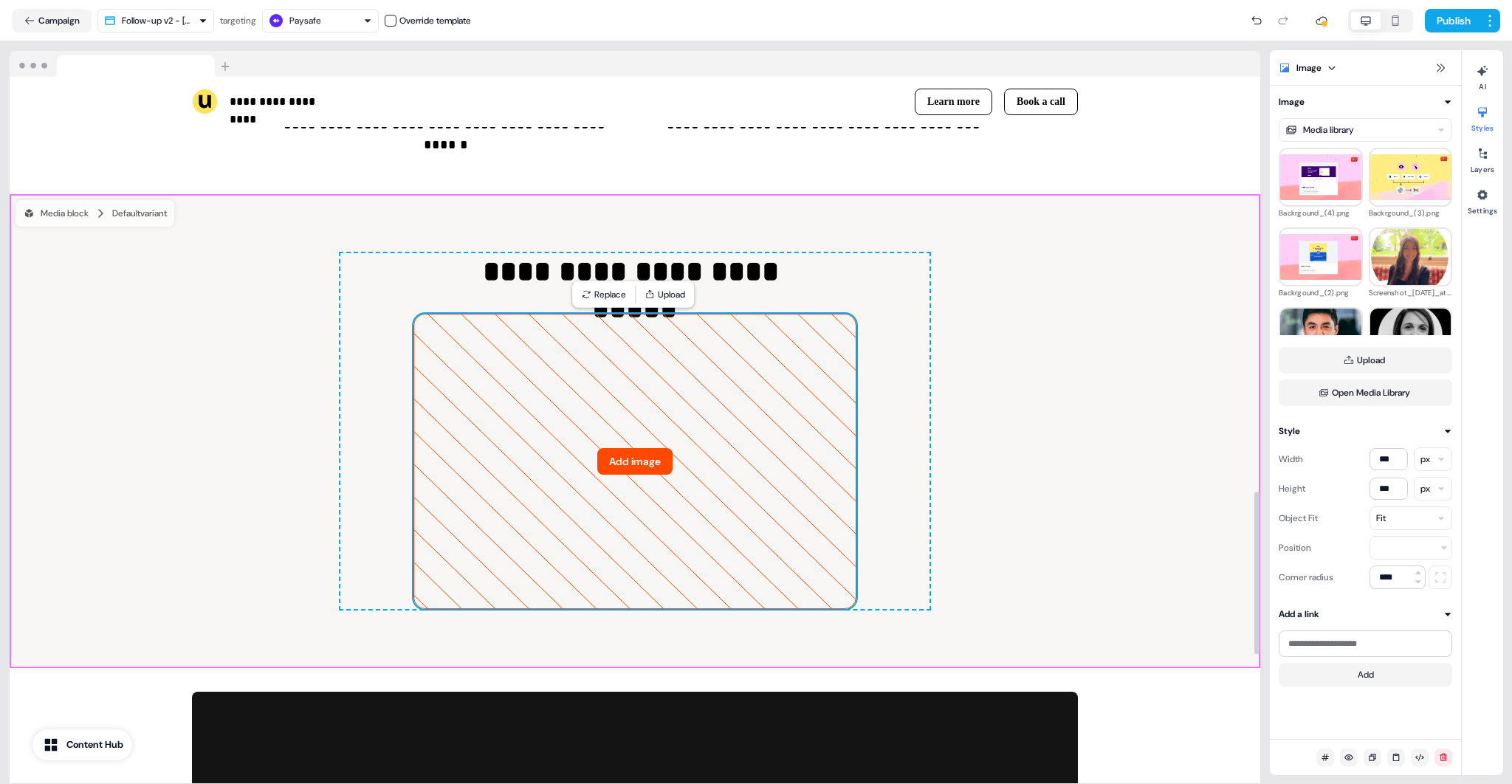 click on "**********" at bounding box center [635, 431] 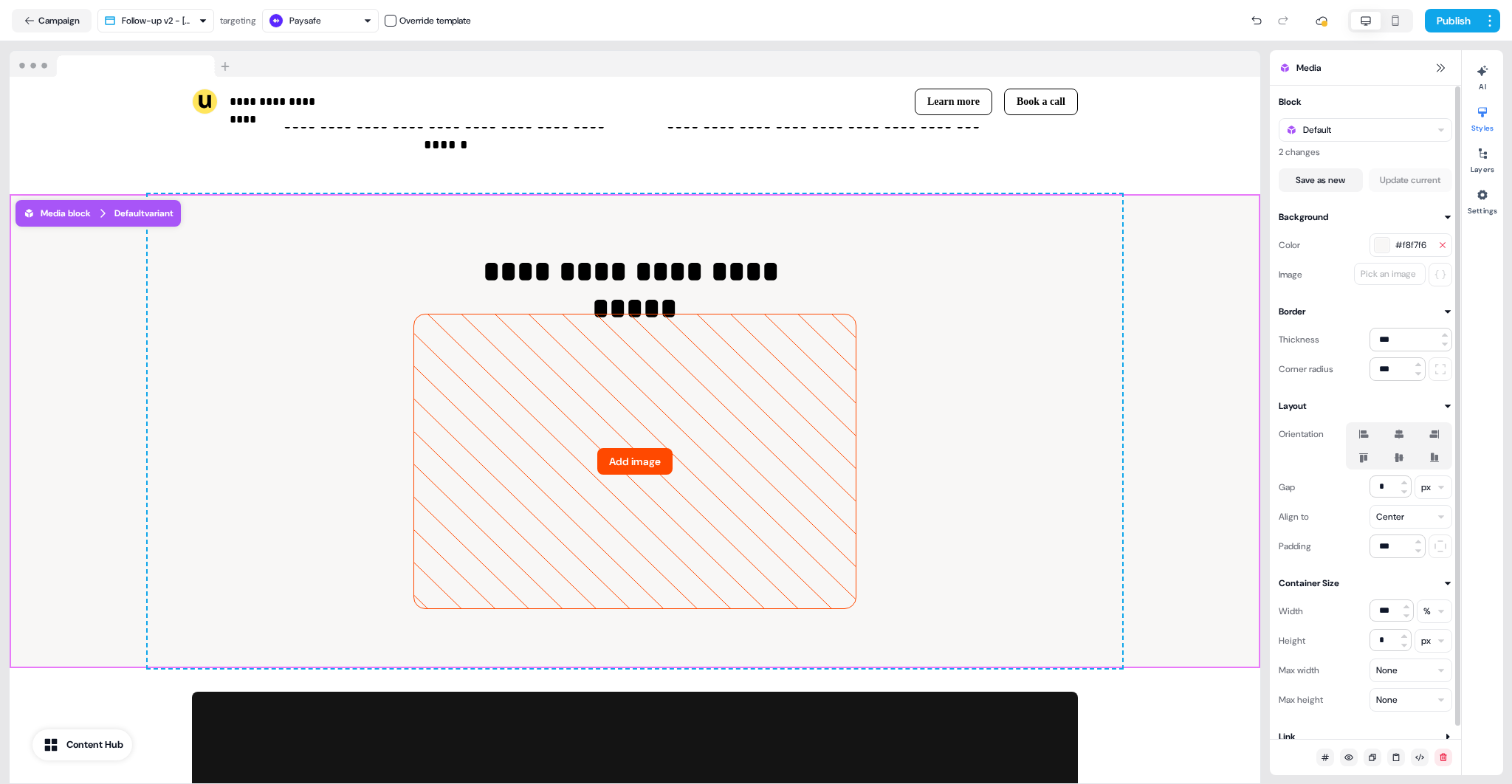 click 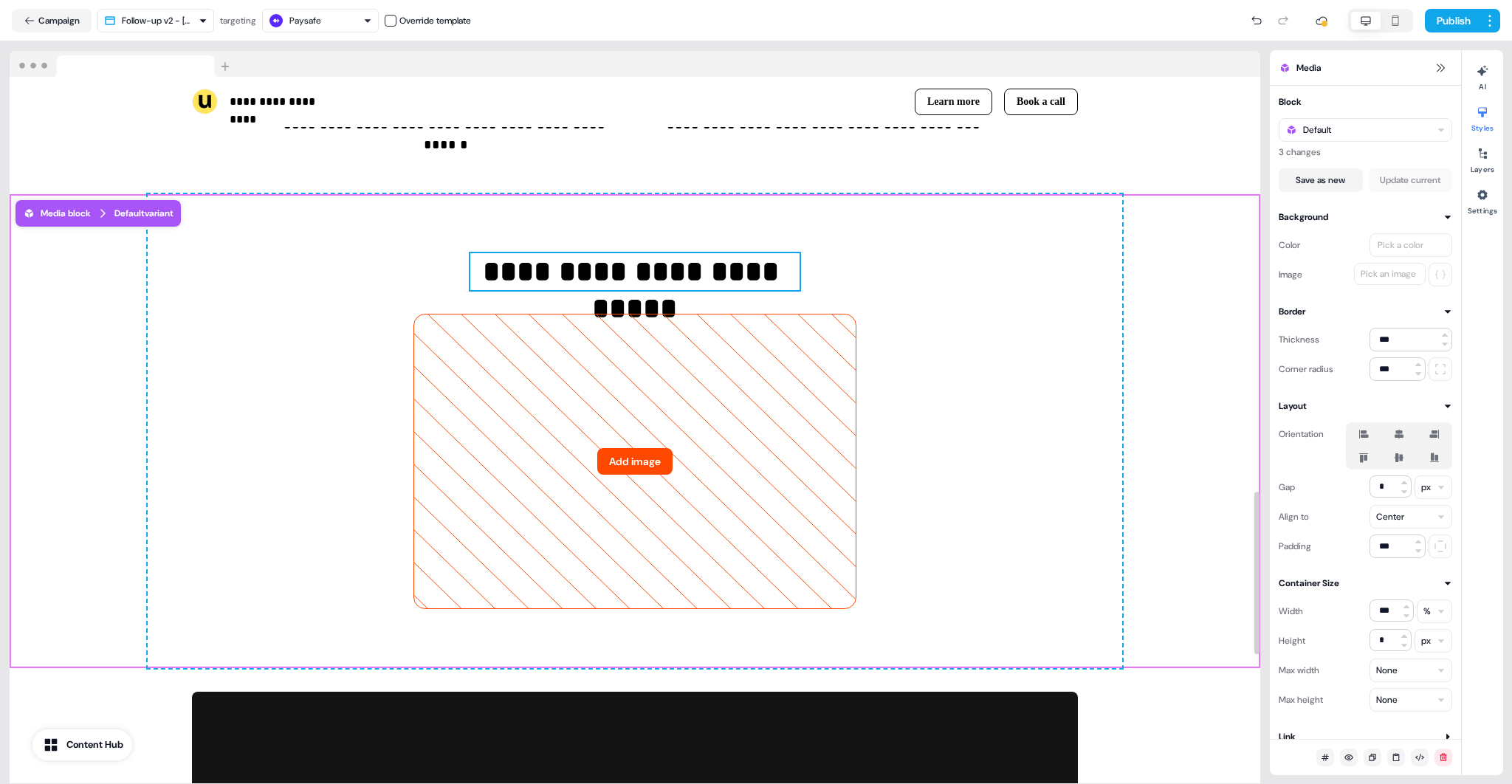 click on "**********" at bounding box center (635, 272) 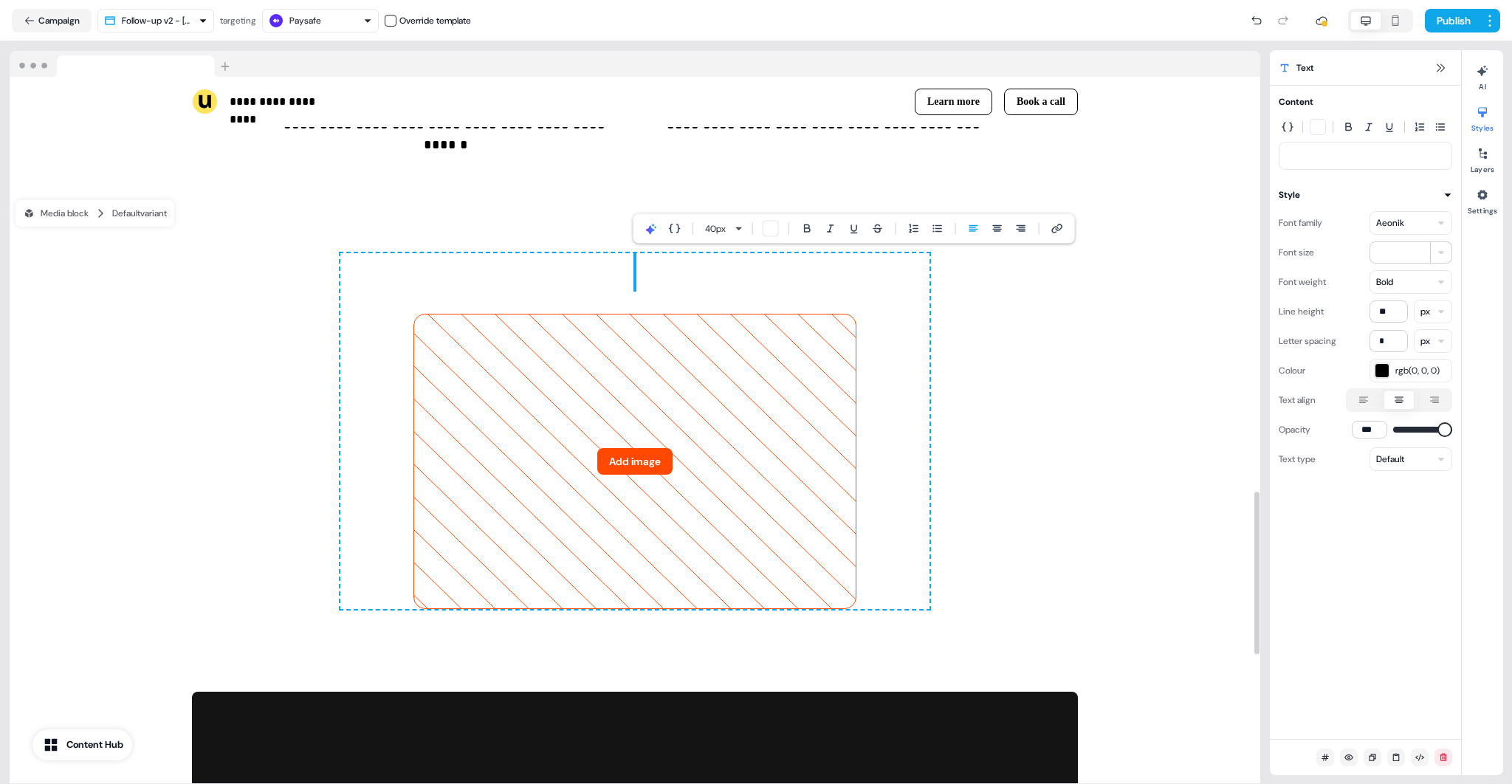 type 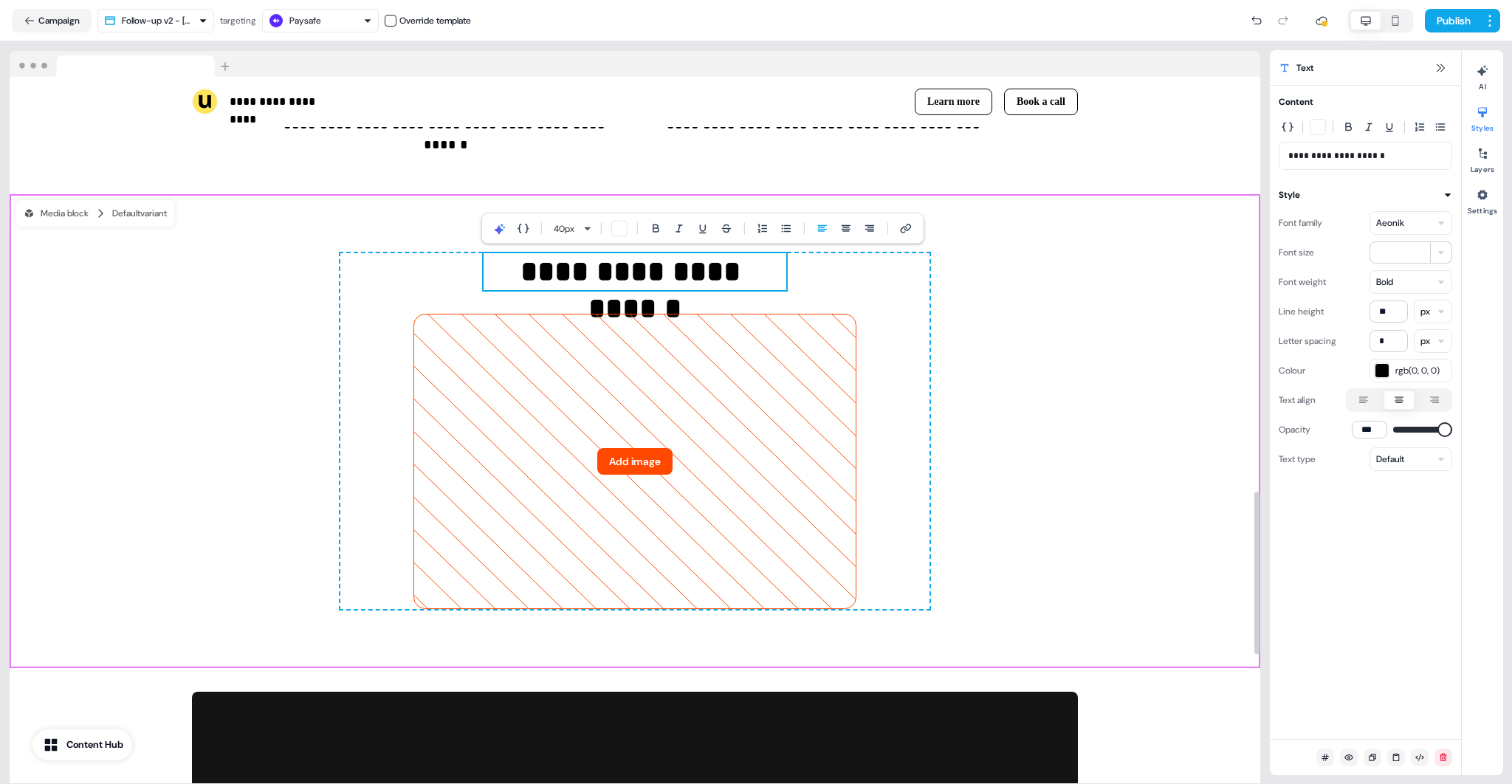 click on "**********" at bounding box center [635, 431] 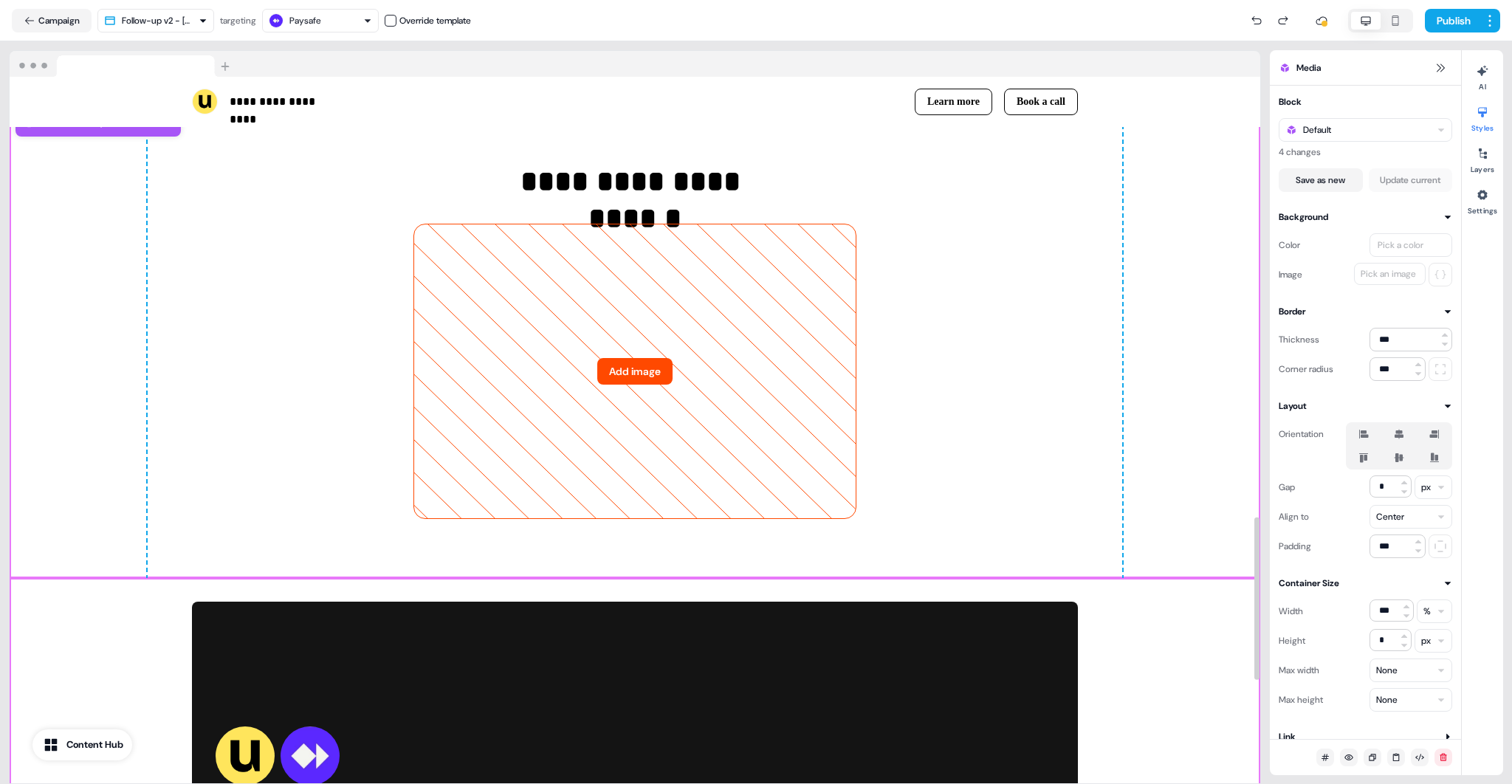 scroll, scrollTop: 1803, scrollLeft: 0, axis: vertical 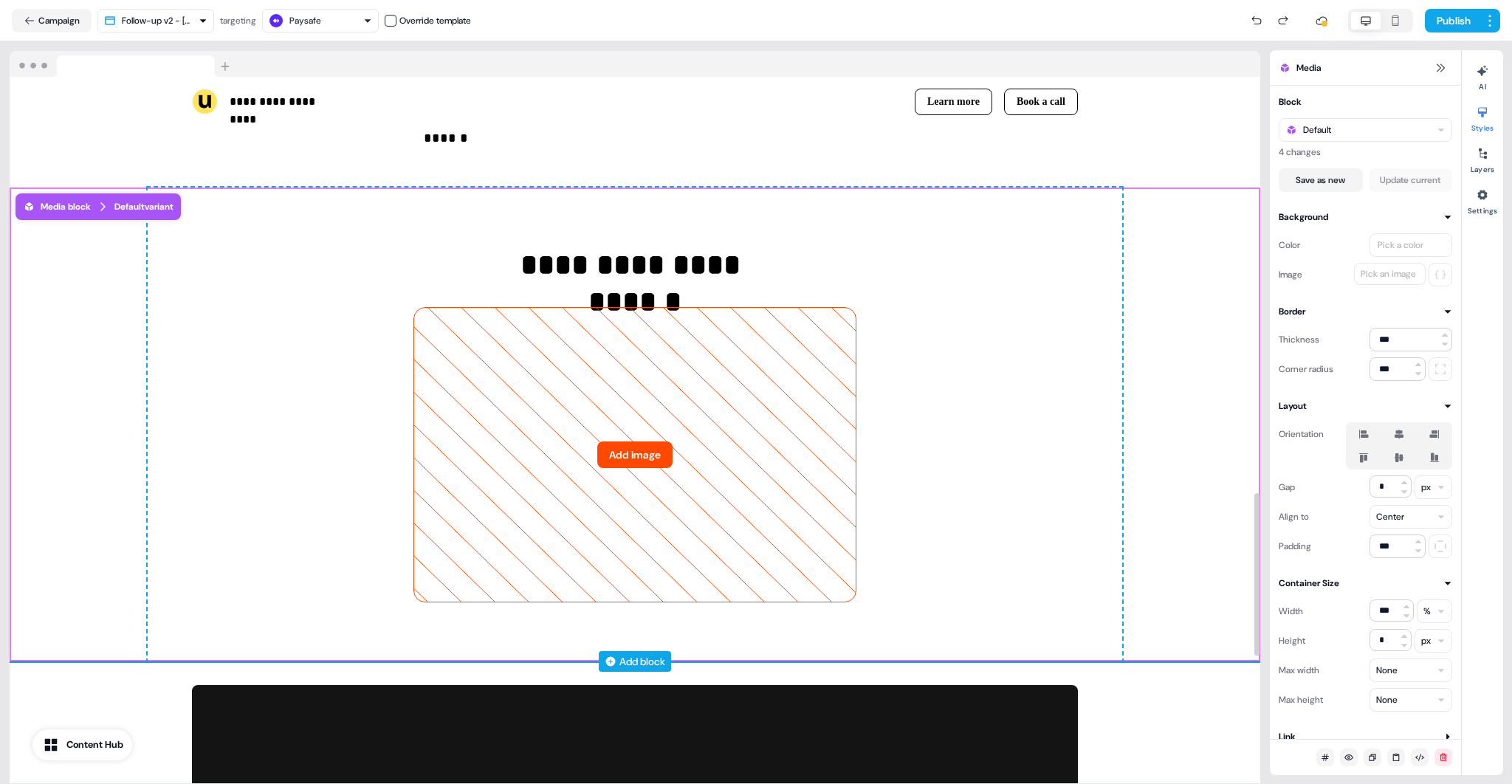 click on "Add block" at bounding box center (642, 661) 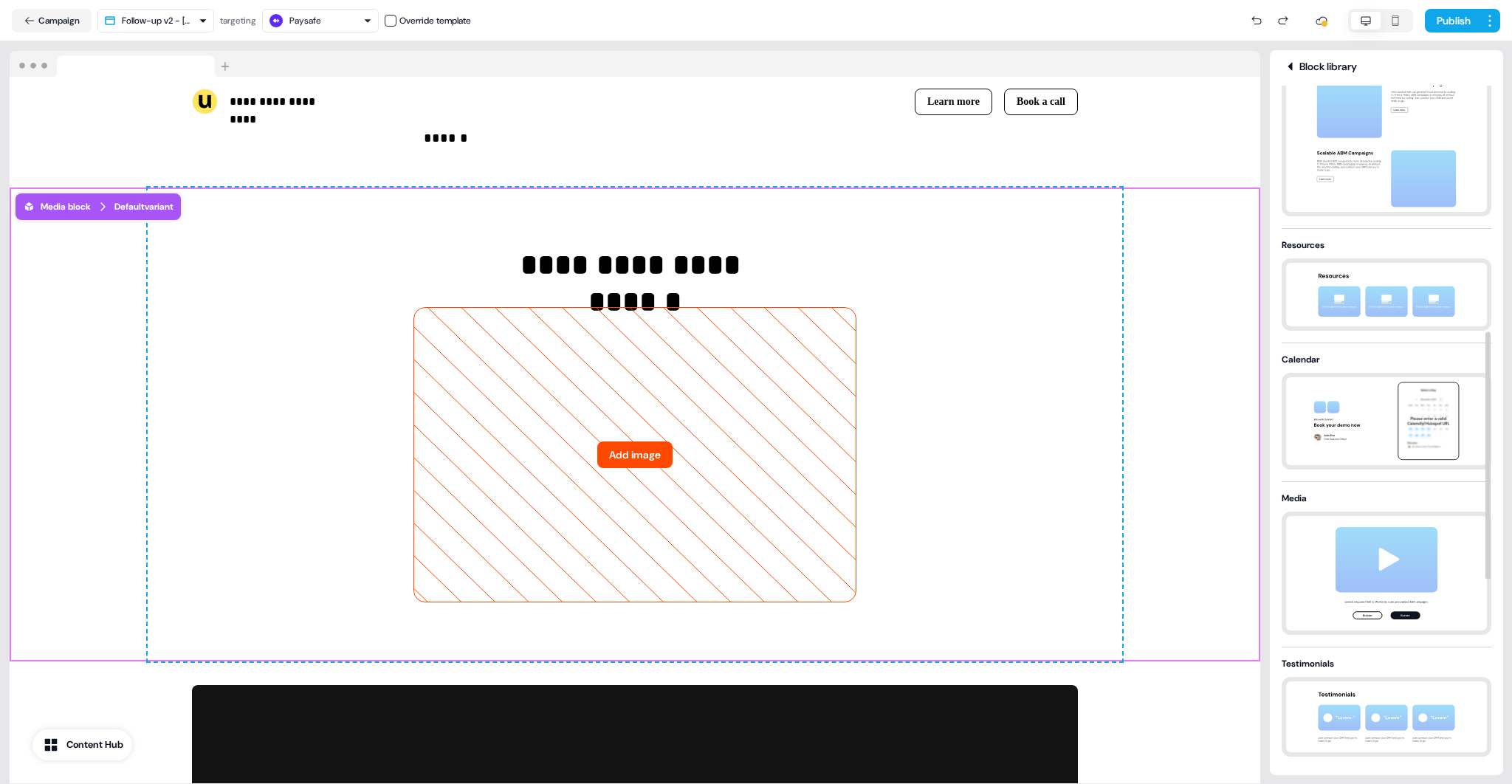scroll, scrollTop: 675, scrollLeft: 0, axis: vertical 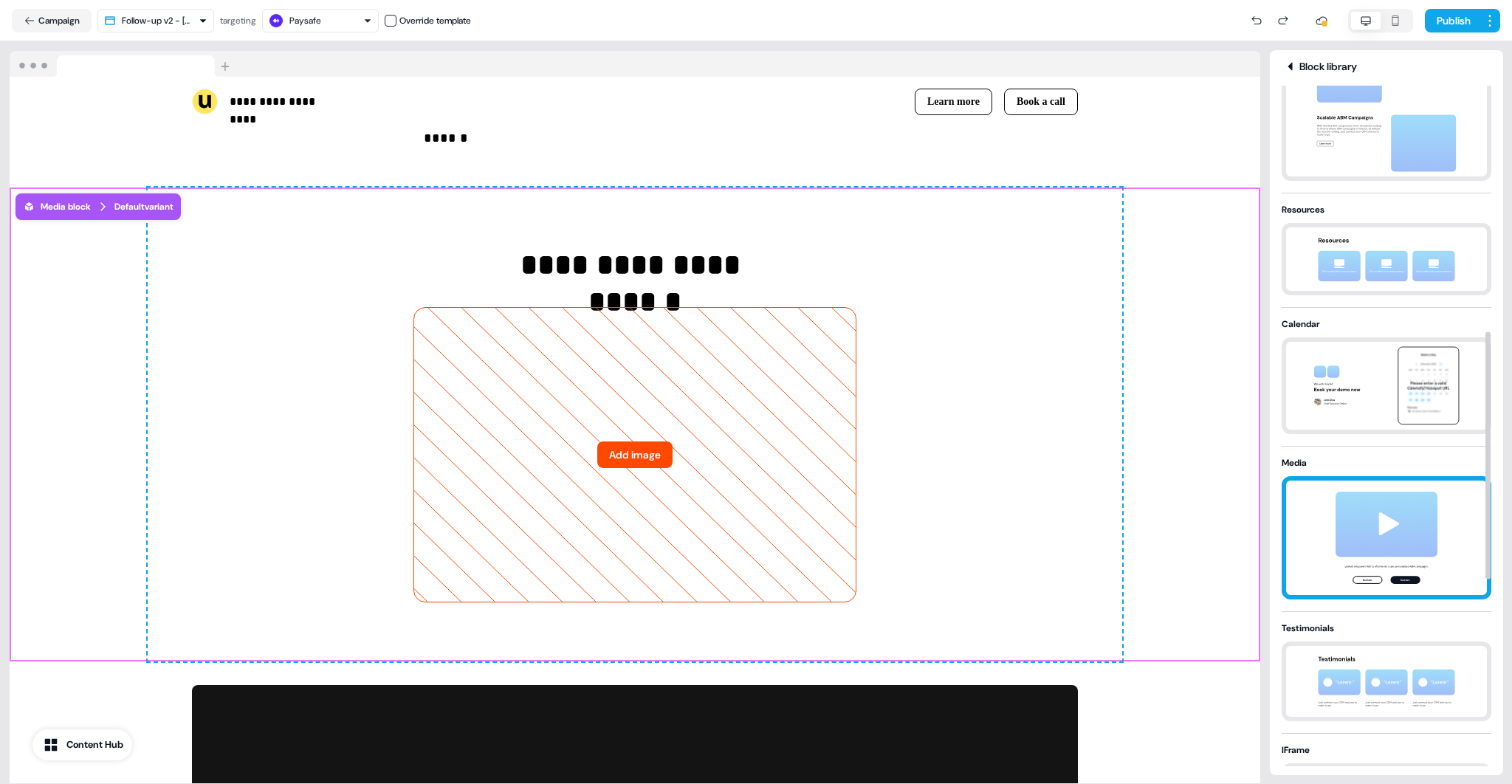 click at bounding box center (1386, 537) 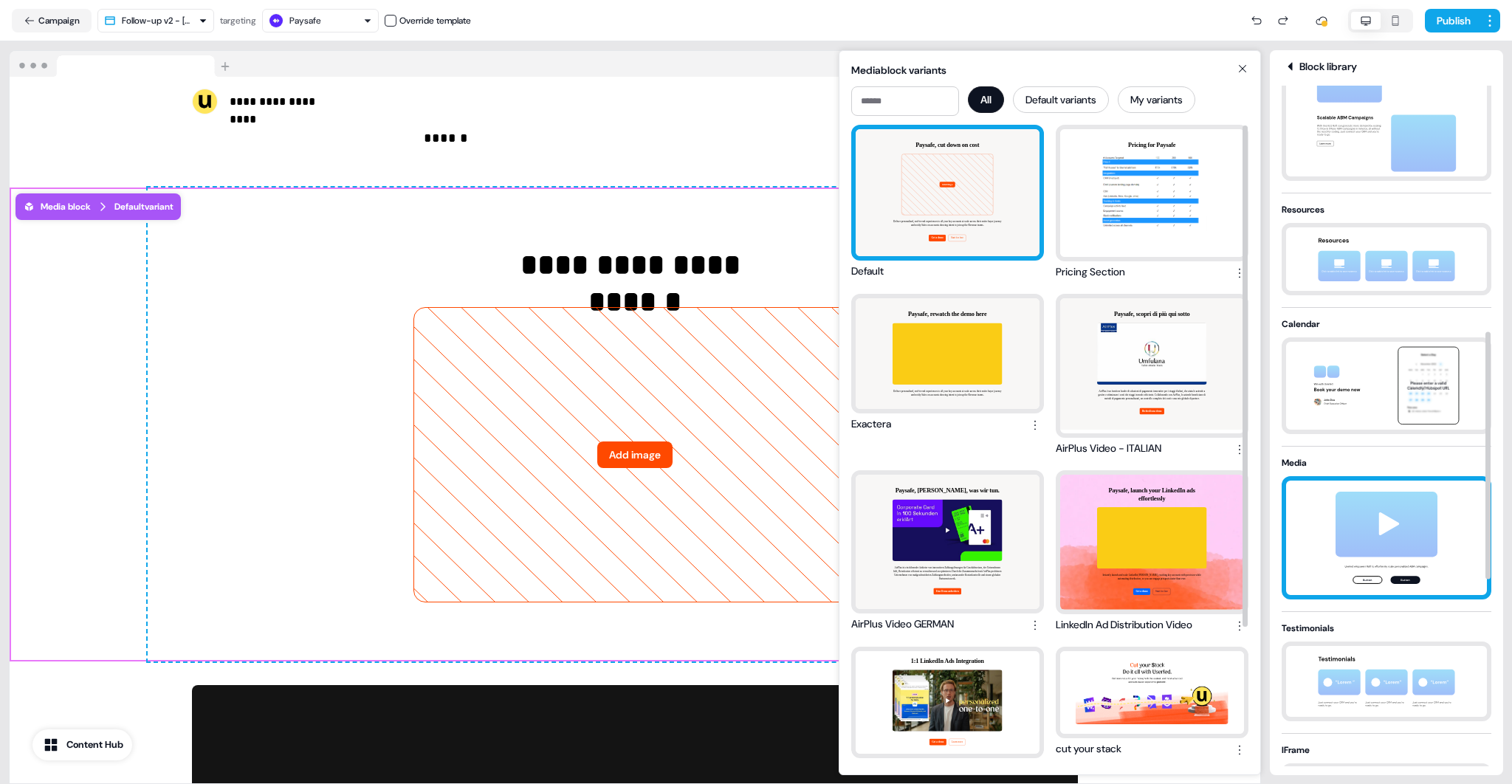 click on "Paysafe, cut down on cost Add image Deliver personalised, end-to-end experiences to all your key accounts at scale across their entire buyer journey and notify Sales on accounts showing intent to join up the Revenue teams. Get a demo Start for free" at bounding box center (947, 193) 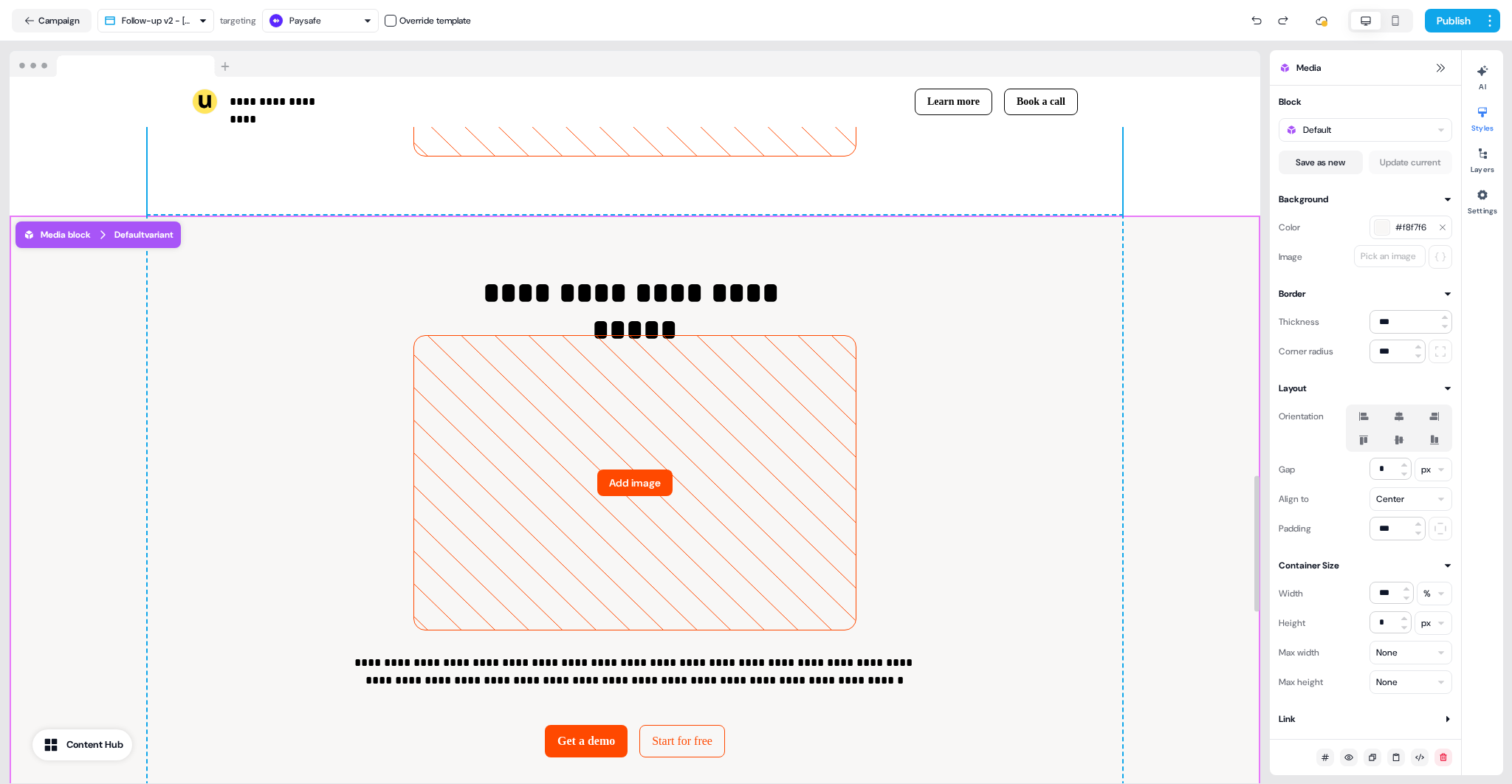 scroll, scrollTop: 2304, scrollLeft: 0, axis: vertical 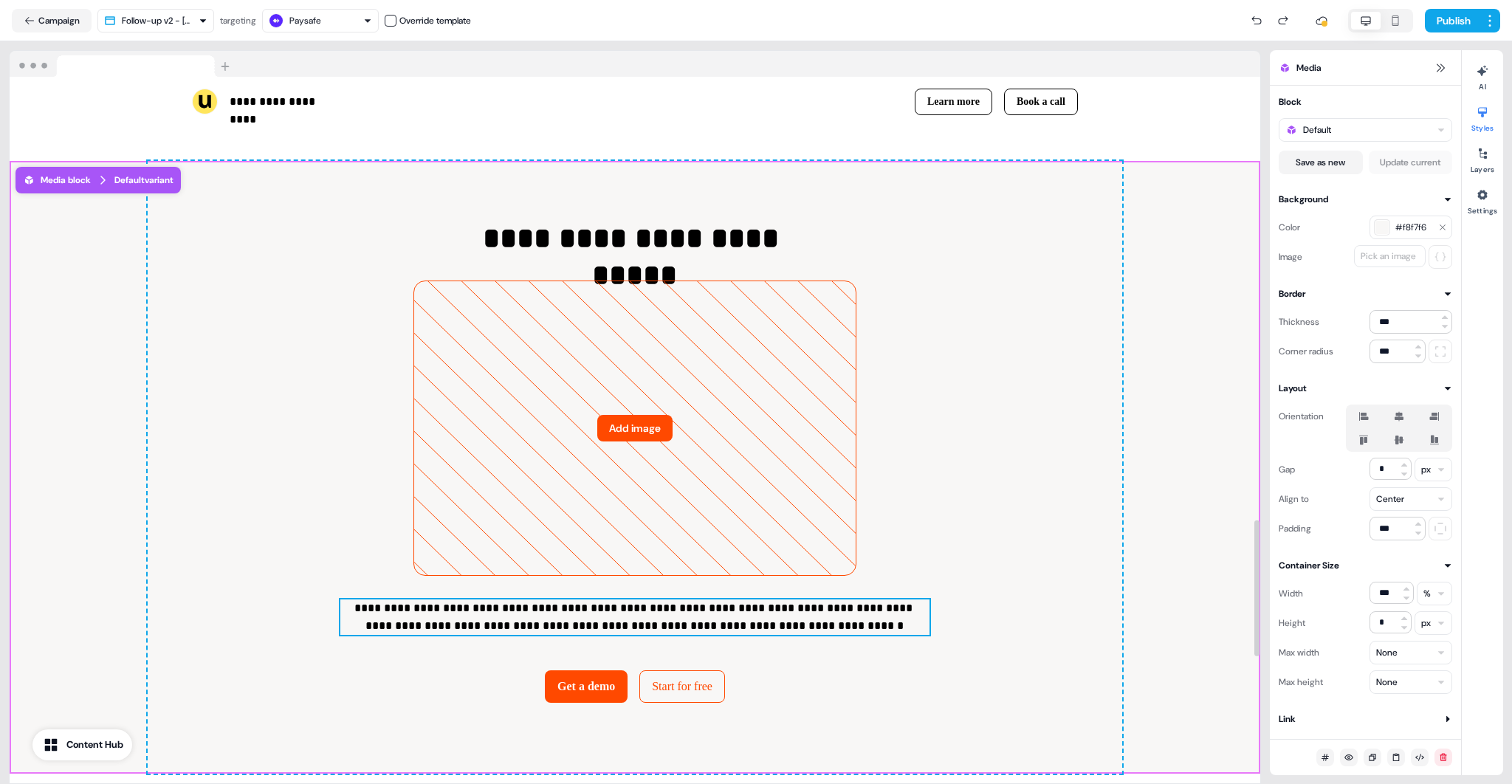 click on "**********" at bounding box center [634, 617] 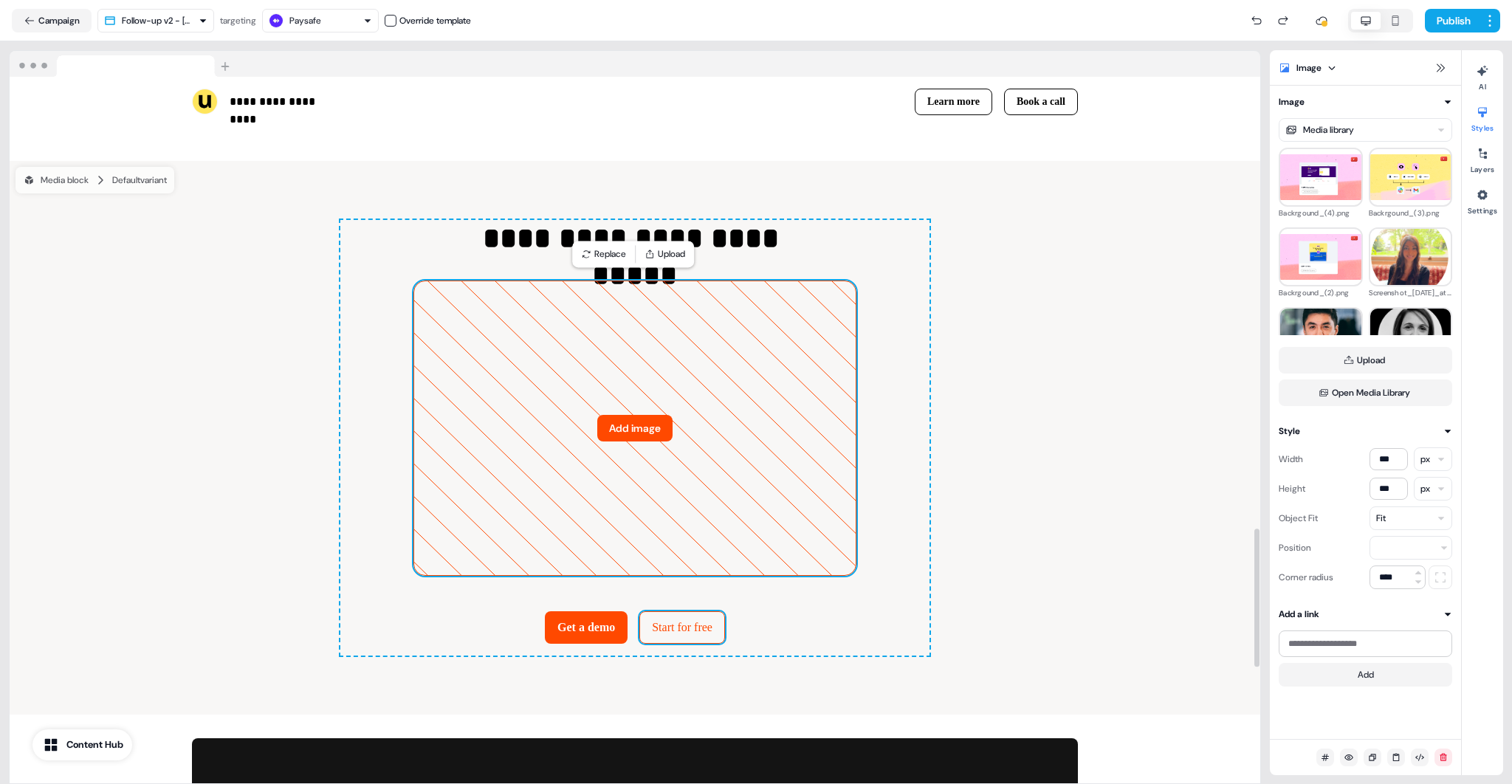 scroll, scrollTop: 2311, scrollLeft: 0, axis: vertical 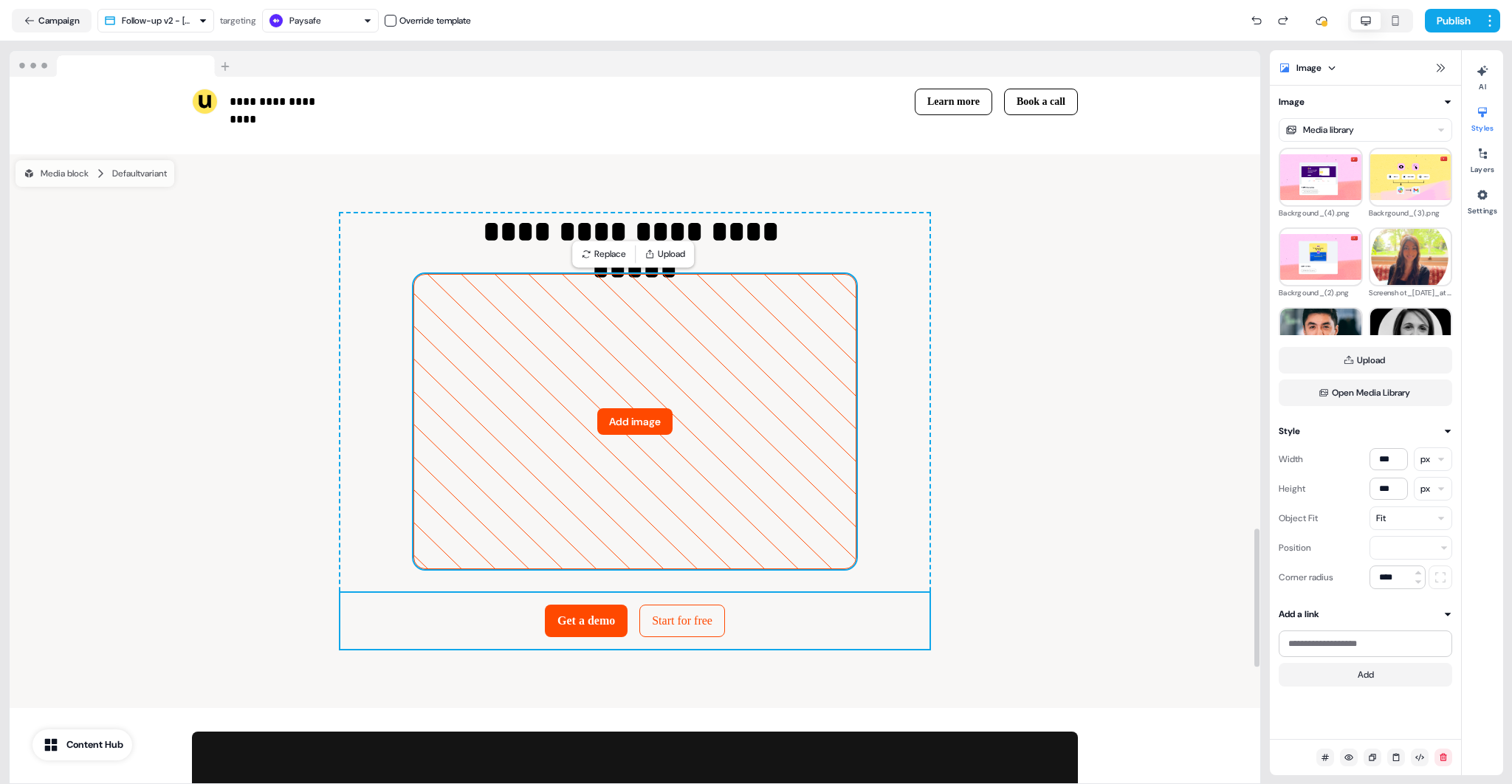 click on "**********" at bounding box center [634, 431] 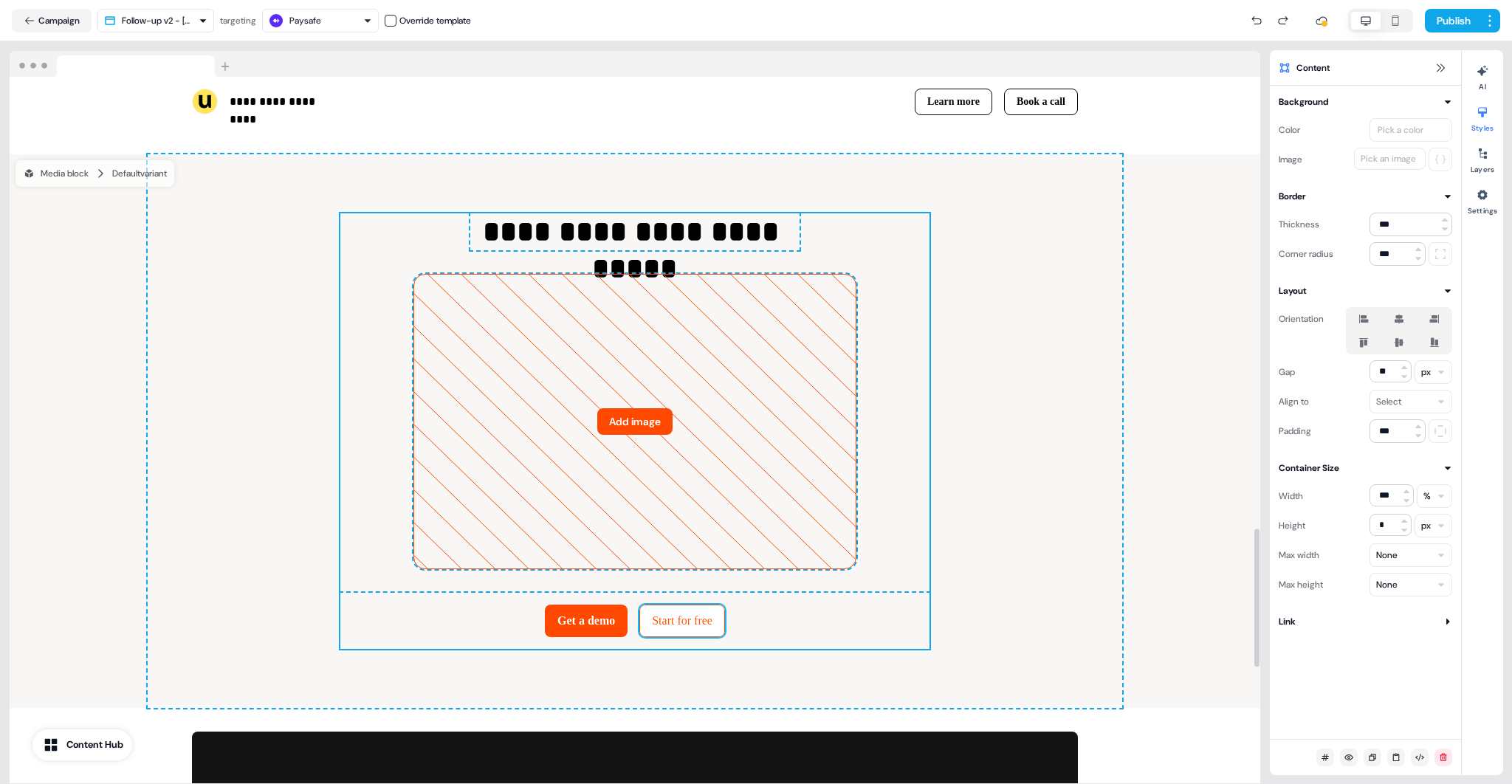 click on "Start for free" at bounding box center (682, 621) 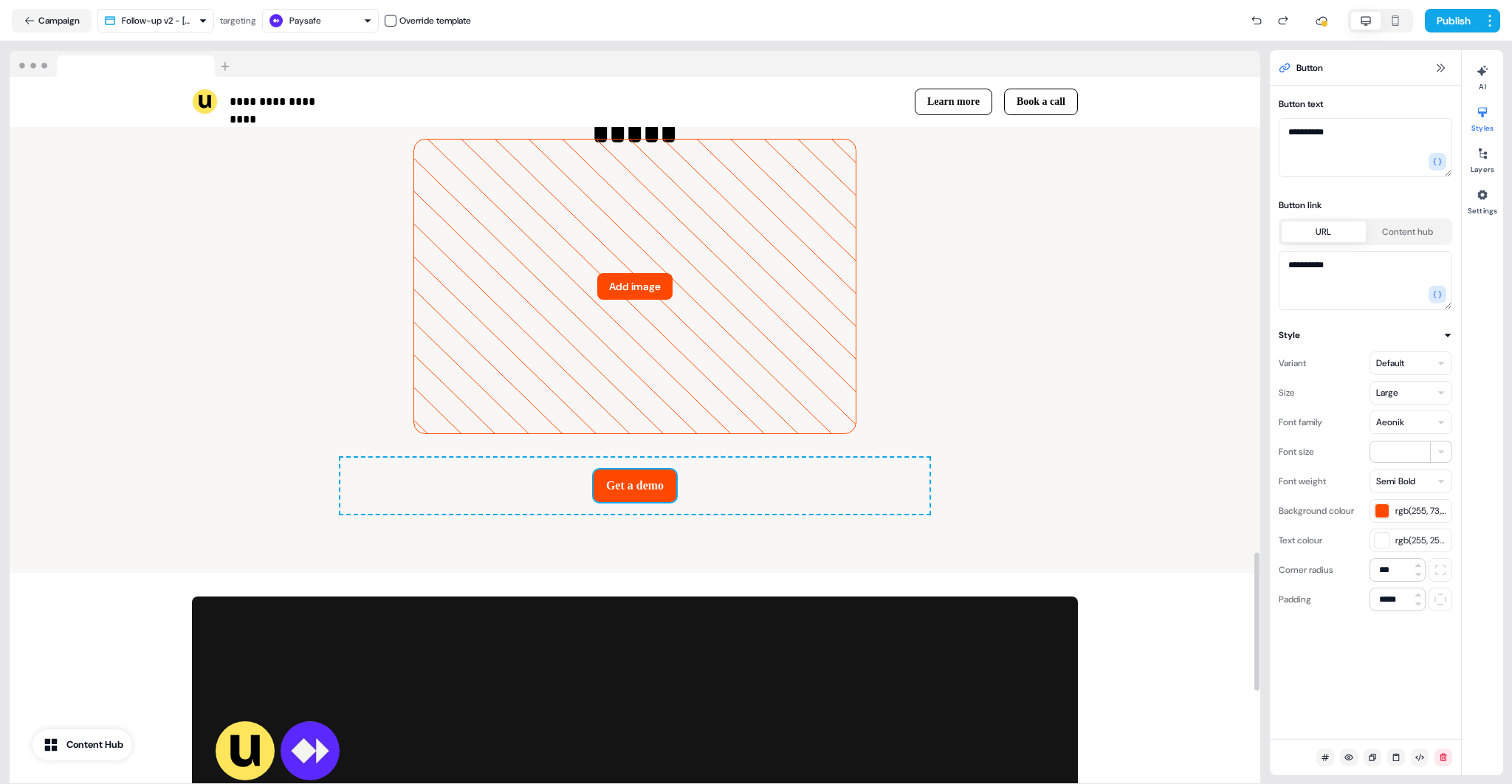 scroll, scrollTop: 2501, scrollLeft: 0, axis: vertical 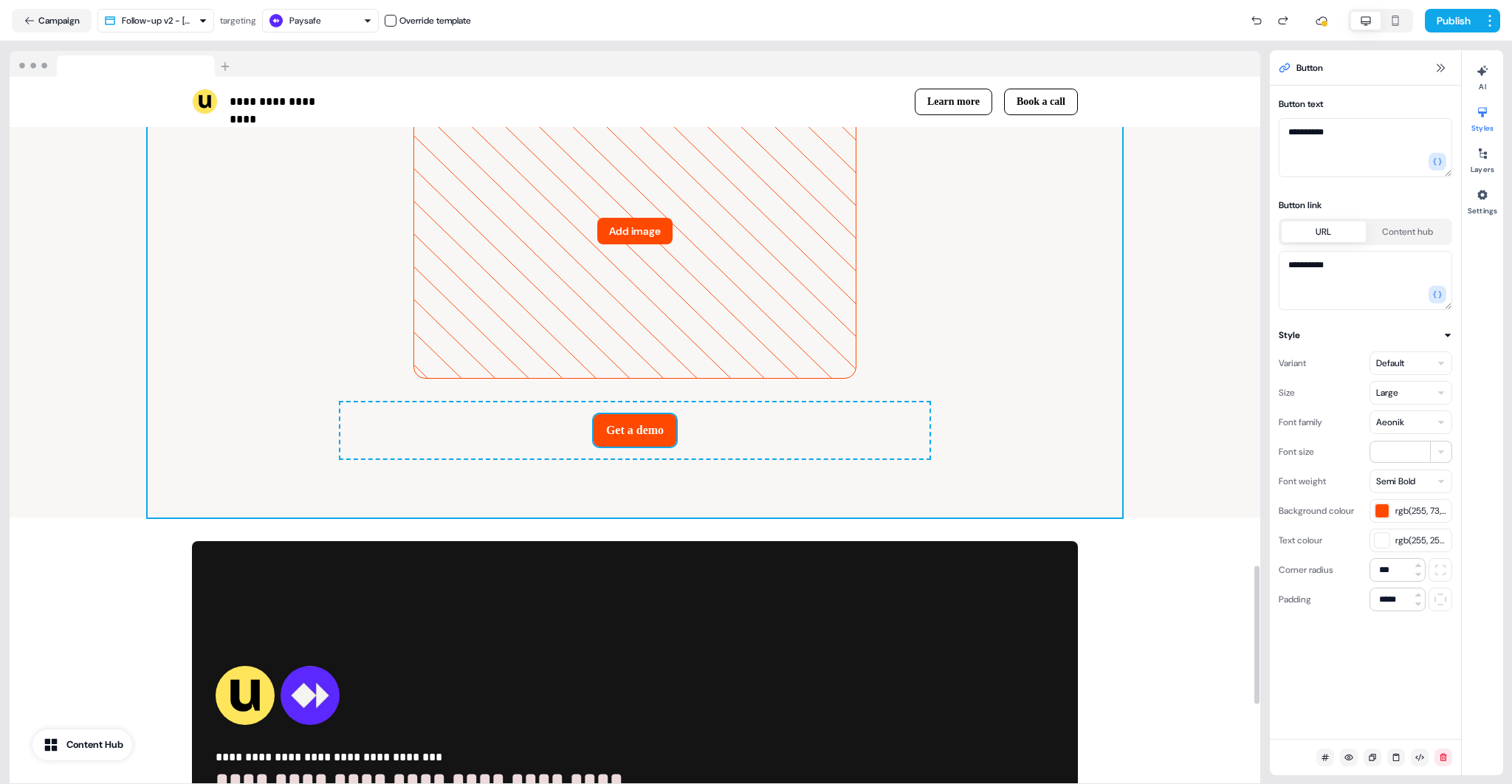 click on "Get a demo
To pick up a draggable item, press the space bar.
While dragging, use the arrow keys to move the item.
Press space again to drop the item in its new position, or press escape to cancel." at bounding box center (634, 430) 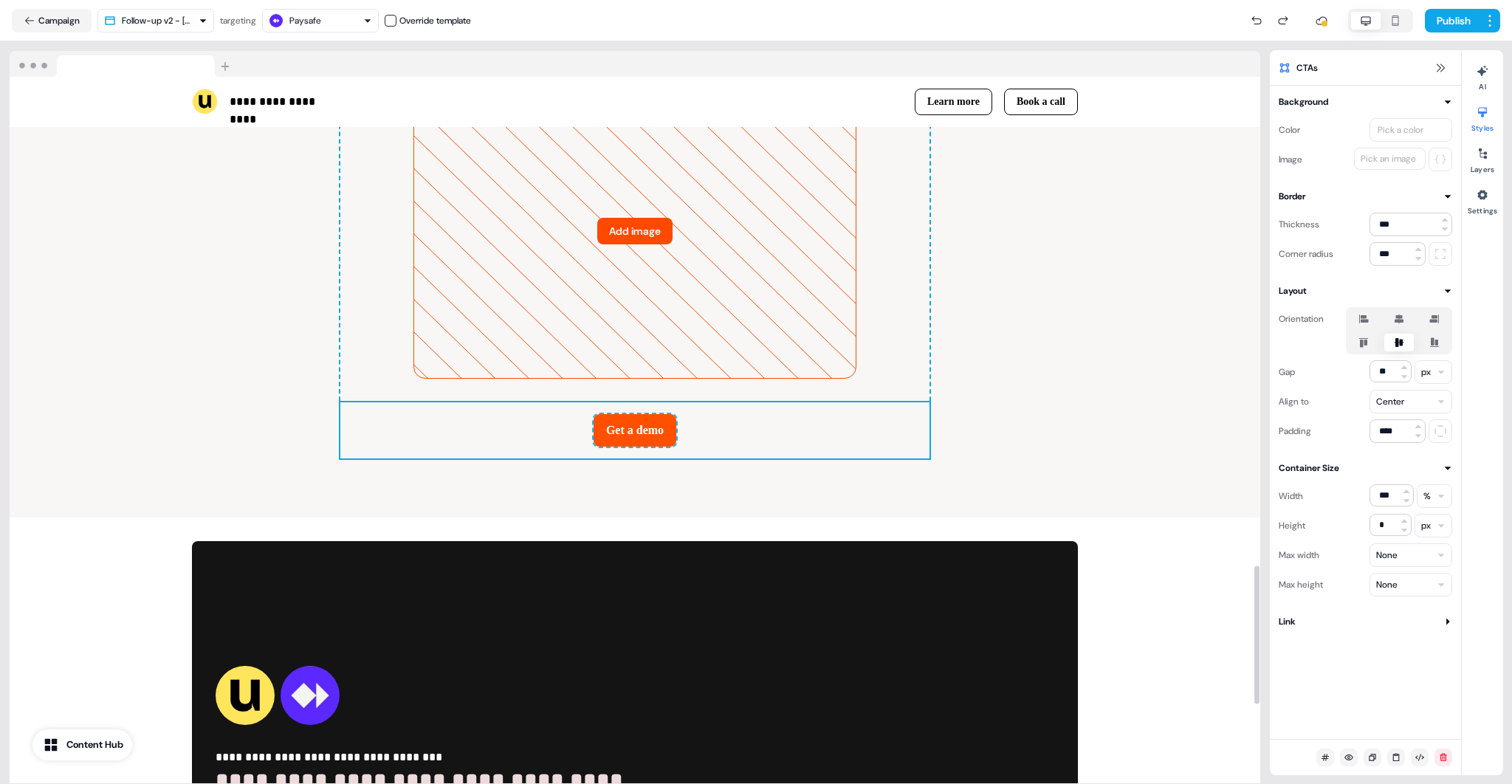 click on "Get a demo" at bounding box center [635, 430] 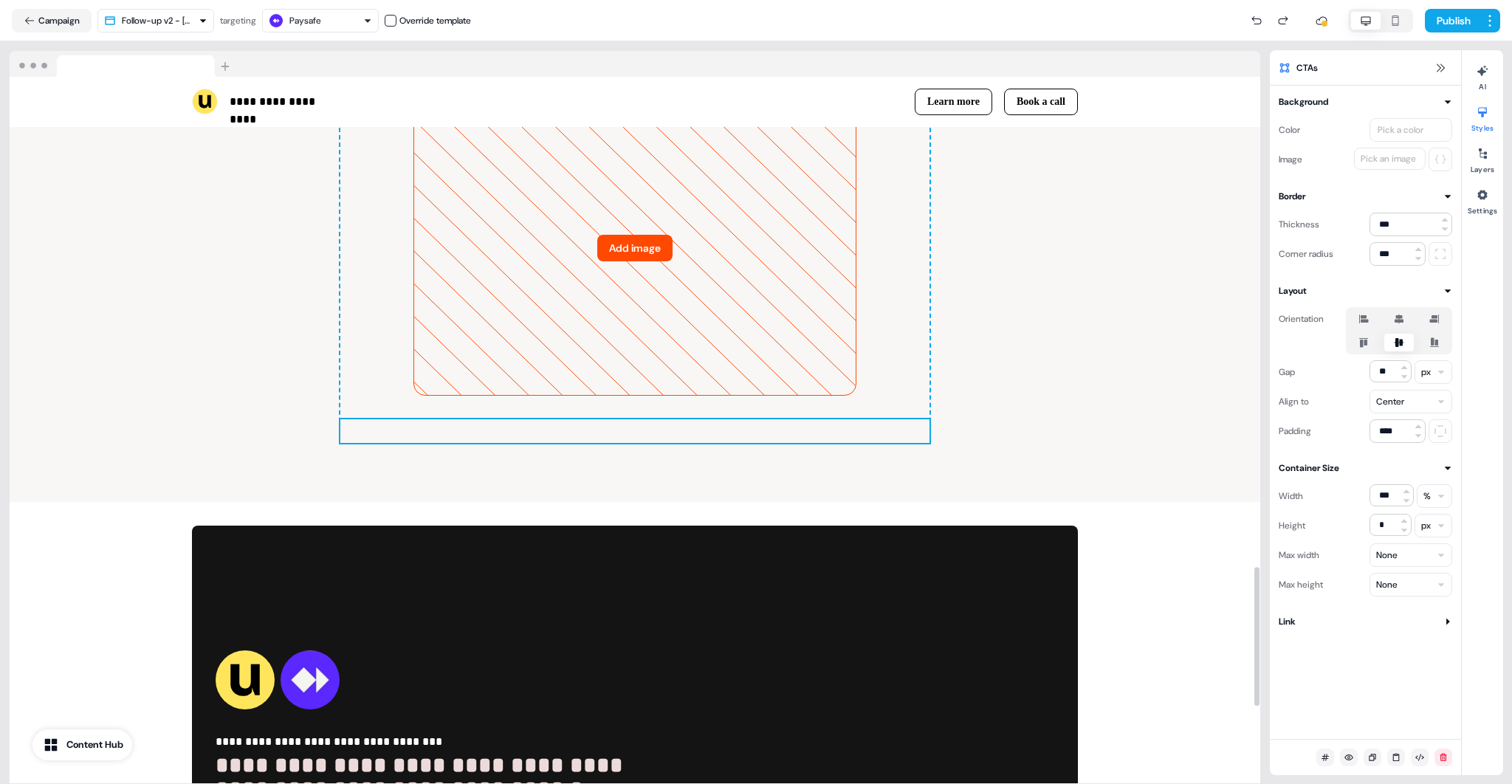 click on "To pick up a draggable item, press the space bar.
While dragging, use the arrow keys to move the item.
Press space again to drop the item in its new position, or press escape to cancel." at bounding box center (634, 431) 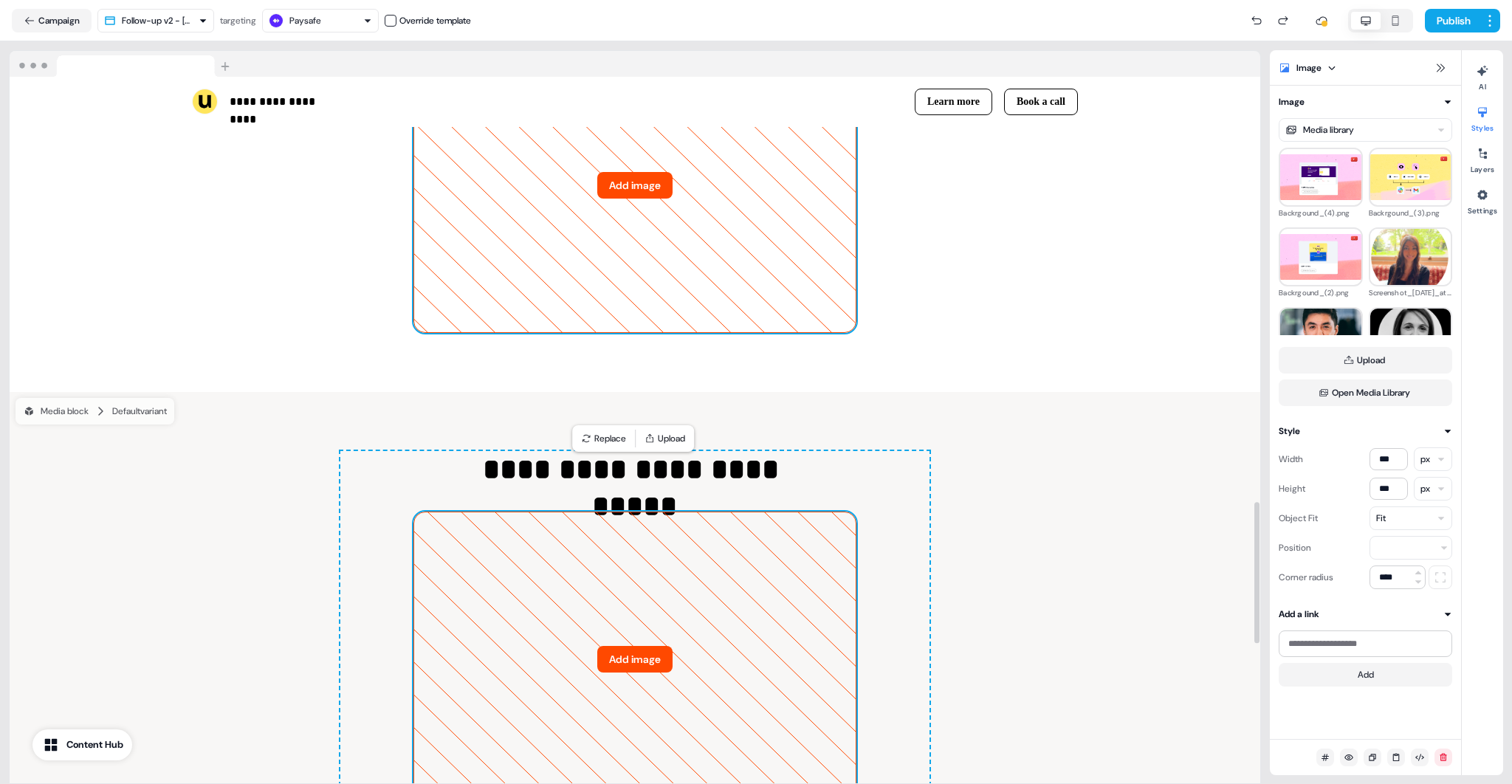 scroll, scrollTop: 2254, scrollLeft: 0, axis: vertical 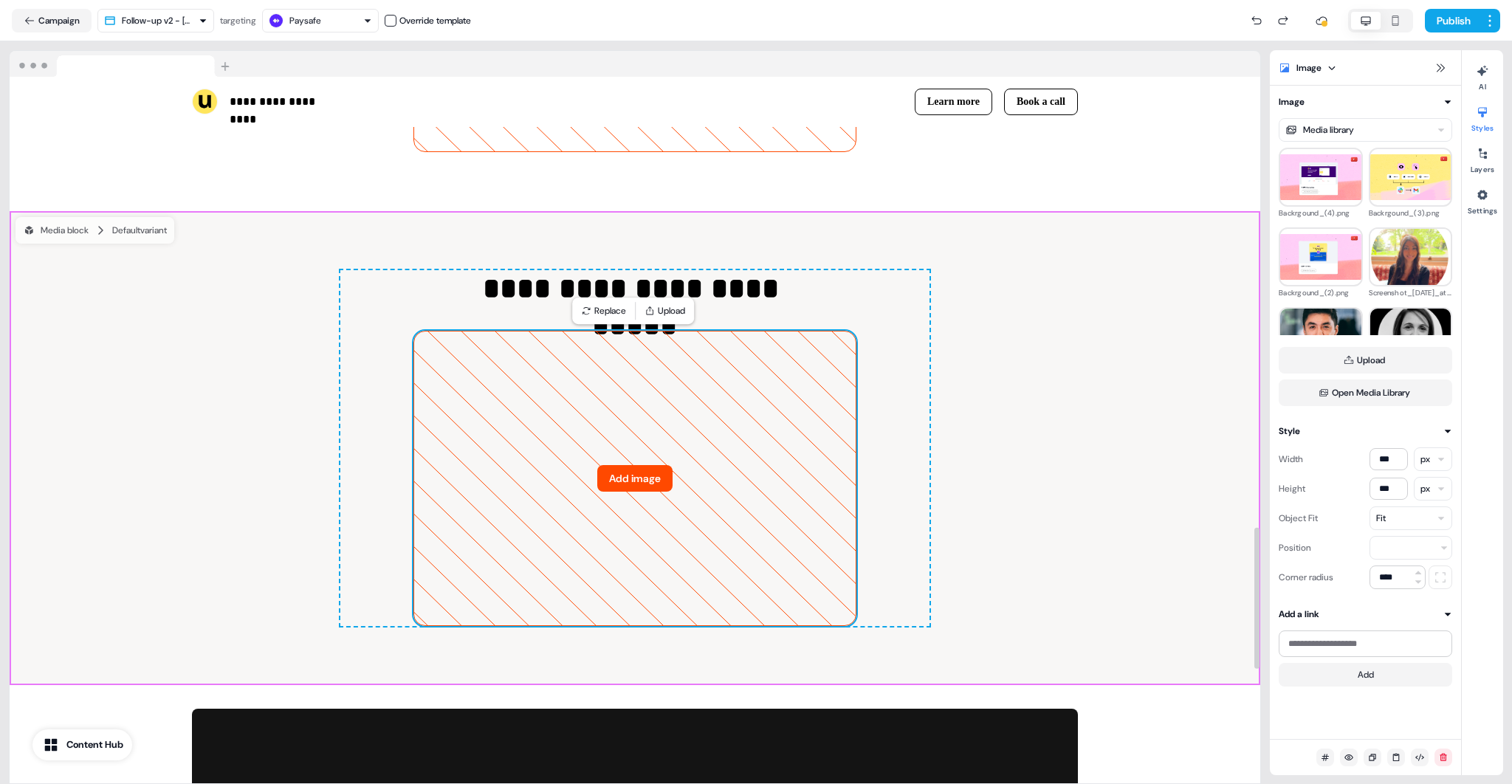 click on "**********" at bounding box center [635, 448] 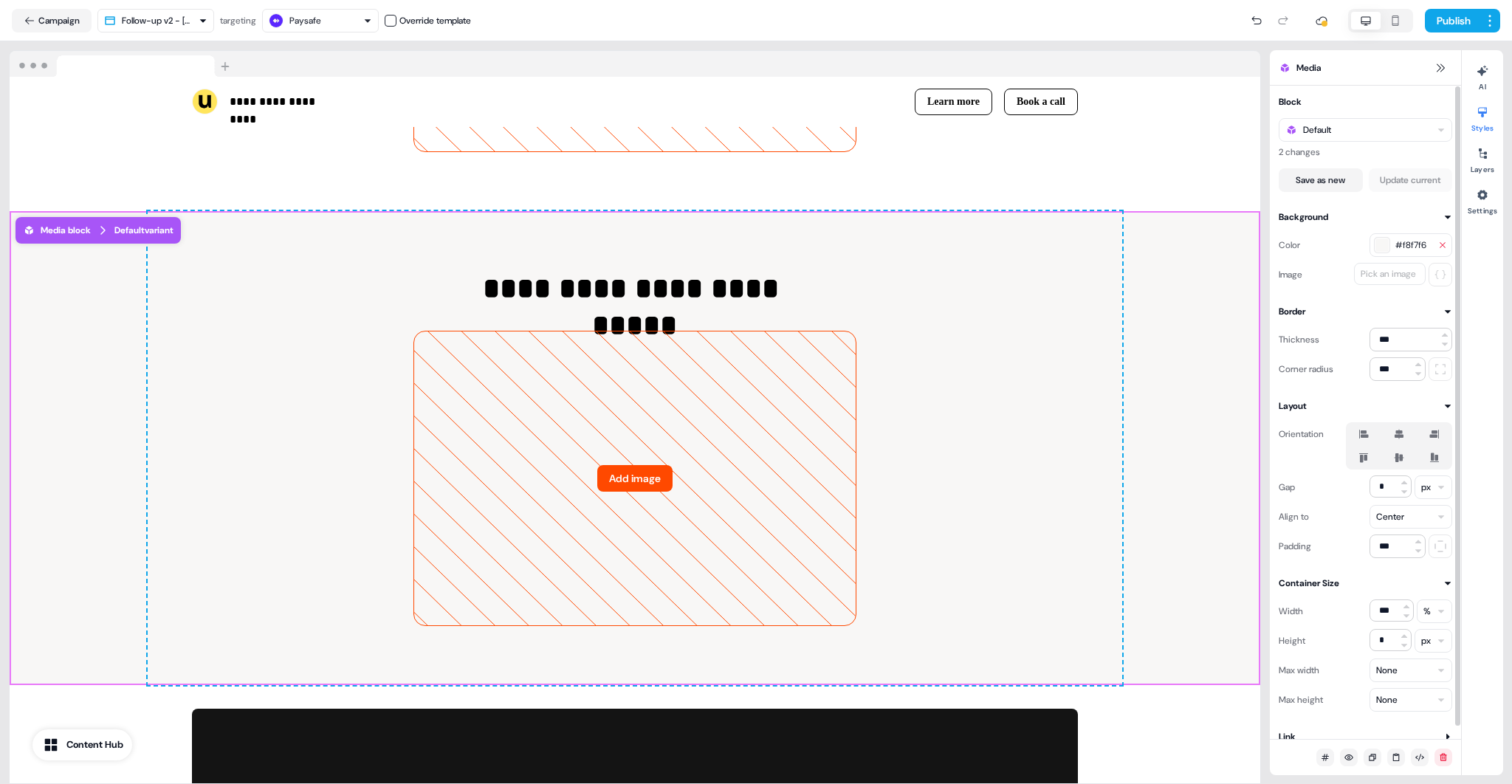 click 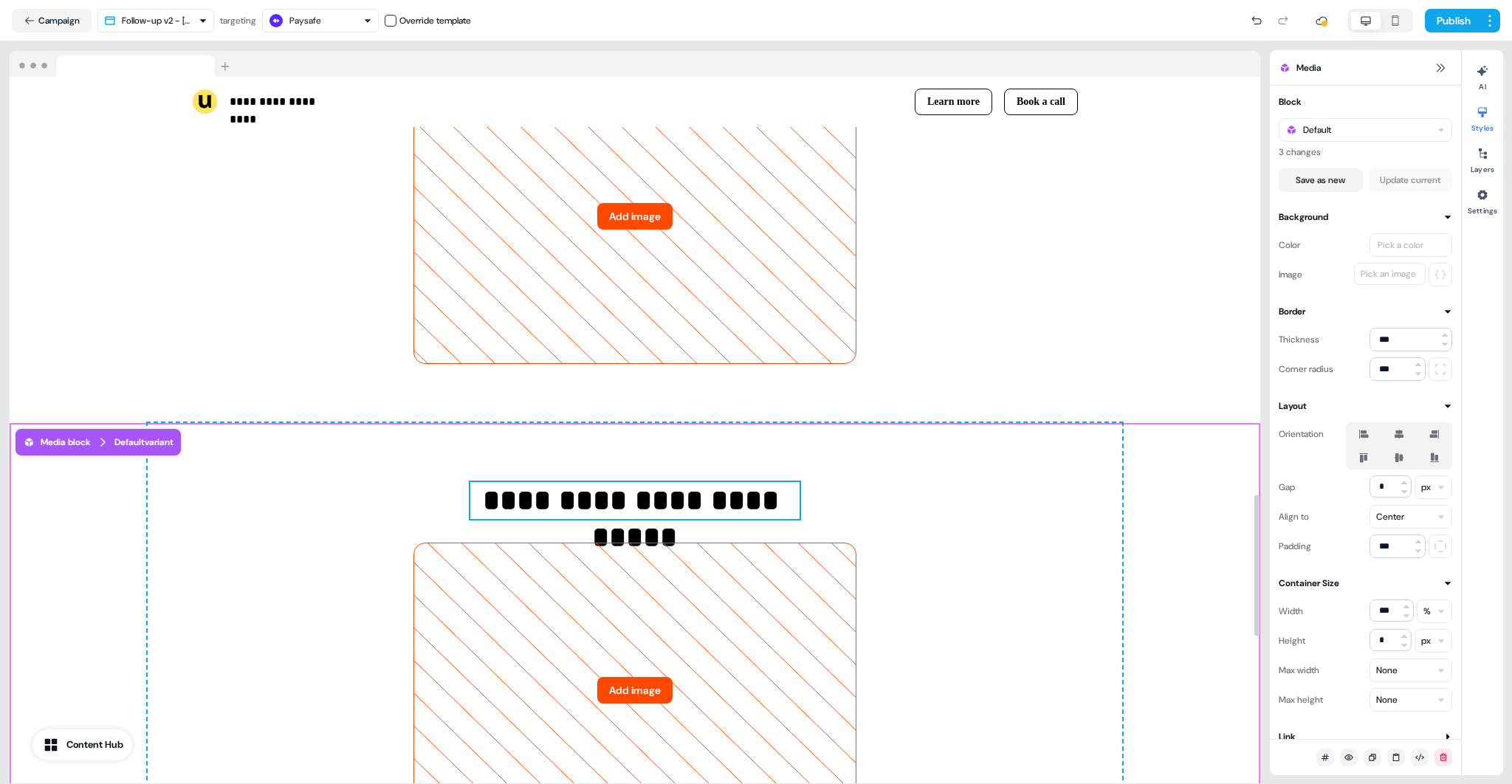 scroll, scrollTop: 2091, scrollLeft: 0, axis: vertical 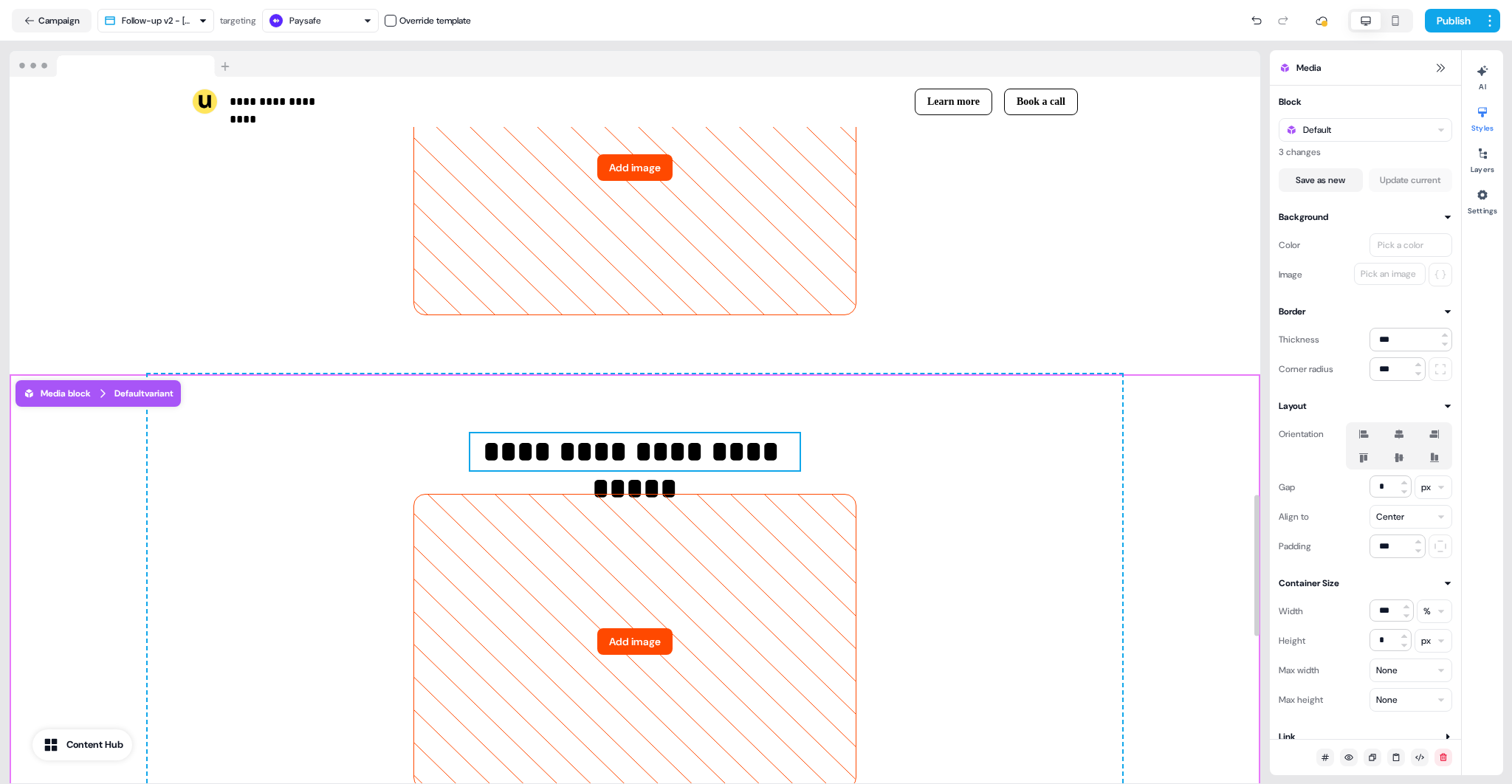 click on "**********" at bounding box center [635, 452] 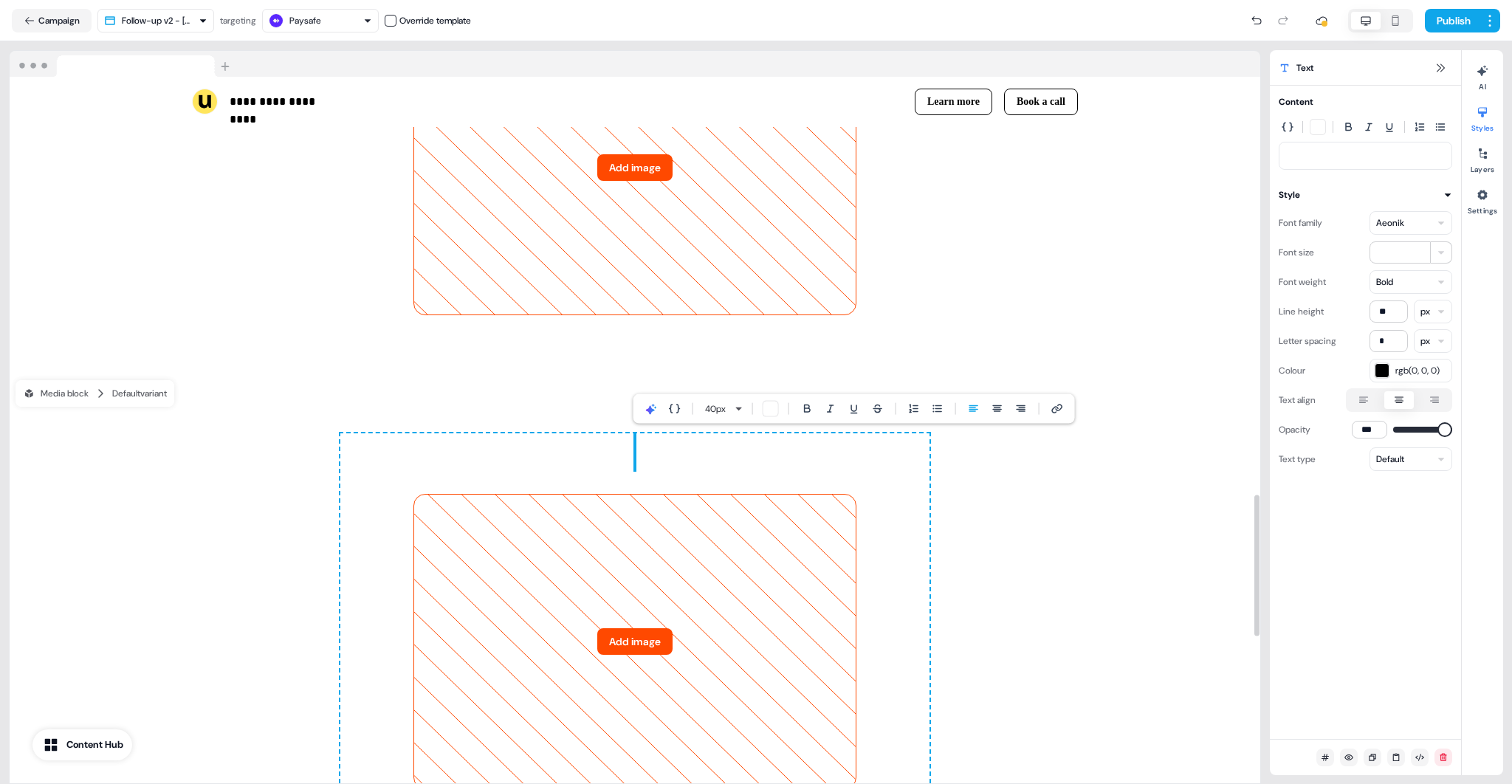 type 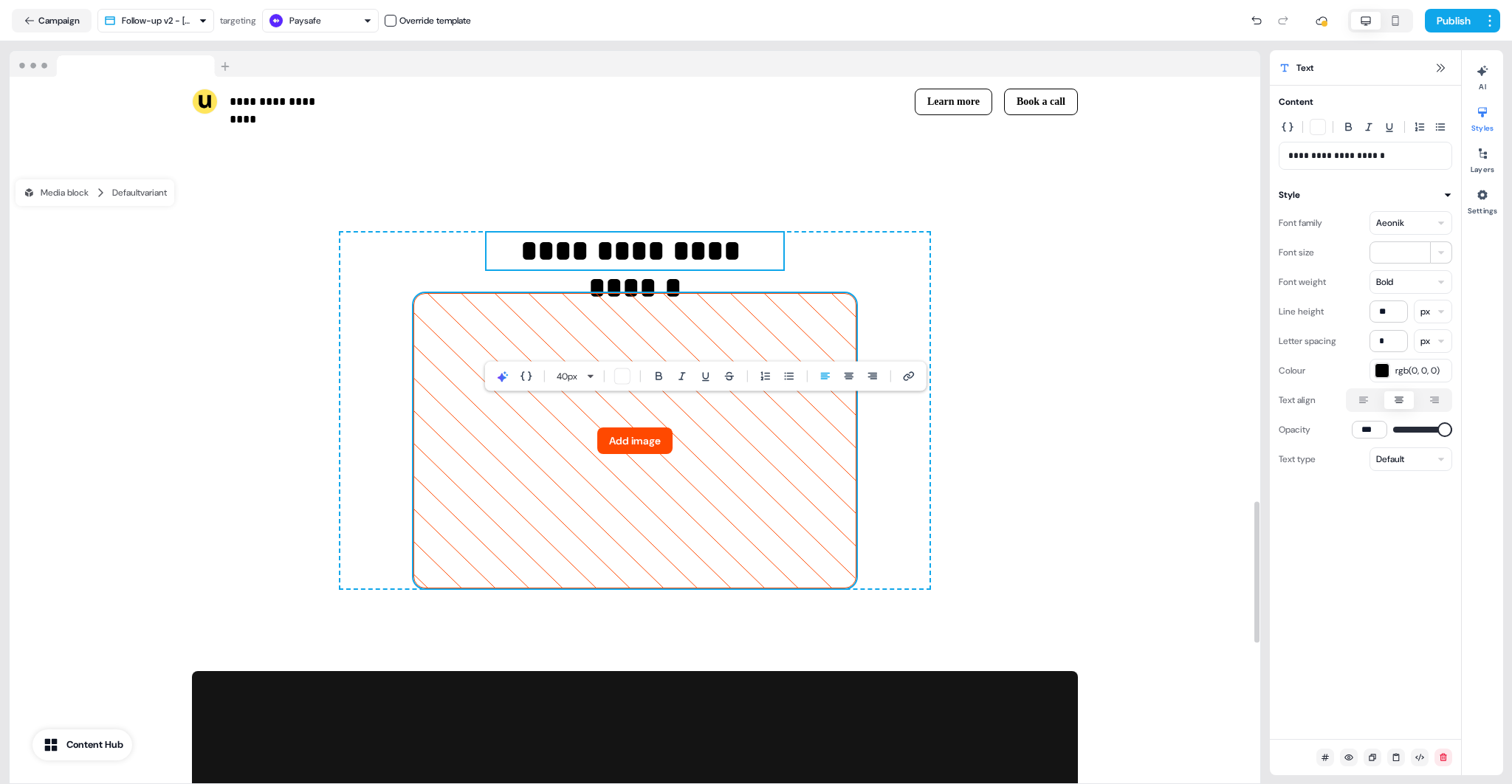 scroll, scrollTop: 1727, scrollLeft: 0, axis: vertical 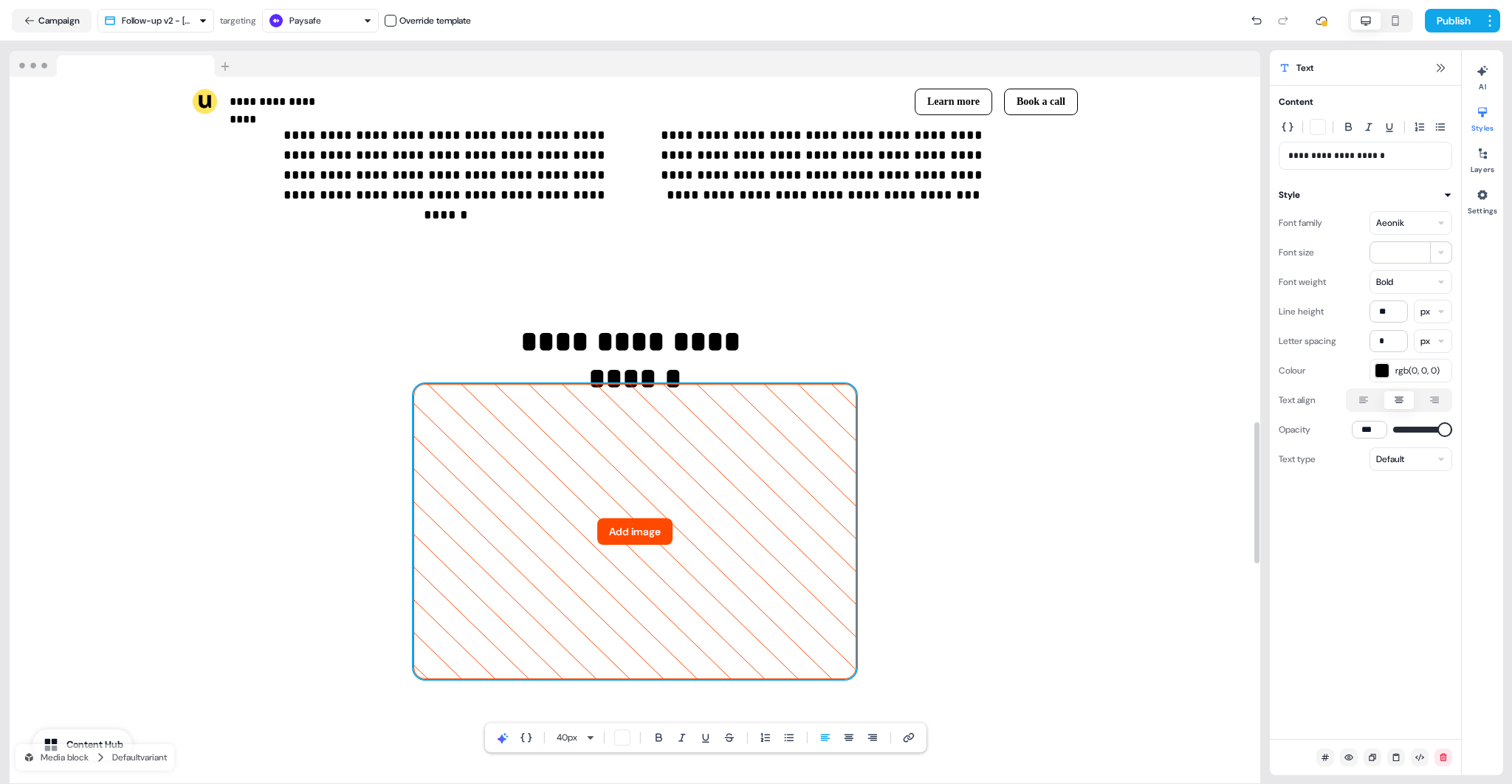 click 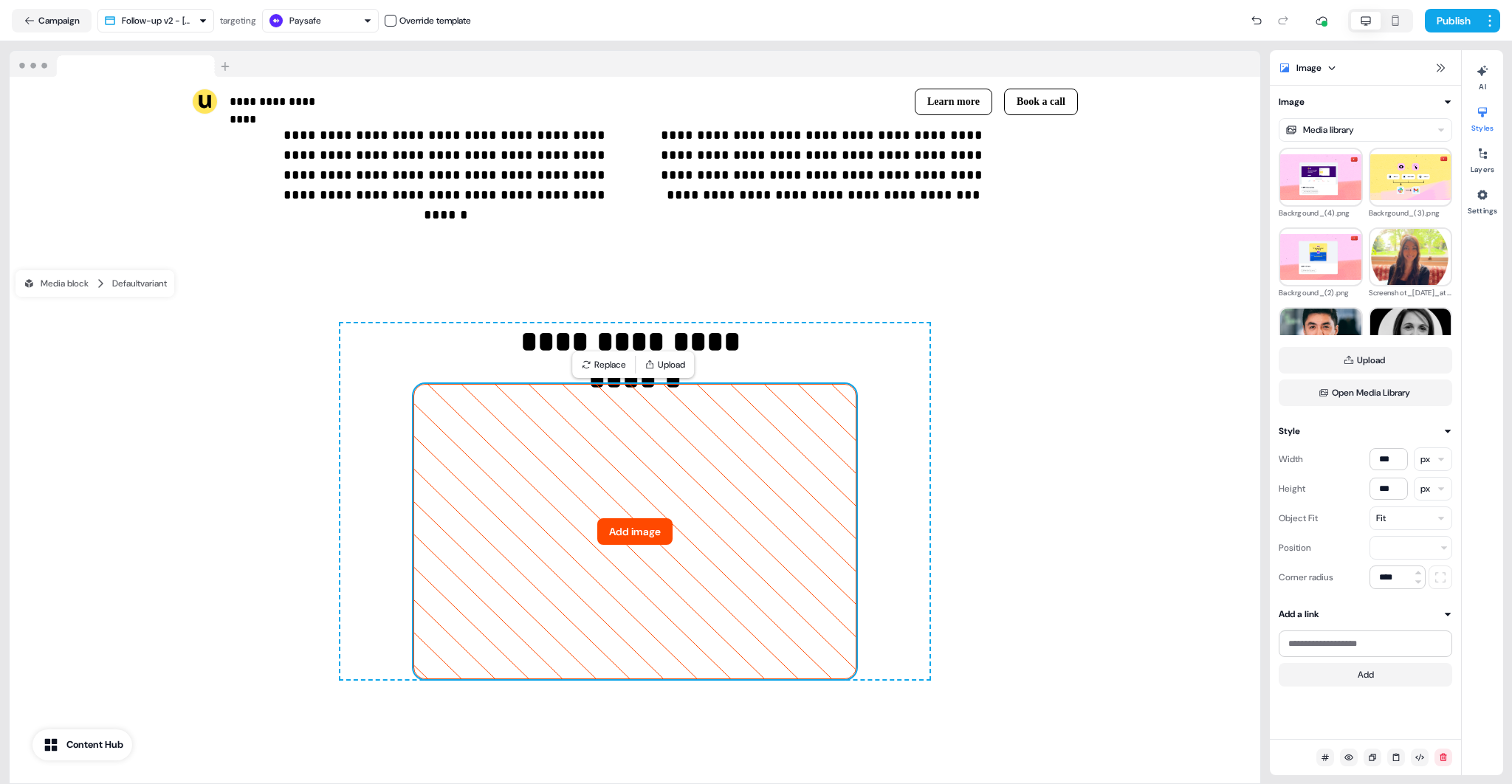 click on "**********" at bounding box center [756, 392] 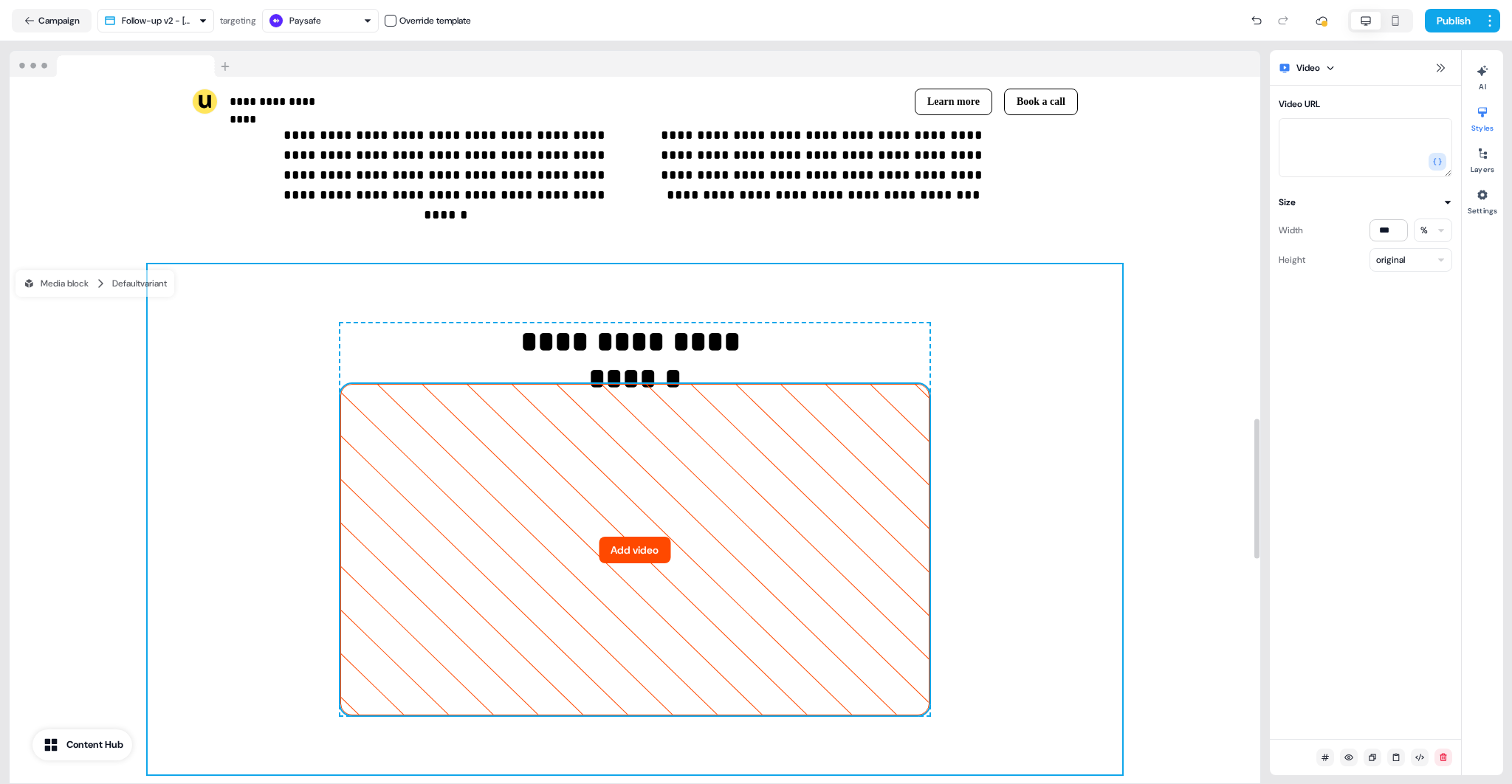click on "**********" at bounding box center (635, 519) 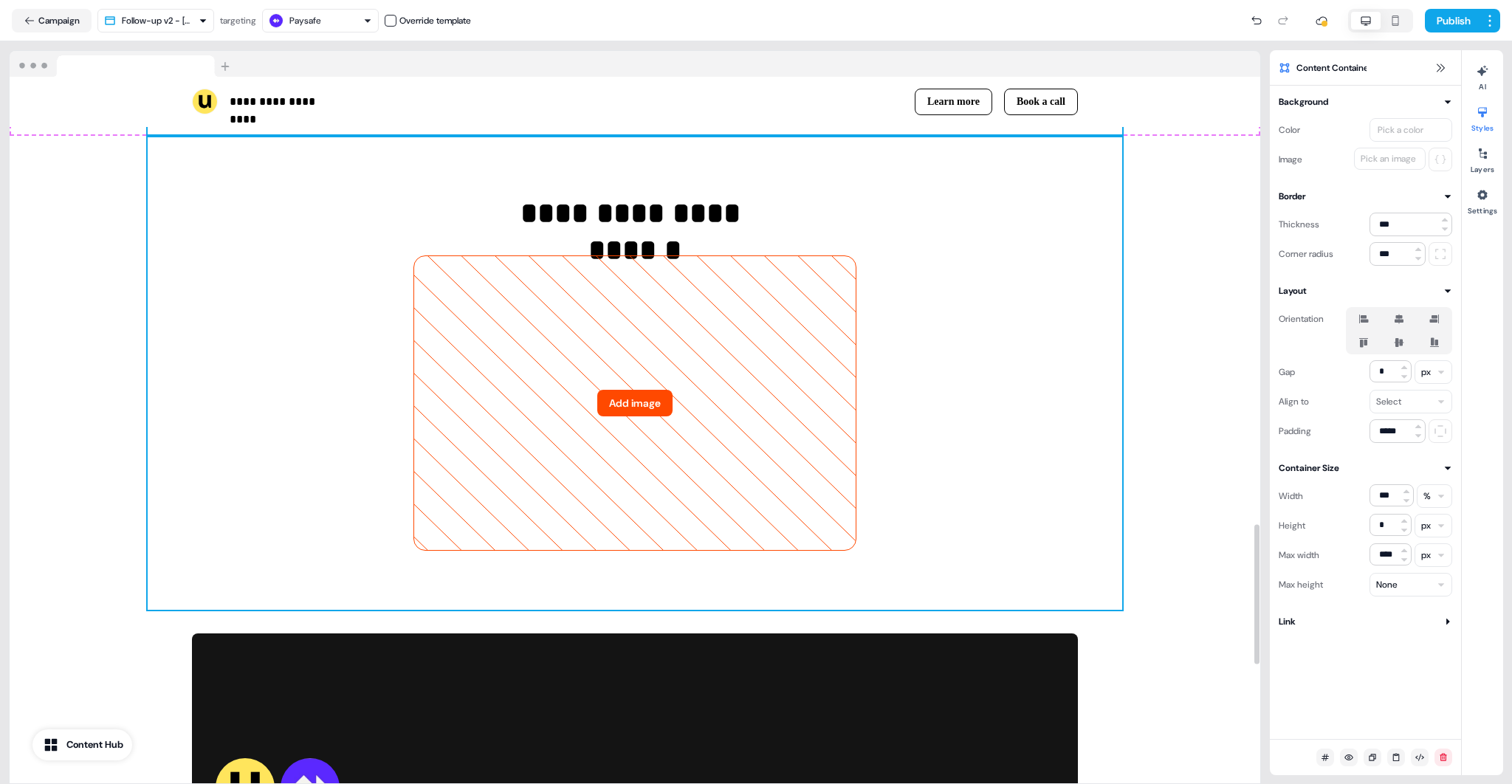 scroll, scrollTop: 2469, scrollLeft: 0, axis: vertical 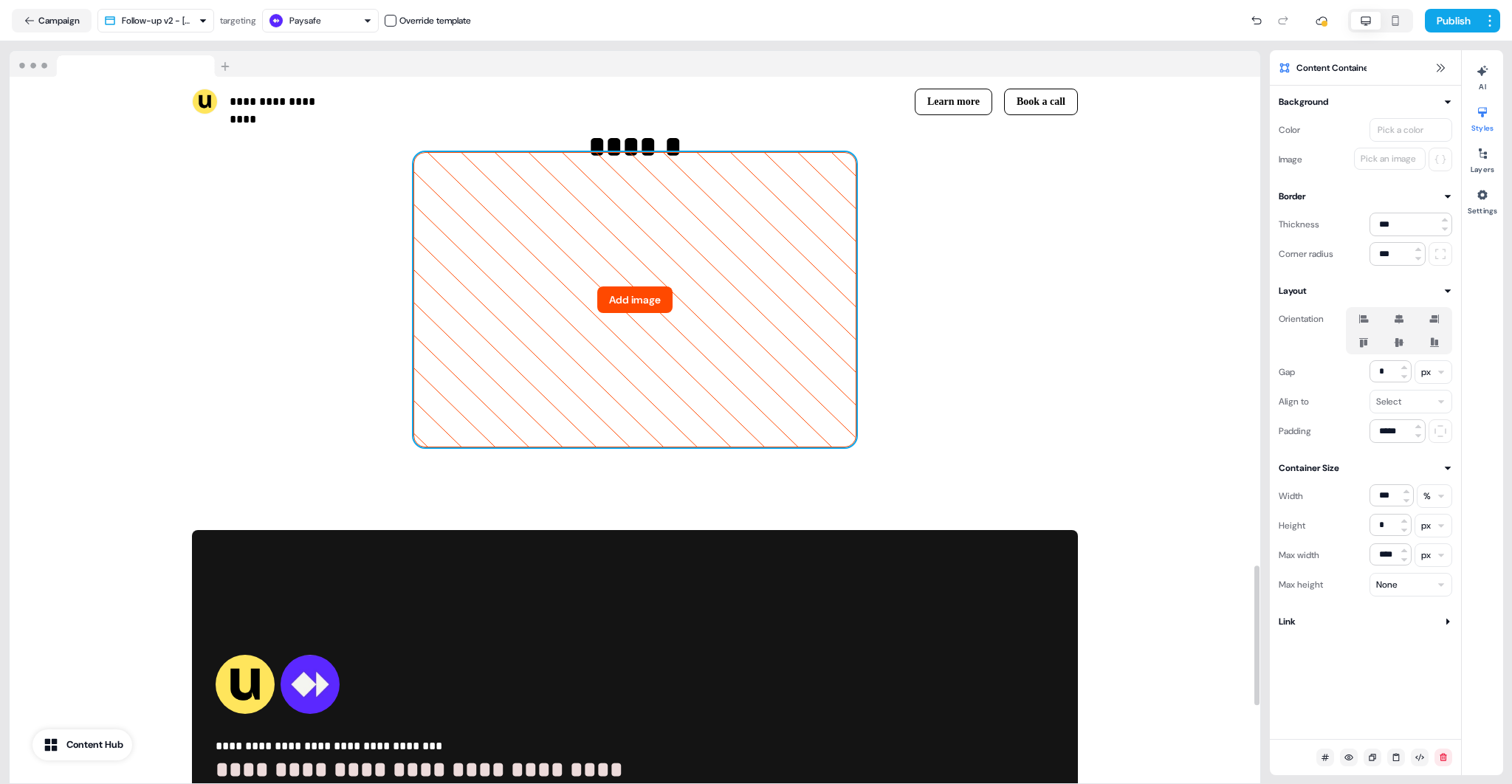 click 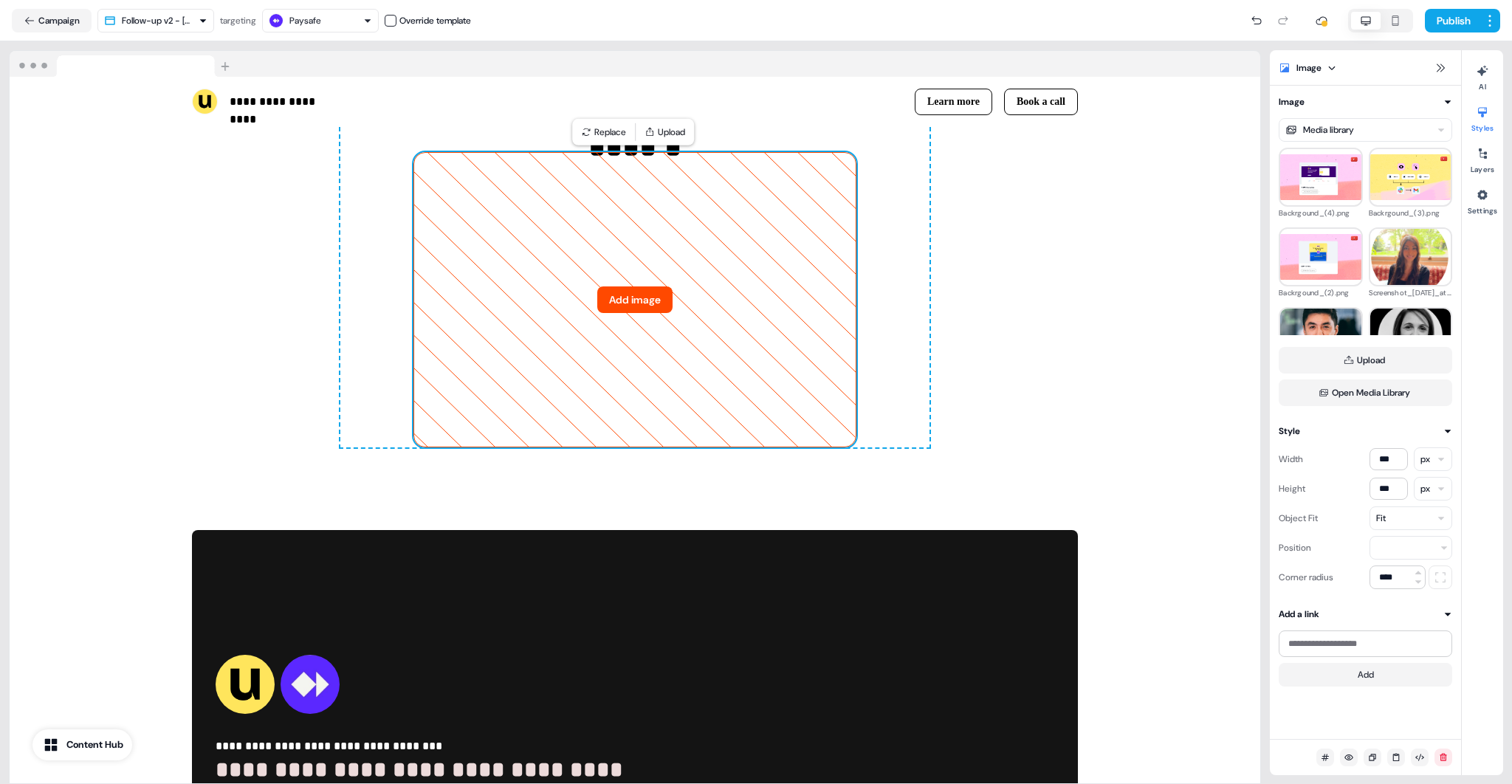 click on "**********" at bounding box center [756, 392] 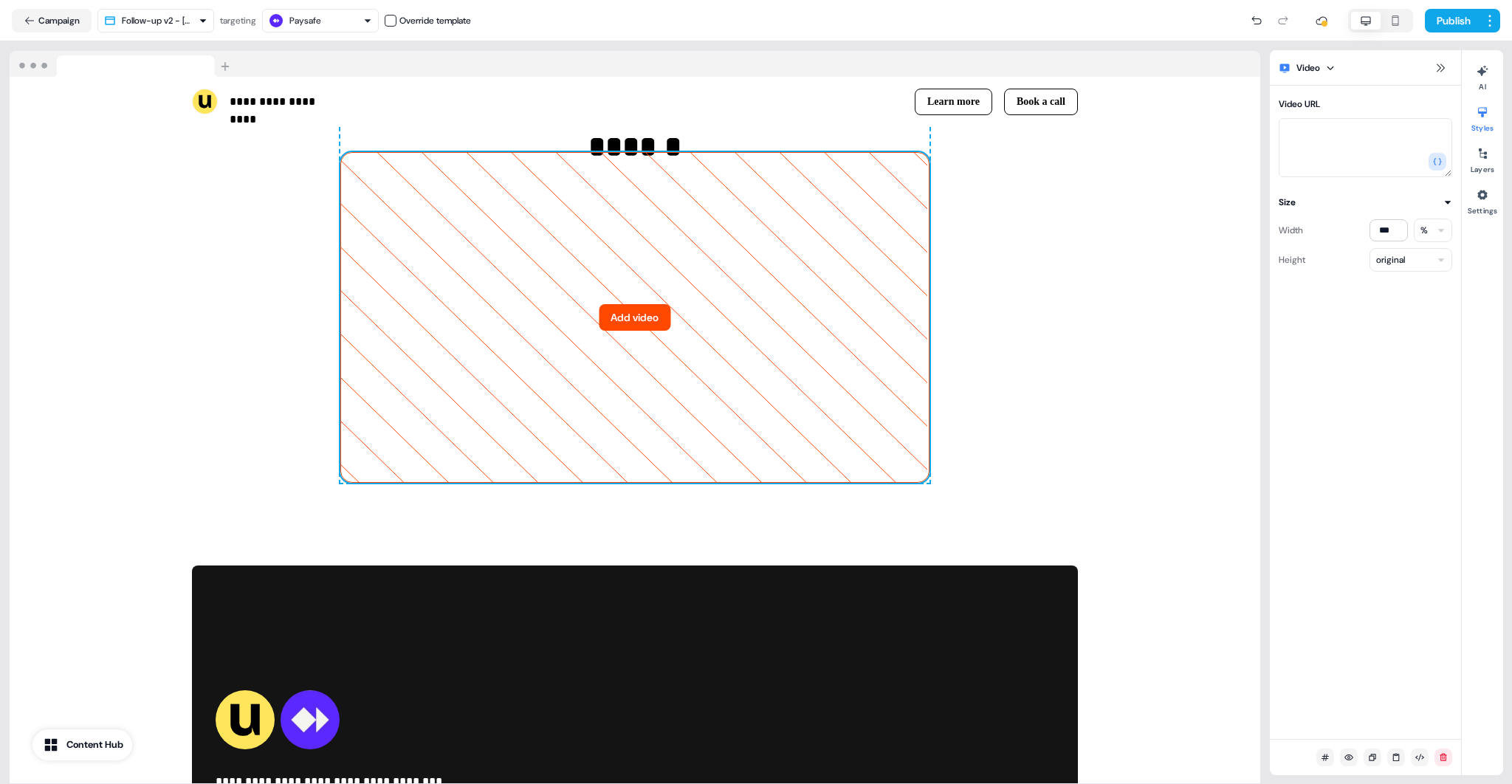 click on "**********" at bounding box center (635, 287) 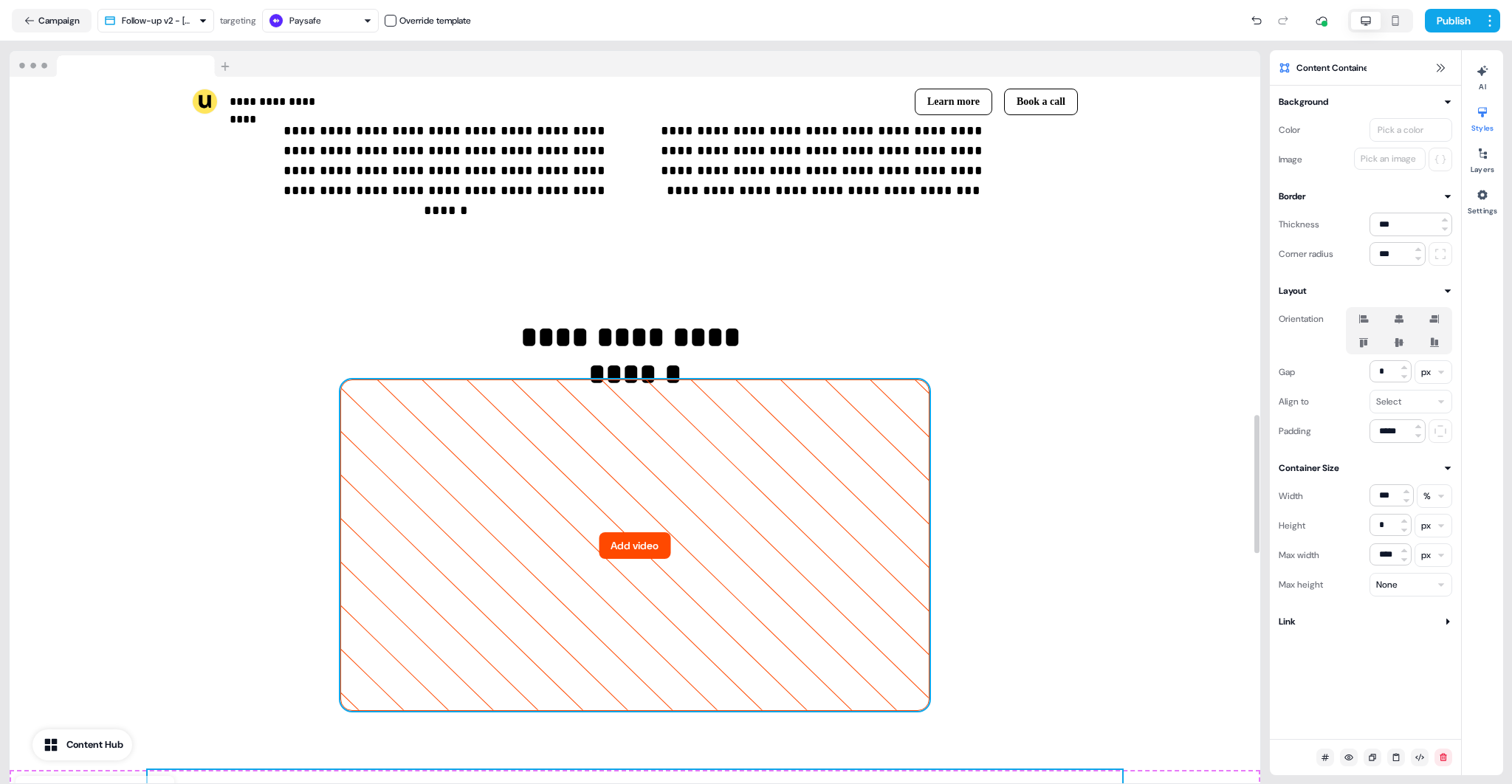 scroll, scrollTop: 1776, scrollLeft: 0, axis: vertical 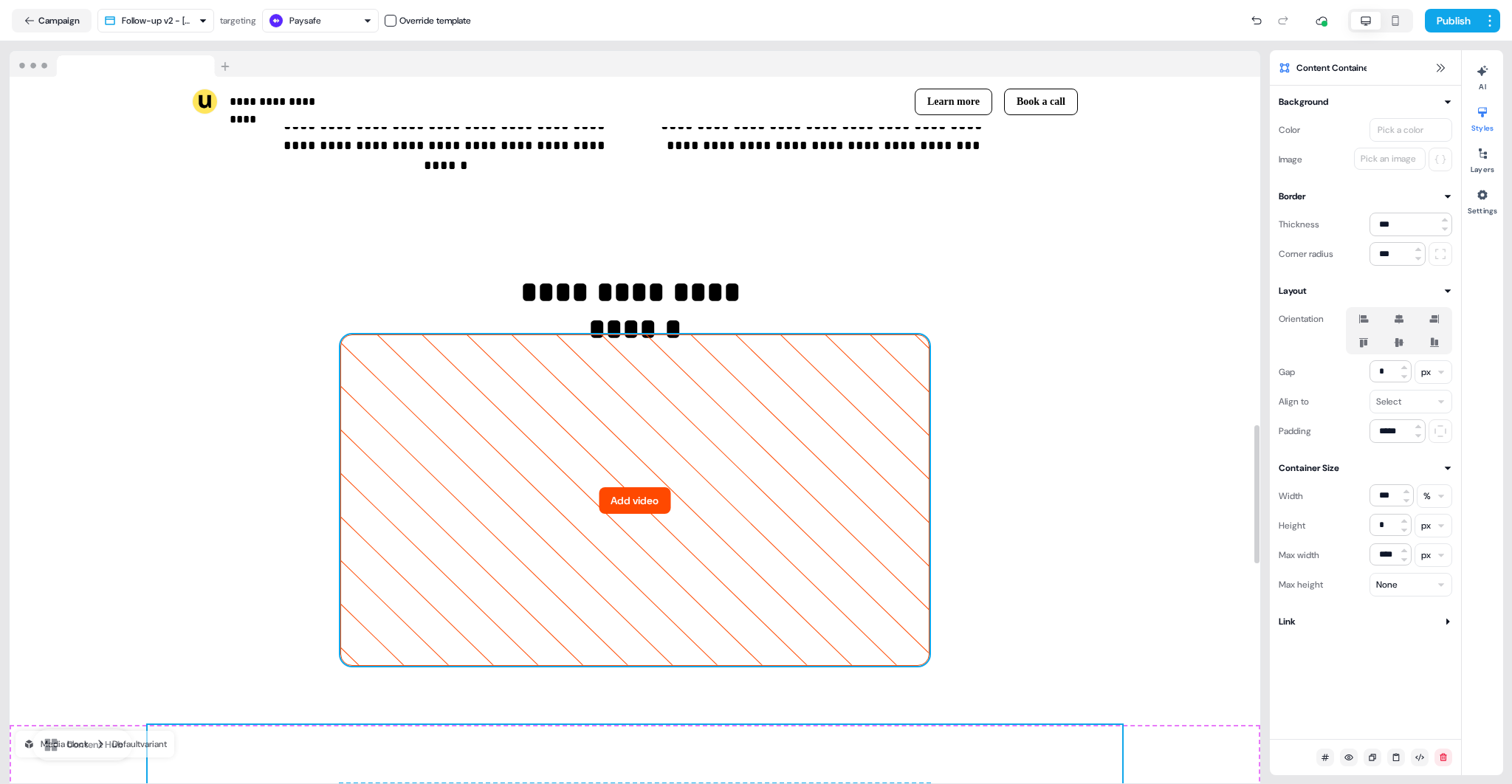 click 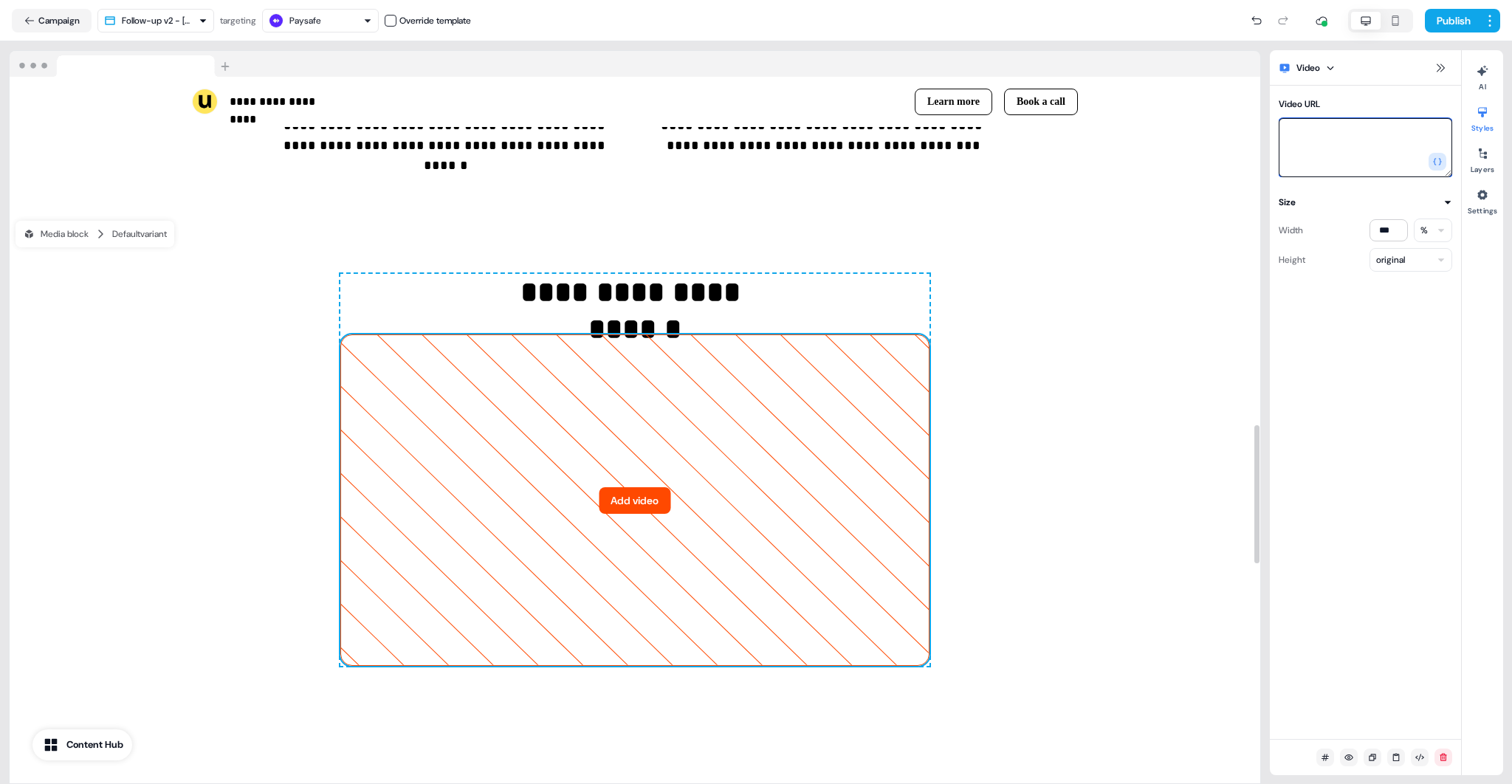 click on "Video URL" at bounding box center (1365, 148) 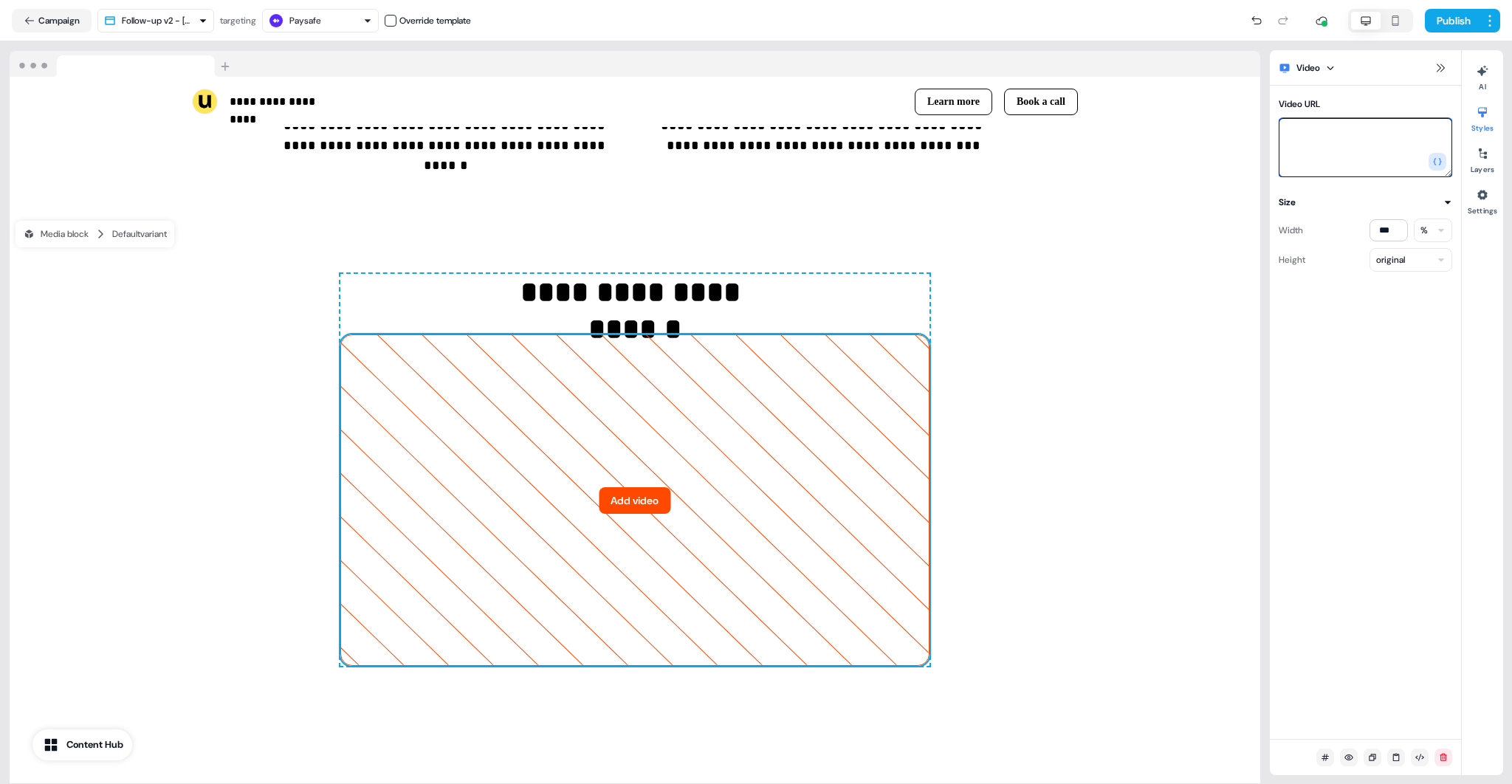 paste on "**********" 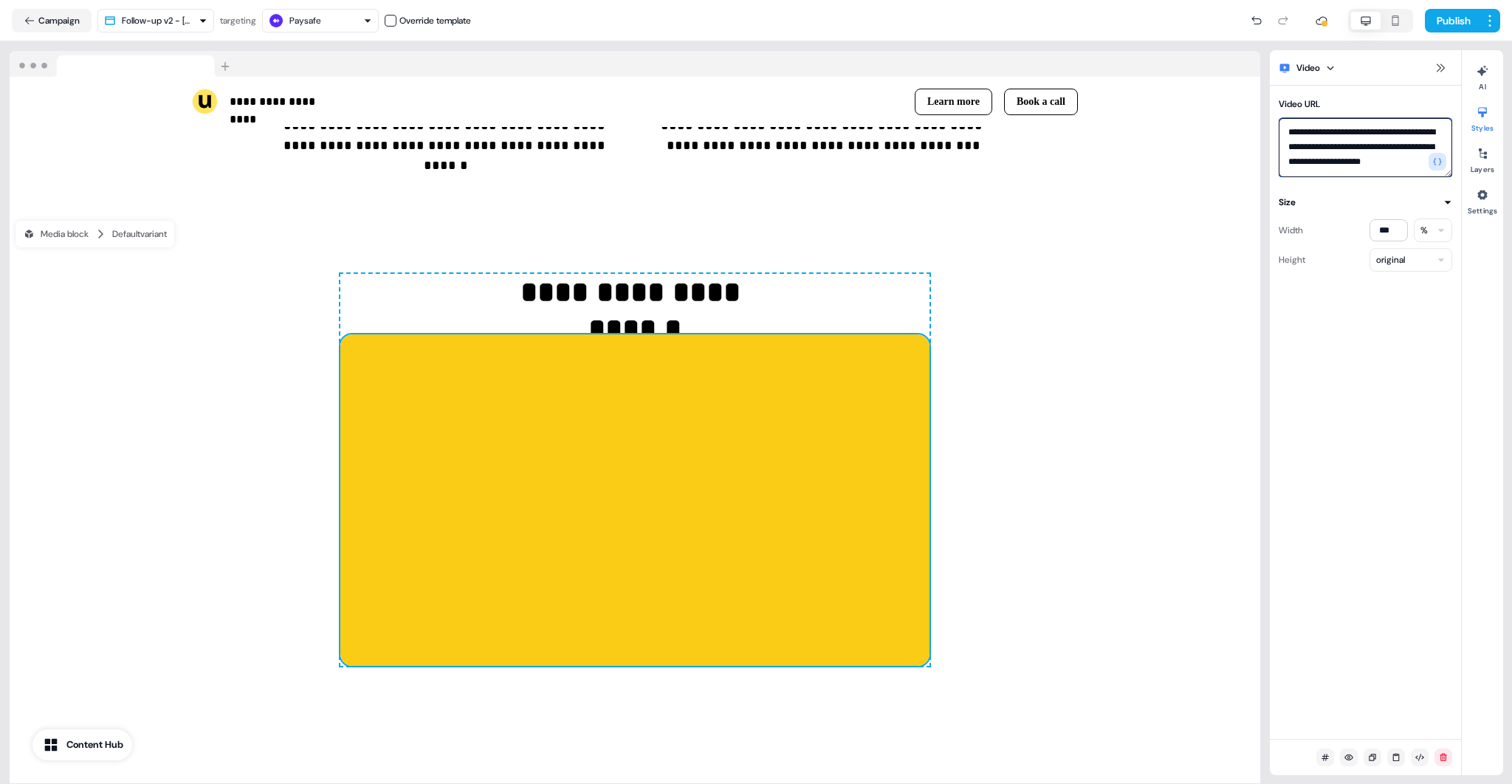 scroll, scrollTop: 5, scrollLeft: 0, axis: vertical 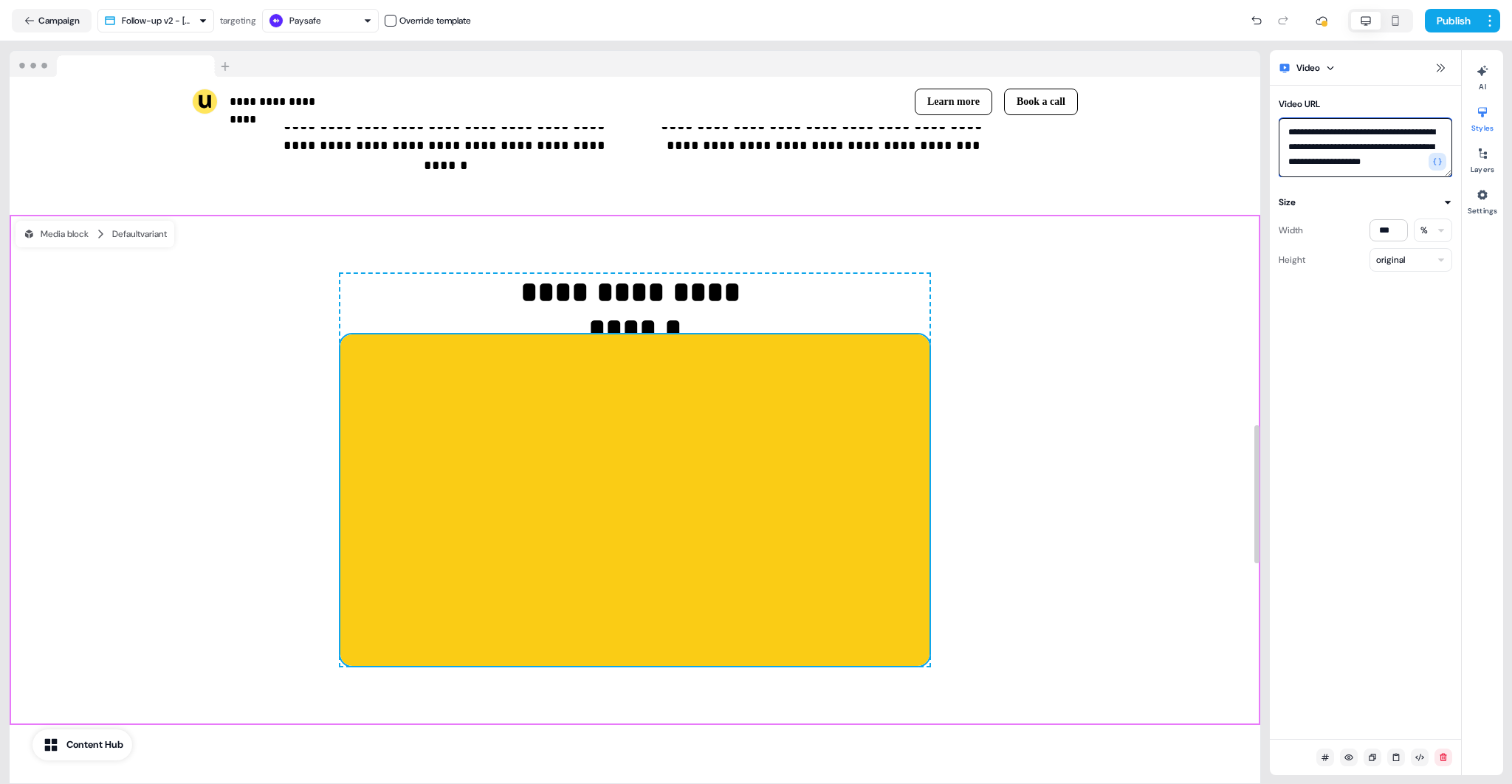 type on "**********" 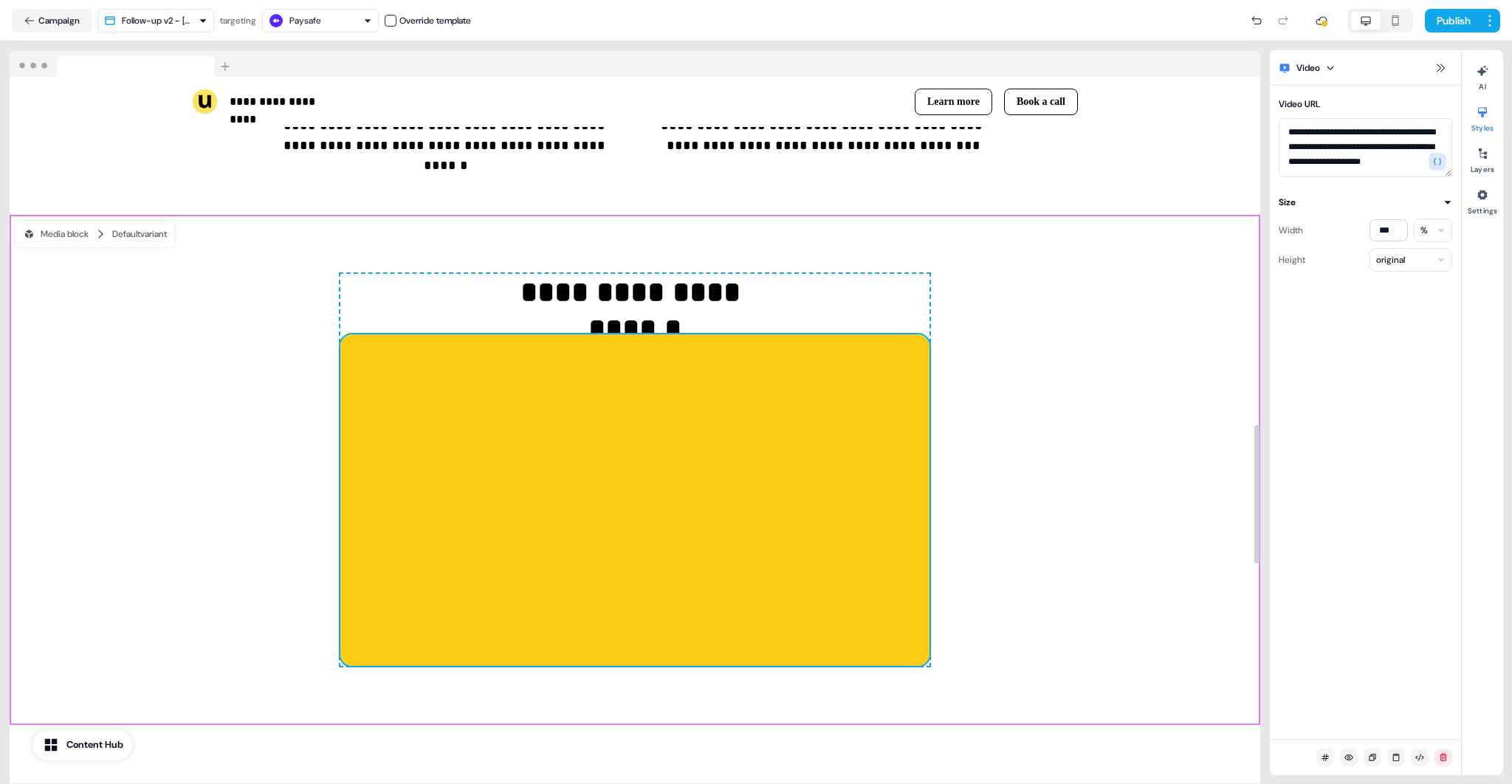 click on "**********" at bounding box center [635, 470] 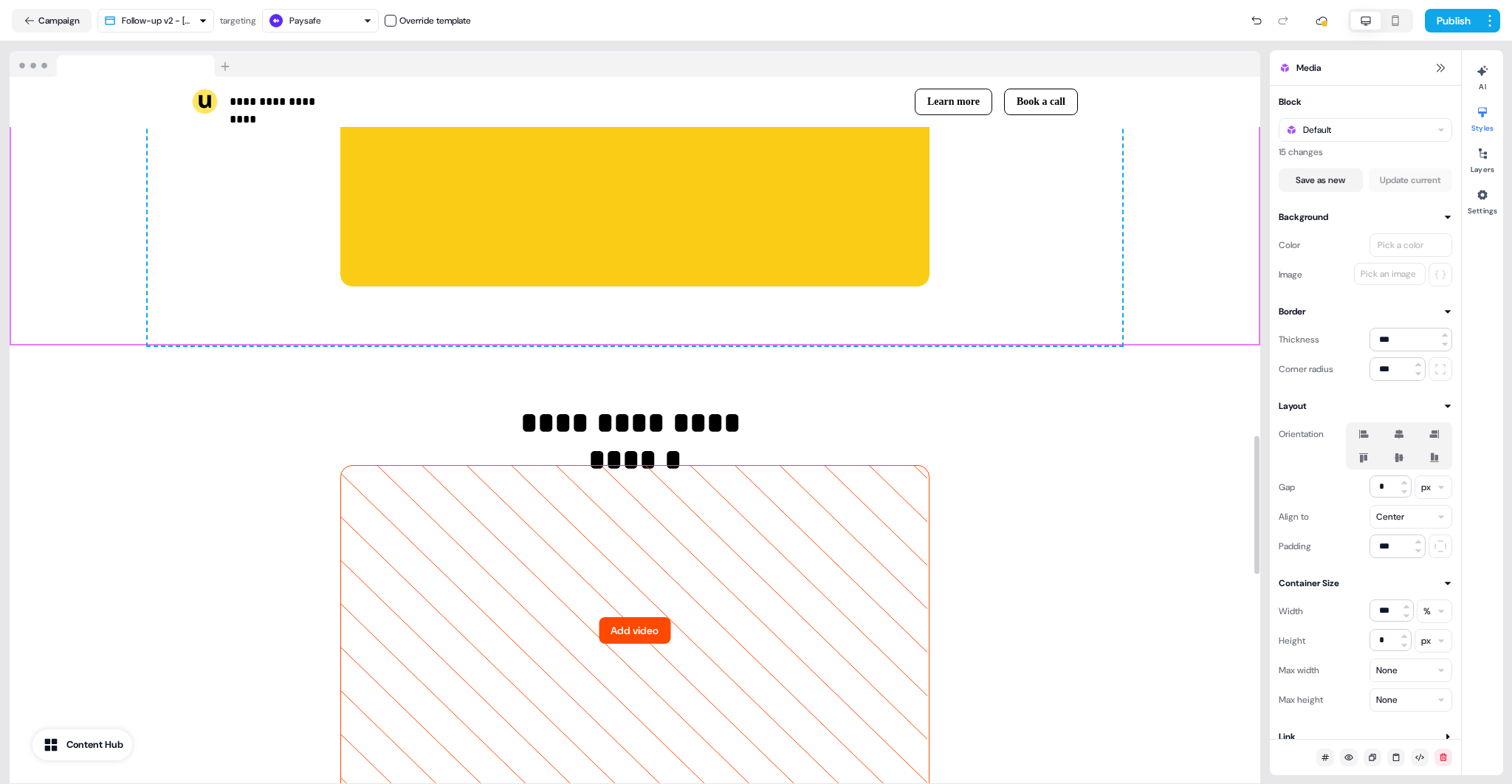 scroll, scrollTop: 2314, scrollLeft: 0, axis: vertical 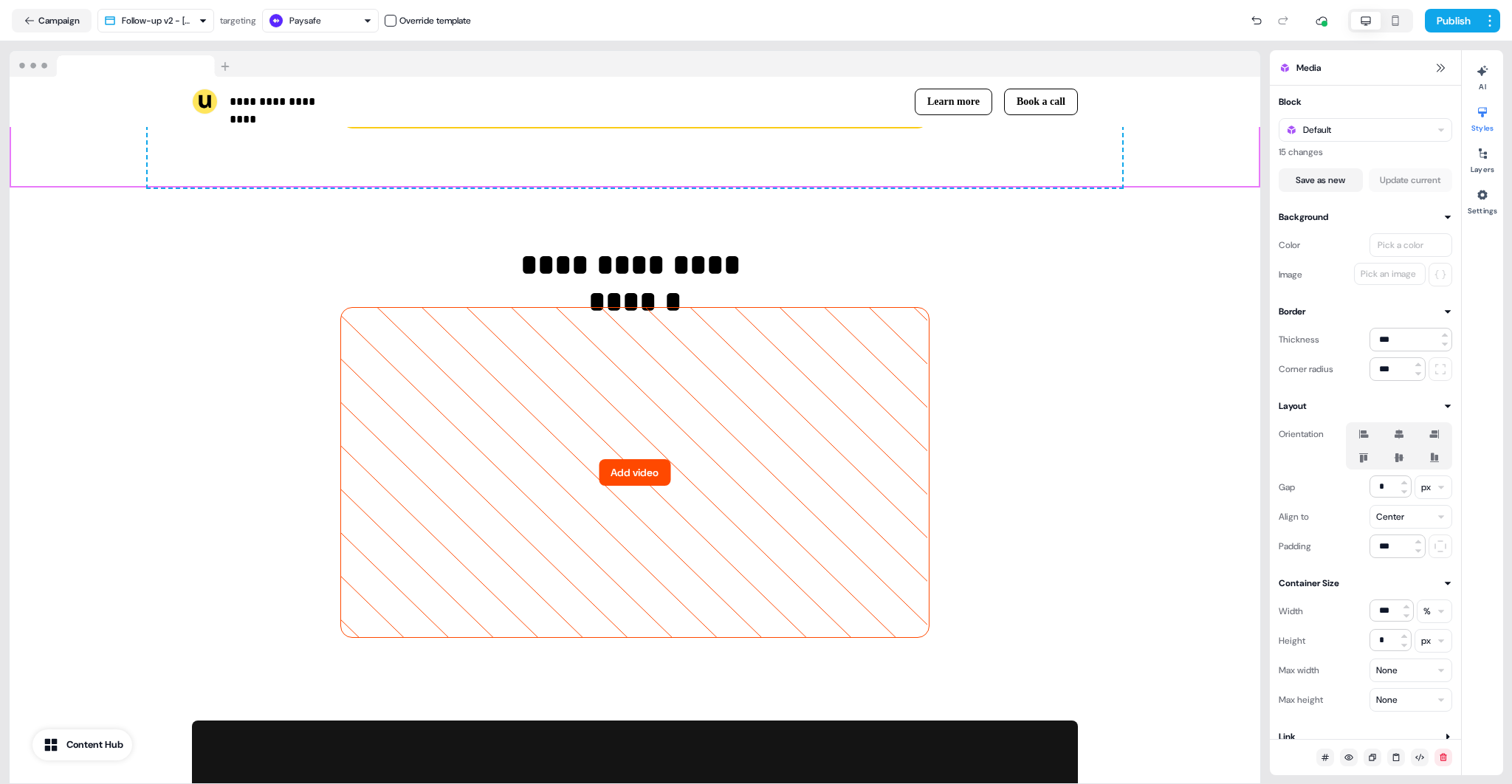 click on "Add video" at bounding box center [634, 472] 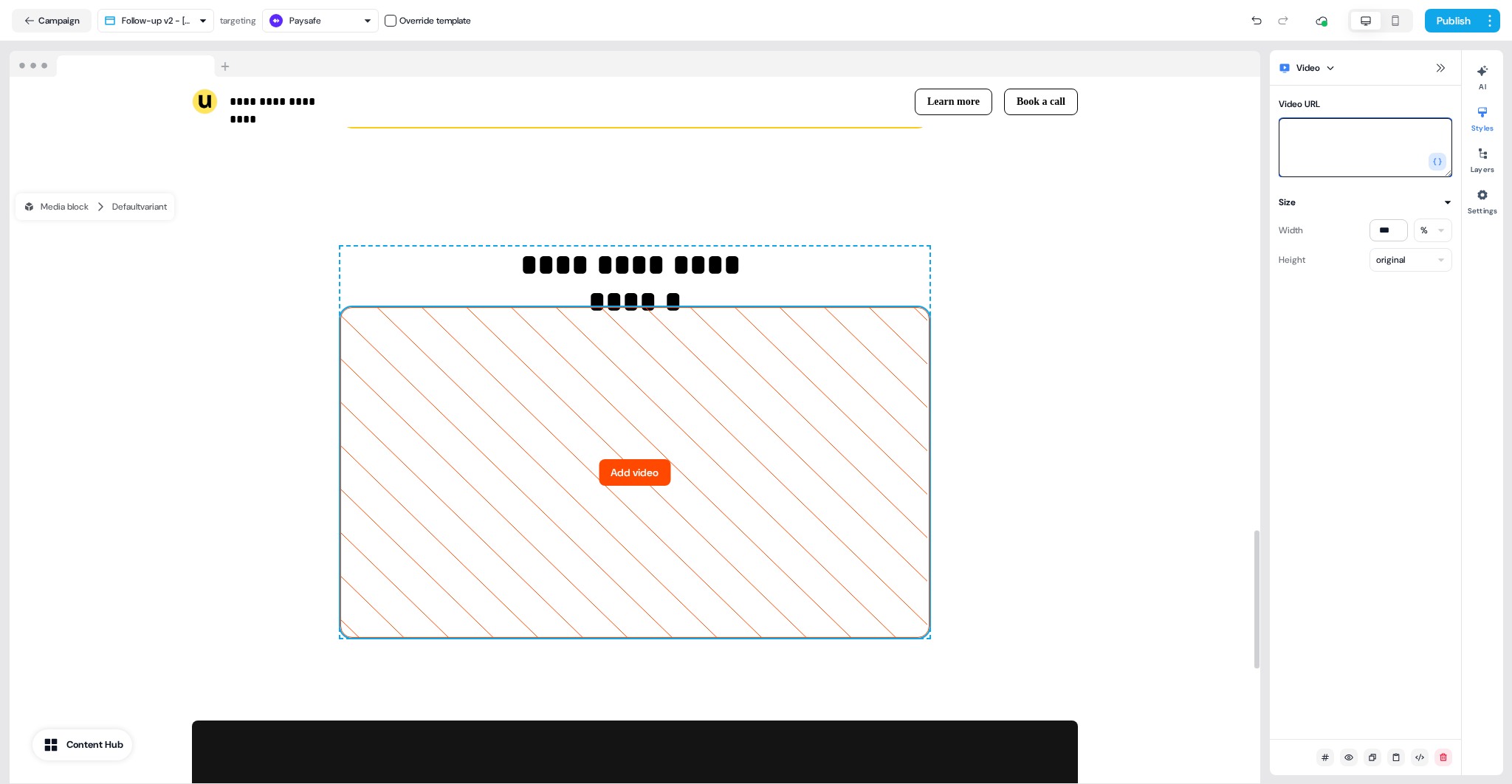 click on "Video URL" at bounding box center (1365, 148) 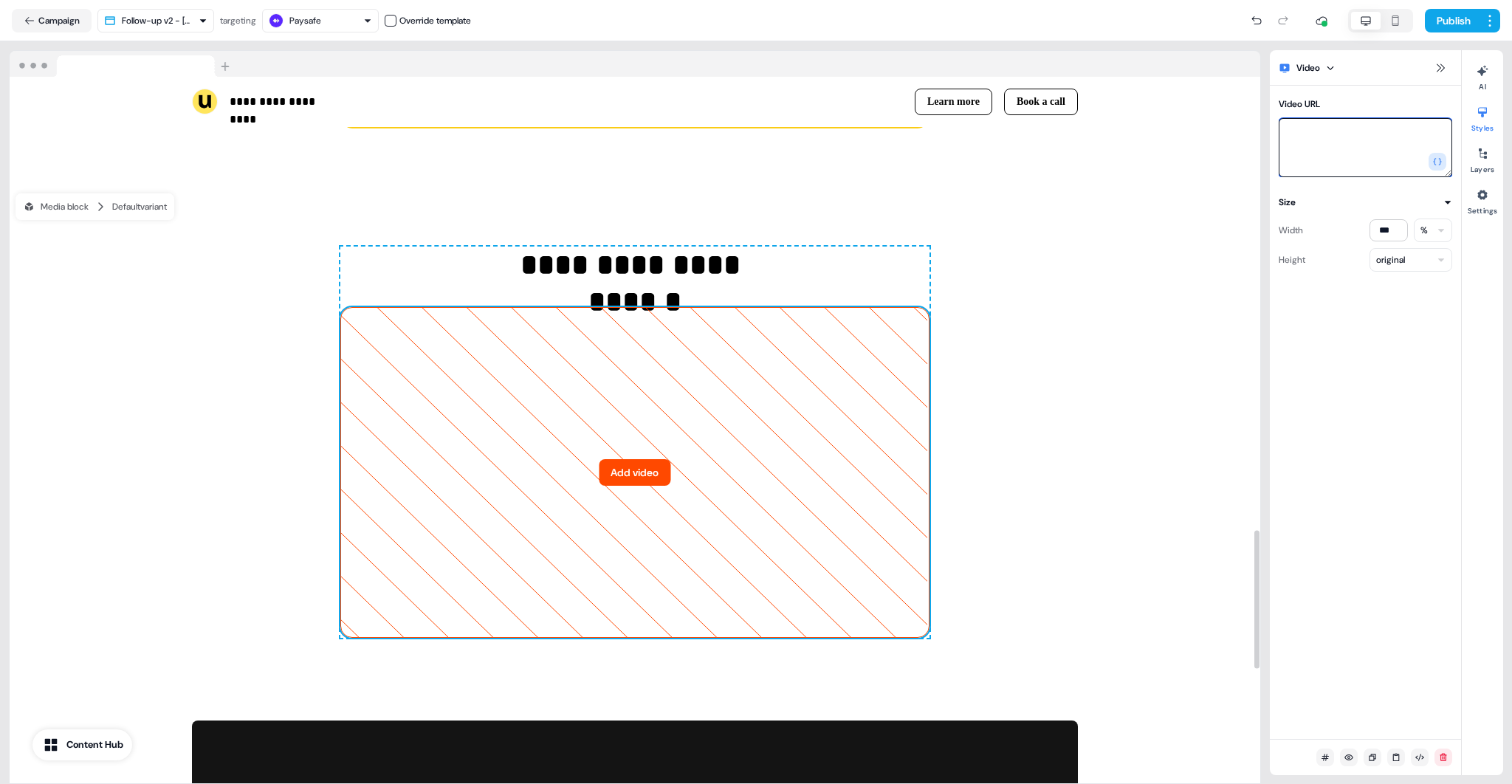 paste on "**********" 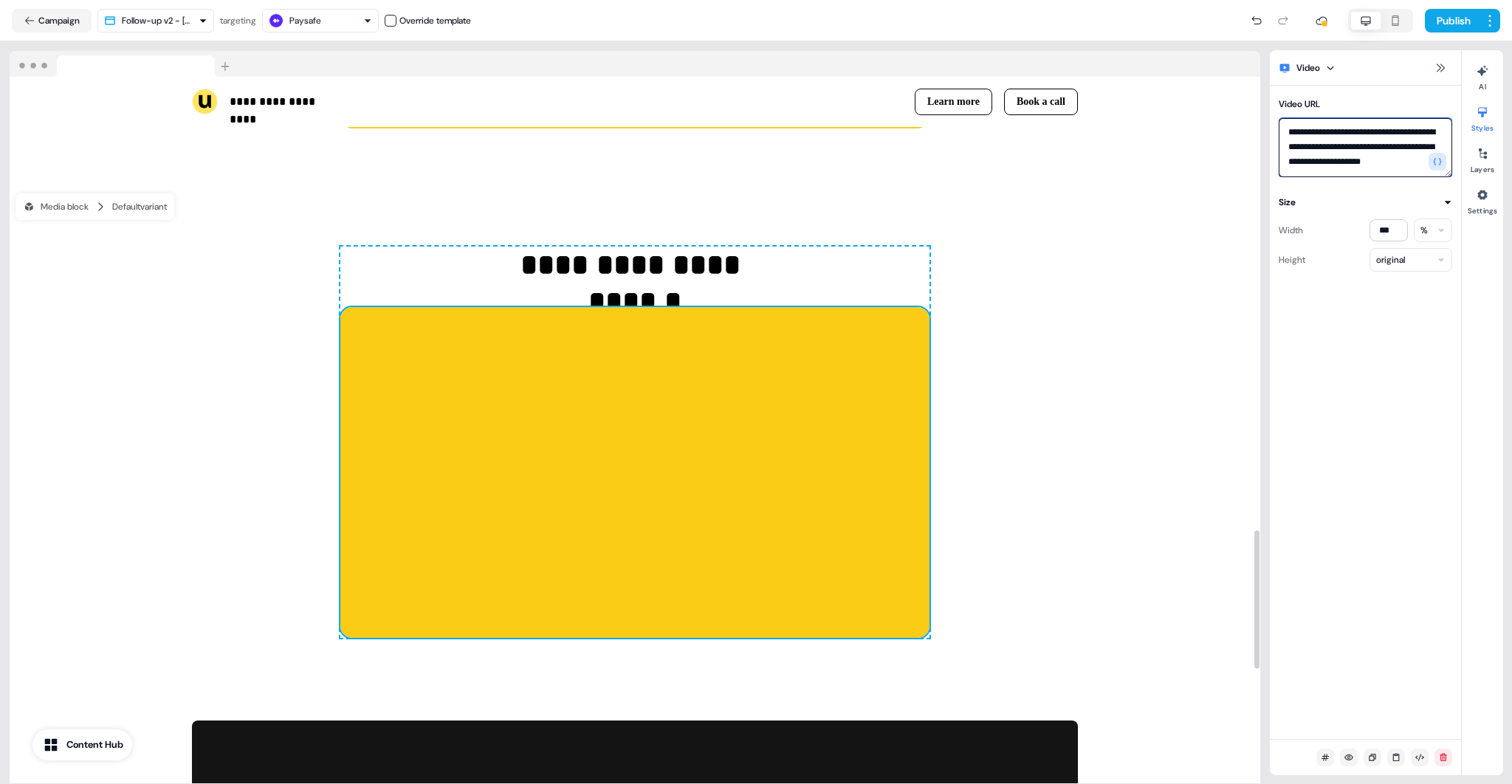 scroll, scrollTop: 5, scrollLeft: 0, axis: vertical 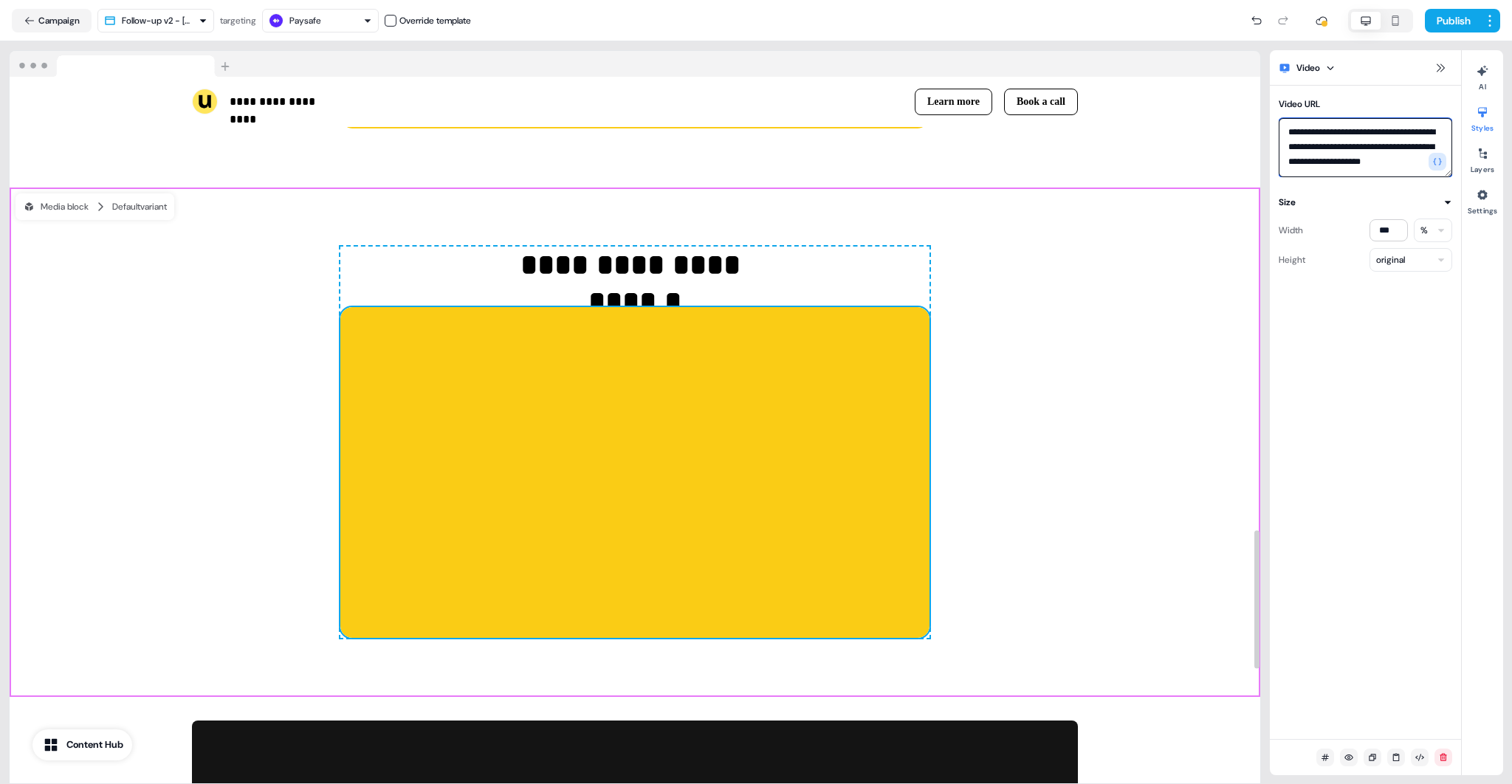 type on "**********" 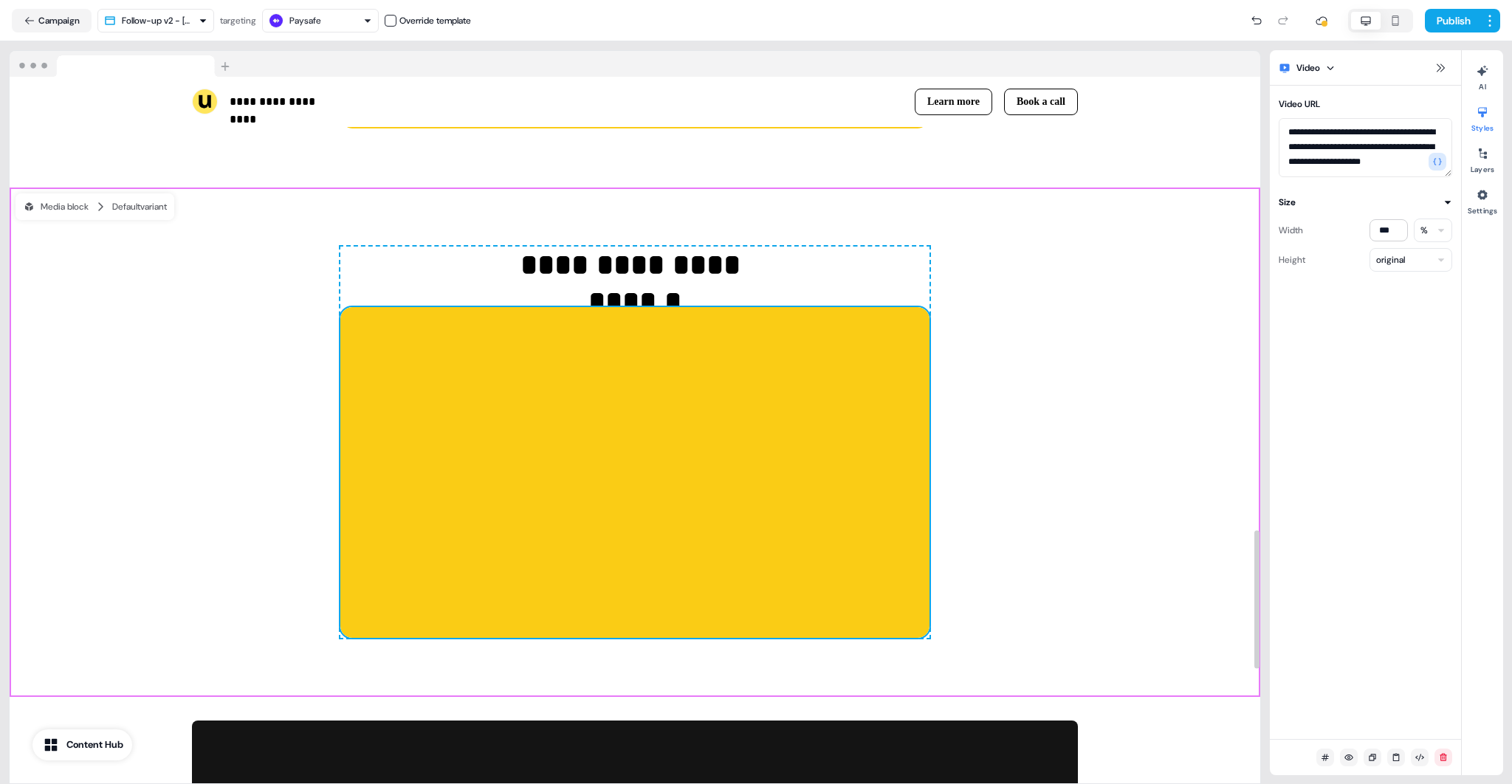click on "**********" at bounding box center [635, 442] 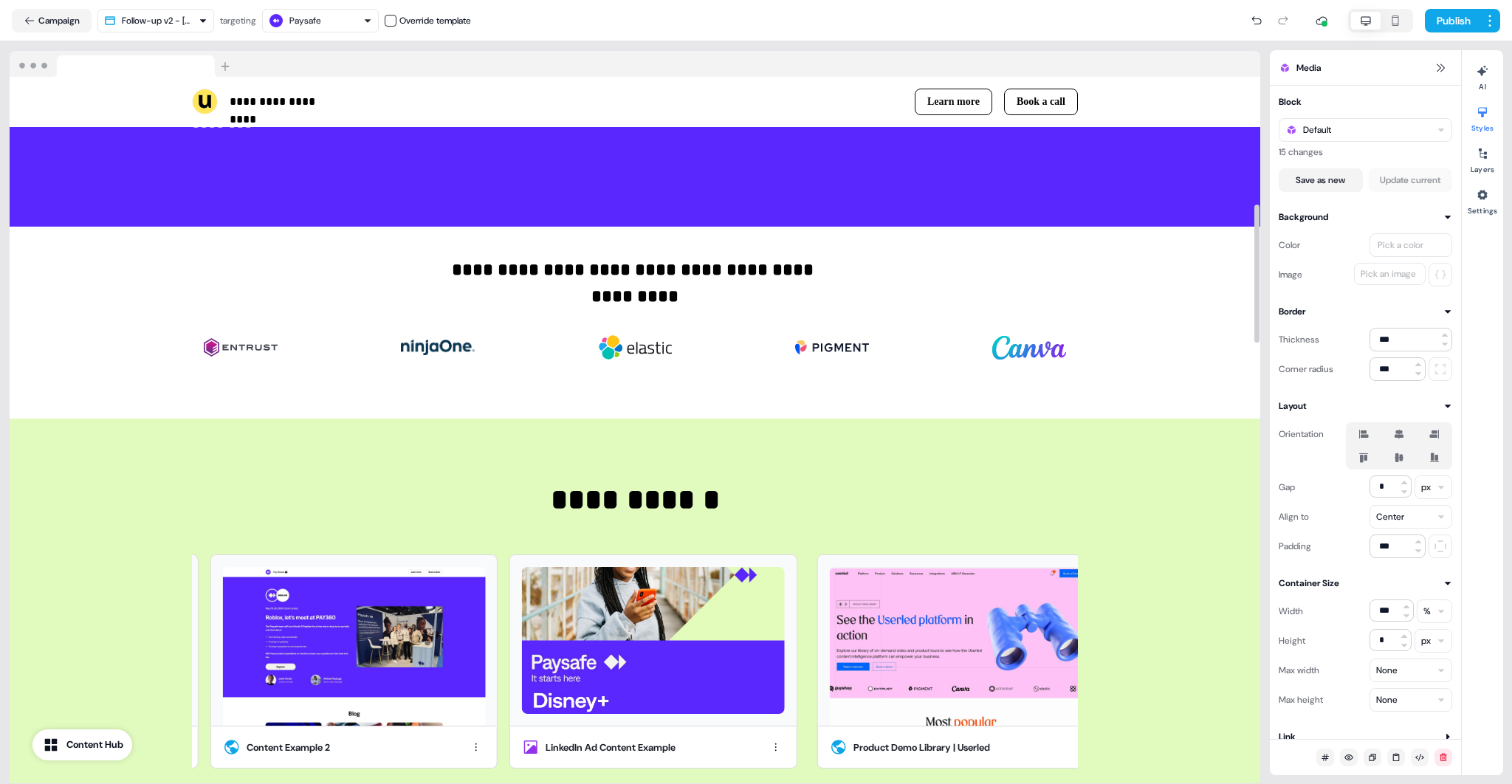 scroll, scrollTop: 0, scrollLeft: 0, axis: both 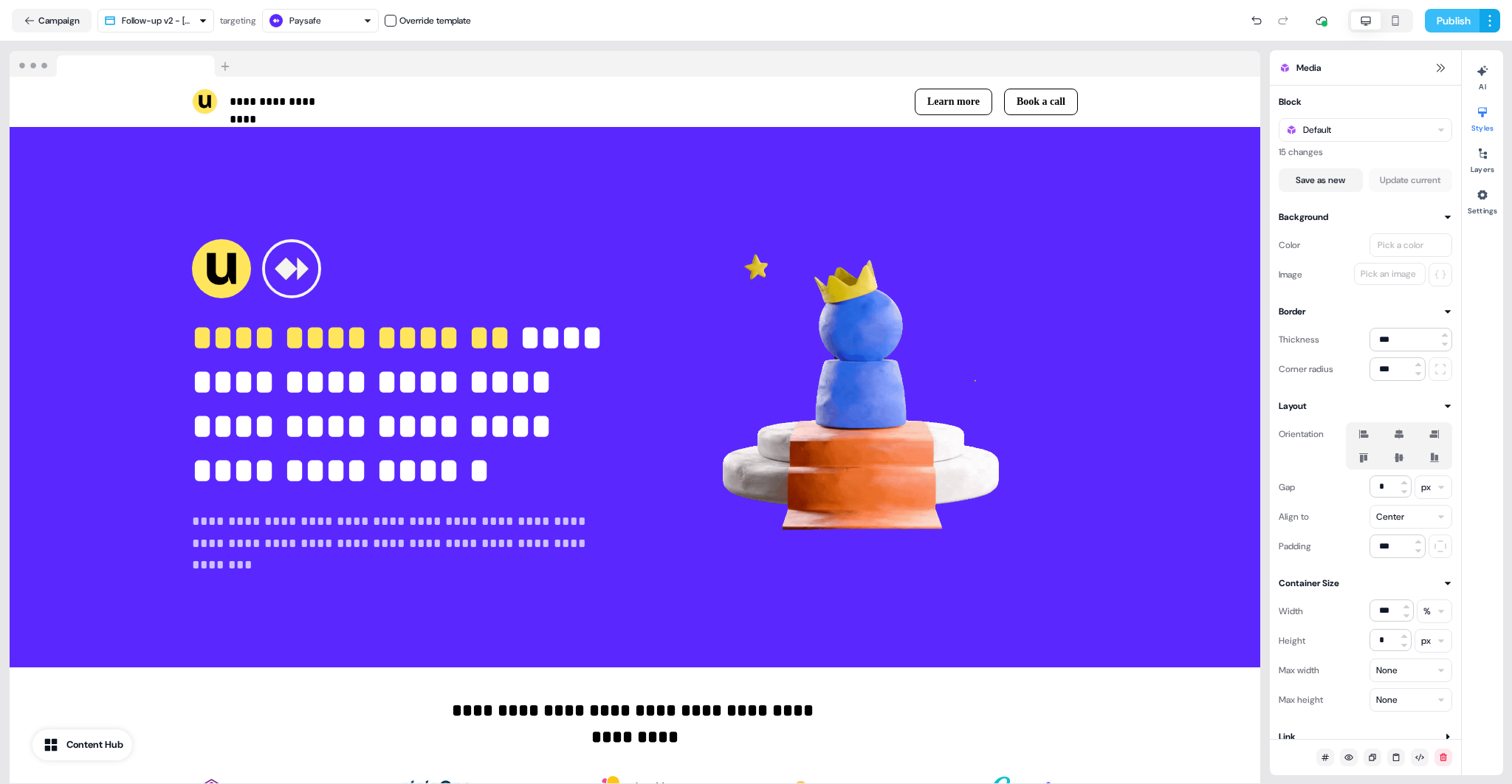 click on "Publish" at bounding box center (1452, 21) 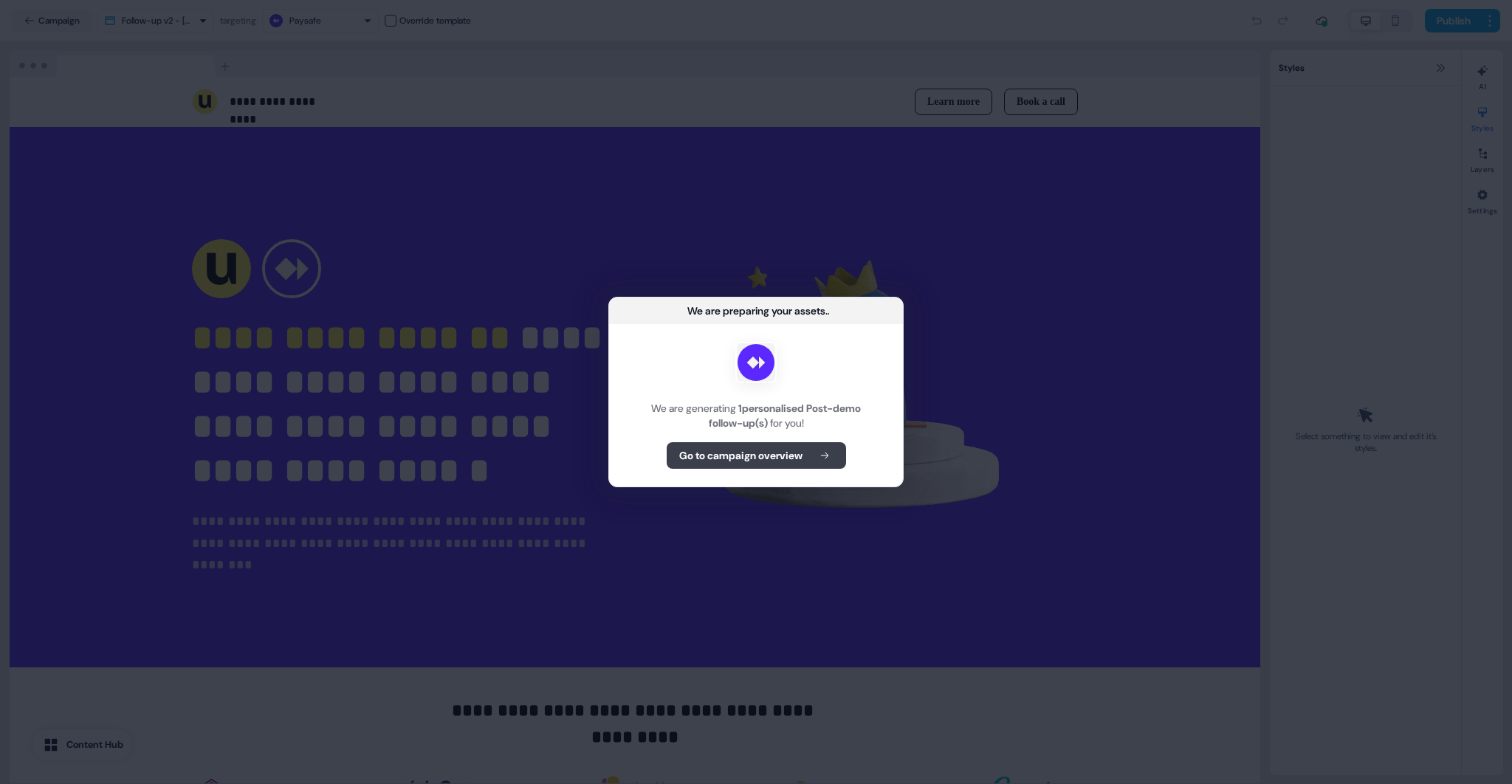 click on "Go to campaign overview" at bounding box center [740, 455] 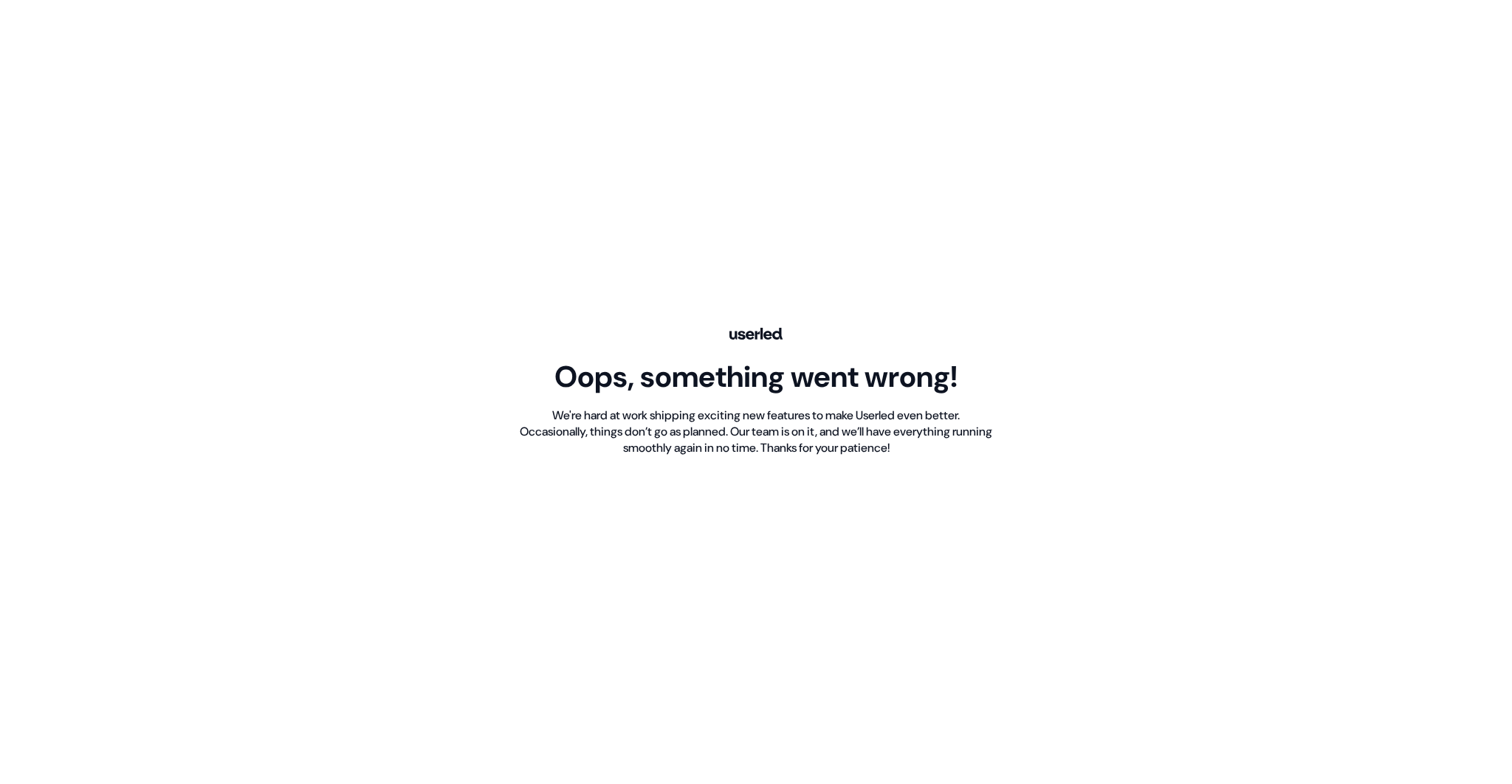 scroll, scrollTop: 0, scrollLeft: 0, axis: both 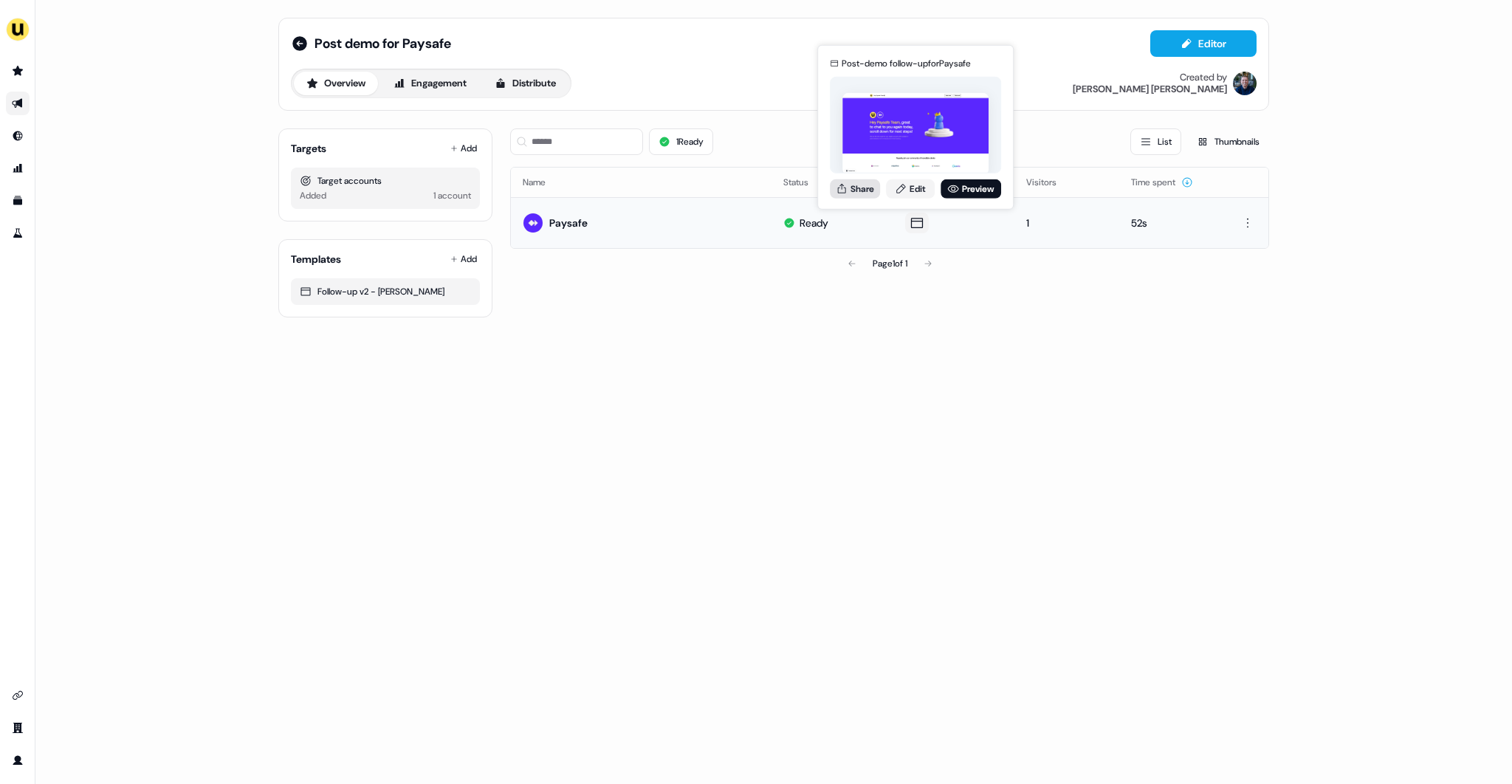 click on "Share" at bounding box center (855, 188) 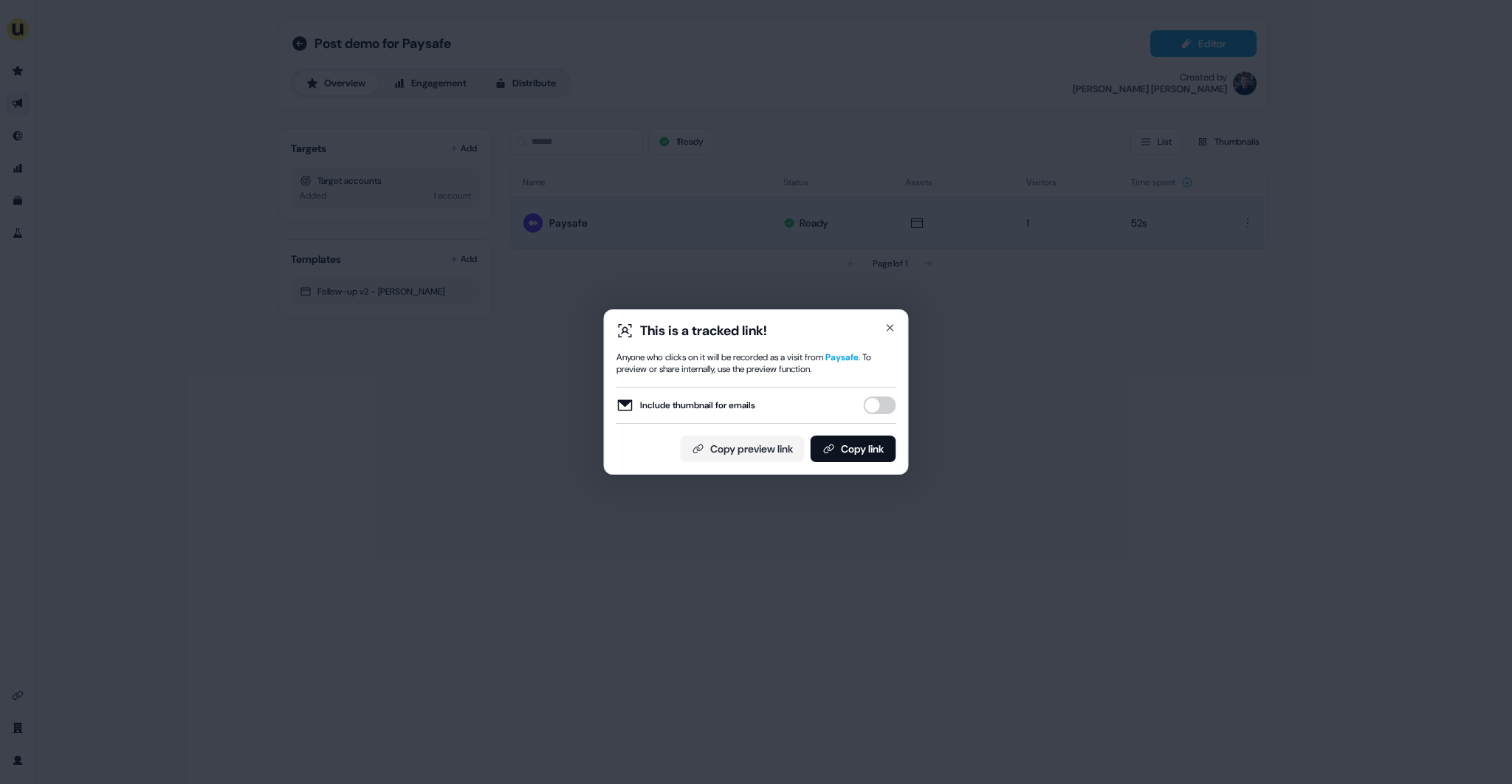 click on "Include thumbnail for emails" at bounding box center [880, 405] 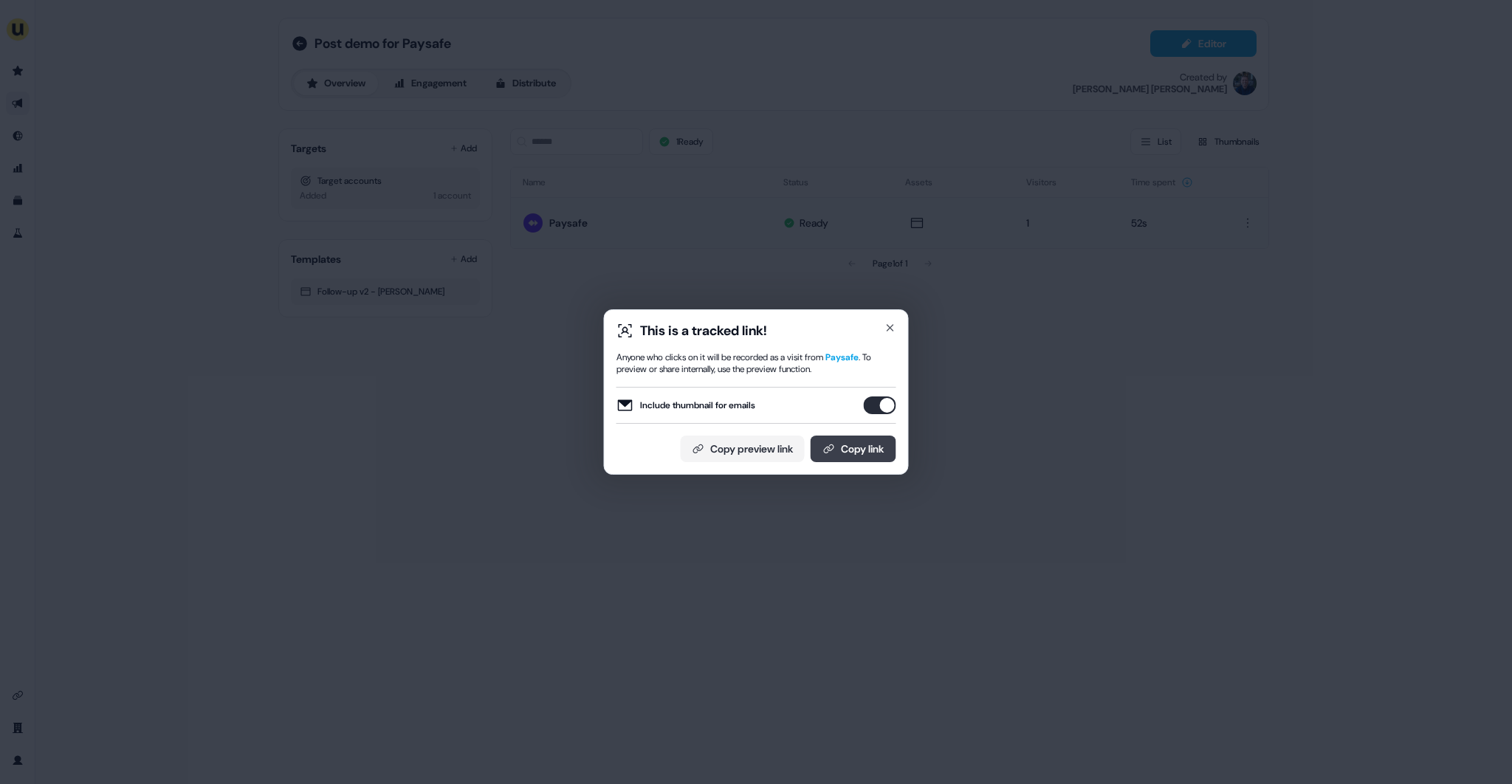 click on "Copy link" at bounding box center (853, 449) 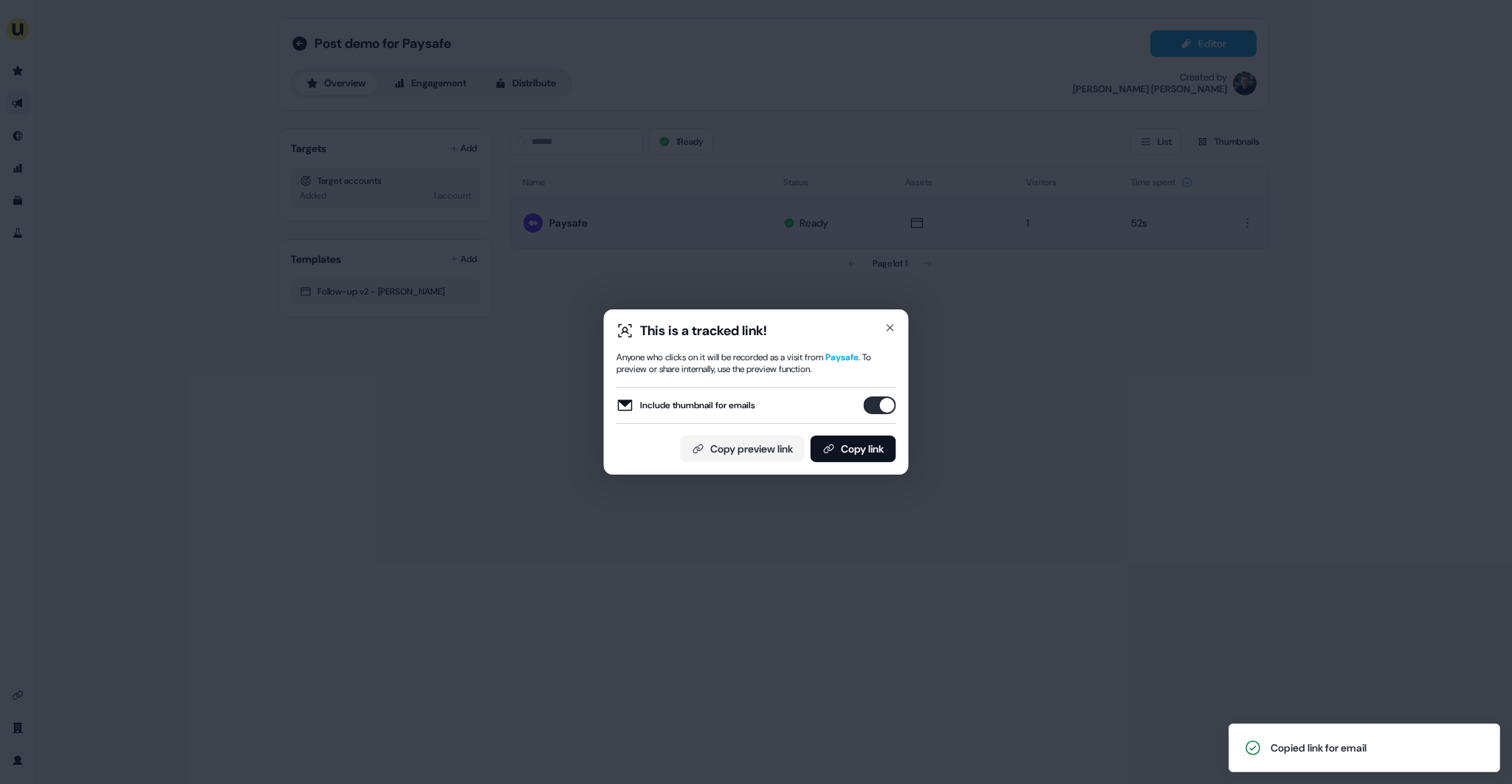 click on "This is a tracked link! Anyone who clicks on it will be recorded as a visit from   [GEOGRAPHIC_DATA] . To preview or share internally, use the preview function. Include thumbnail for emails Copy preview link Copy link Close" at bounding box center (756, 392) 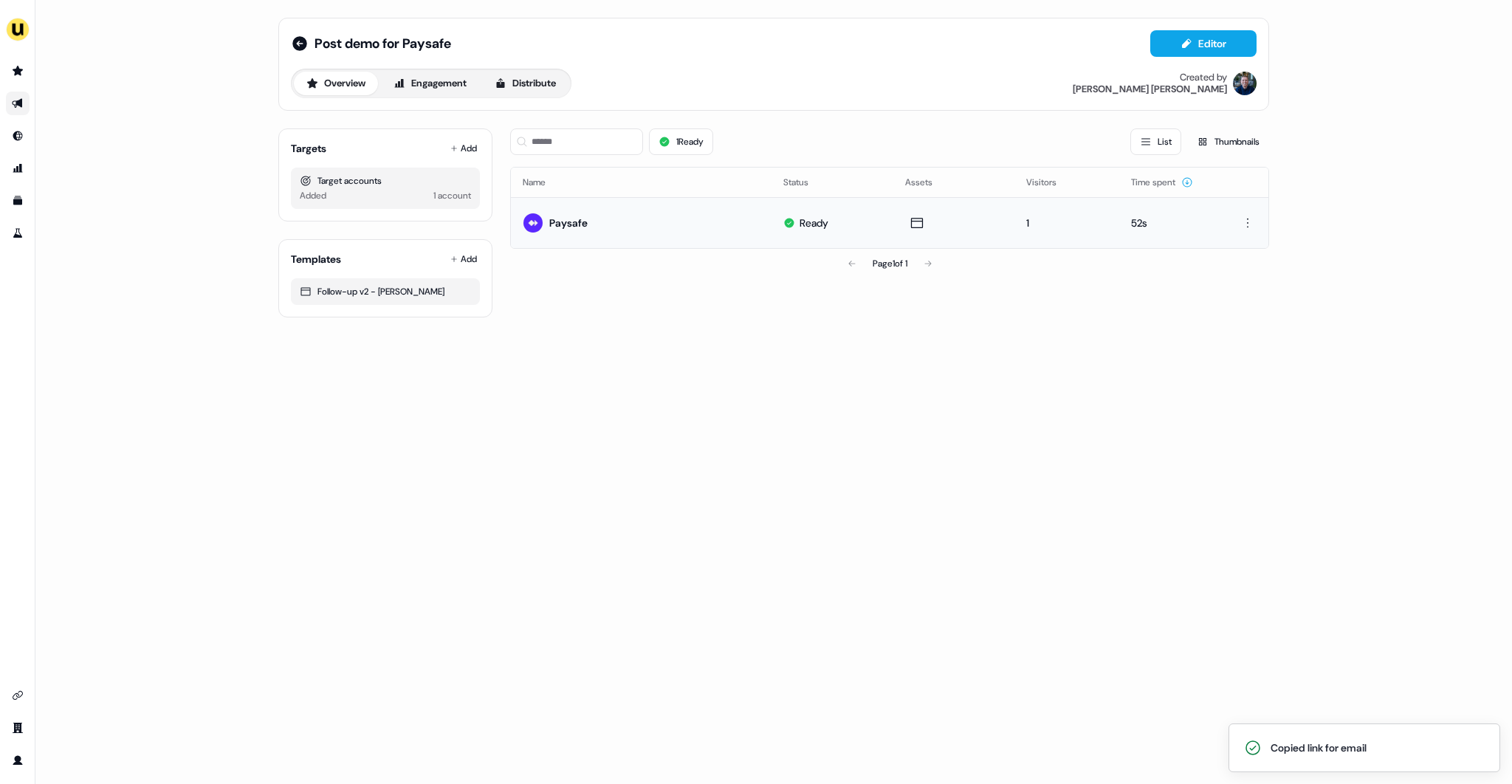 click at bounding box center [18, 103] 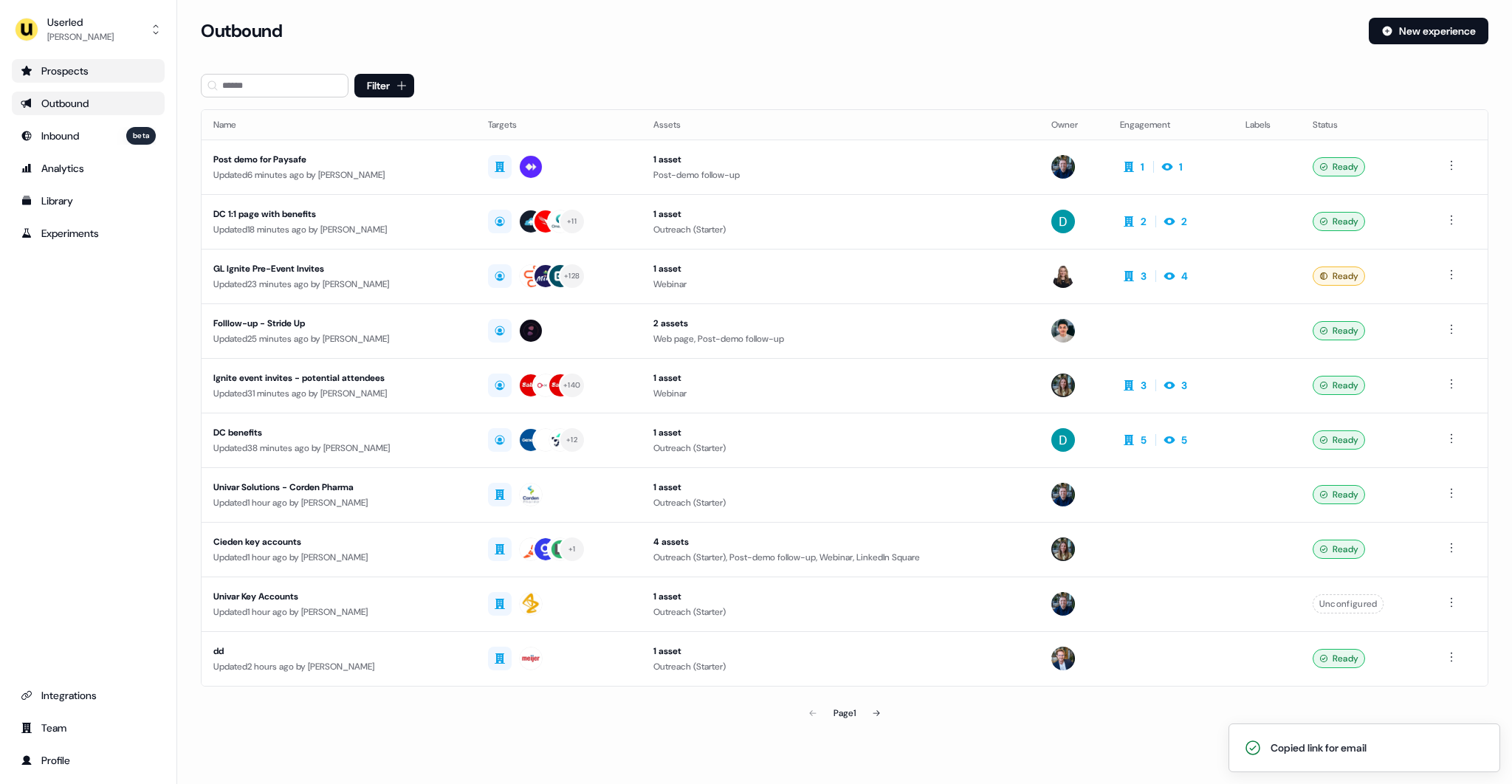 click on "Prospects" at bounding box center (88, 71) 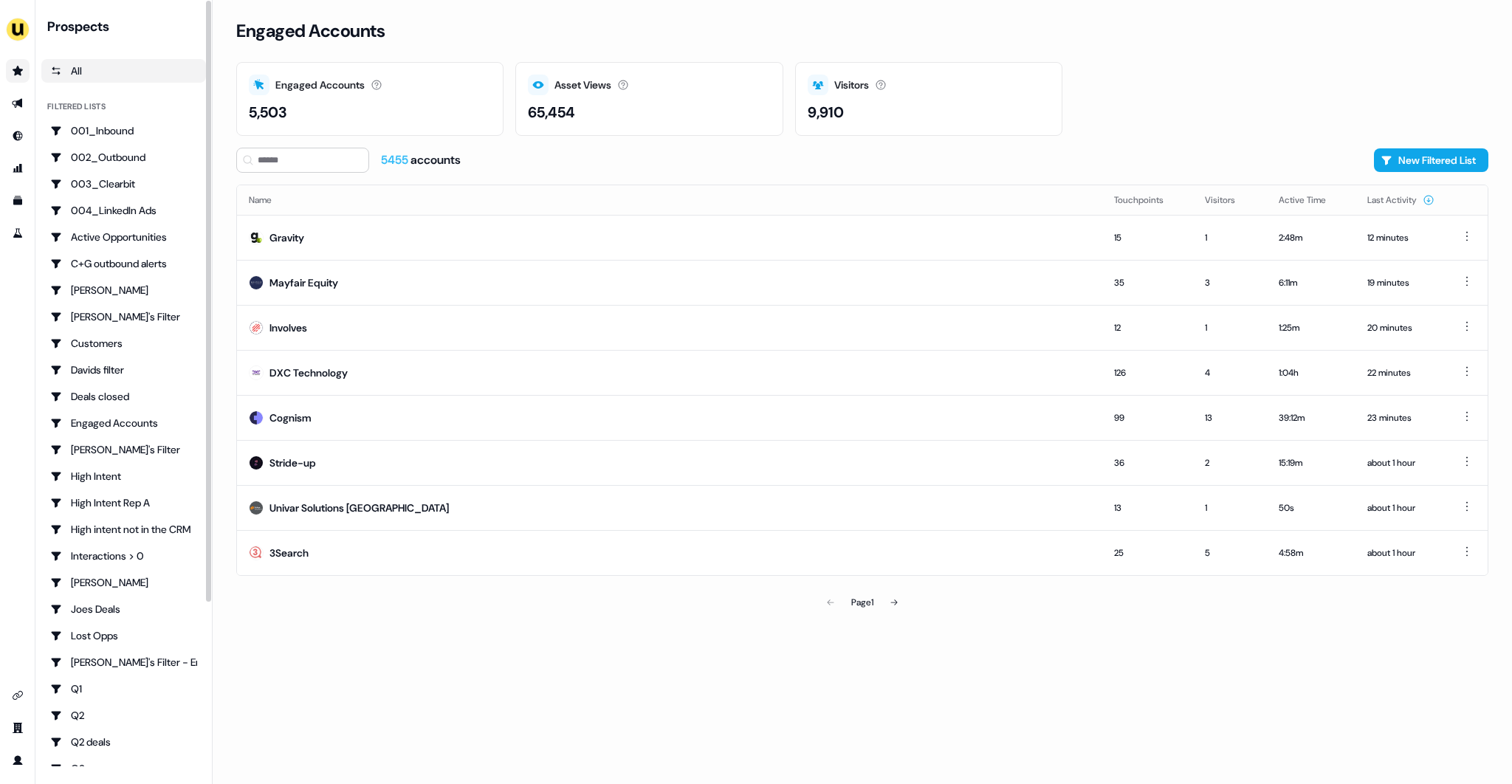click at bounding box center (17, 103) 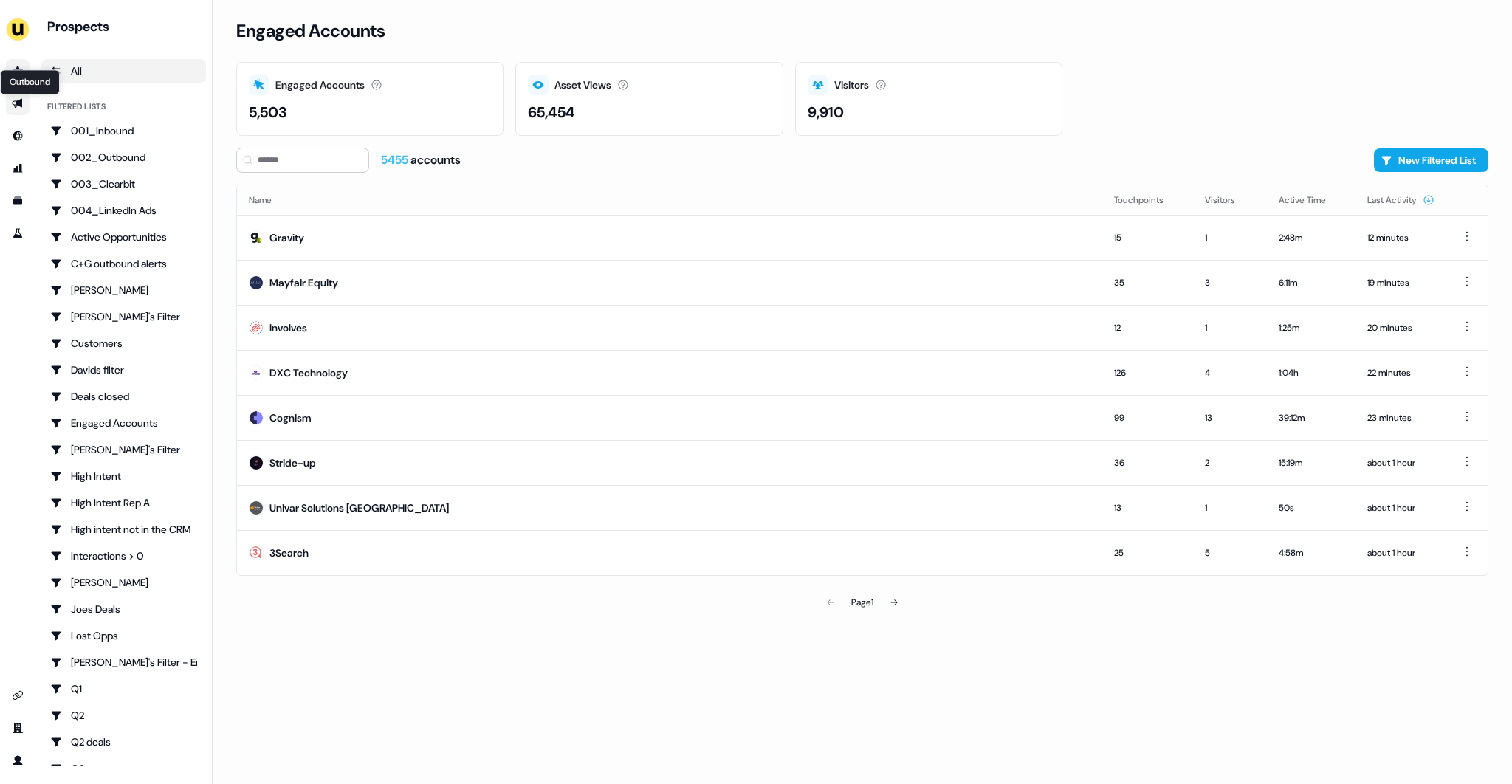 click 